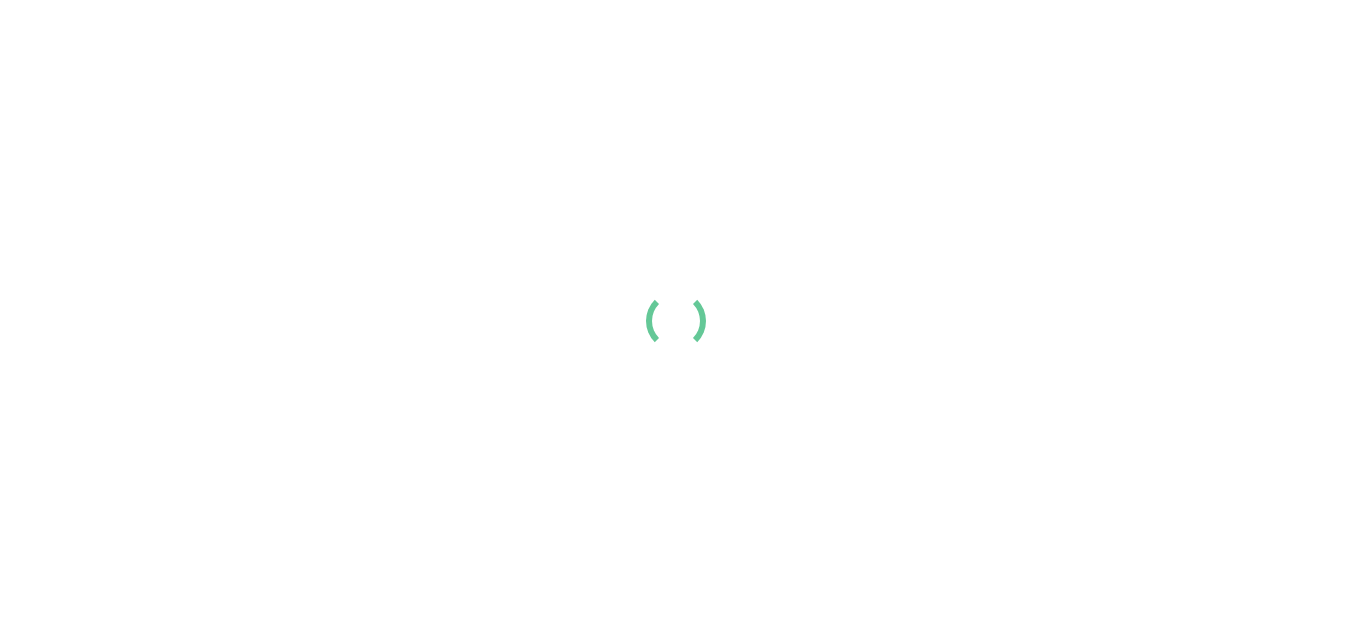 scroll, scrollTop: 0, scrollLeft: 0, axis: both 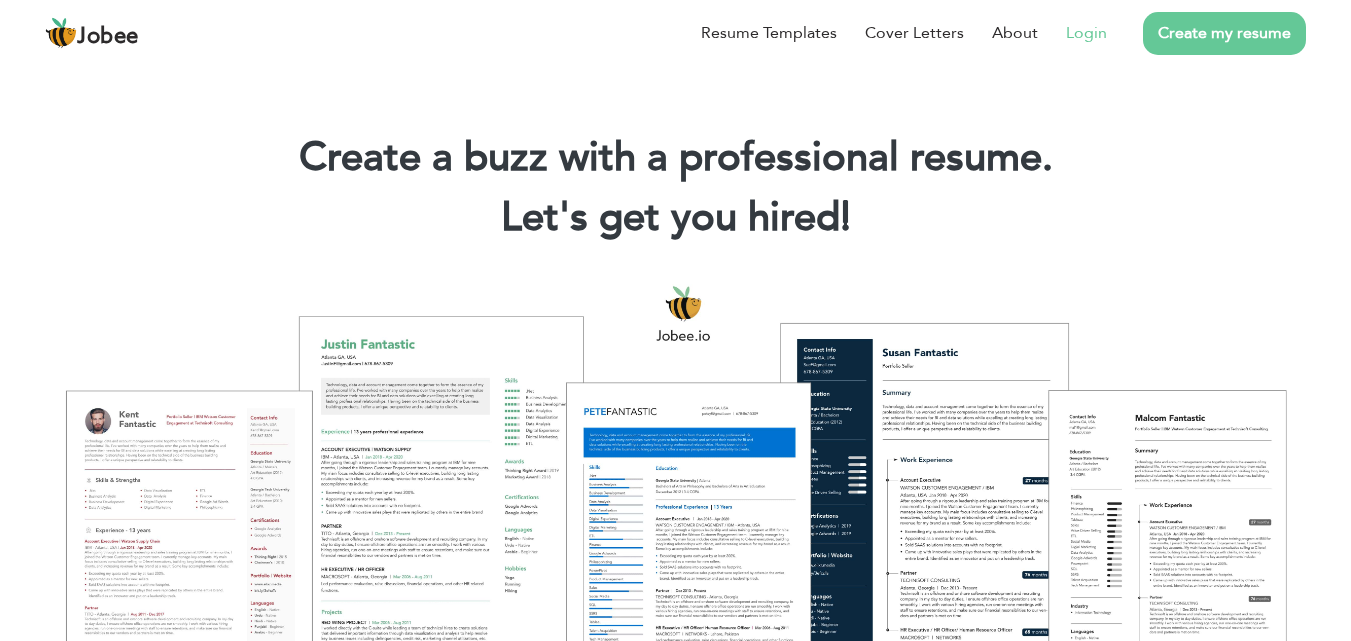 click on "Login" at bounding box center (1086, 33) 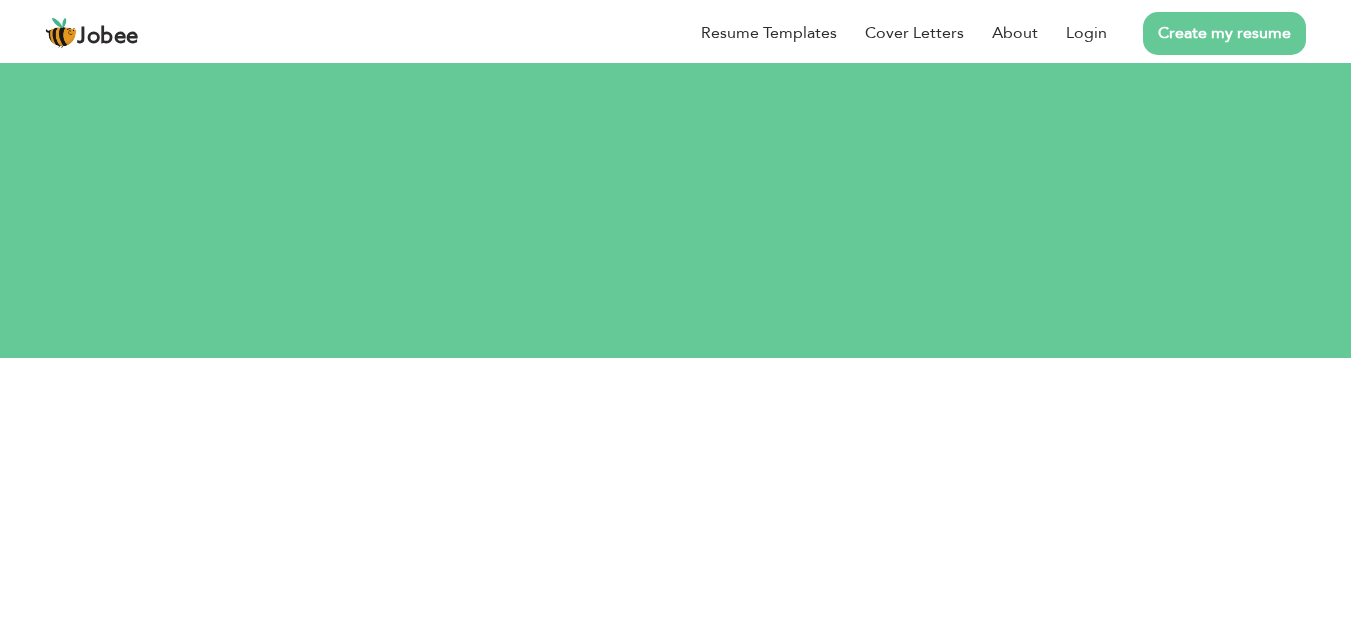 scroll, scrollTop: 0, scrollLeft: 0, axis: both 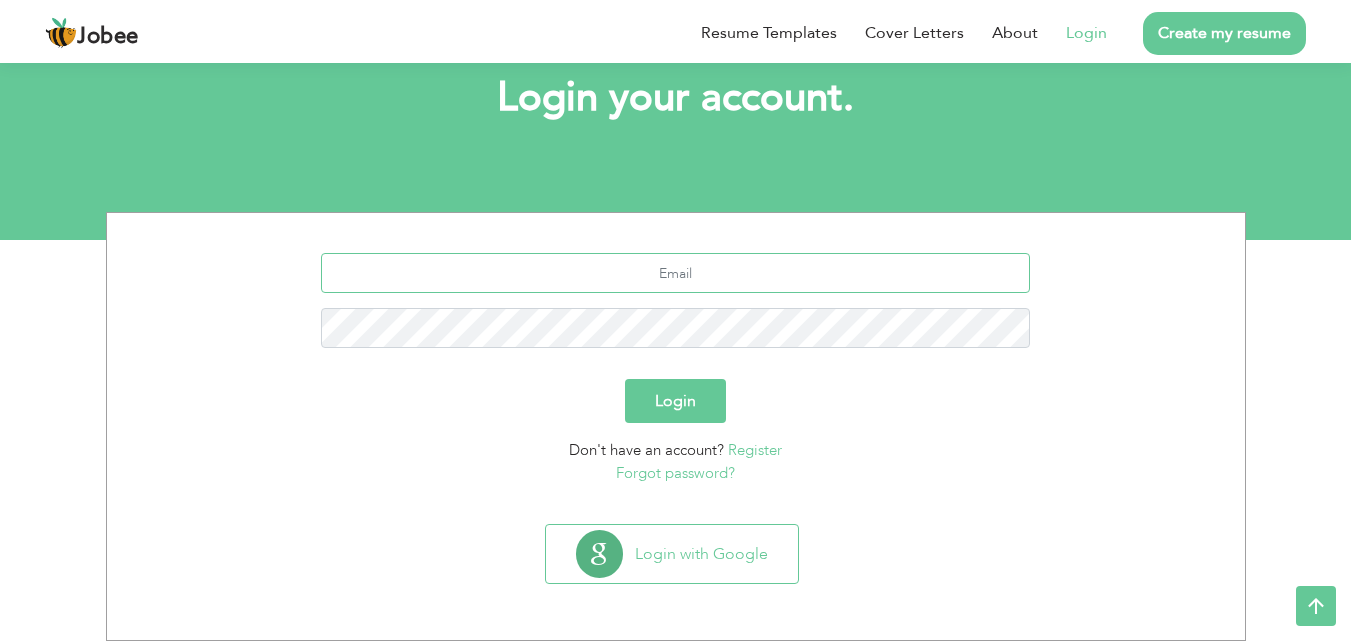 click at bounding box center [675, 273] 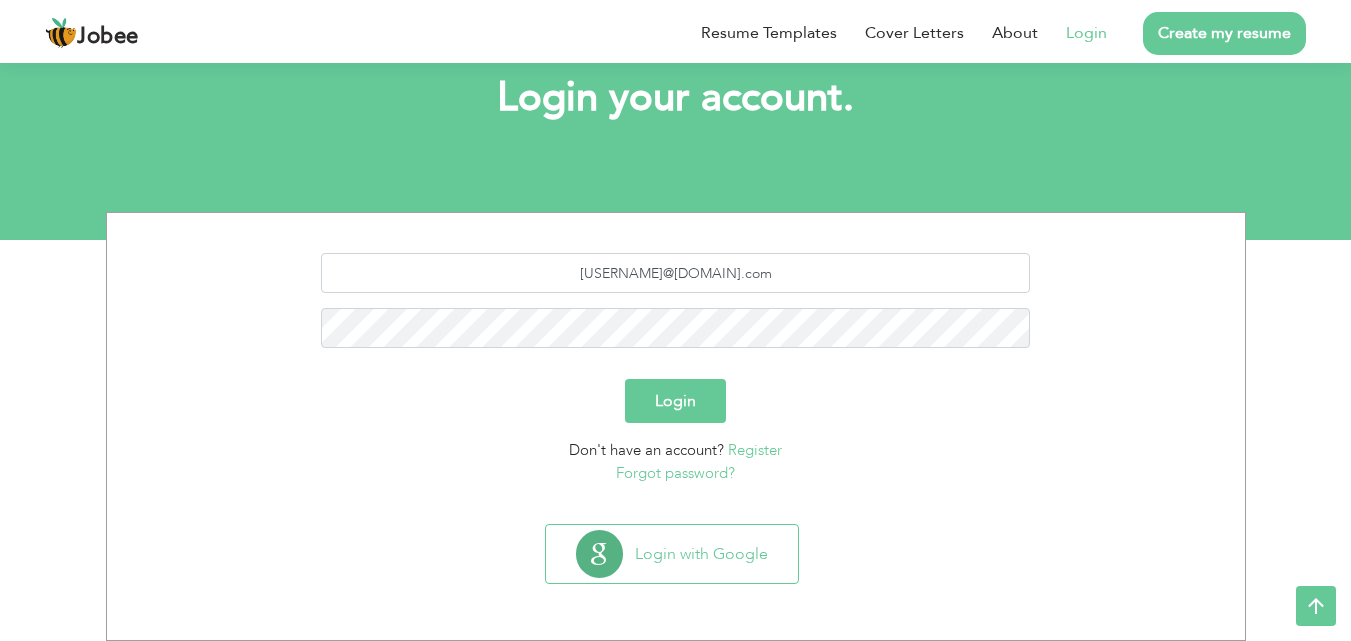 click on "Forgot password?" at bounding box center (675, 473) 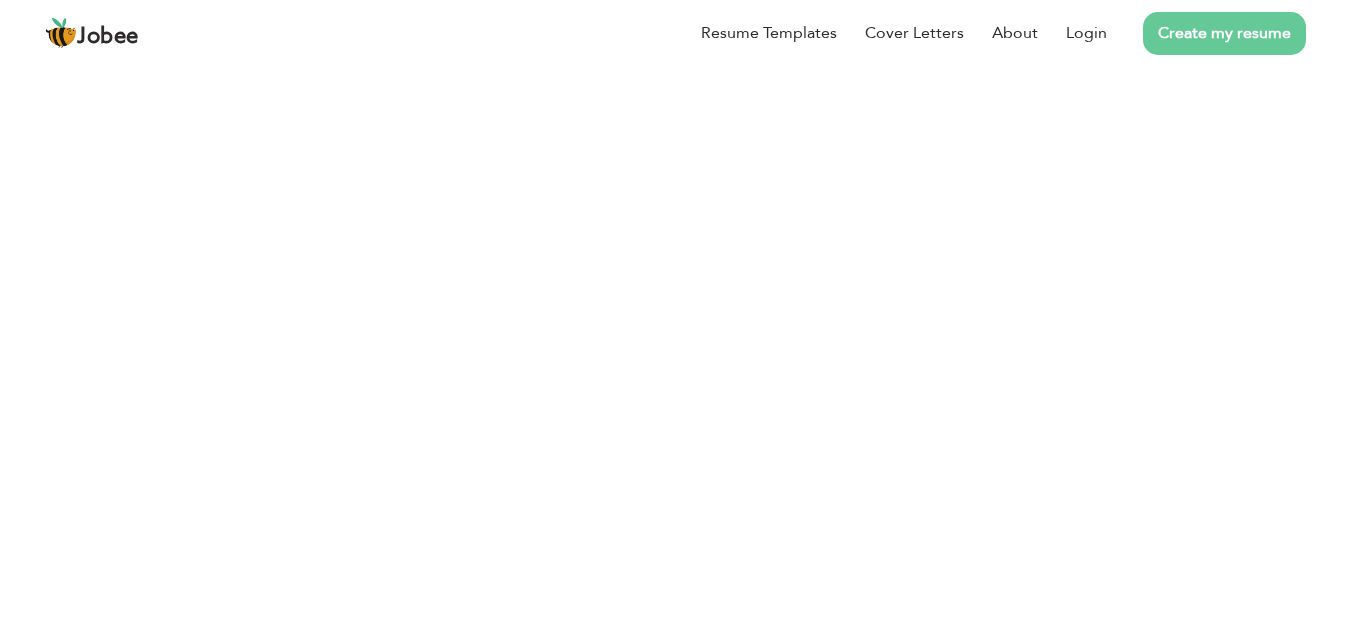 scroll, scrollTop: 0, scrollLeft: 0, axis: both 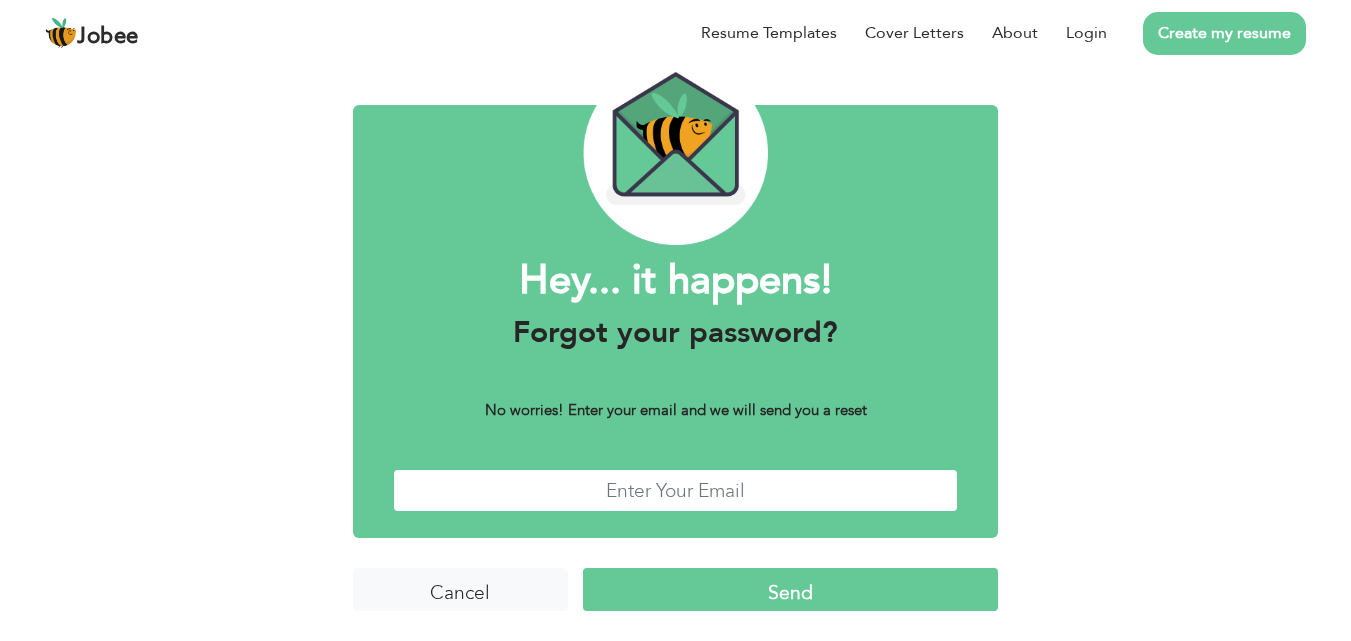 click at bounding box center [676, 490] 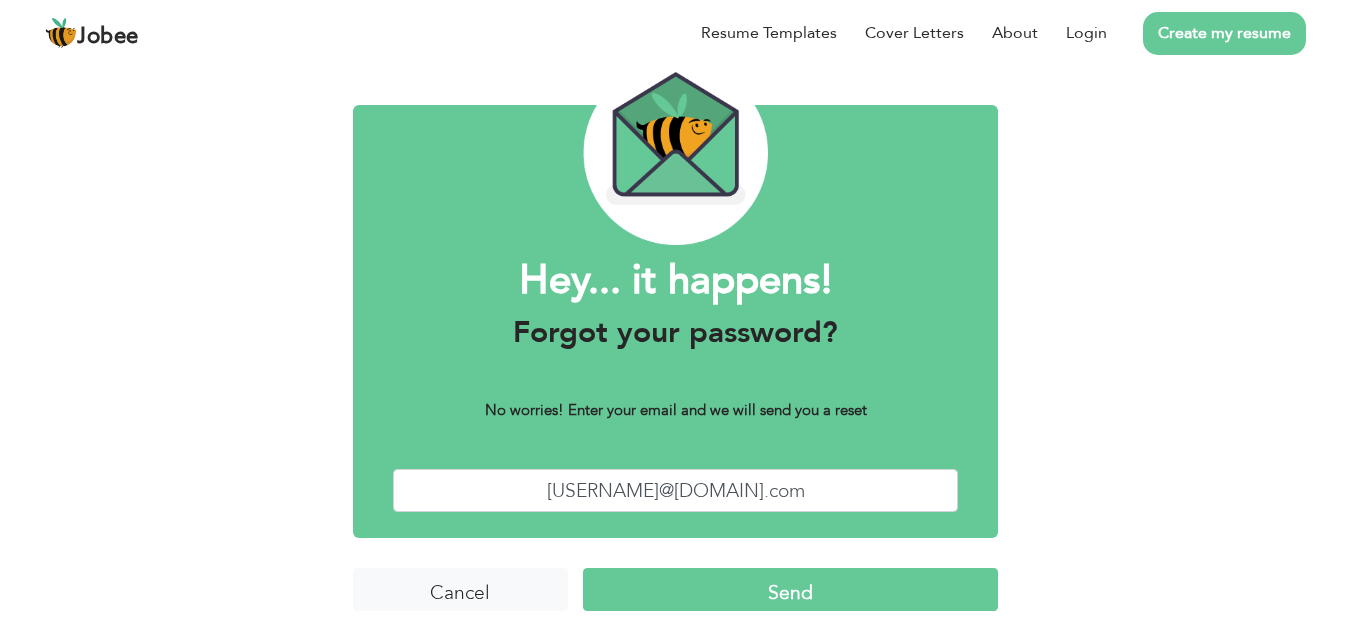 click on "Send" at bounding box center (790, 589) 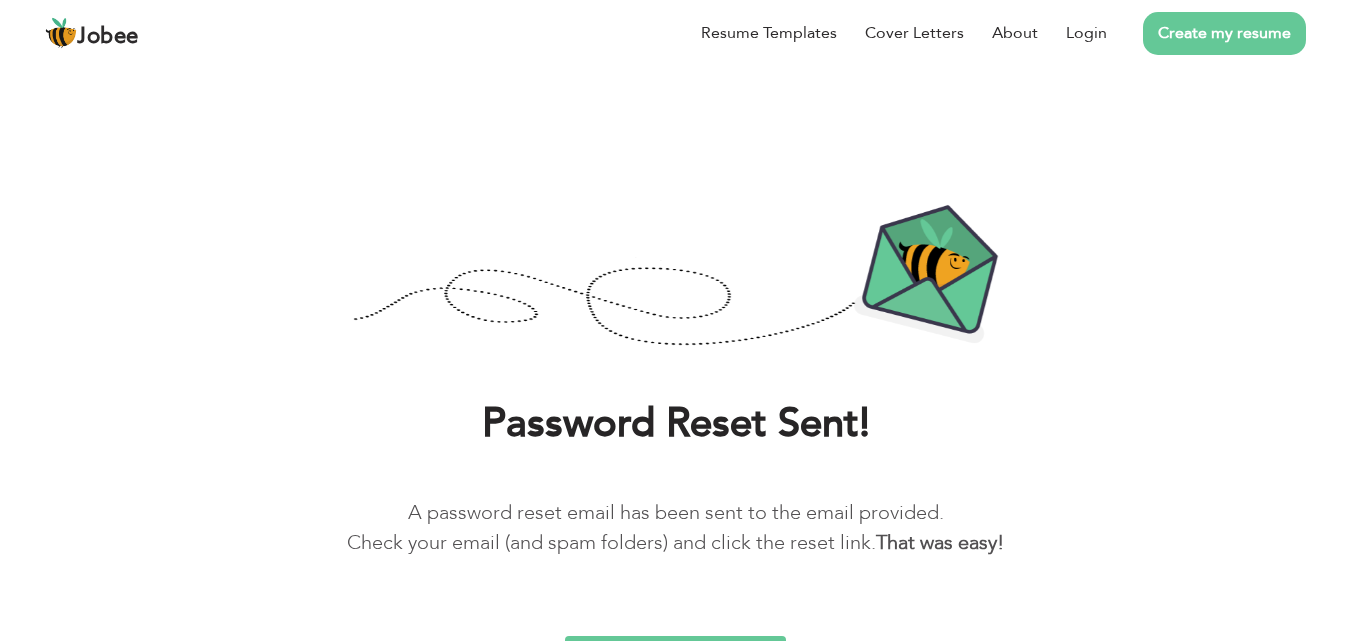 scroll, scrollTop: 0, scrollLeft: 0, axis: both 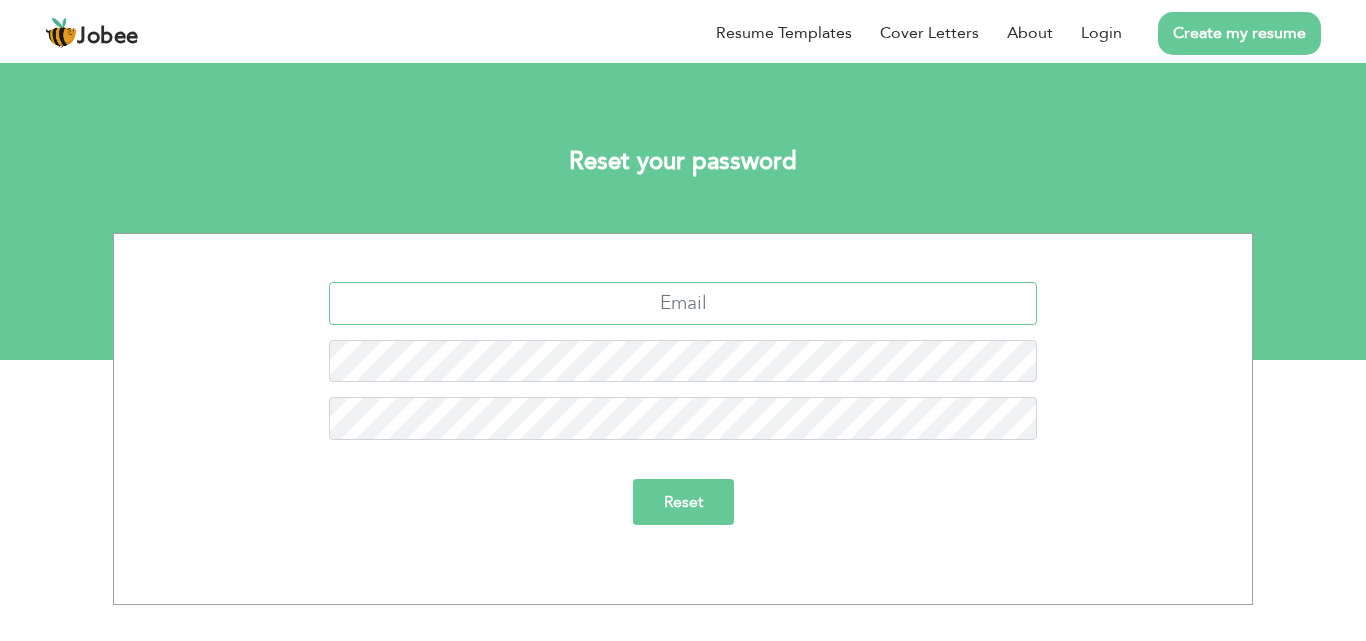 click at bounding box center [683, 303] 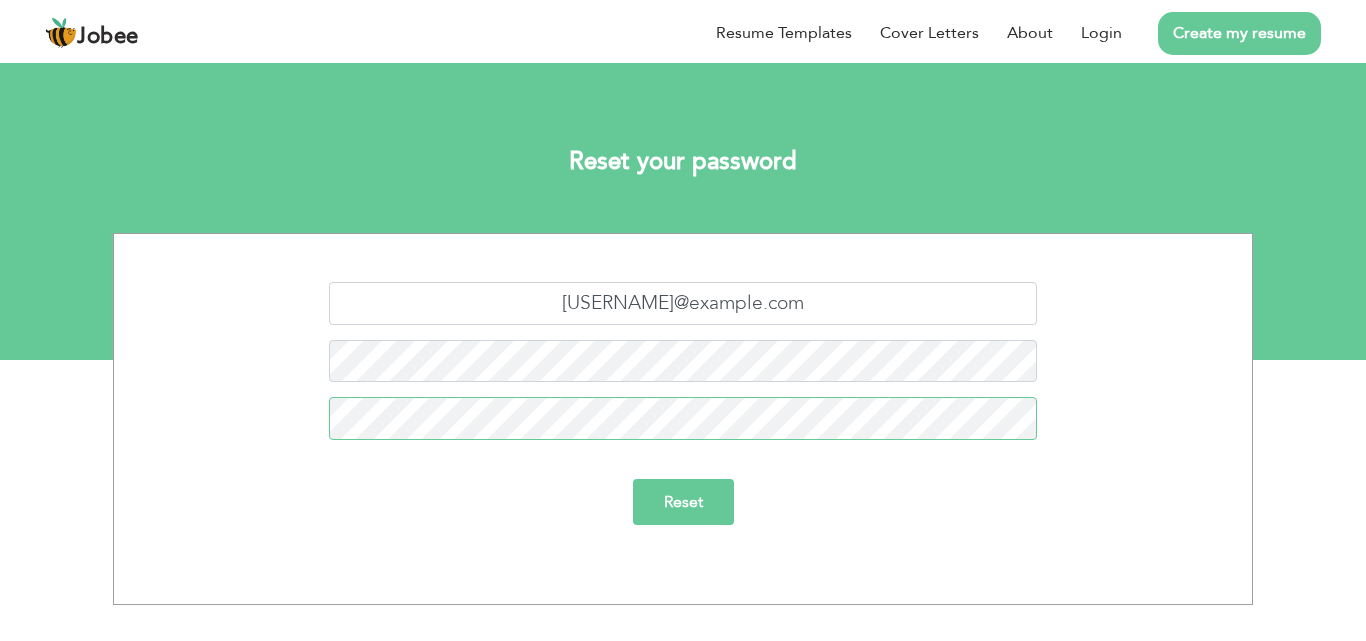 click on "Reset" at bounding box center [683, 502] 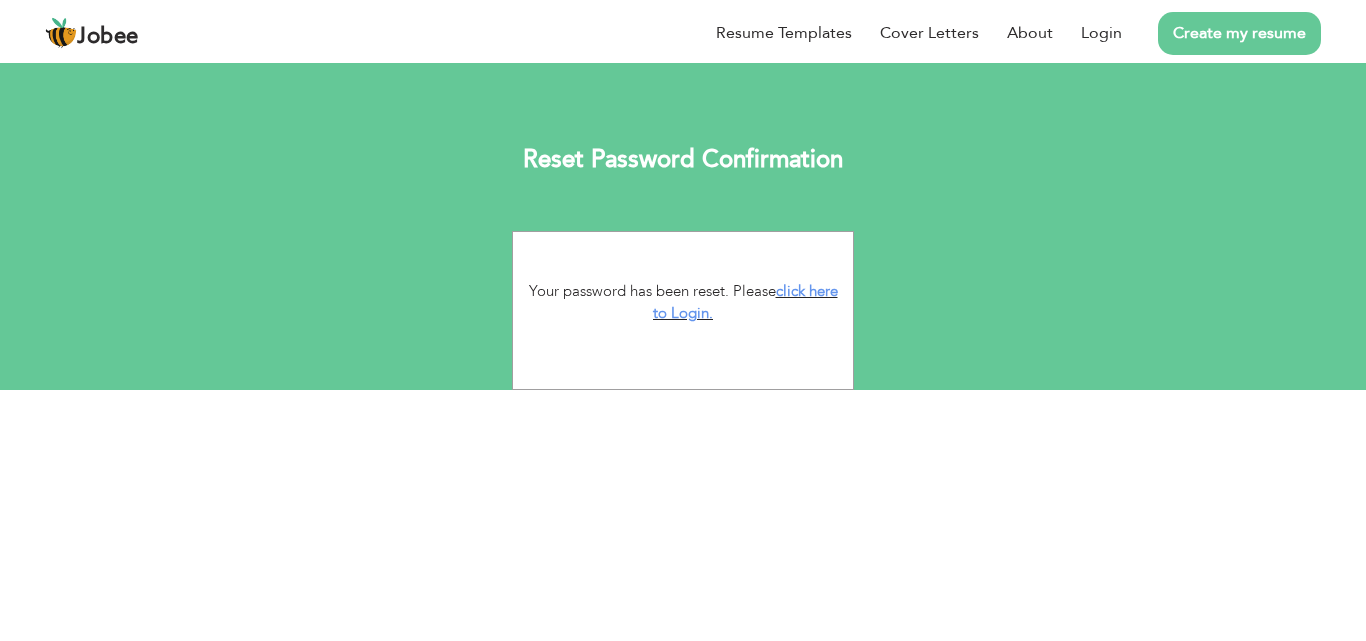 scroll, scrollTop: 0, scrollLeft: 0, axis: both 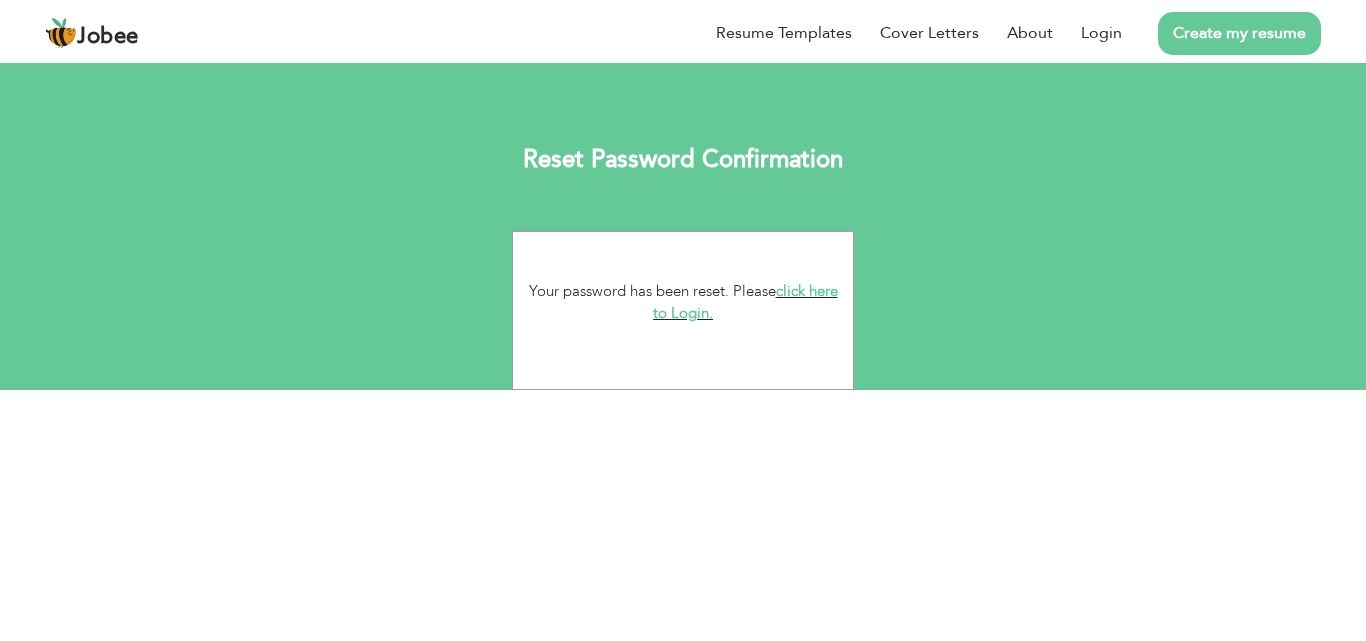 click on "click here to Login." at bounding box center [745, 302] 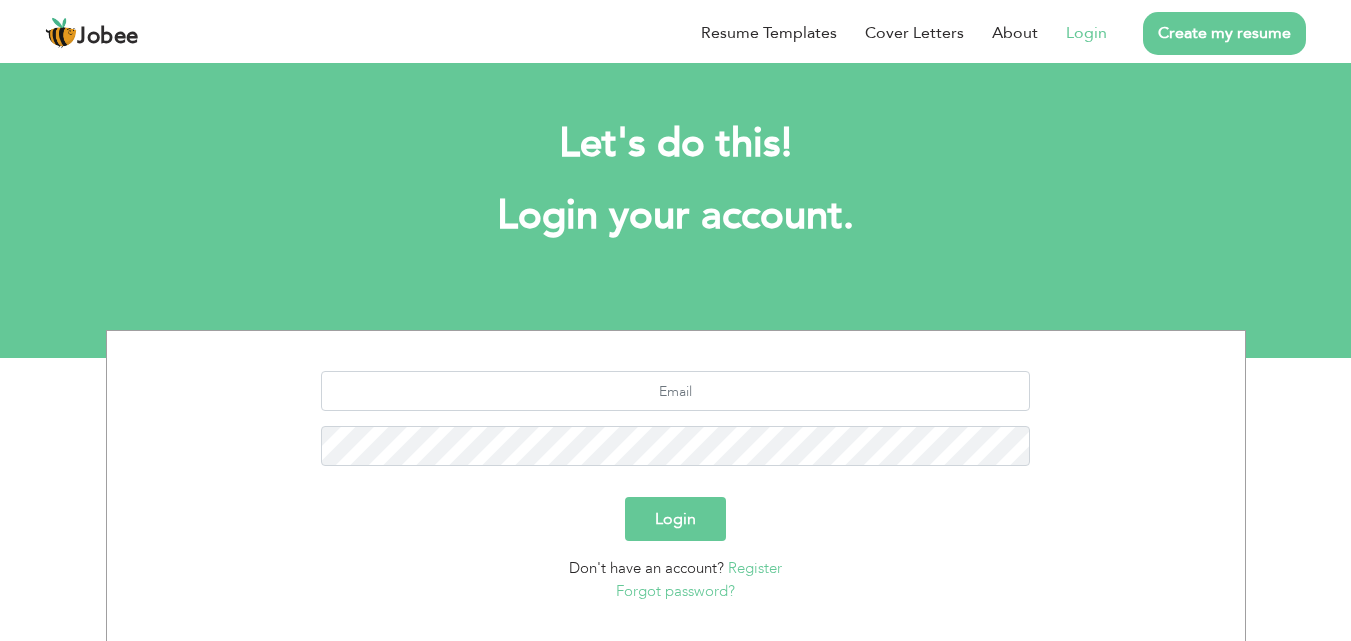 scroll, scrollTop: 0, scrollLeft: 0, axis: both 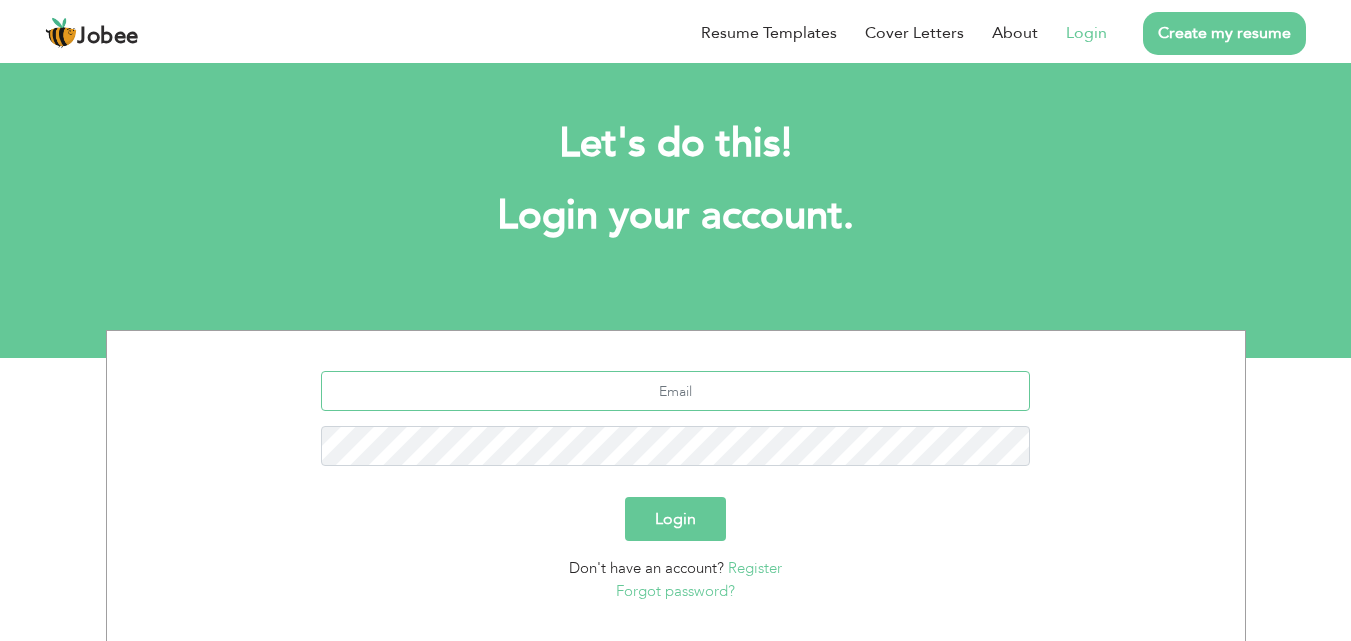 click at bounding box center (675, 391) 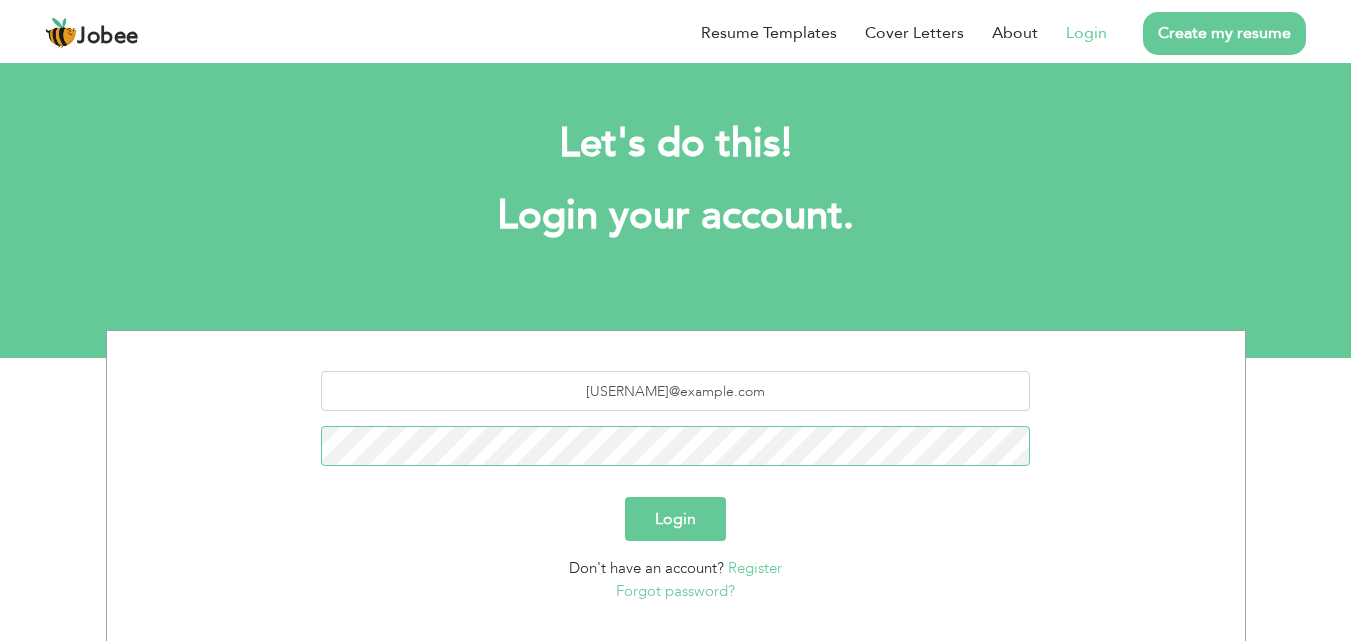 click on "Login" at bounding box center (675, 519) 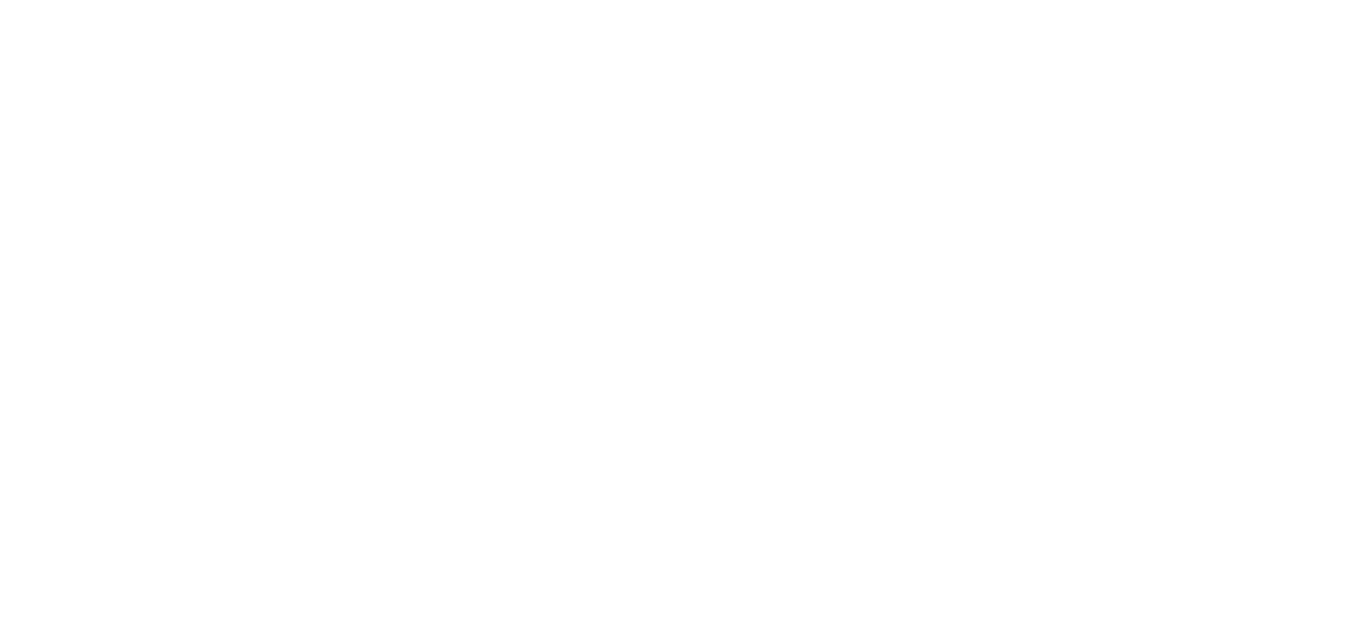 scroll, scrollTop: 0, scrollLeft: 0, axis: both 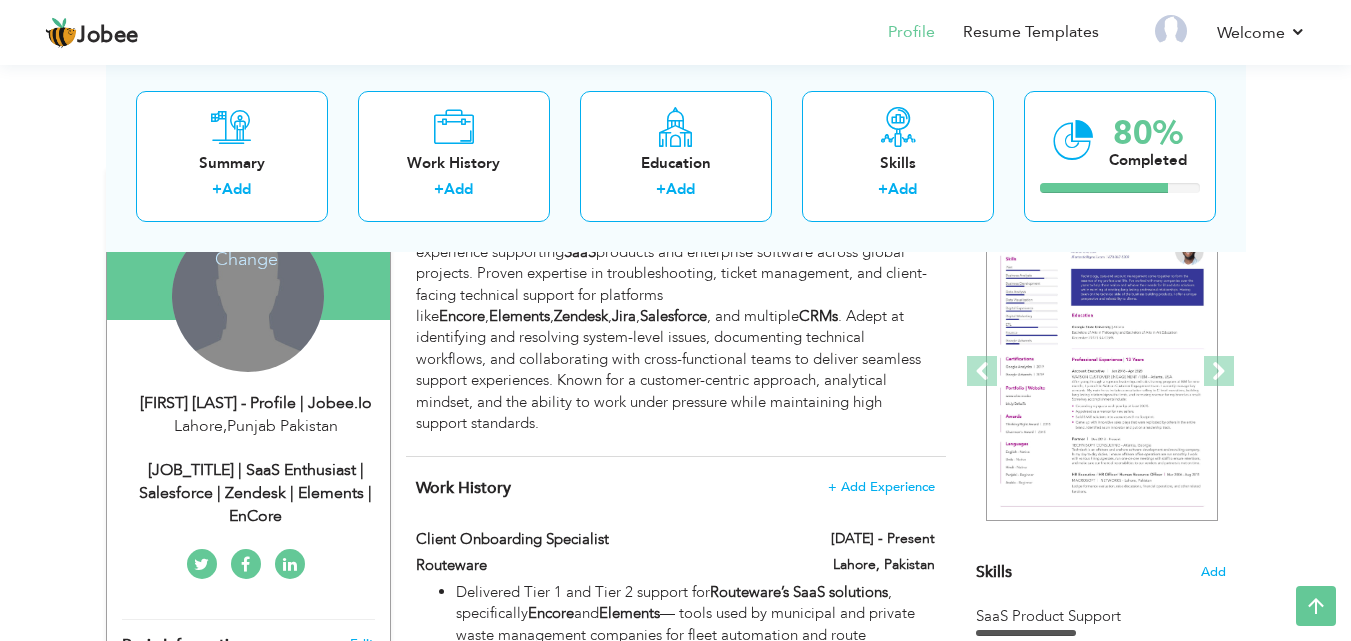 click on "Change
Remove" at bounding box center [248, 296] 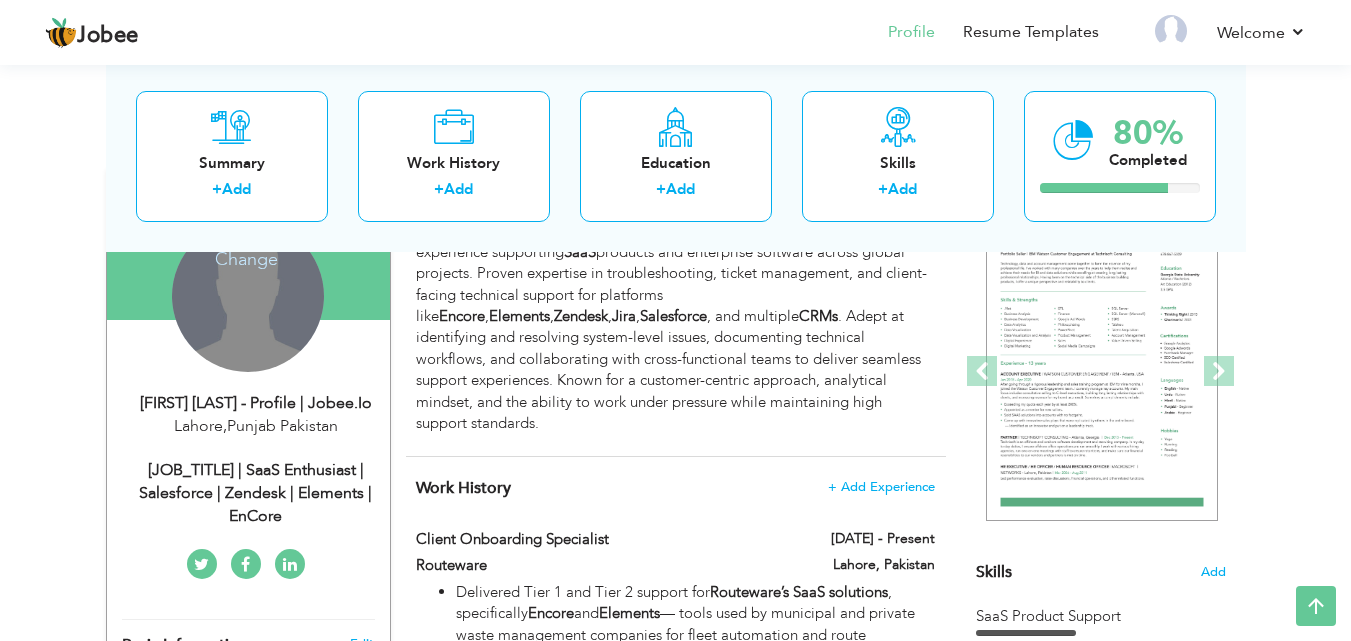 click on "Change
Remove" at bounding box center [248, 296] 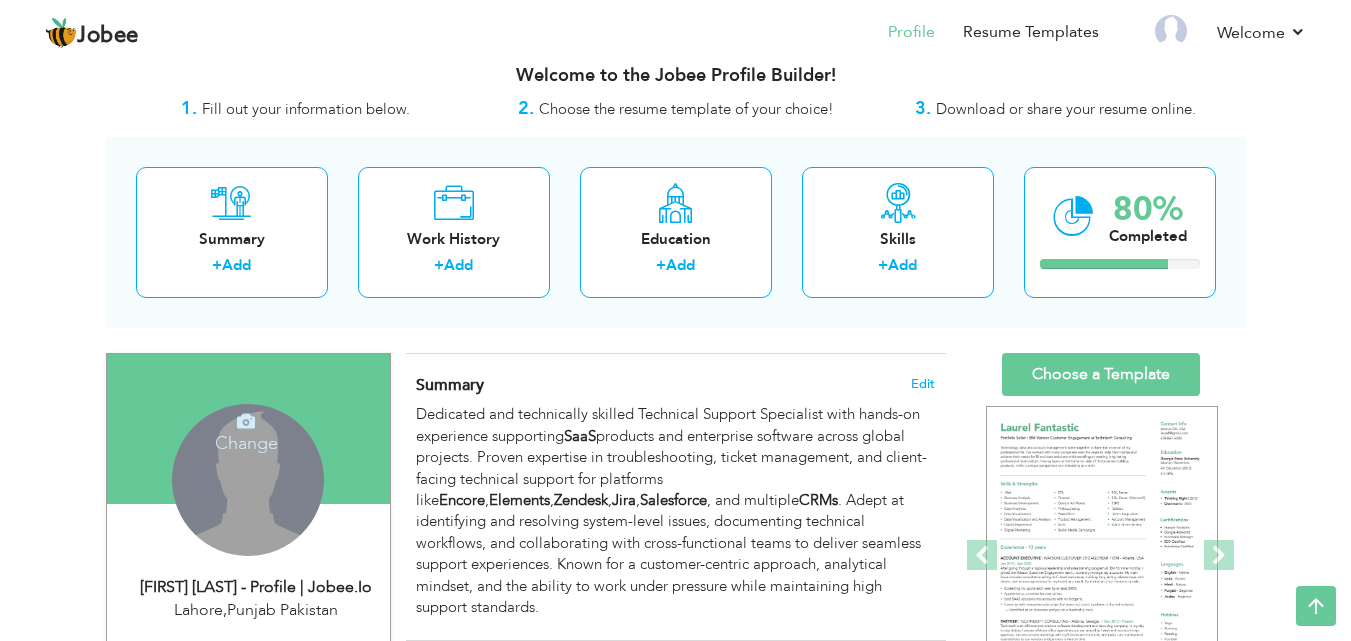 scroll, scrollTop: 0, scrollLeft: 0, axis: both 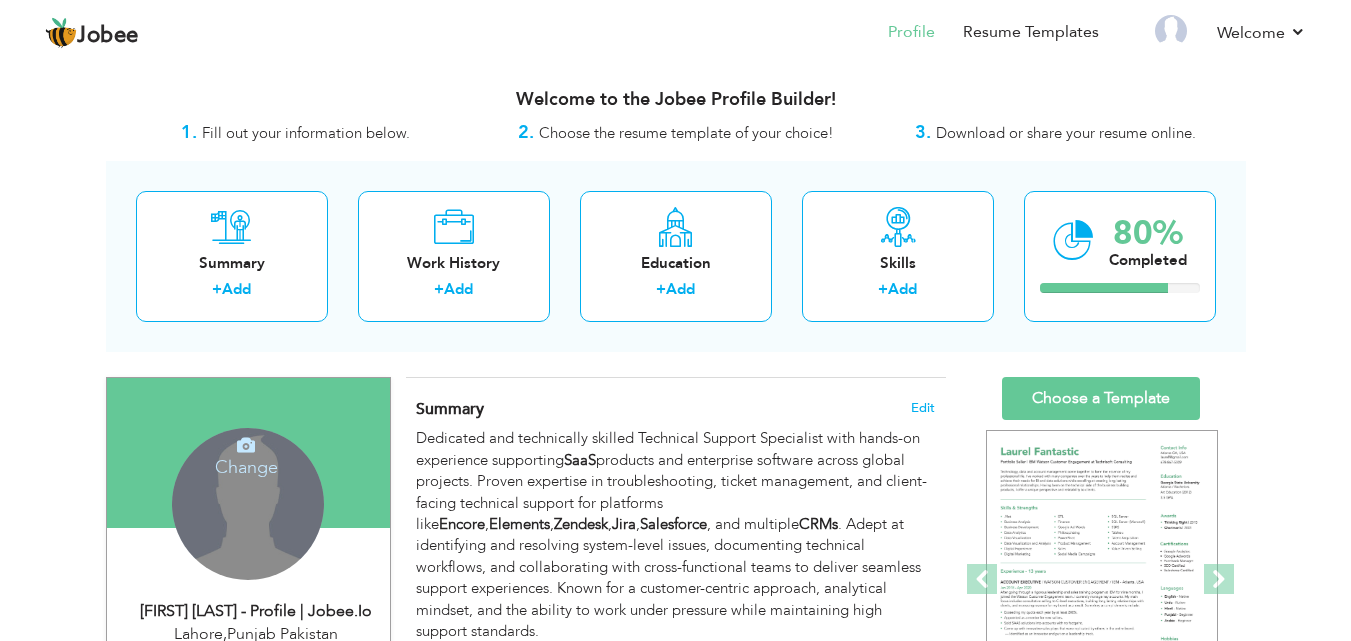 click at bounding box center (246, 445) 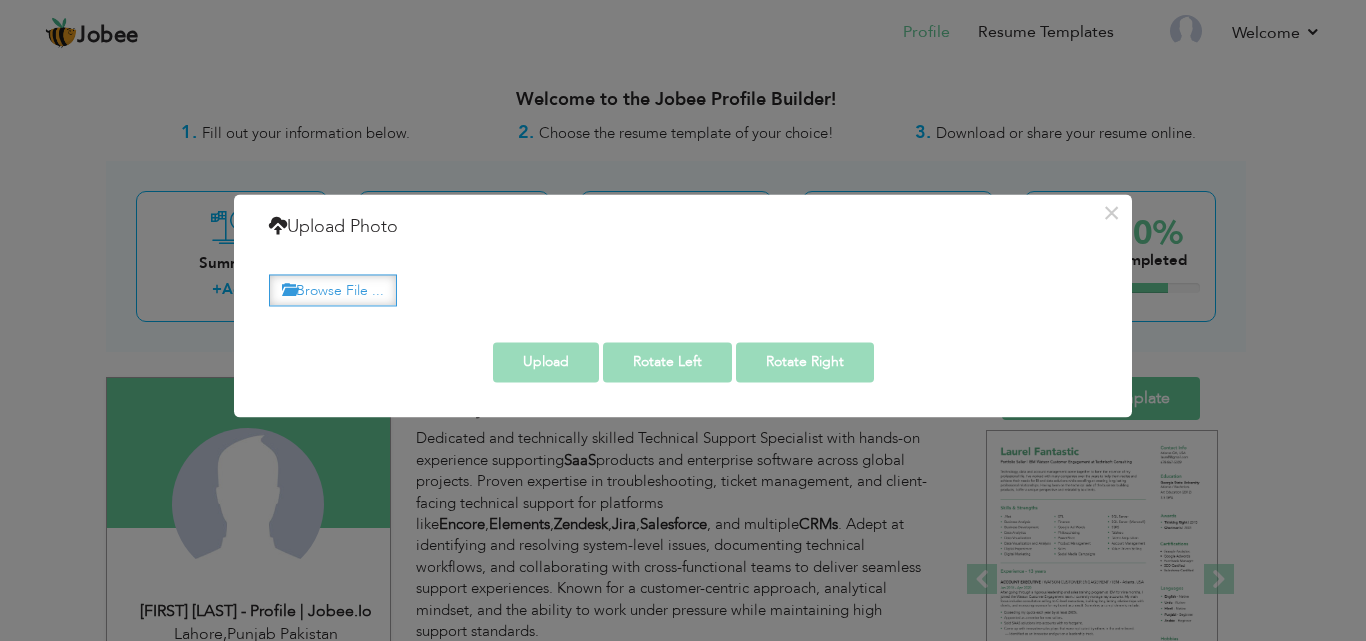 click on "Browse File ..." at bounding box center (333, 290) 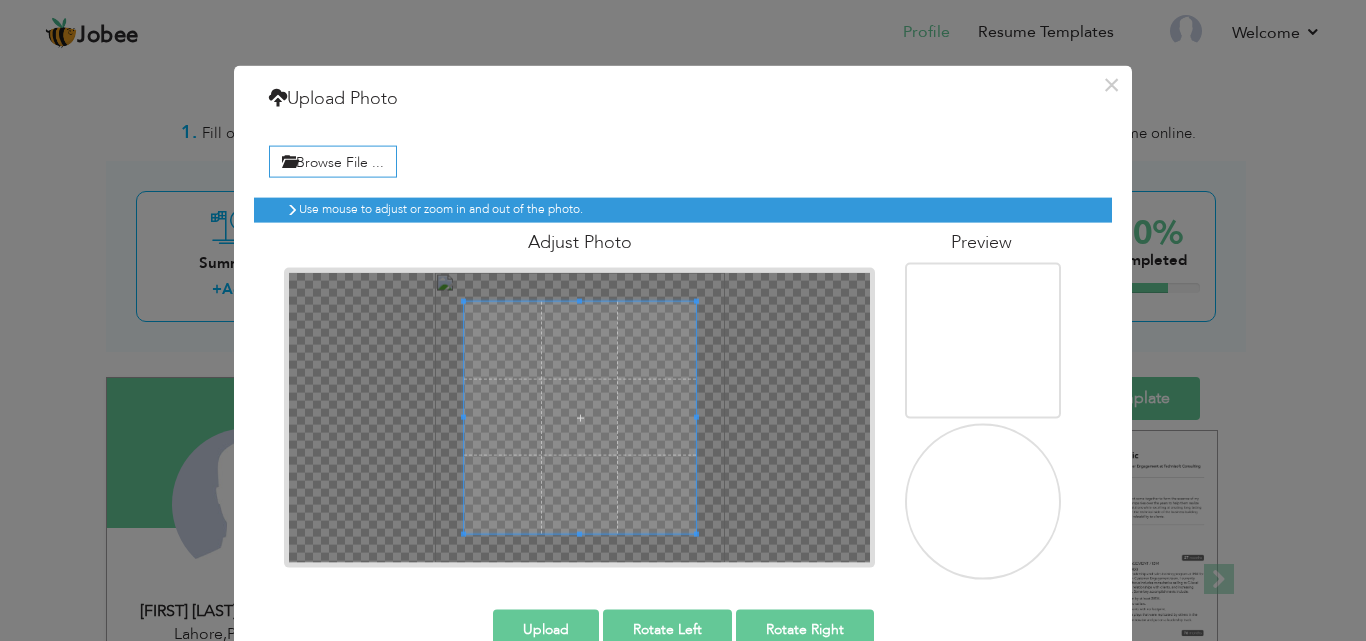 click at bounding box center (580, 417) 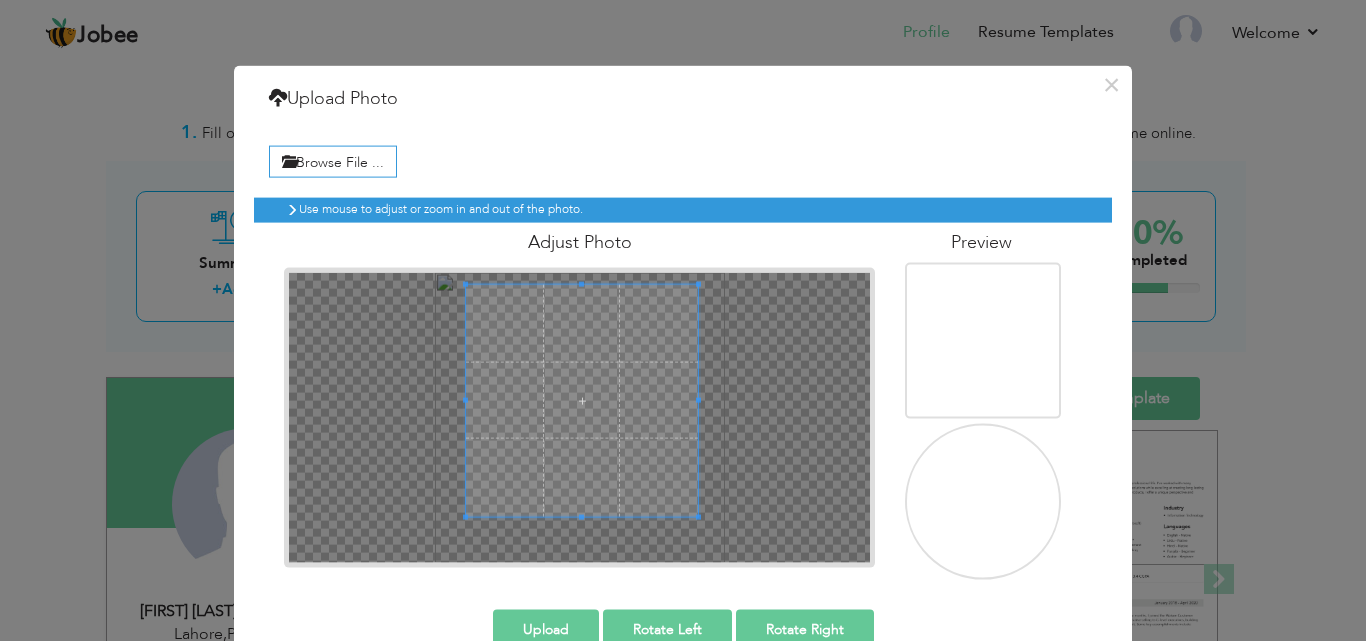 click at bounding box center [582, 400] 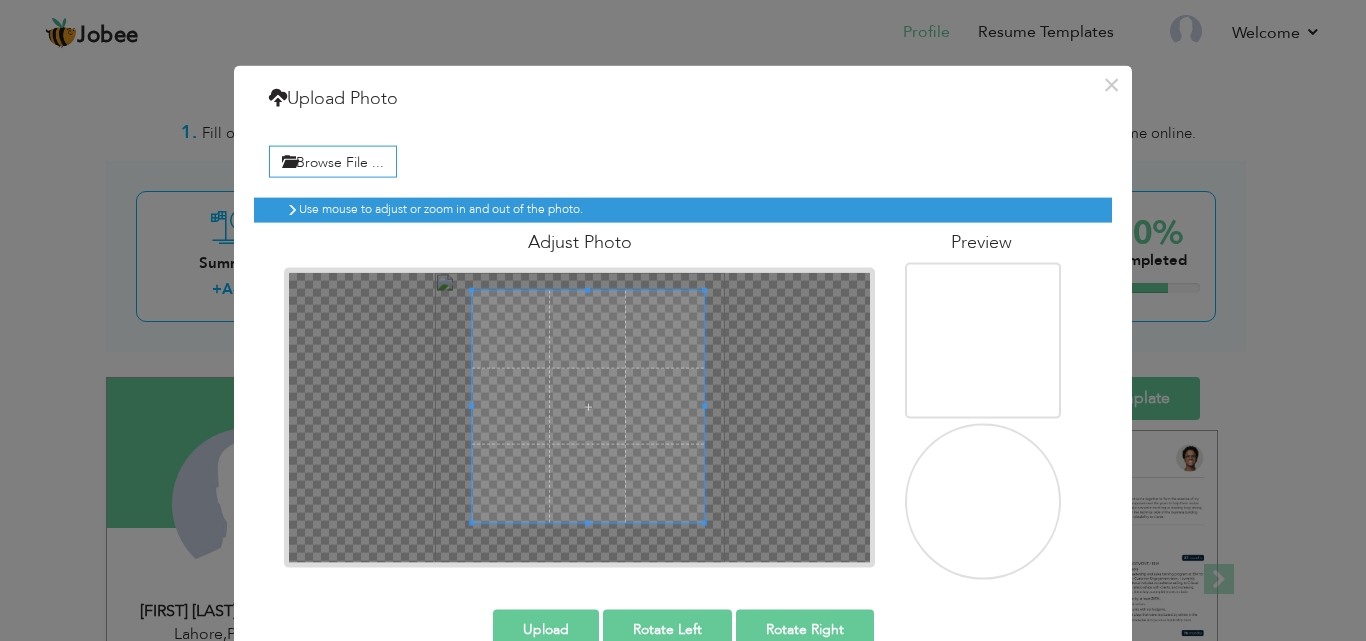 click at bounding box center [588, 406] 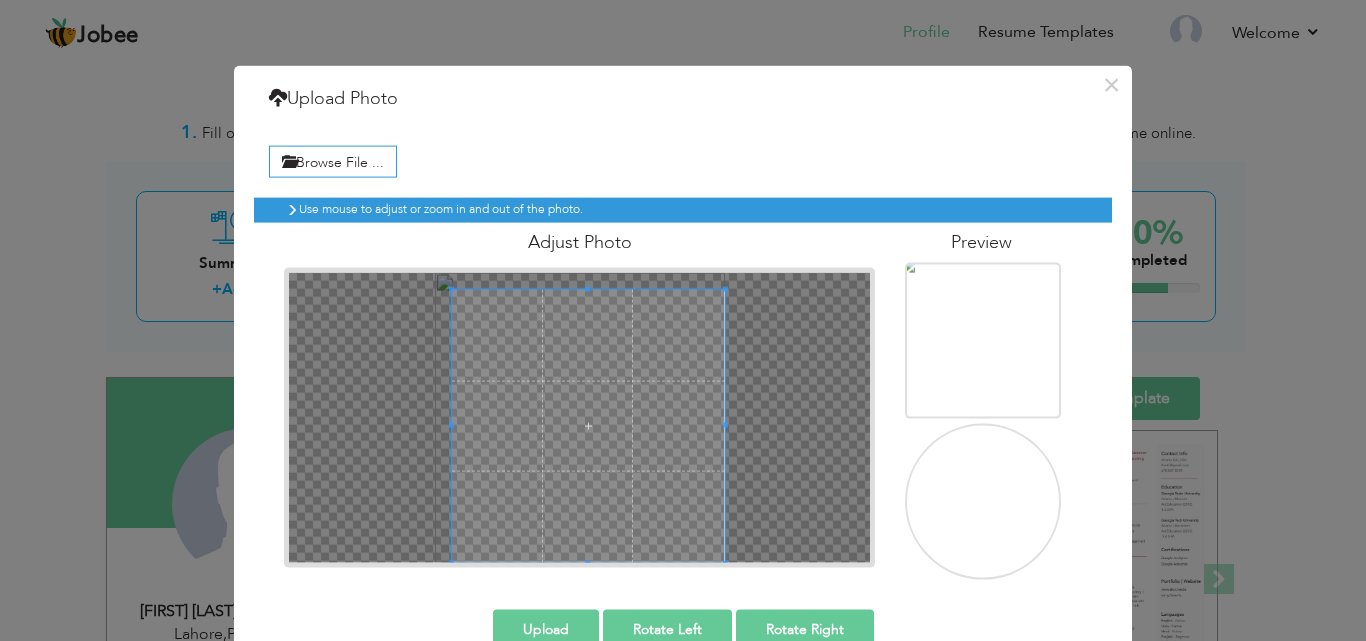 click on "×
Upload Photo
Browse File ...
Adjust Photo Preview Upload  Rotate Left" at bounding box center [683, 374] 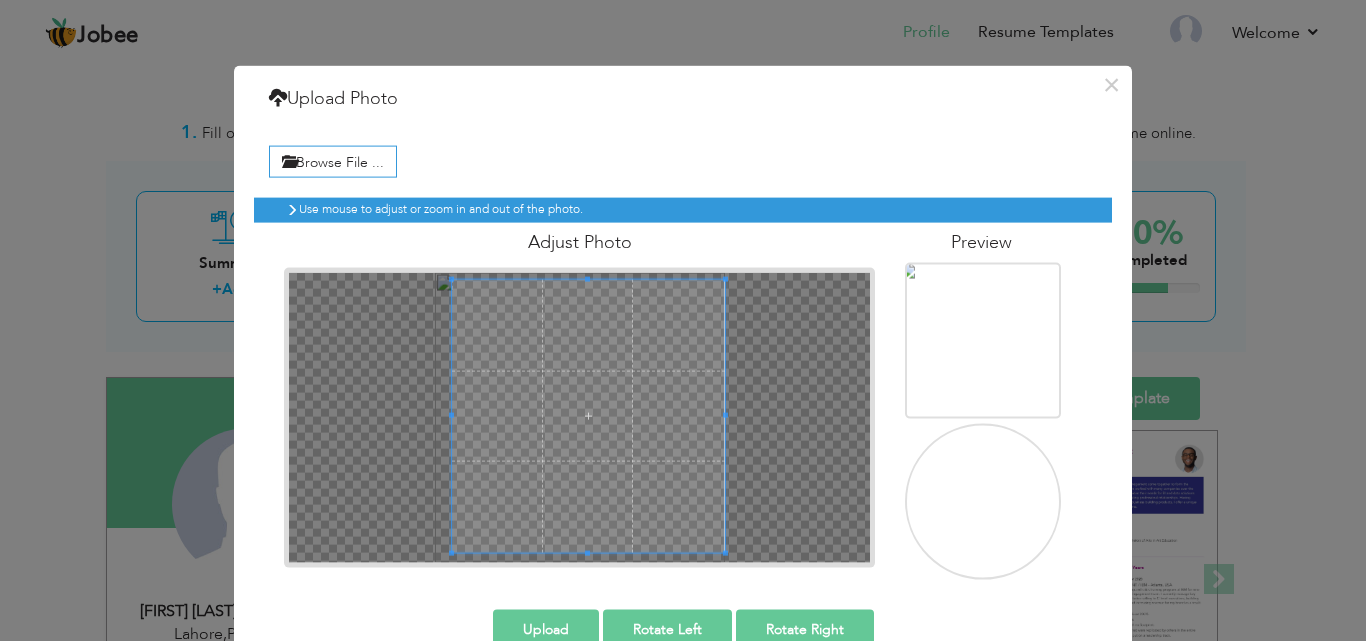 click at bounding box center (588, 415) 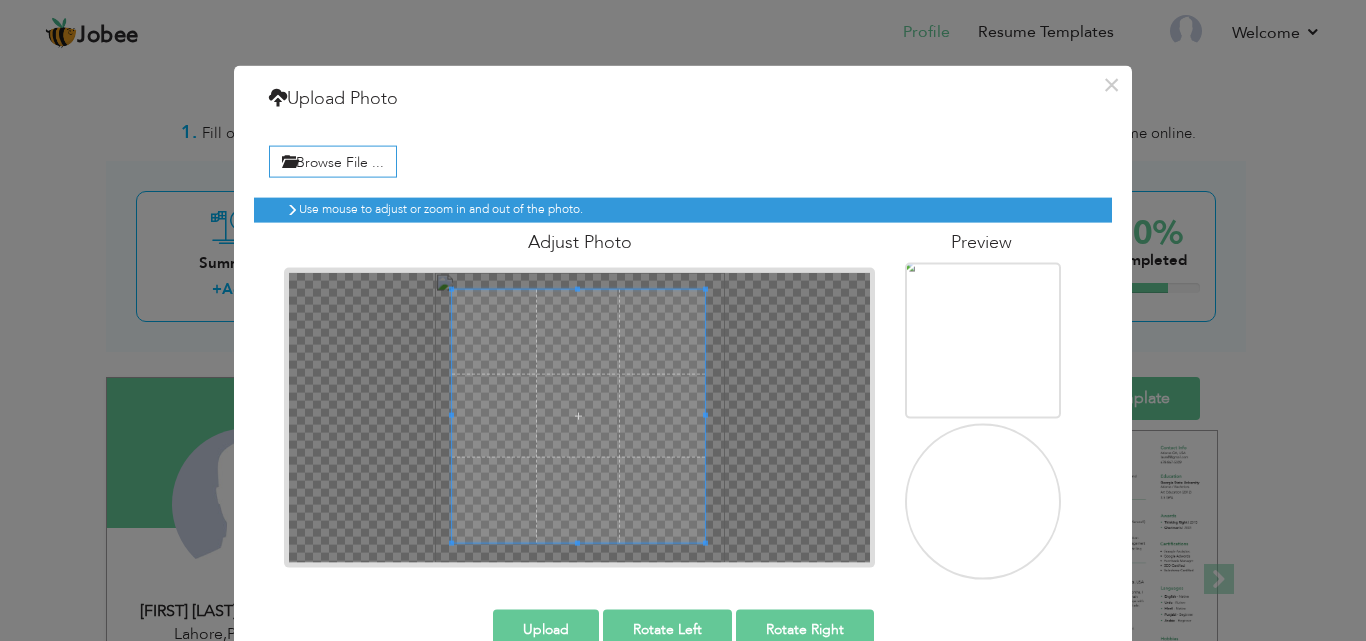 click at bounding box center (578, 415) 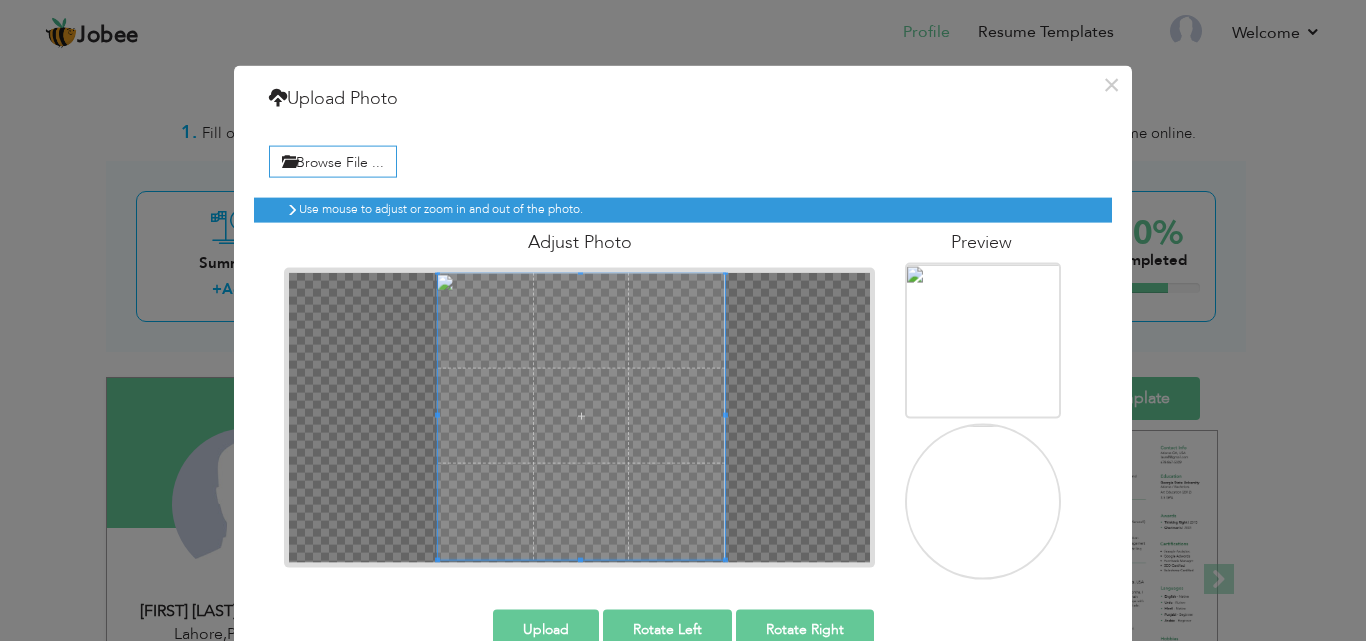 click at bounding box center (579, 417) 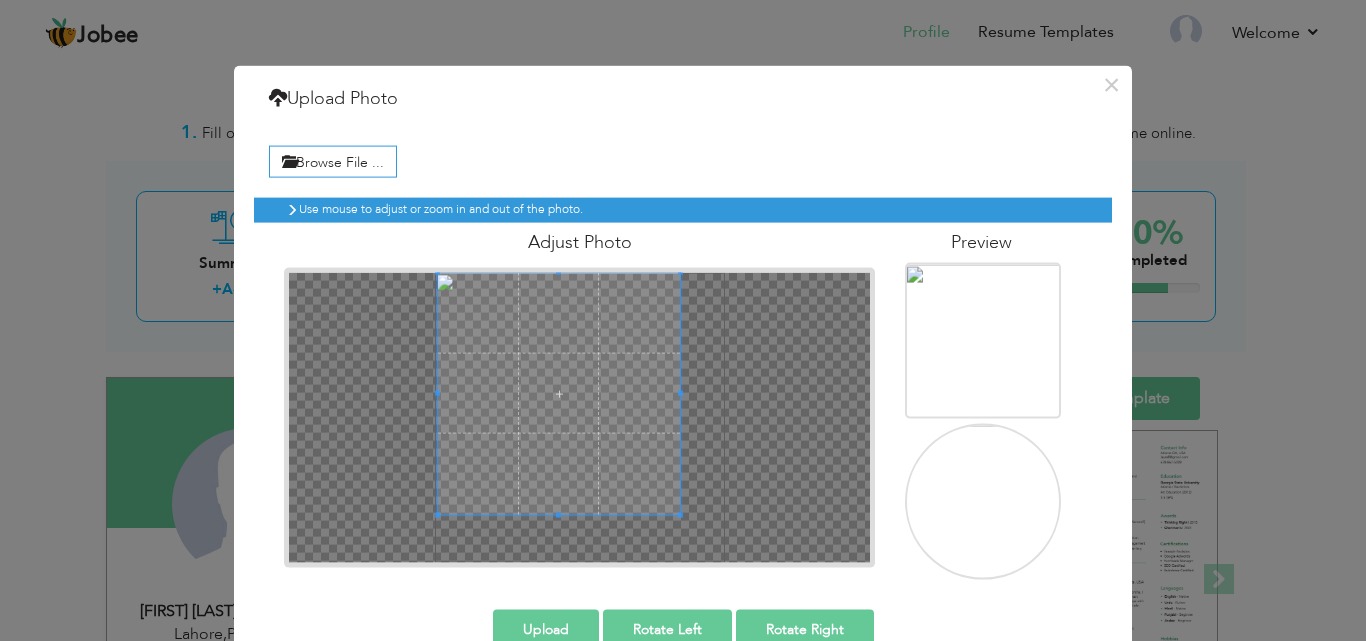 click at bounding box center [579, 417] 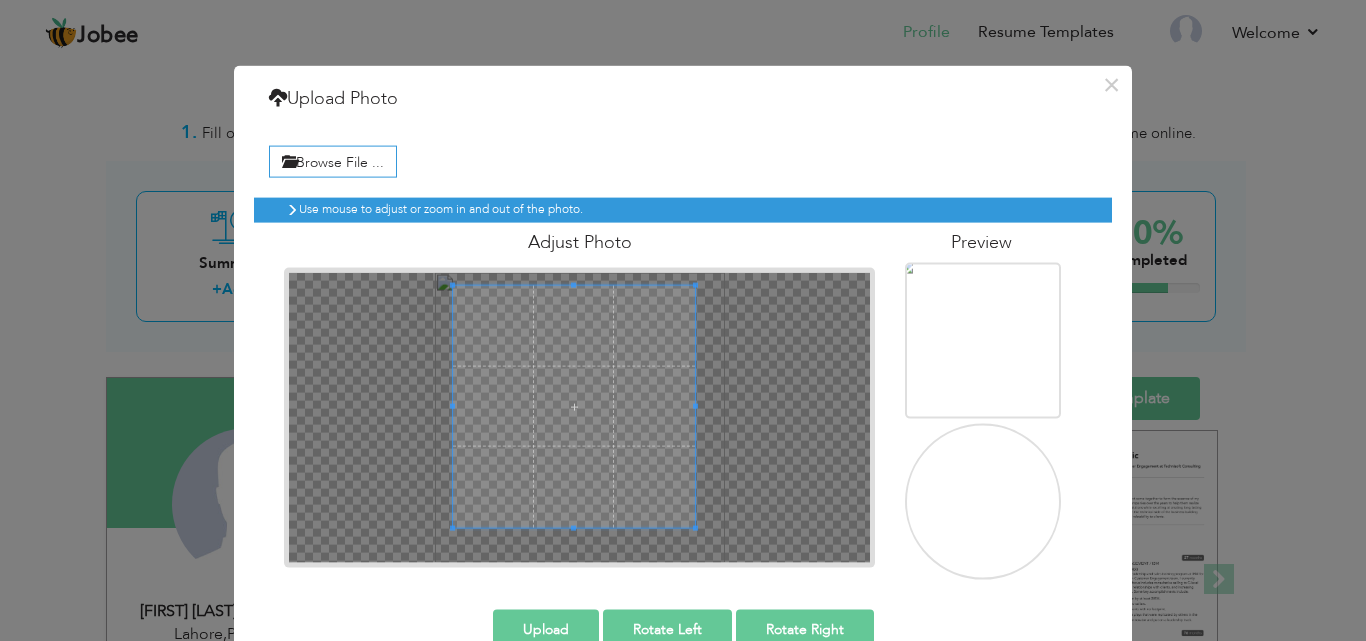 click at bounding box center [574, 406] 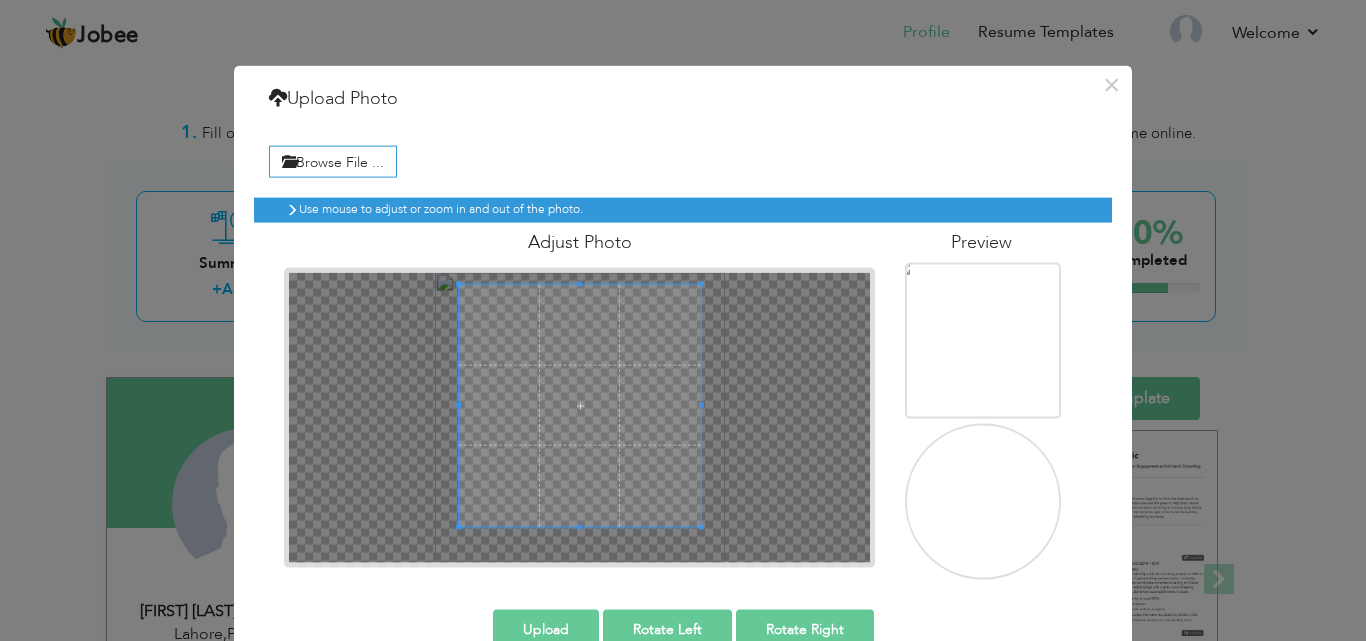 click at bounding box center [580, 405] 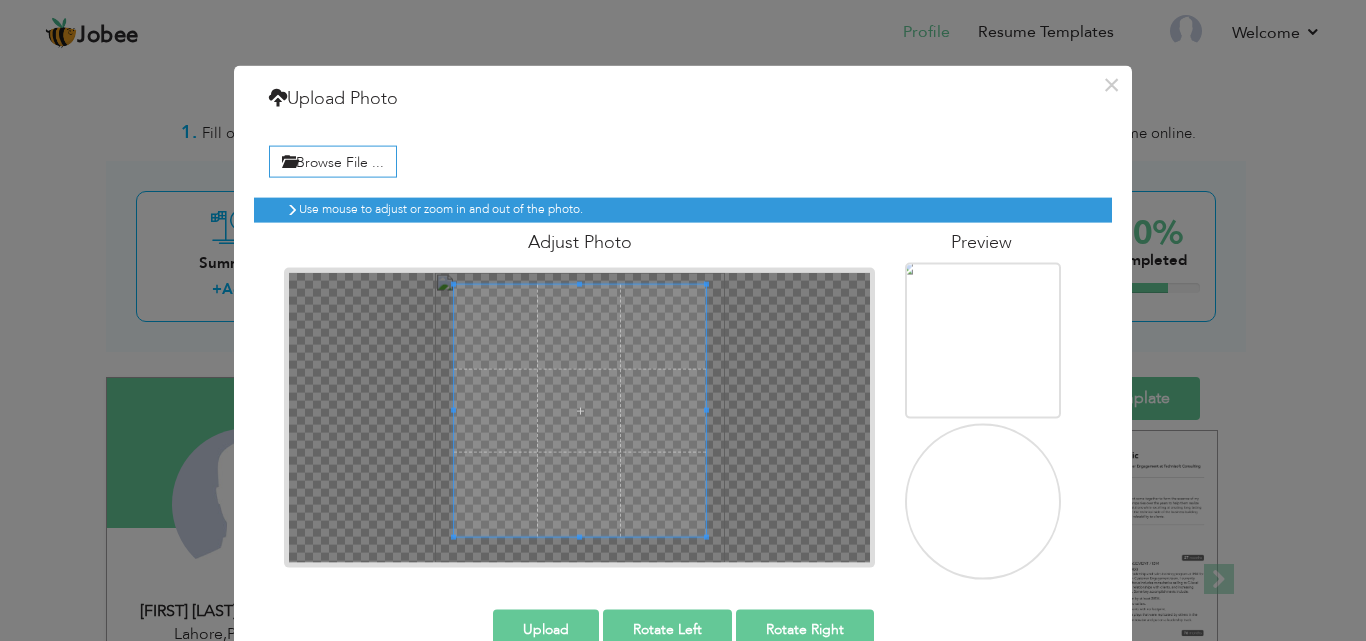 click at bounding box center [580, 536] 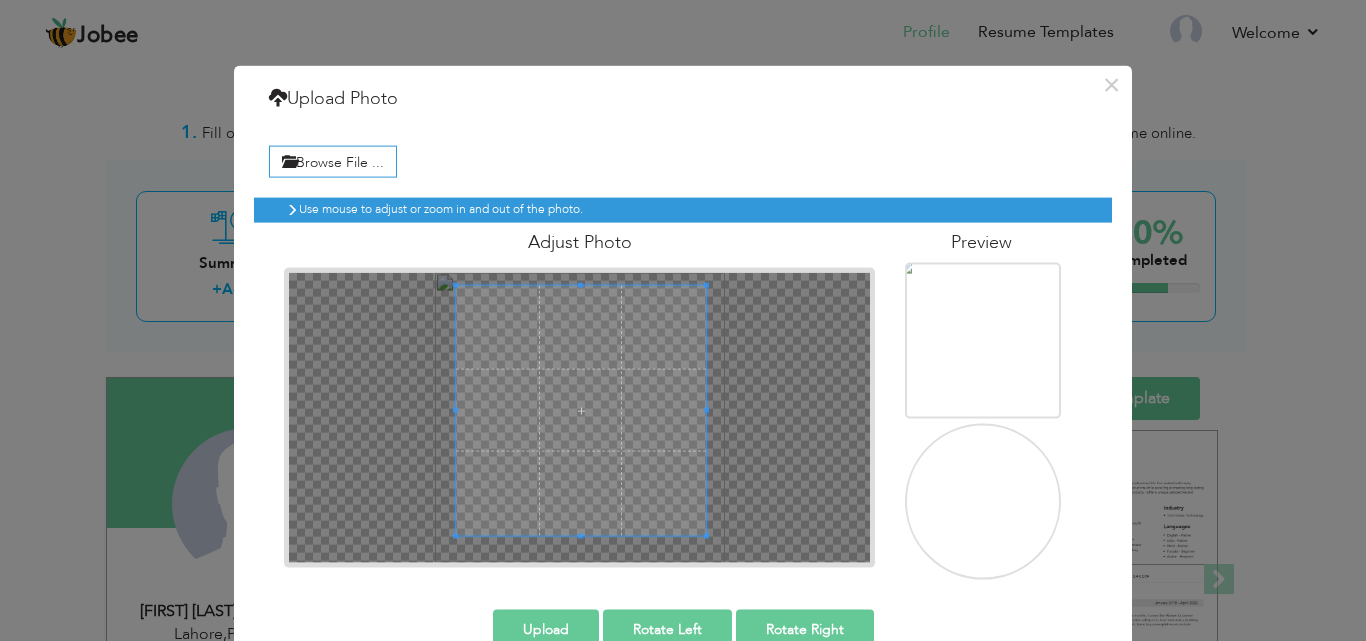click at bounding box center (455, 409) 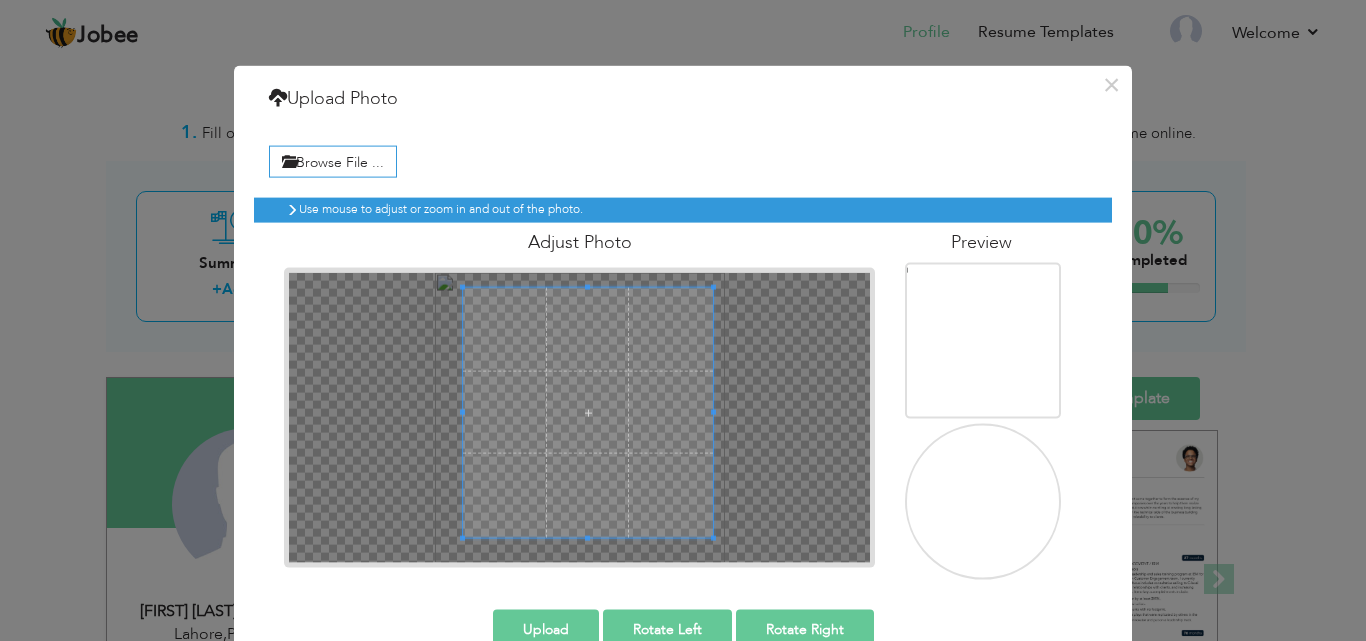 click at bounding box center (588, 412) 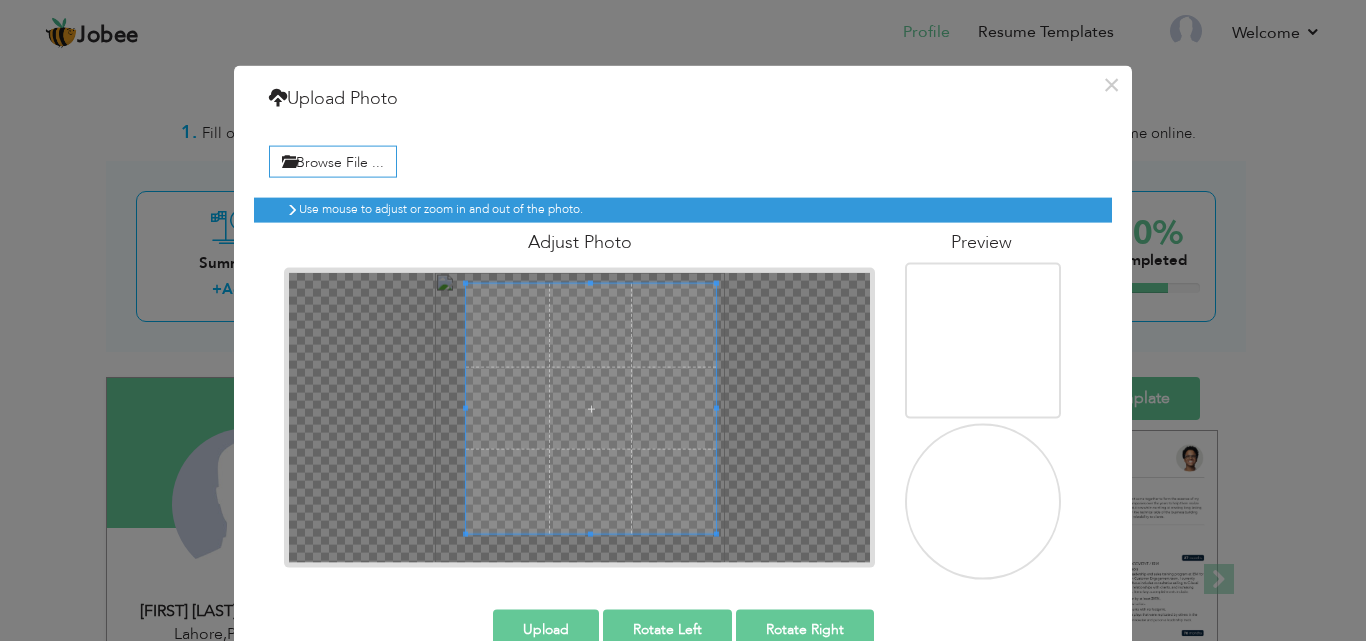 click at bounding box center [591, 408] 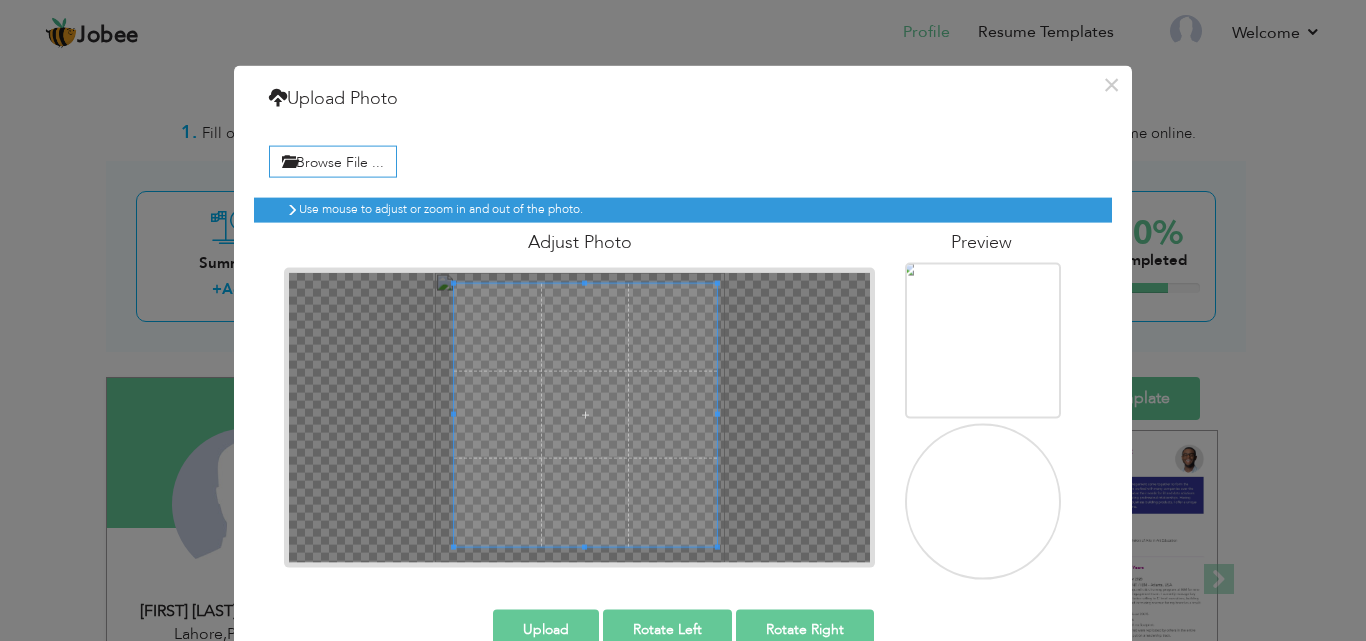 click at bounding box center (579, 417) 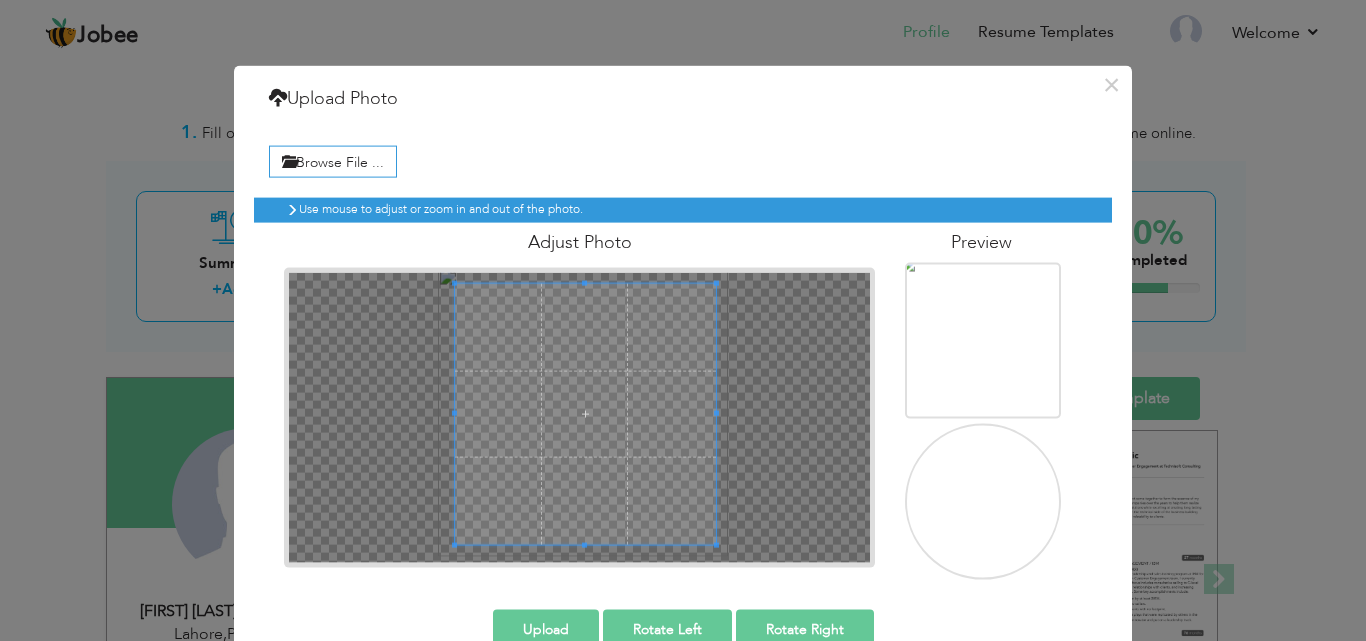 click at bounding box center (579, 417) 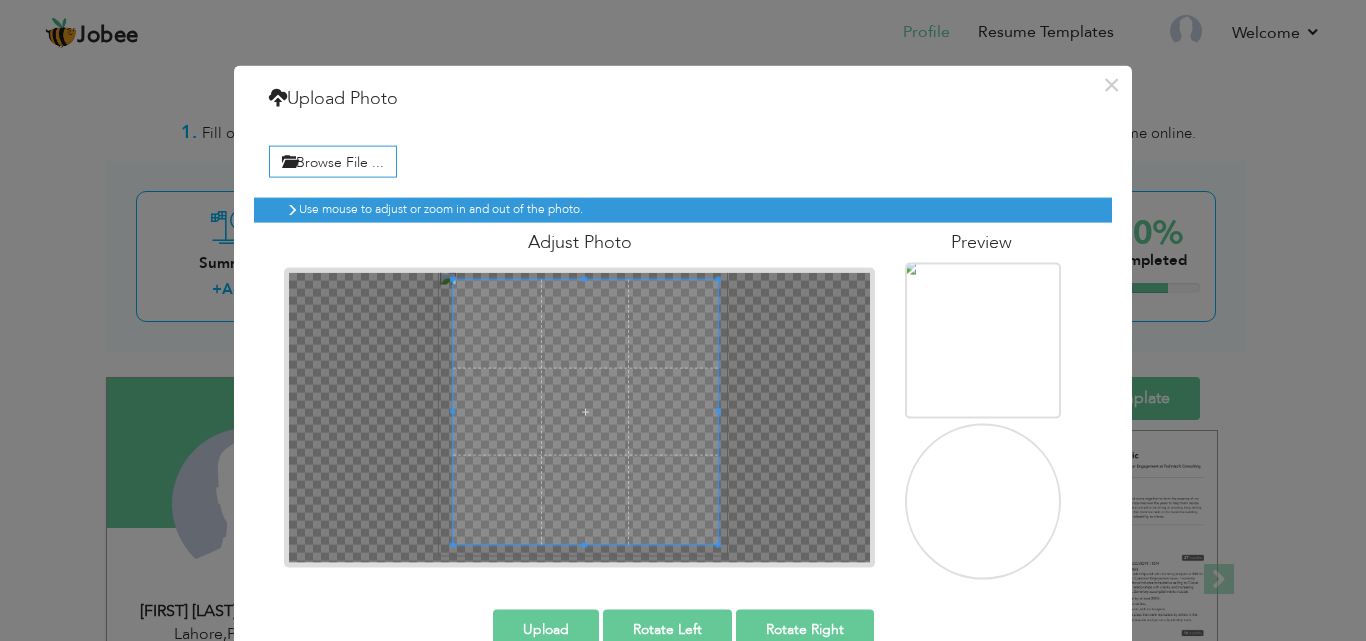 click at bounding box center [584, 278] 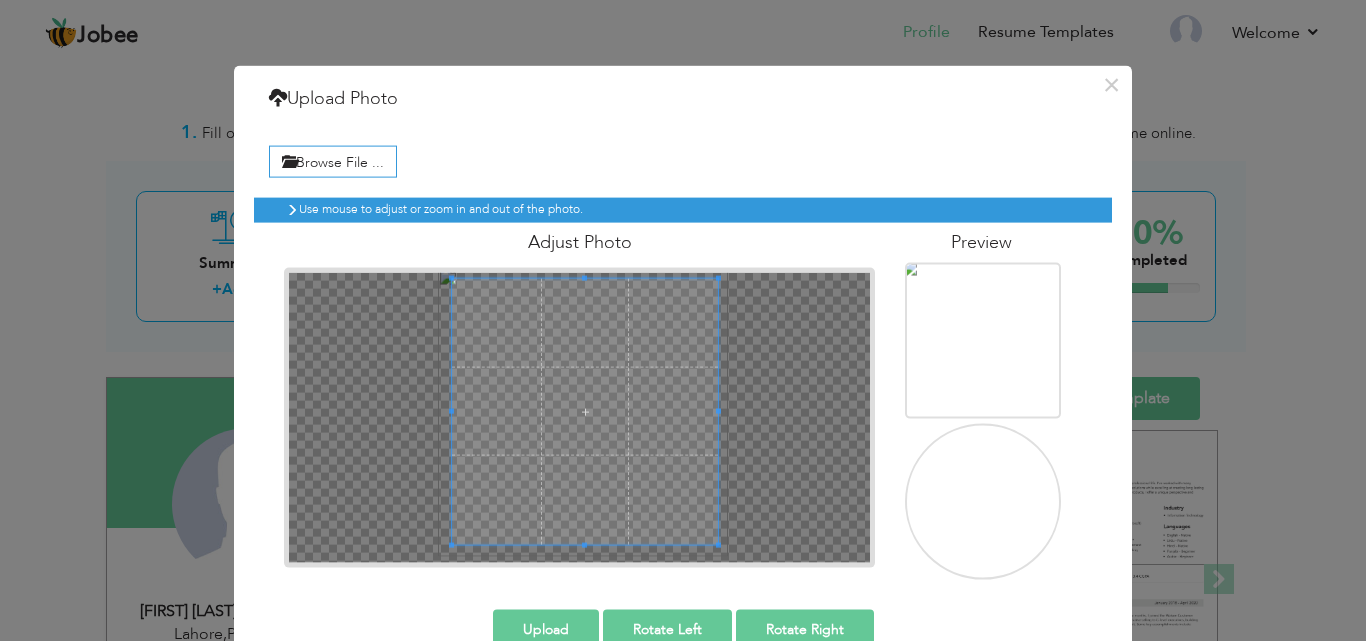 click at bounding box center (584, 277) 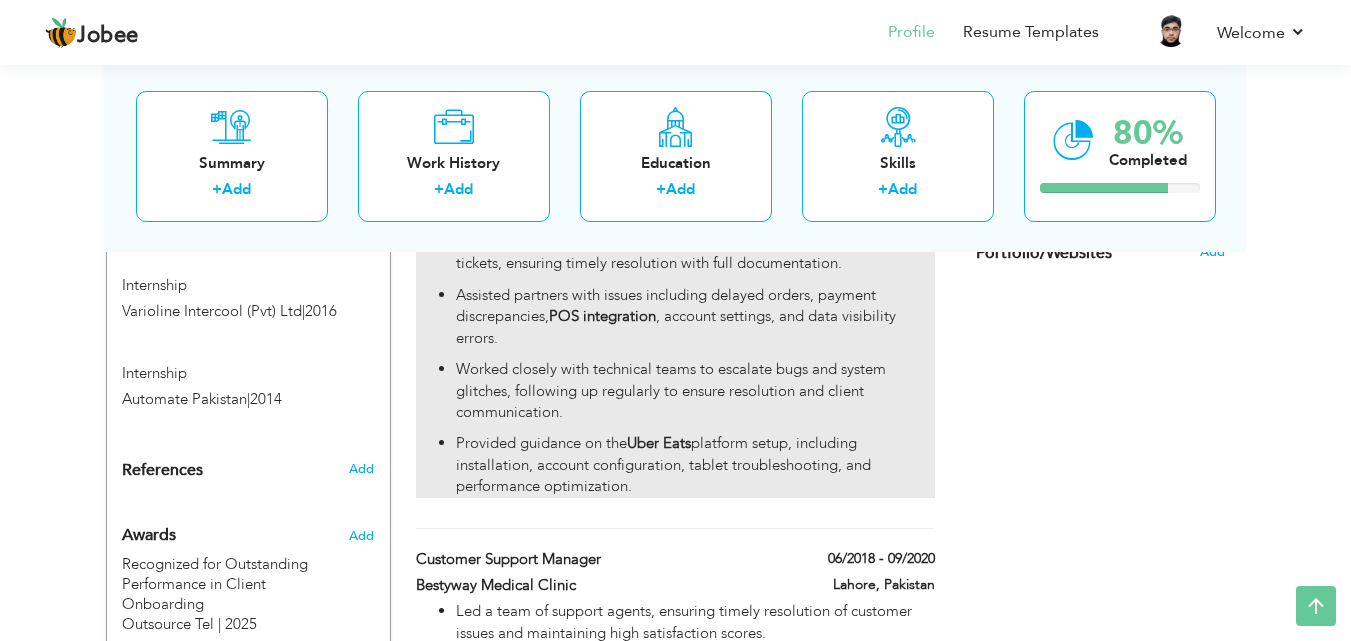 scroll, scrollTop: 1926, scrollLeft: 0, axis: vertical 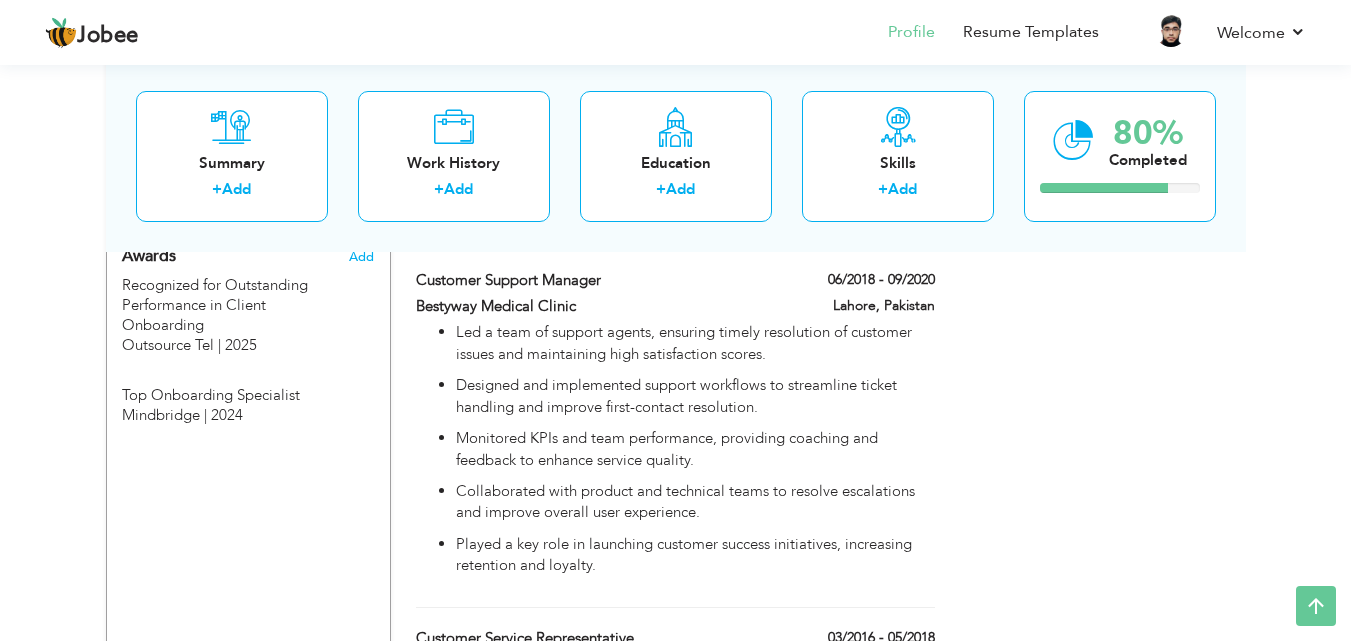 drag, startPoint x: 1342, startPoint y: 447, endPoint x: 1343, endPoint y: 431, distance: 16.03122 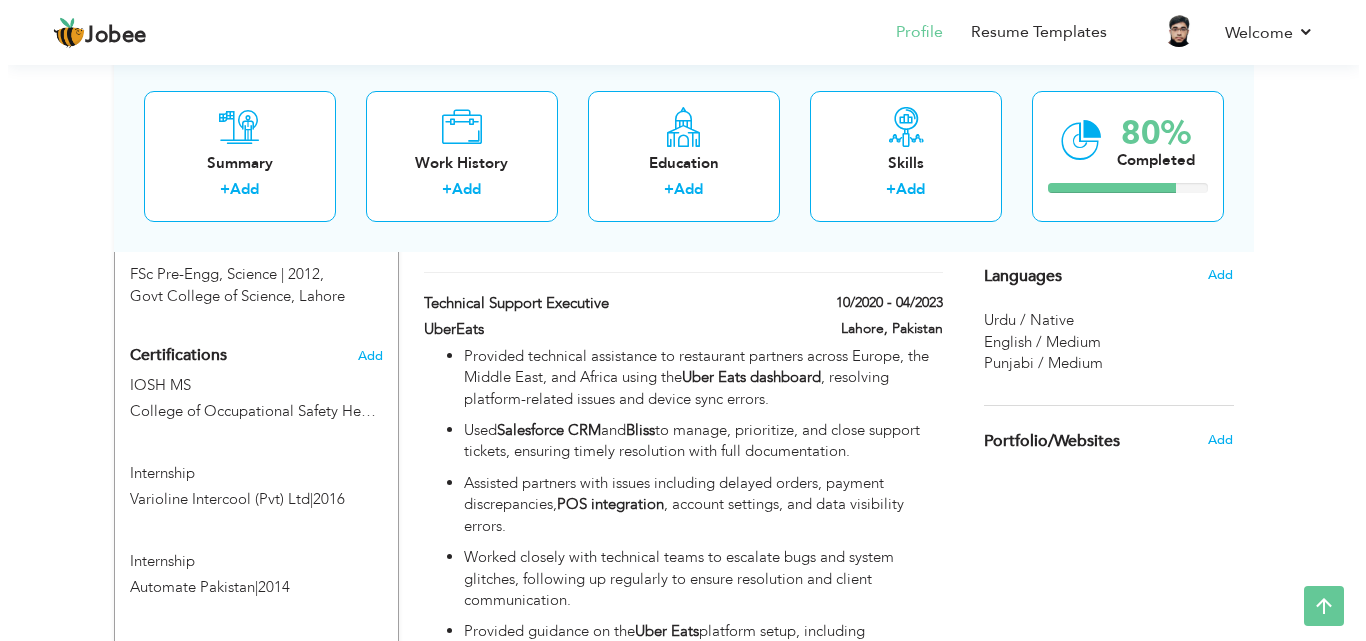 scroll, scrollTop: 988, scrollLeft: 0, axis: vertical 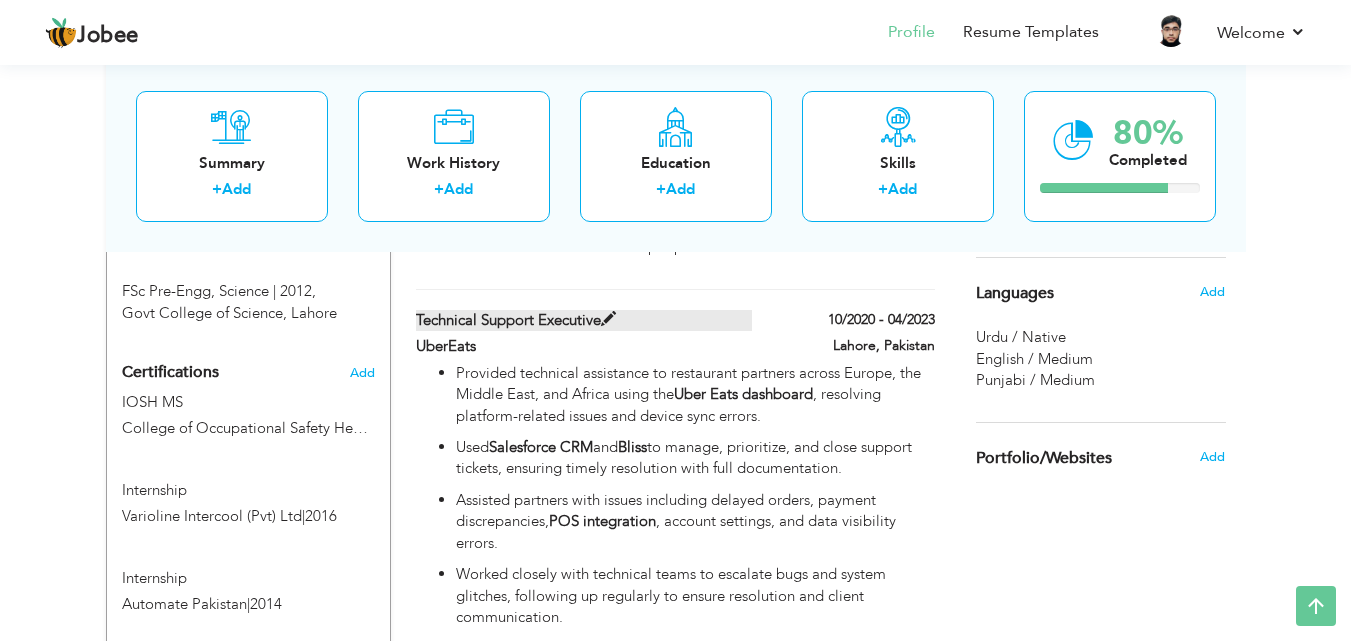click on "Technical Support Executive" at bounding box center (584, 320) 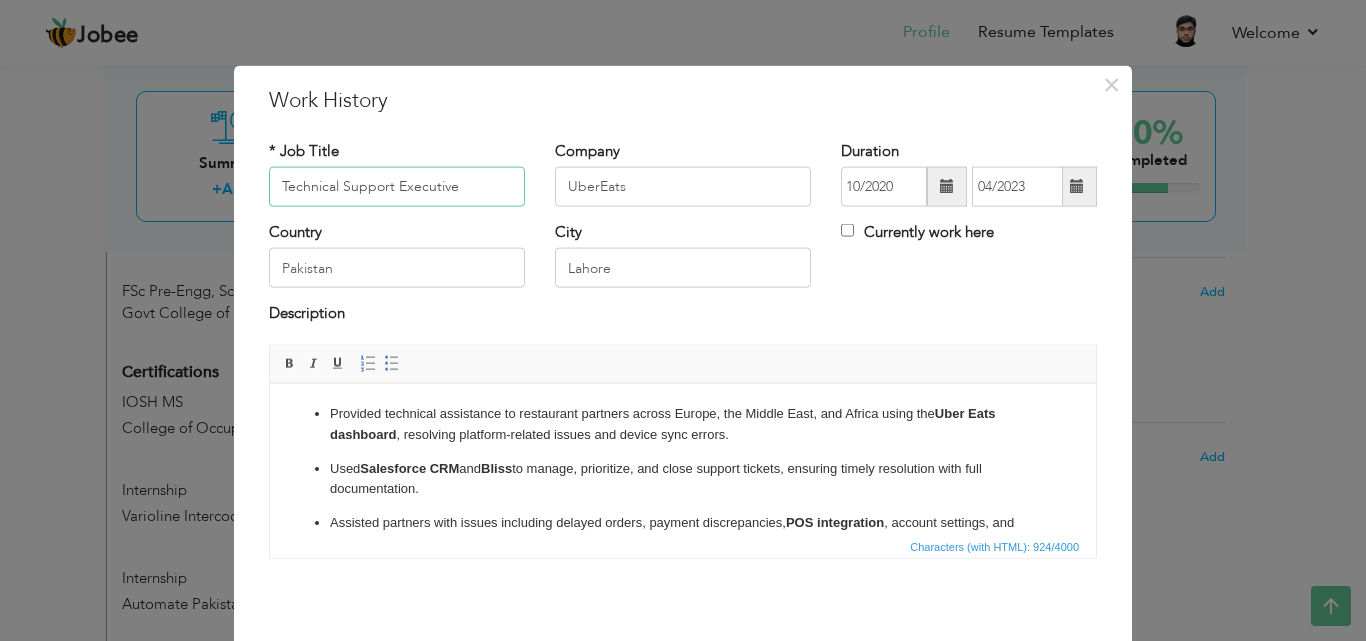 click on "Technical Support Executive" at bounding box center (397, 187) 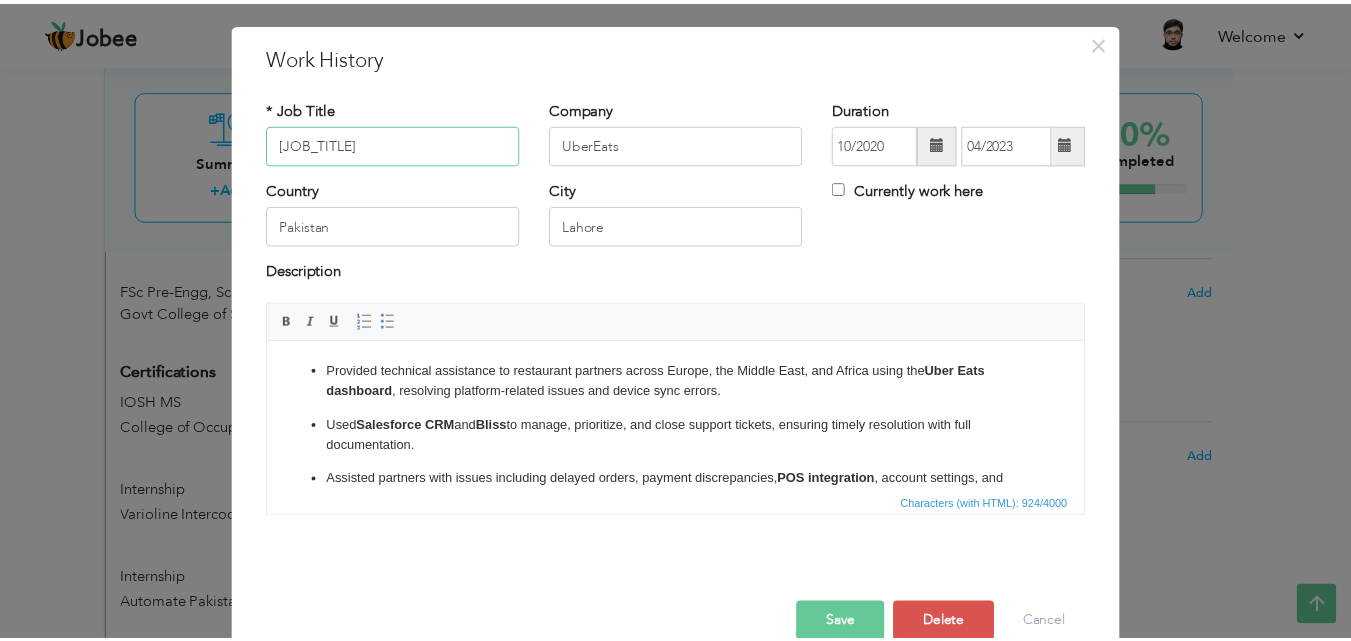 scroll, scrollTop: 79, scrollLeft: 0, axis: vertical 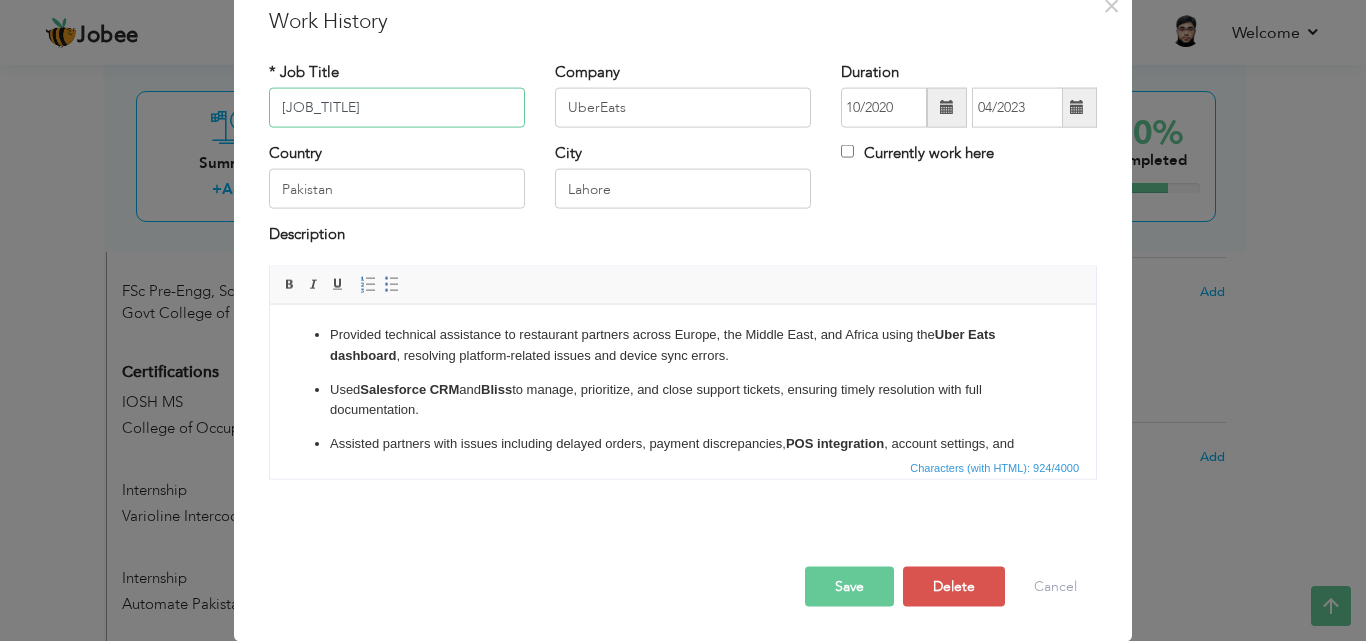 type on "Customer Success Specialist" 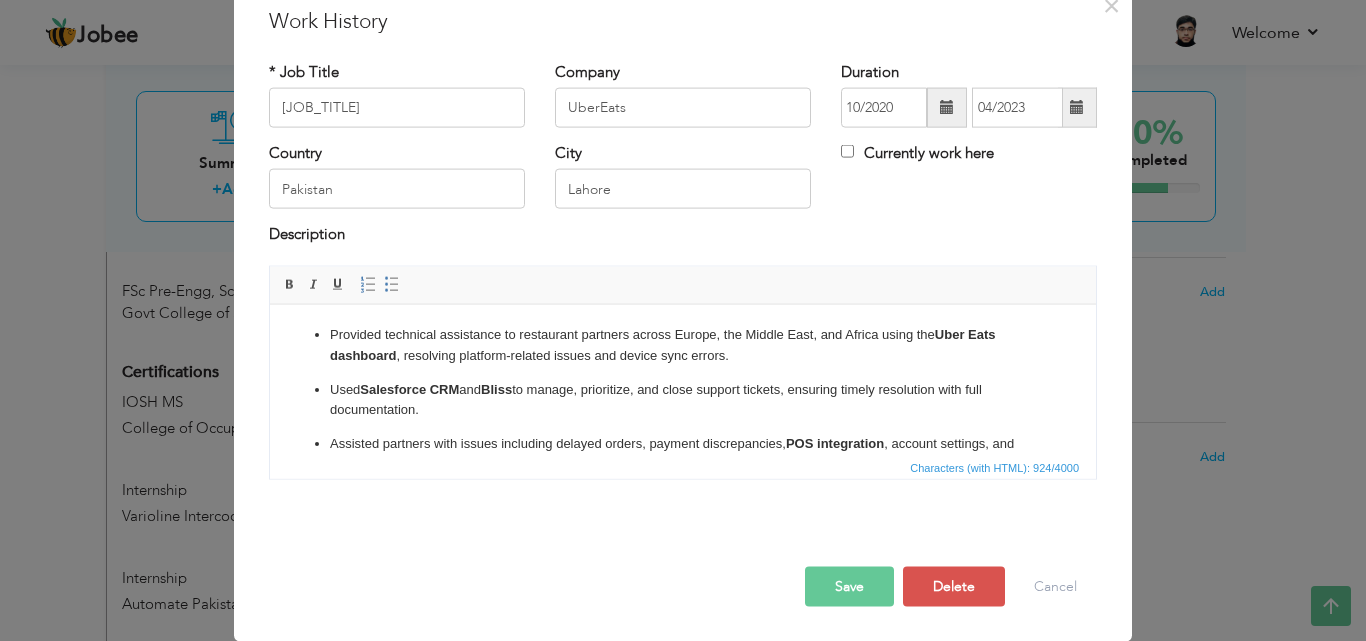 click on "Save" at bounding box center [849, 586] 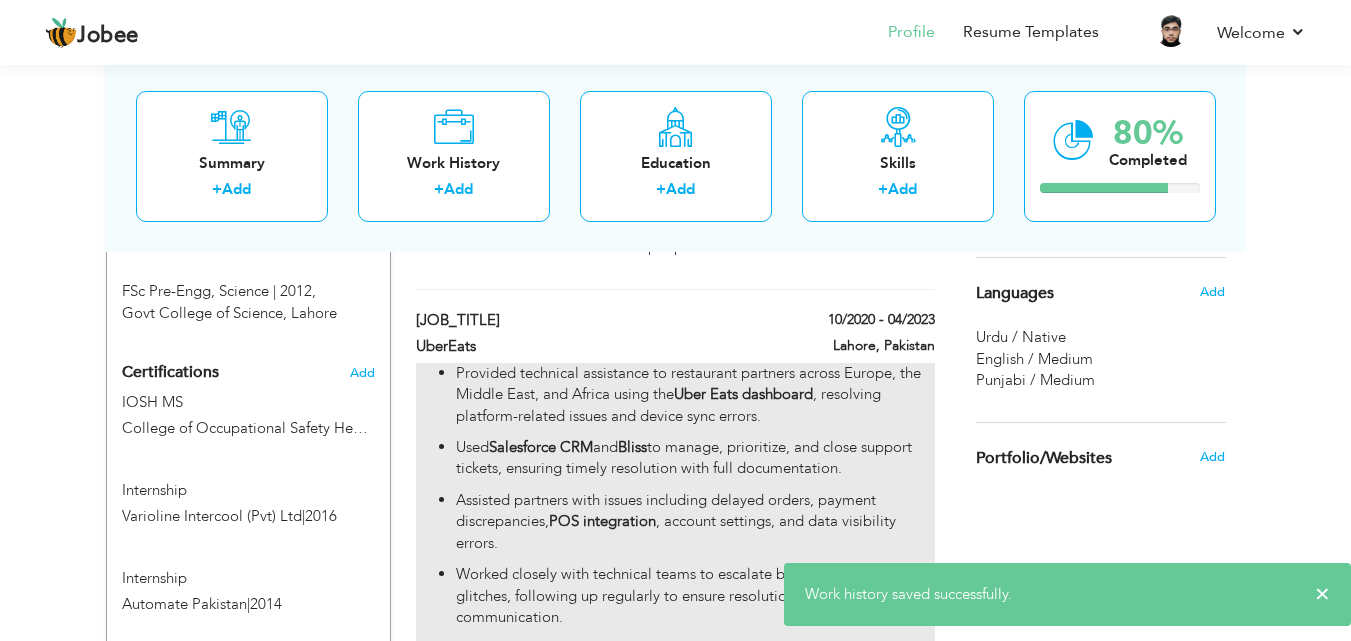 scroll, scrollTop: 1722, scrollLeft: 0, axis: vertical 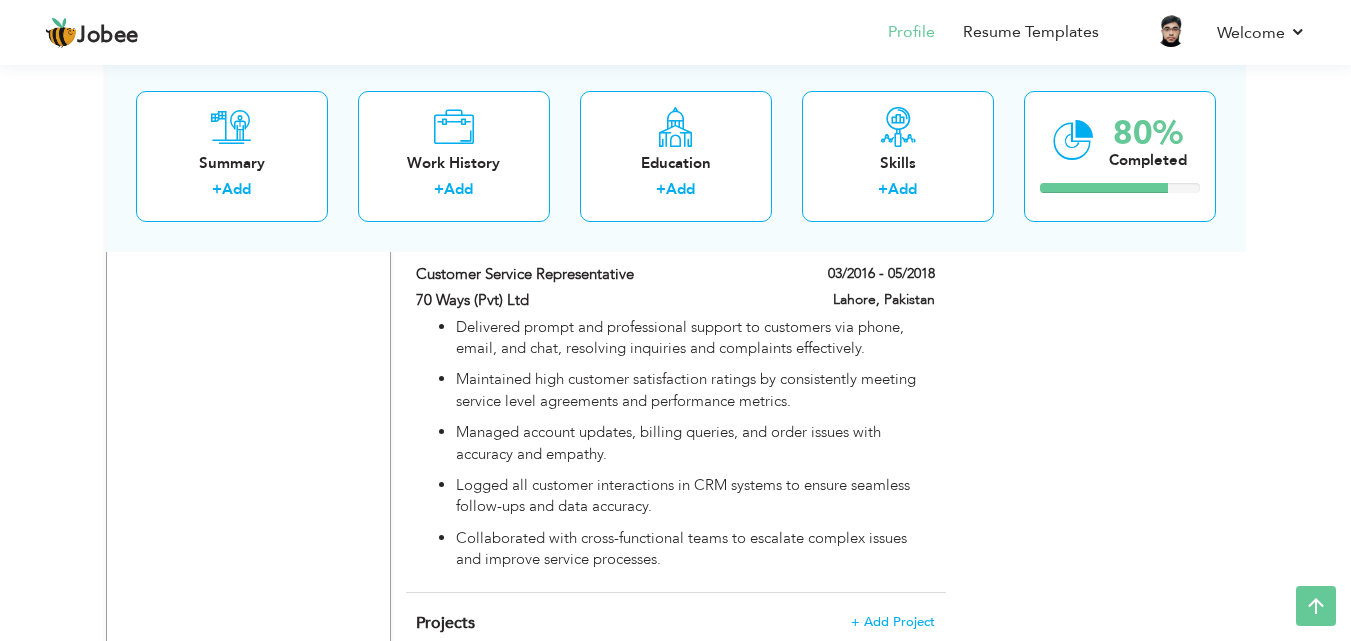 drag, startPoint x: 1353, startPoint y: 555, endPoint x: 1359, endPoint y: 416, distance: 139.12944 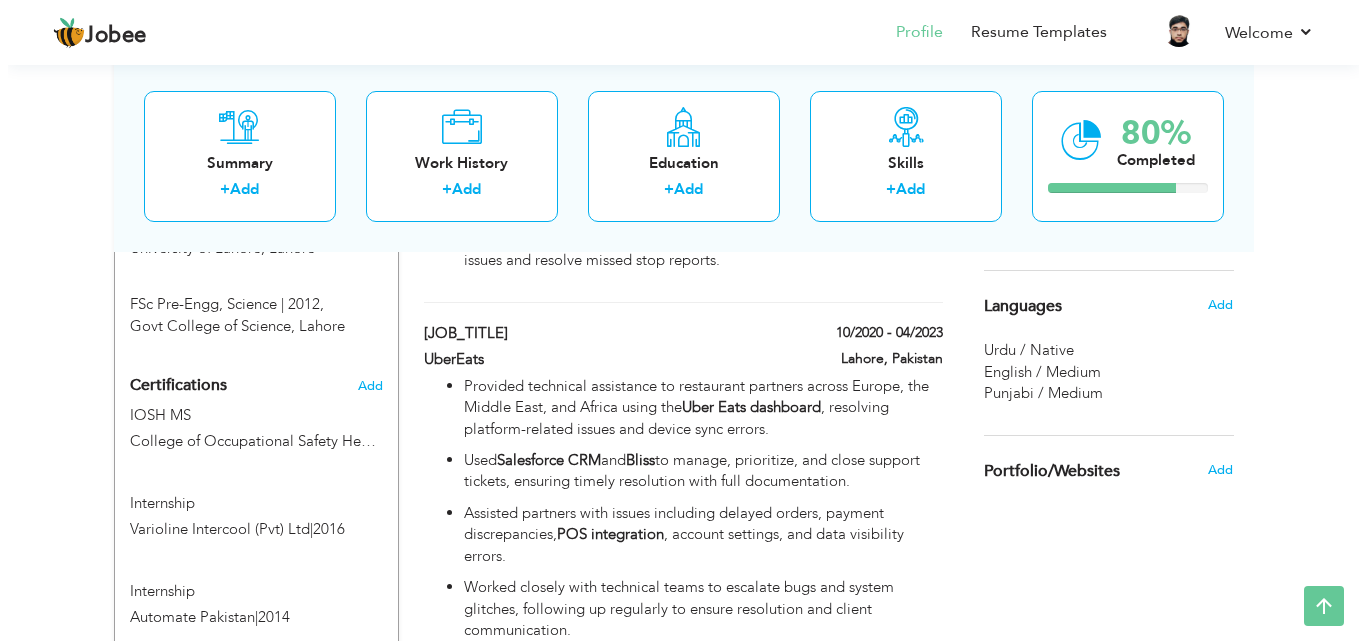 scroll, scrollTop: 967, scrollLeft: 0, axis: vertical 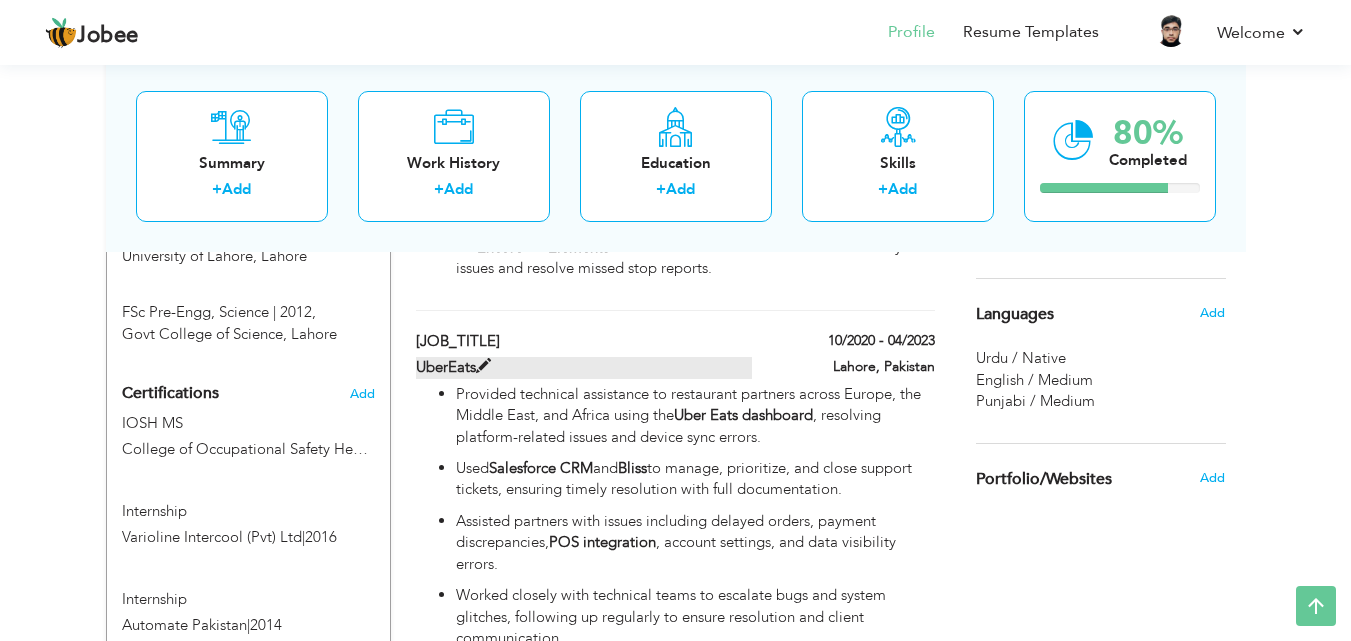 click at bounding box center [483, 366] 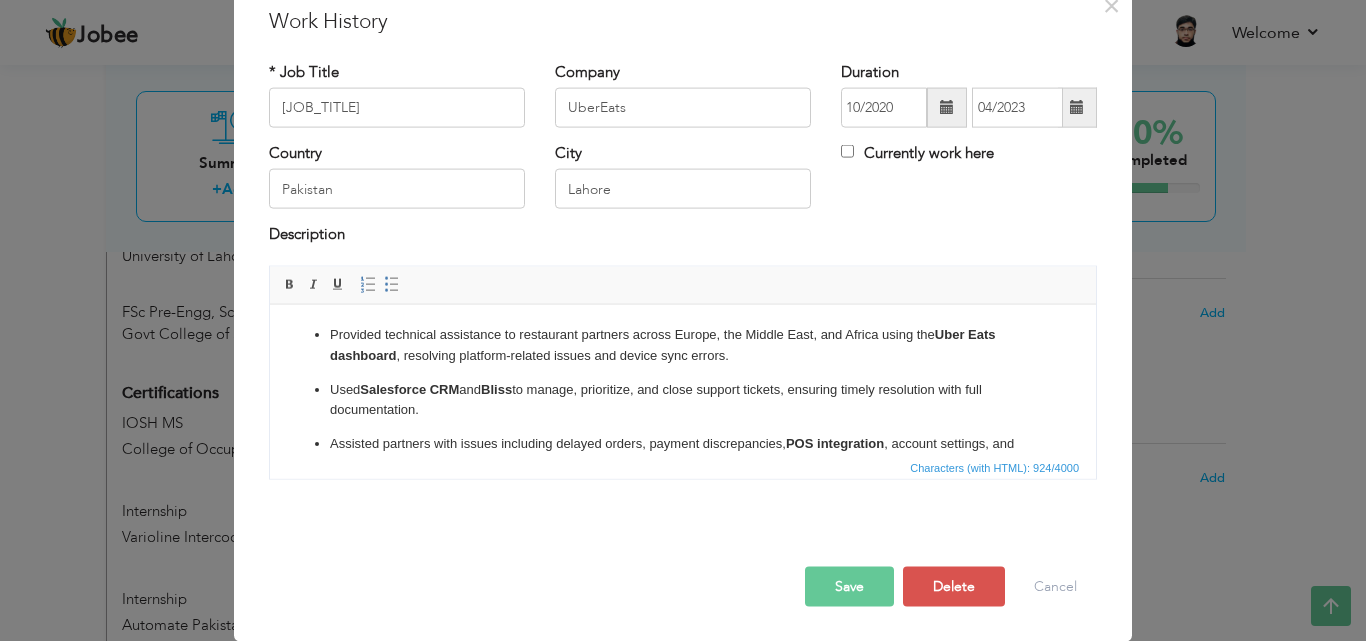 scroll, scrollTop: 0, scrollLeft: 0, axis: both 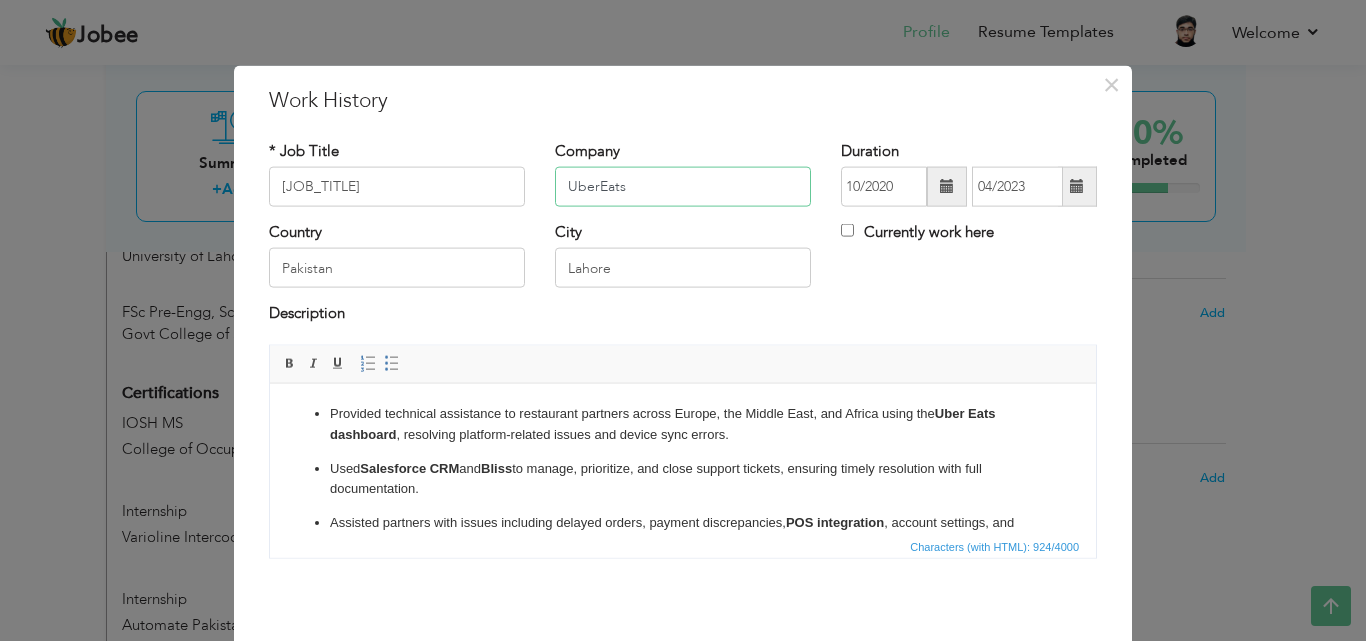 click on "UberEats" at bounding box center (683, 187) 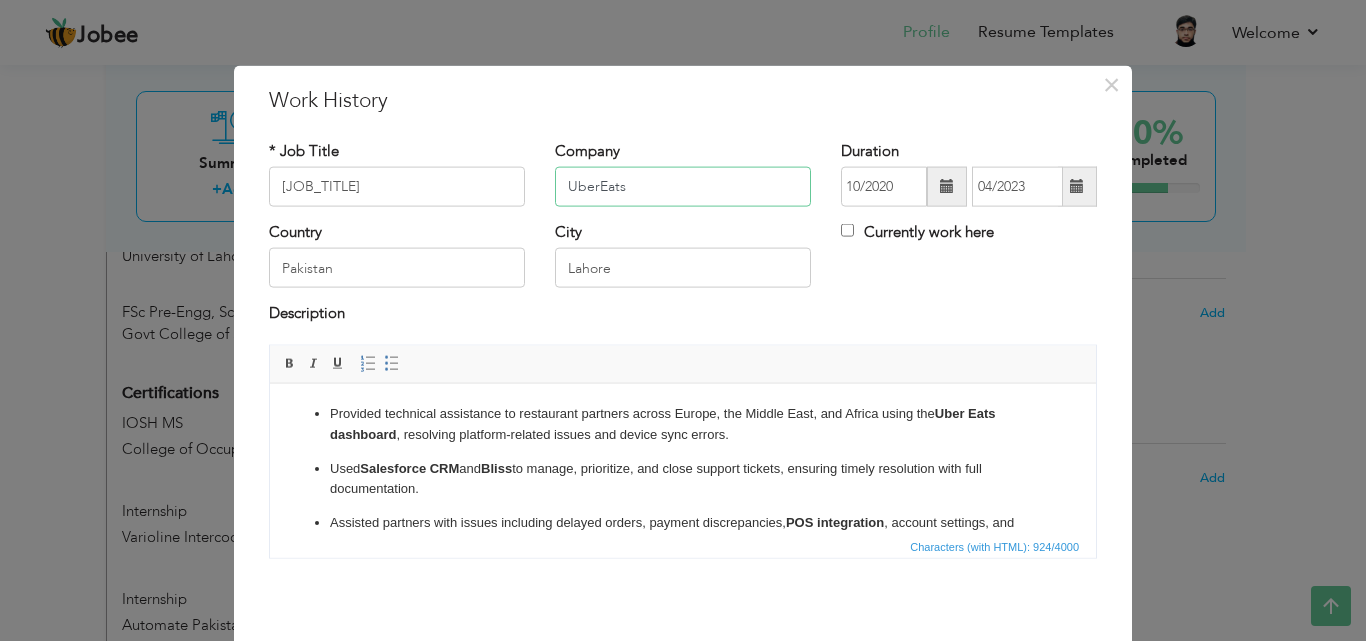 drag, startPoint x: 526, startPoint y: 184, endPoint x: 408, endPoint y: 184, distance: 118 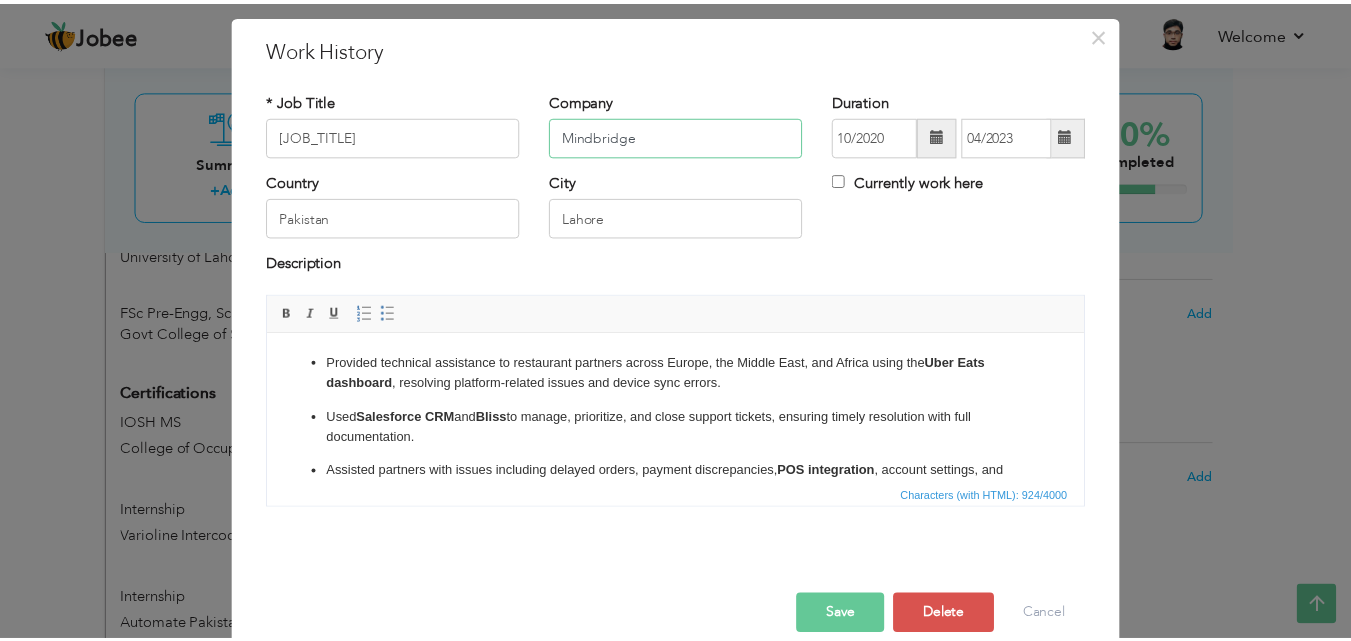 scroll, scrollTop: 79, scrollLeft: 0, axis: vertical 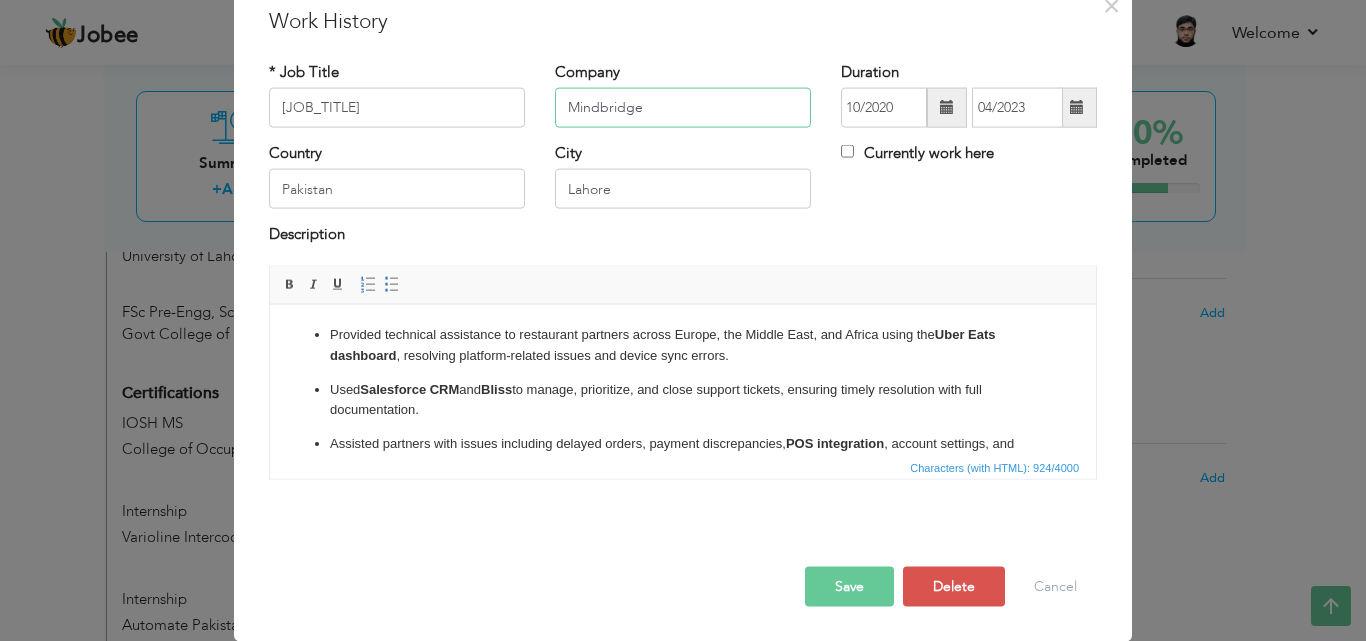 type on "Mindbridge" 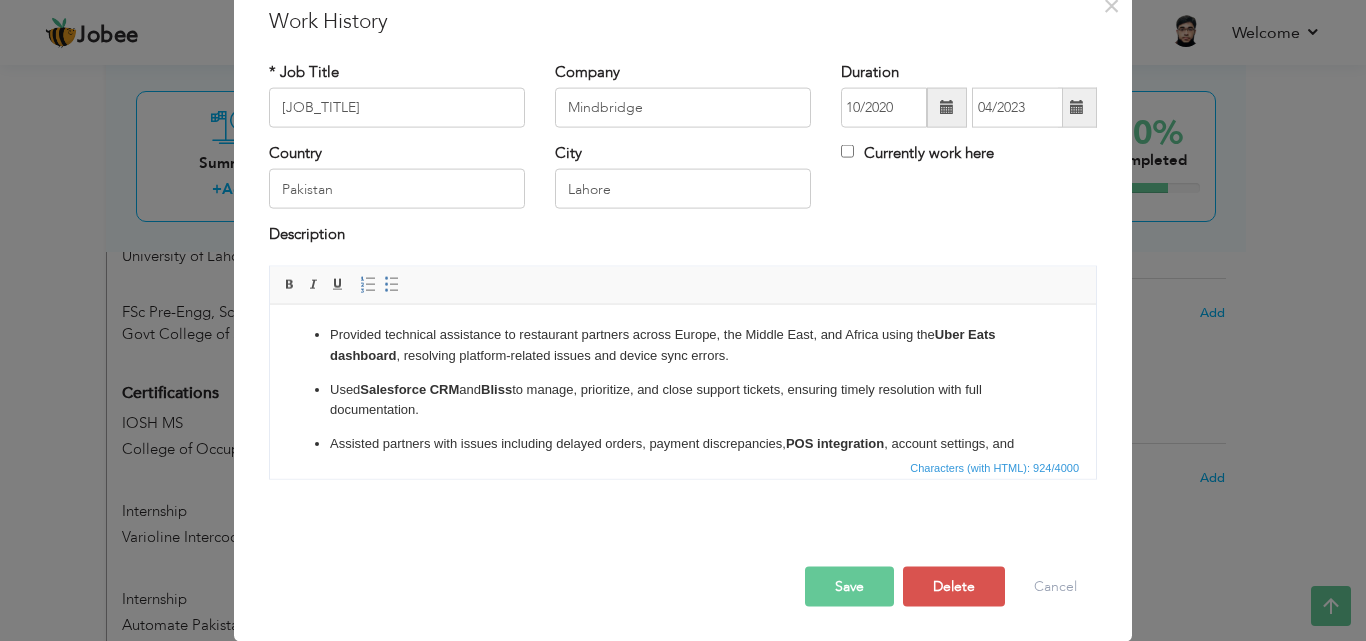 click on "Save" at bounding box center (849, 586) 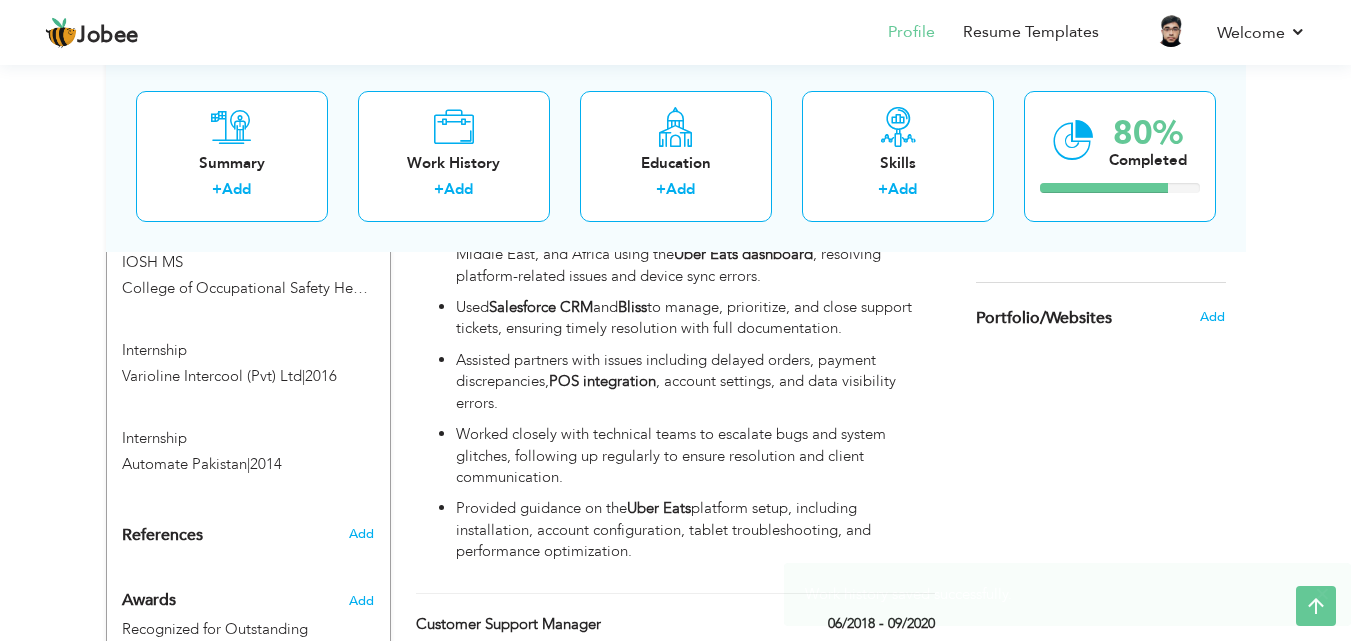 scroll, scrollTop: 1259, scrollLeft: 0, axis: vertical 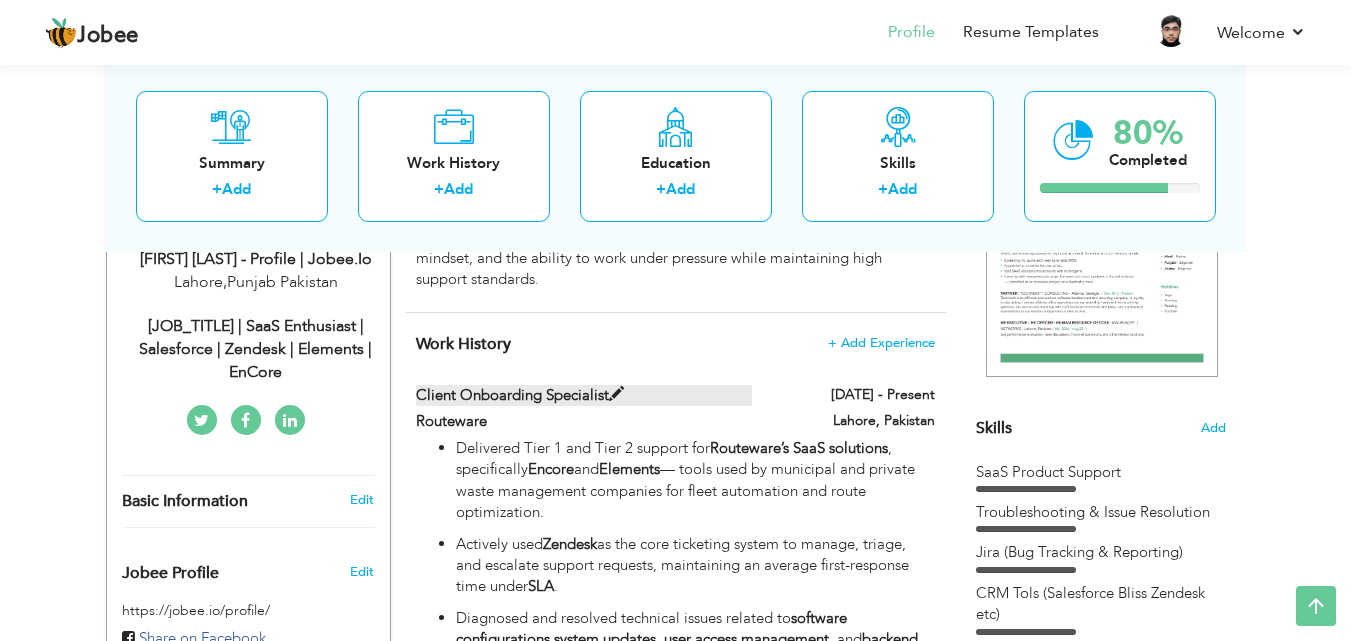 click on "Client Onboarding Specialist" at bounding box center [584, 395] 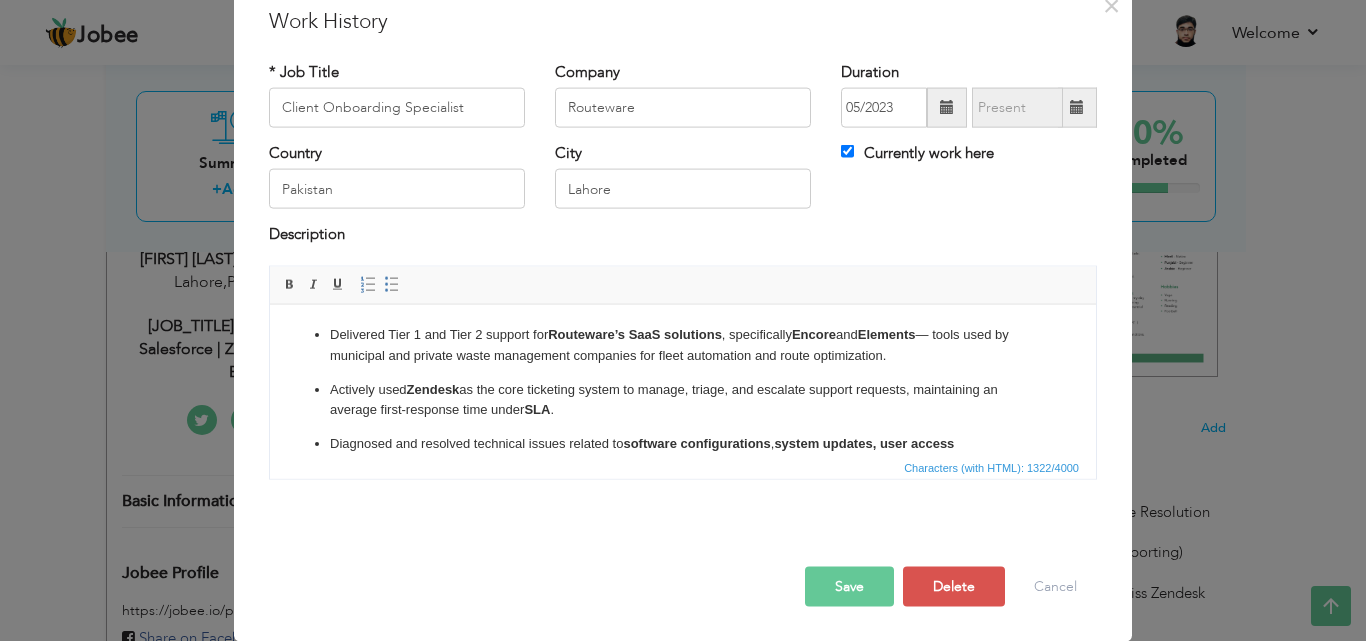scroll, scrollTop: 0, scrollLeft: 0, axis: both 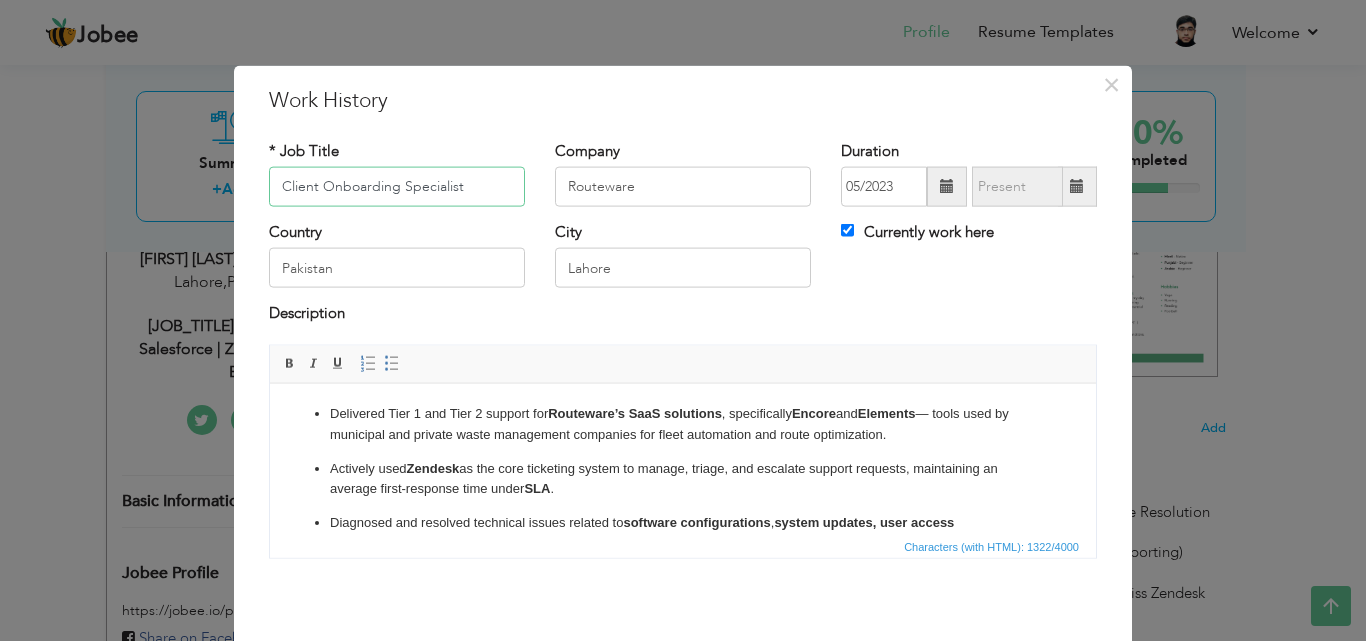 drag, startPoint x: 473, startPoint y: 178, endPoint x: 130, endPoint y: 168, distance: 343.14575 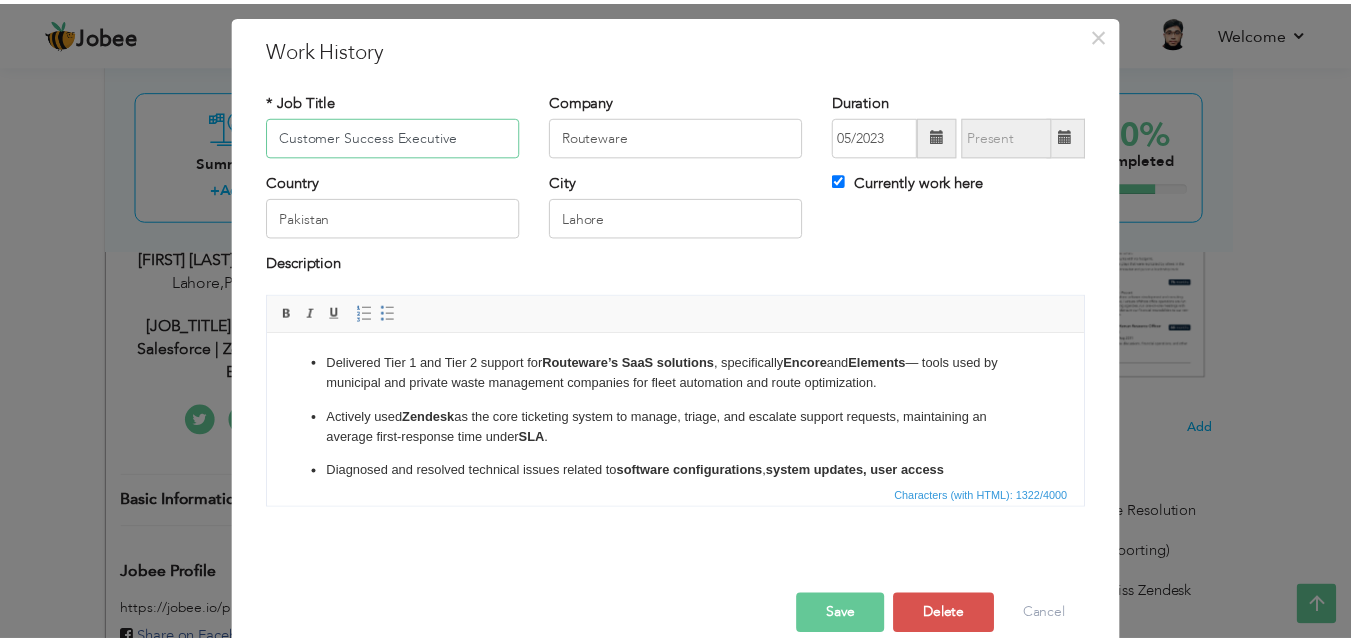 scroll, scrollTop: 79, scrollLeft: 0, axis: vertical 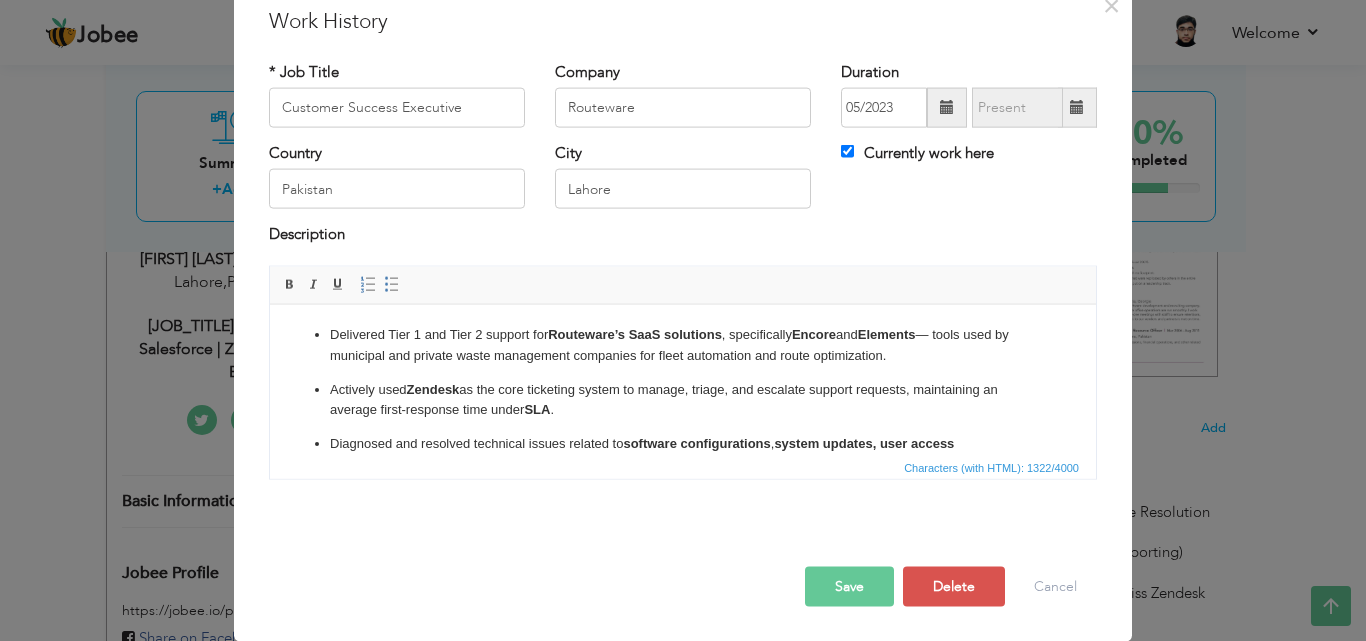 click on "Save" at bounding box center (849, 586) 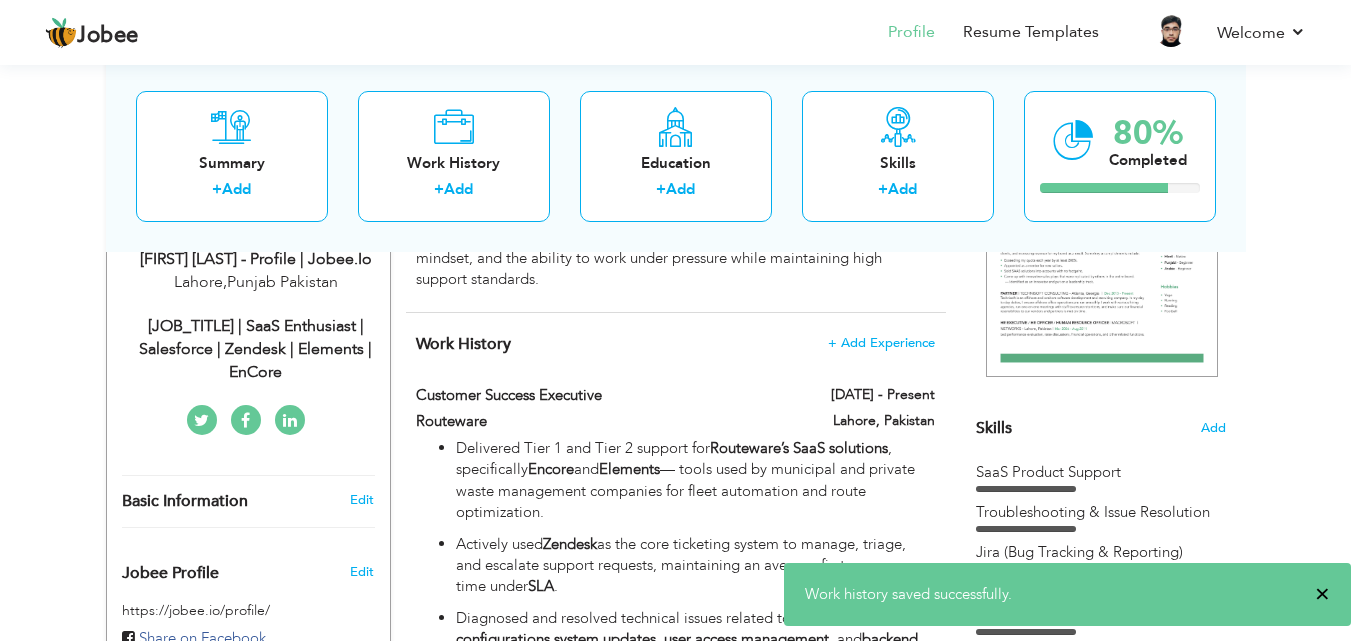 click on "×" at bounding box center (1322, 594) 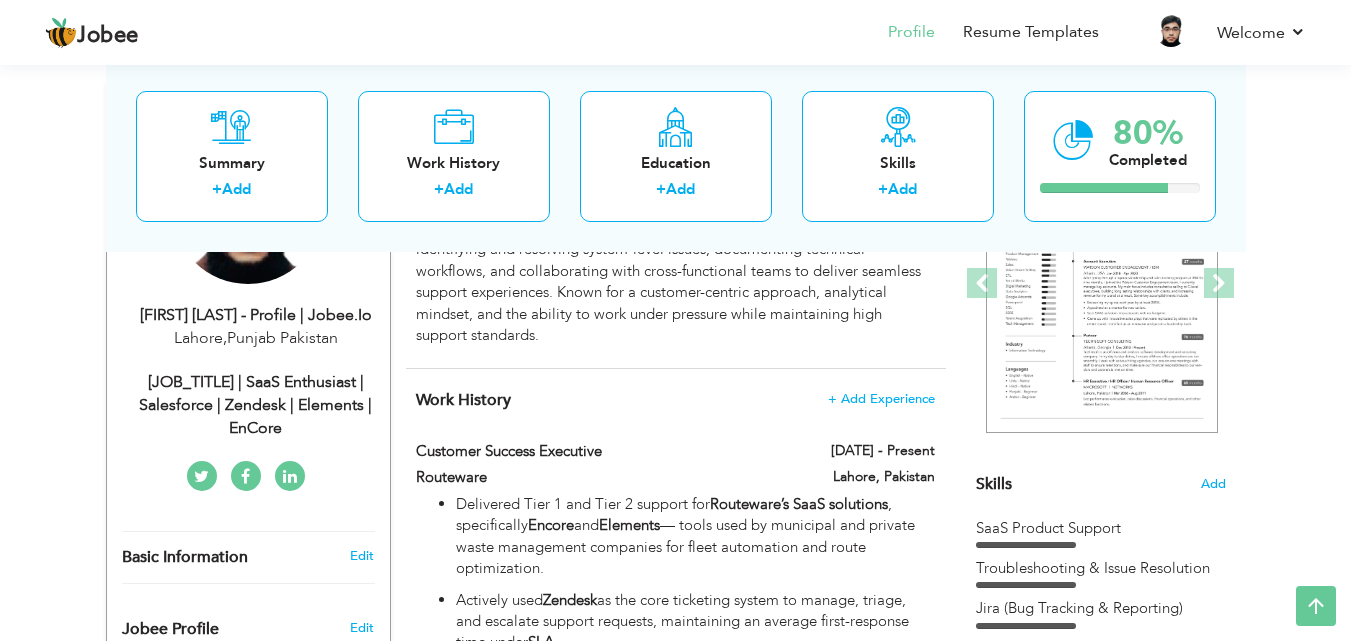 scroll, scrollTop: 322, scrollLeft: 0, axis: vertical 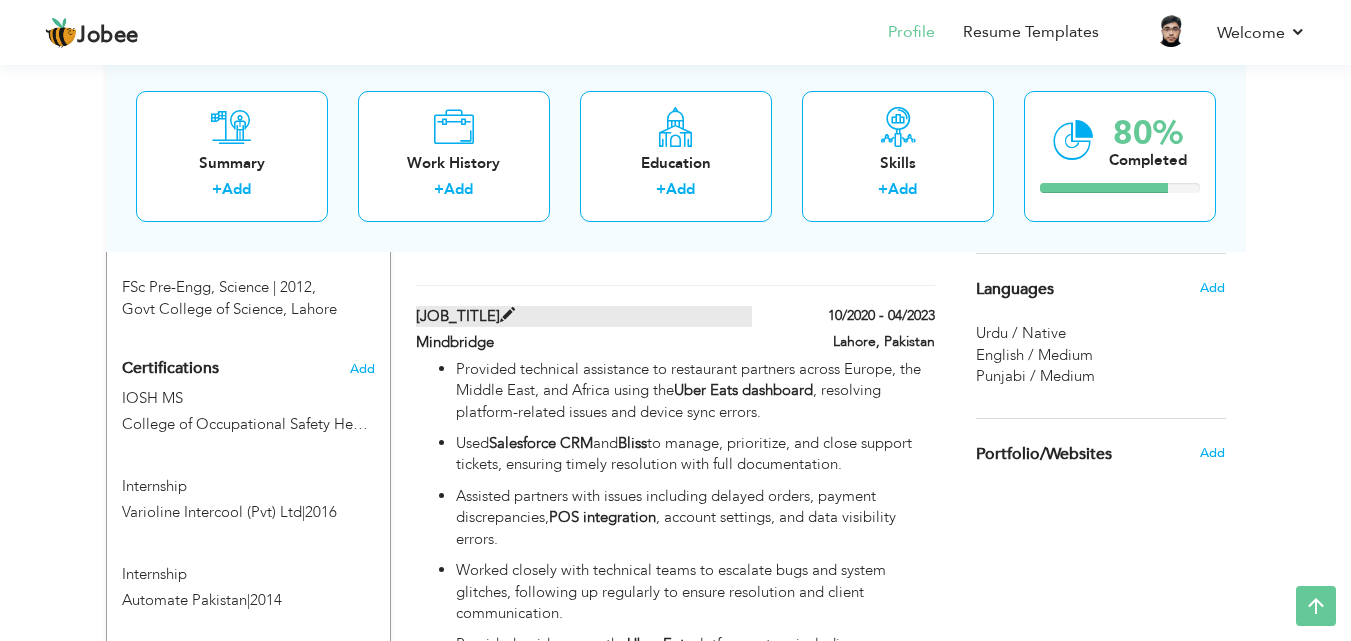 click at bounding box center [507, 315] 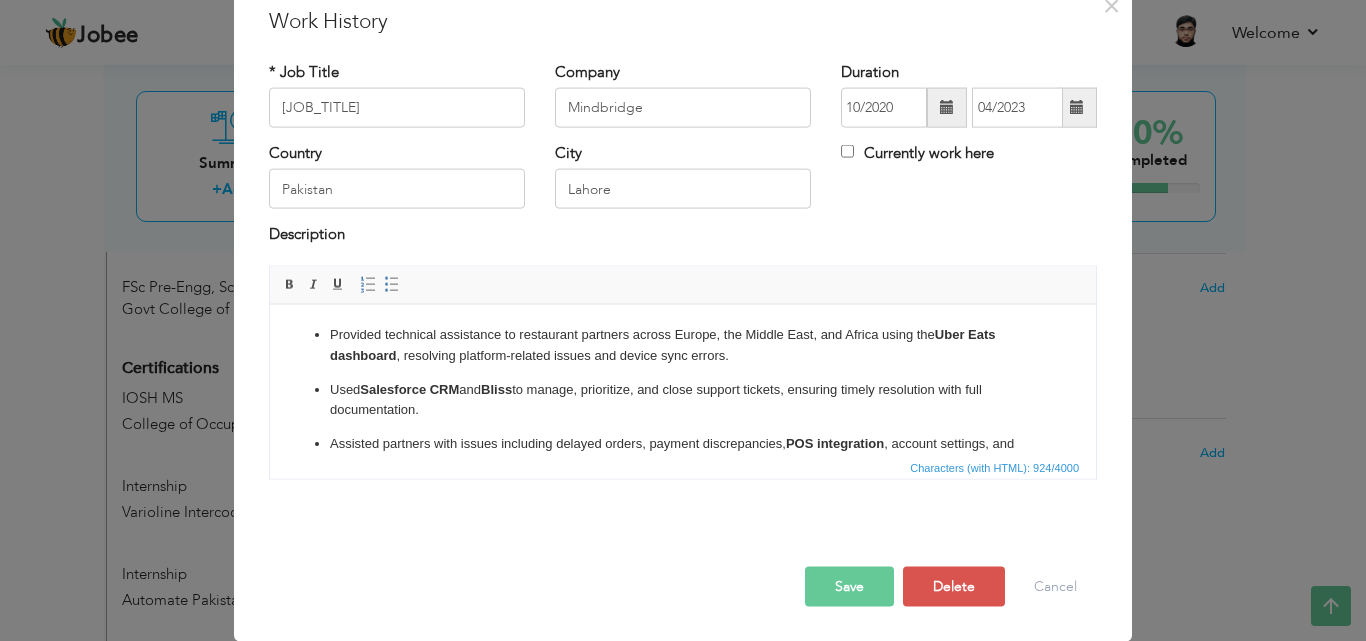 scroll, scrollTop: 0, scrollLeft: 0, axis: both 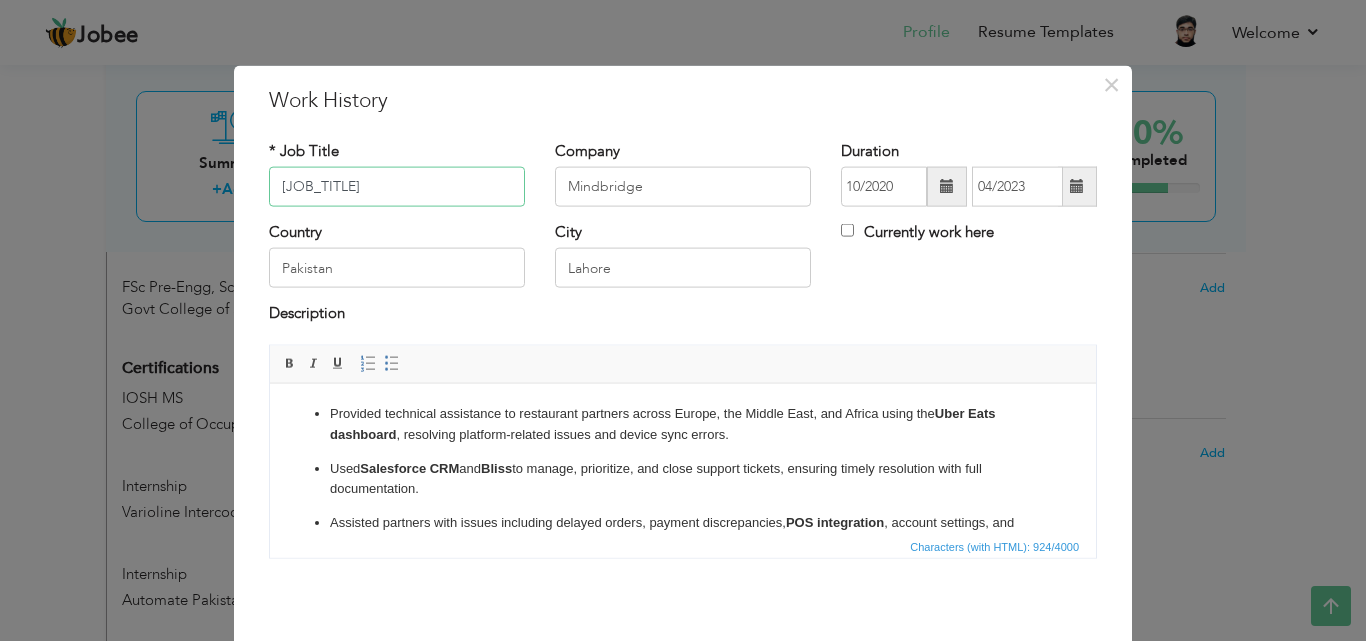 drag, startPoint x: 335, startPoint y: 183, endPoint x: 287, endPoint y: 188, distance: 48.259712 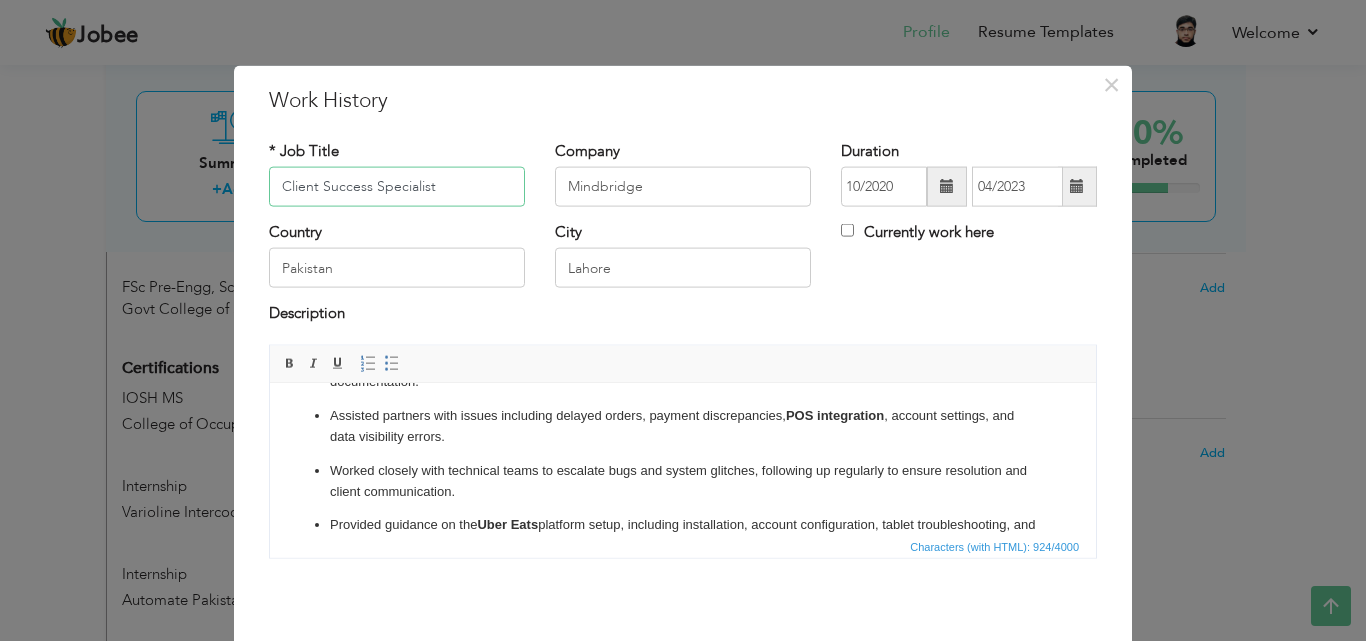 scroll, scrollTop: 150, scrollLeft: 0, axis: vertical 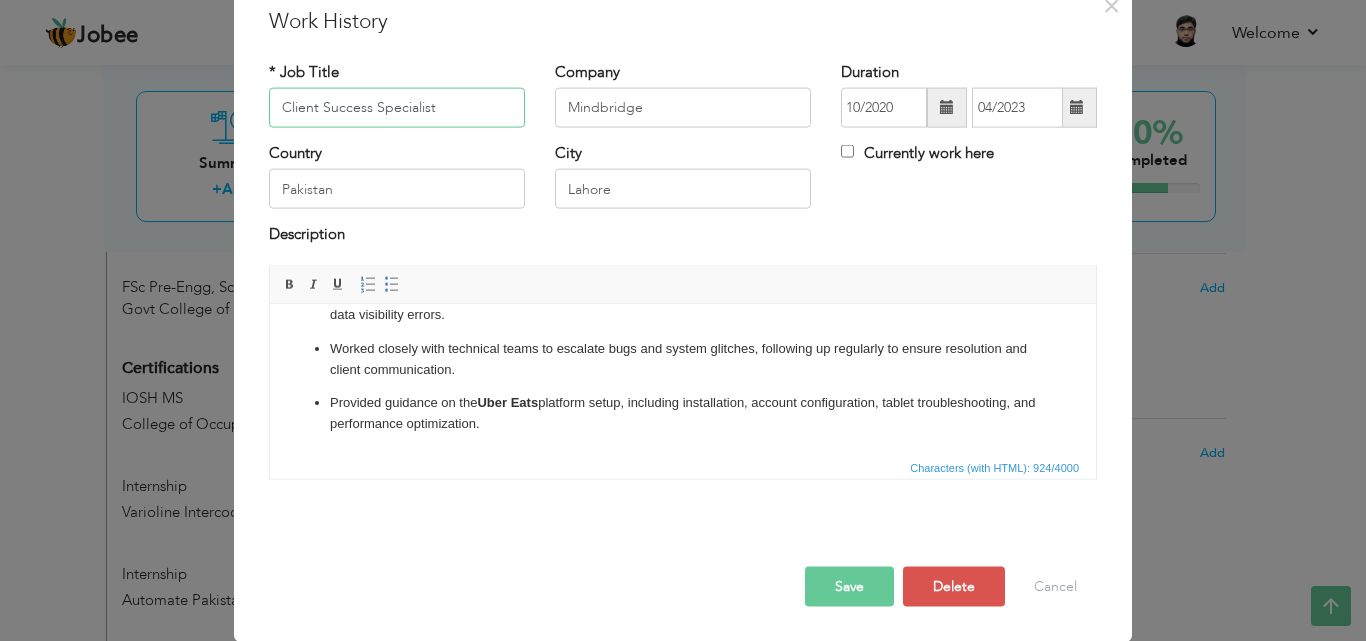 type on "Client Success Specialist" 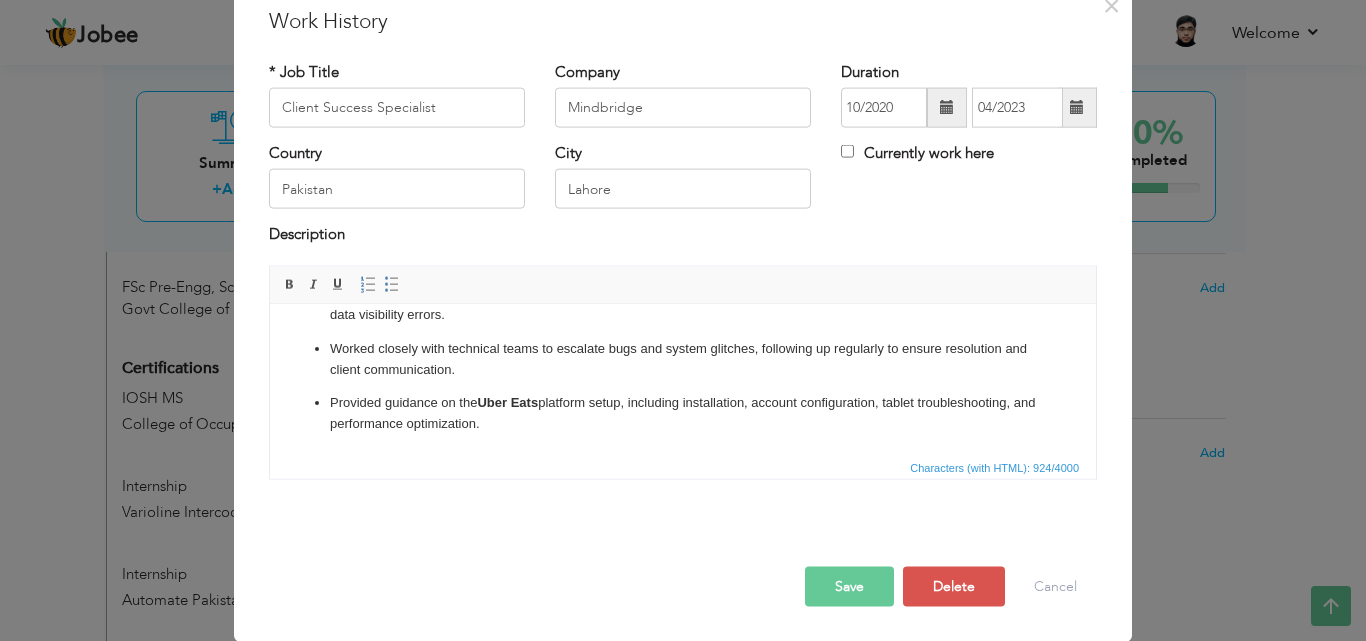 click on "Save" at bounding box center [849, 586] 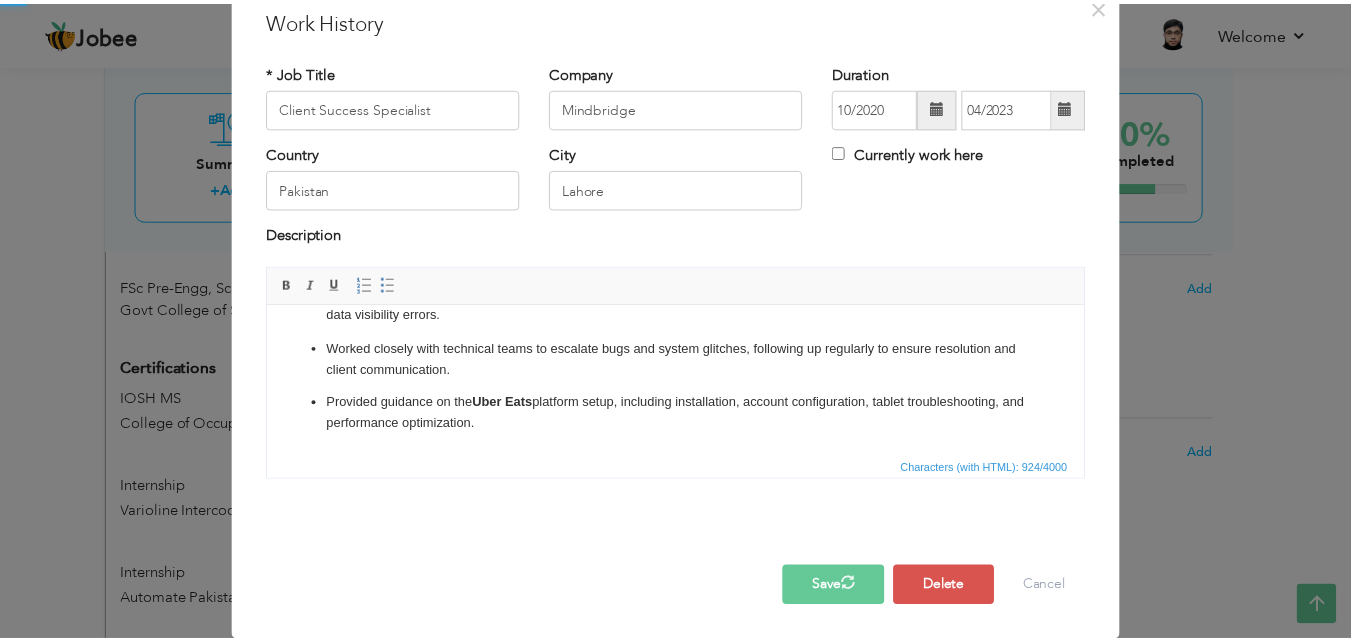 scroll, scrollTop: 0, scrollLeft: 0, axis: both 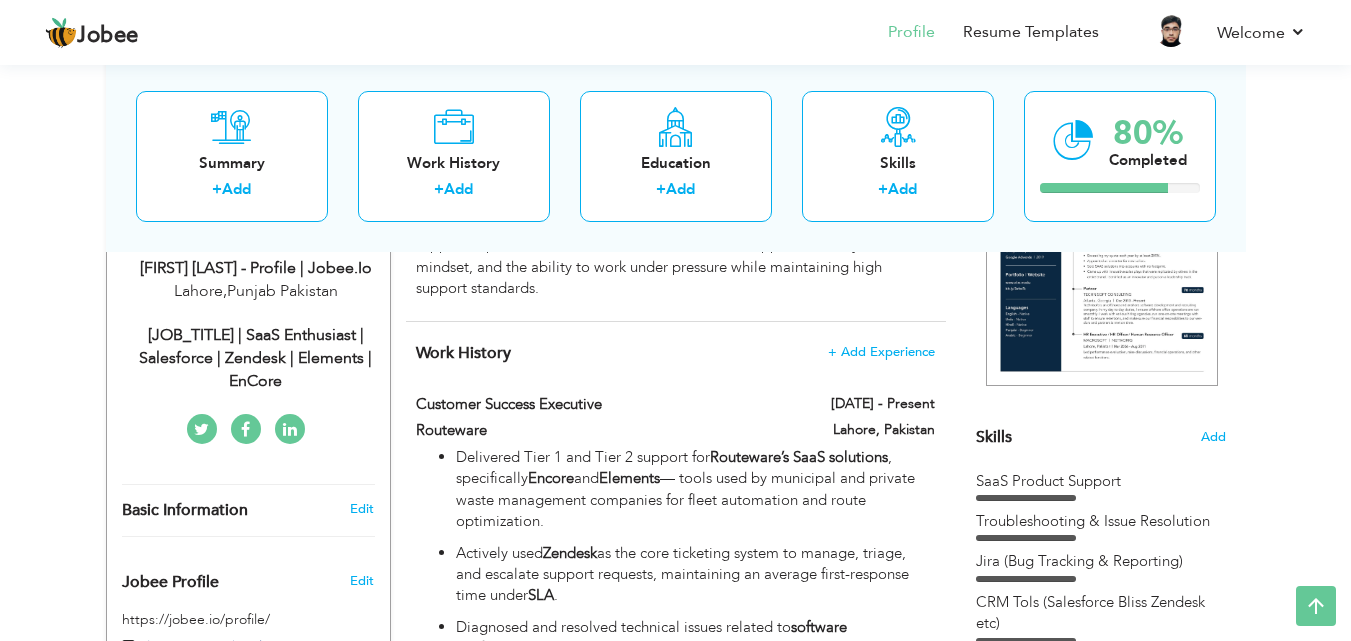 click on "View Resume
Export PDF
Profile
Summary
Public Link
Experience
Education
Awards
Work Histroy
Projects
Certifications
Skills
Preferred Job City" at bounding box center (675, 970) 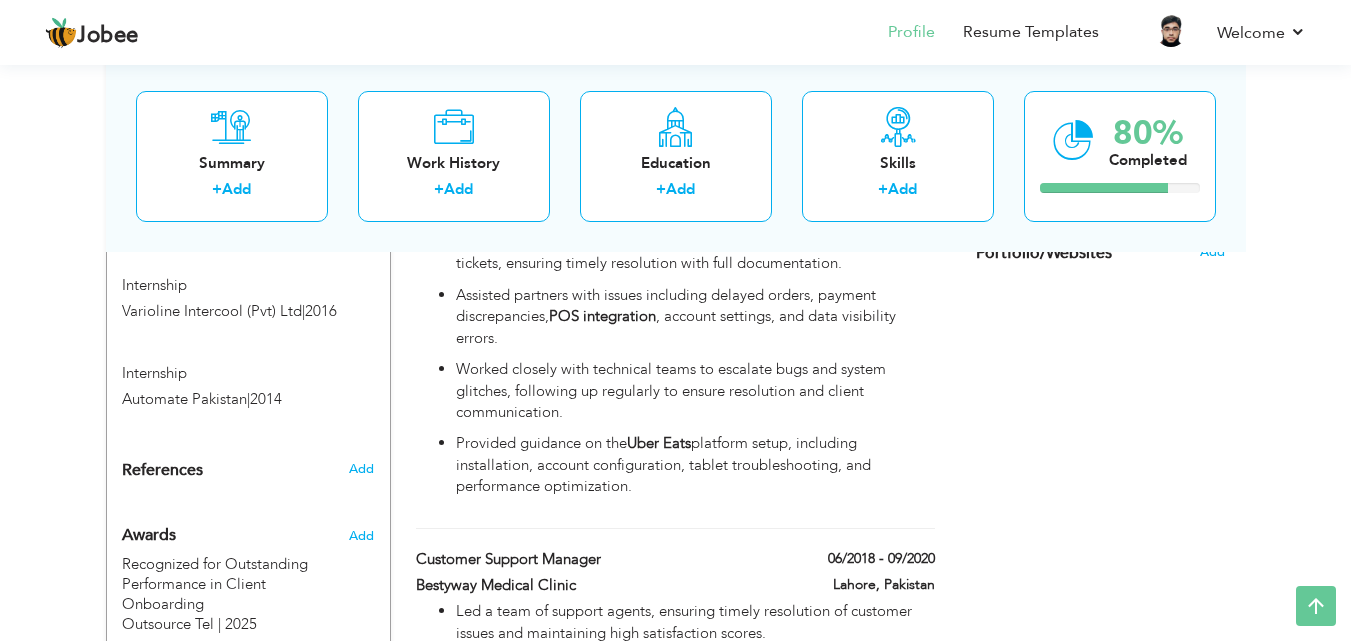 scroll, scrollTop: 459, scrollLeft: 0, axis: vertical 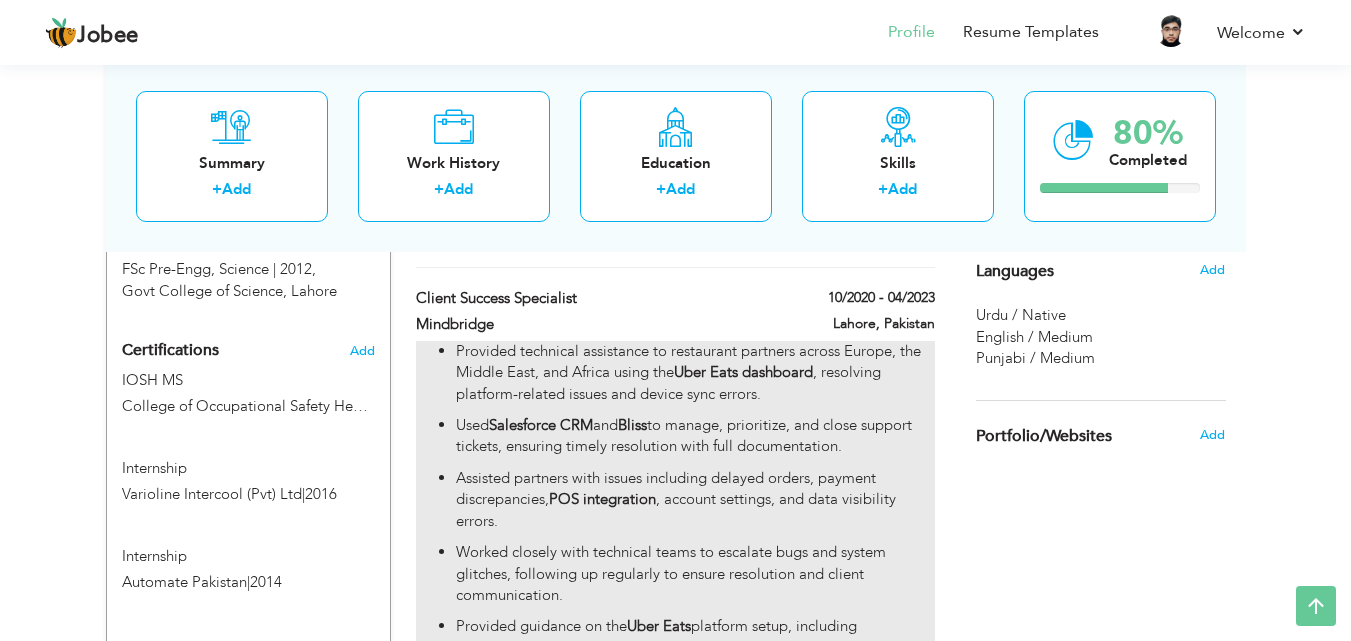 click on "Provided technical assistance to restaurant partners across Europe, the Middle East, and Africa using the  Uber Eats dashboard , resolving platform-related issues and device sync errors." at bounding box center (695, 373) 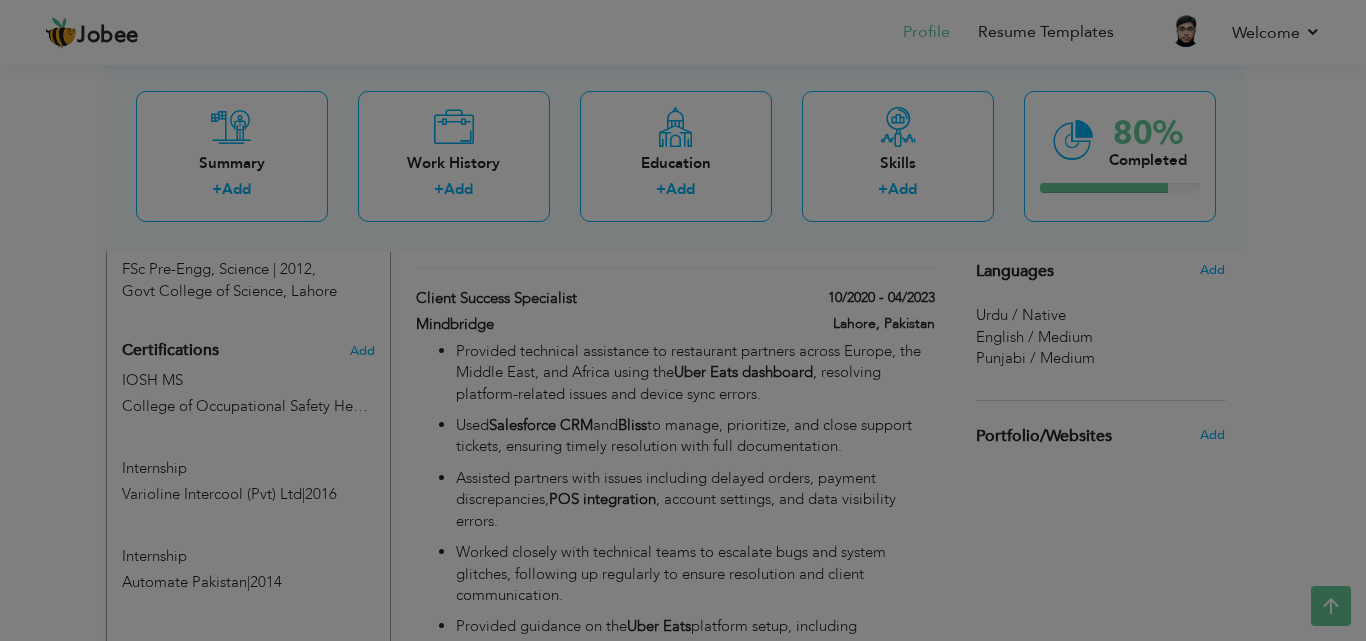scroll, scrollTop: 0, scrollLeft: 0, axis: both 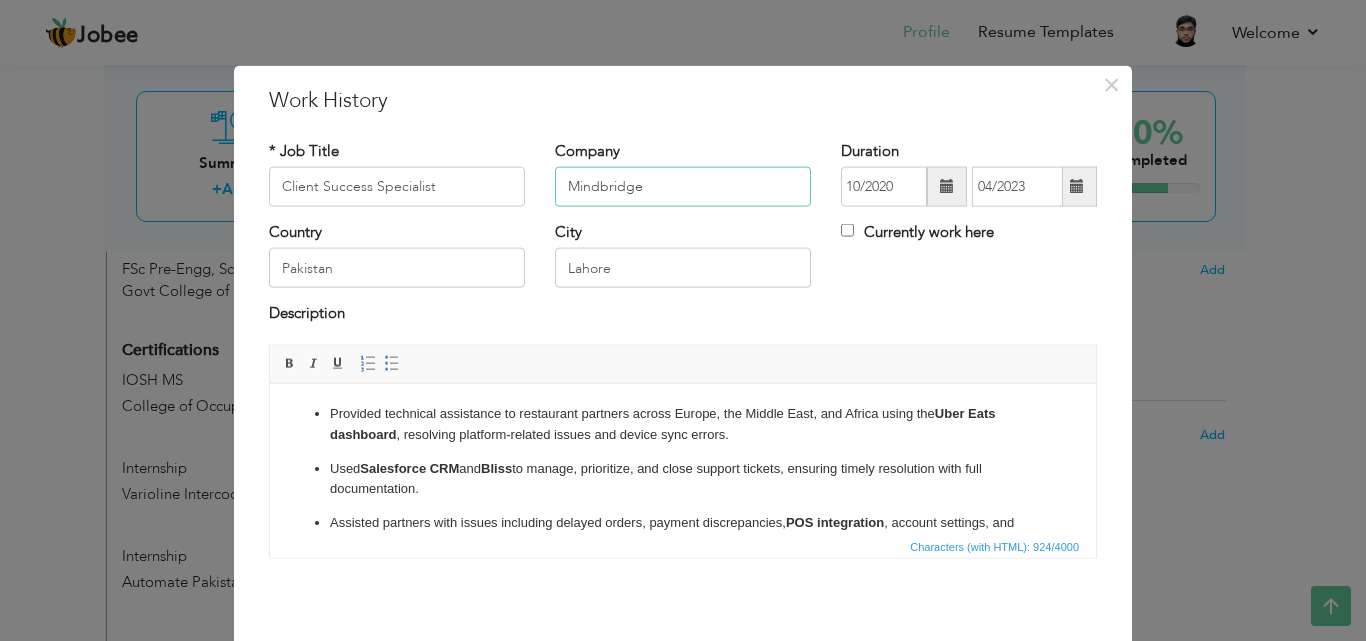 click on "Mindbridge" at bounding box center (683, 187) 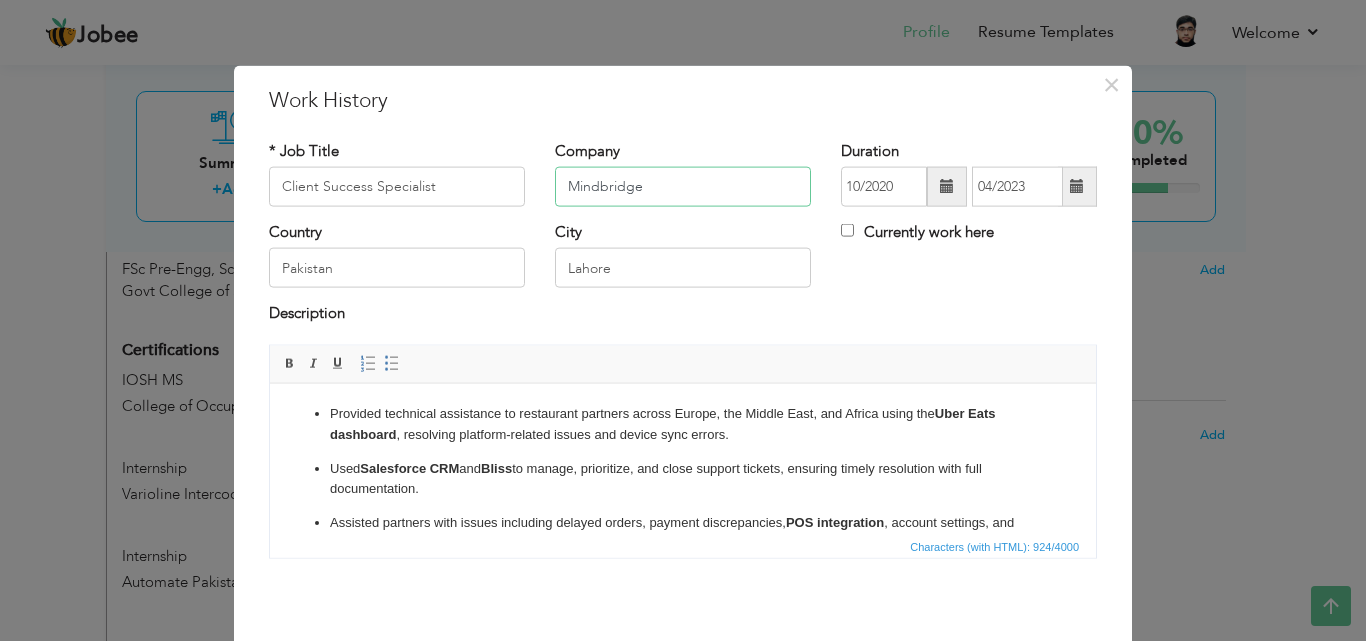 click on "Mindbridge" at bounding box center [683, 187] 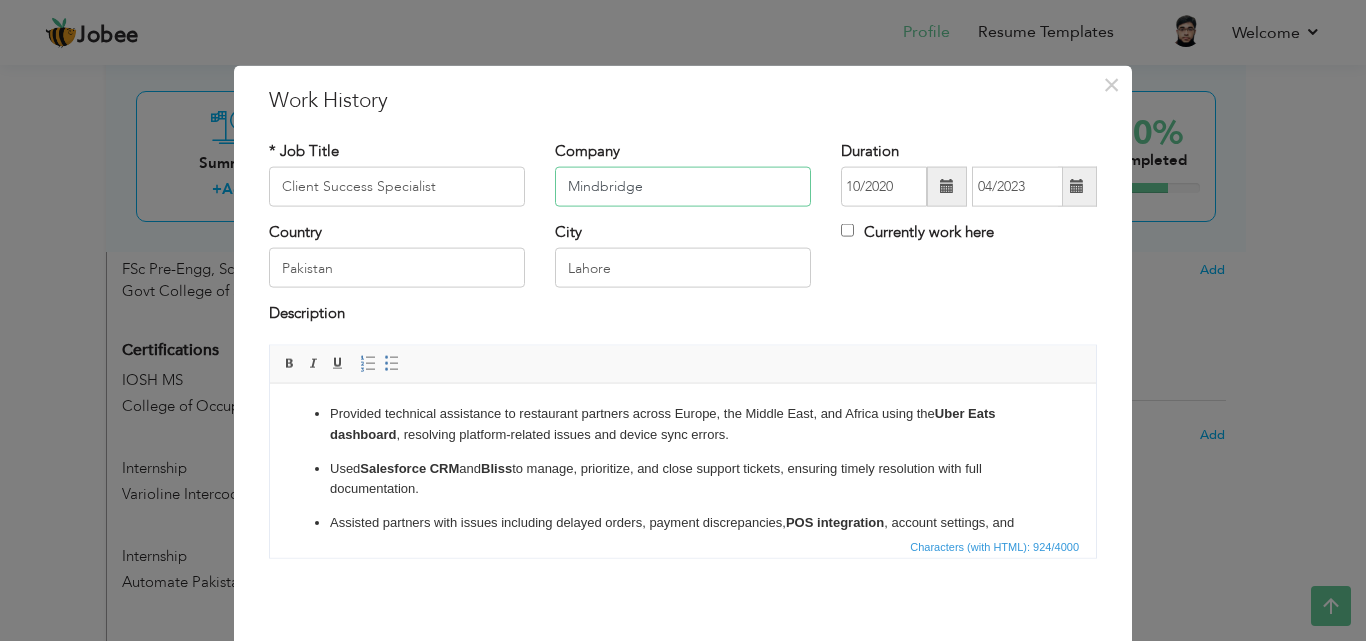 paste on "– Uber Eats" 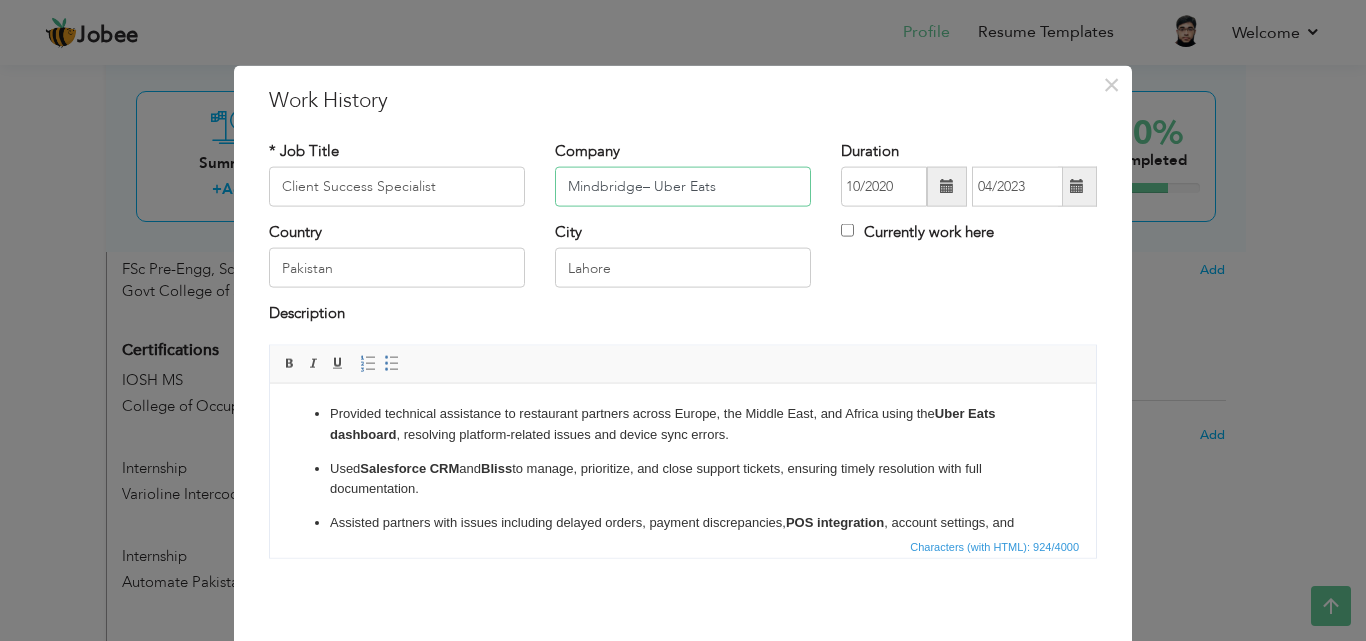 click on "Mindbridge– Uber Eats" at bounding box center [683, 187] 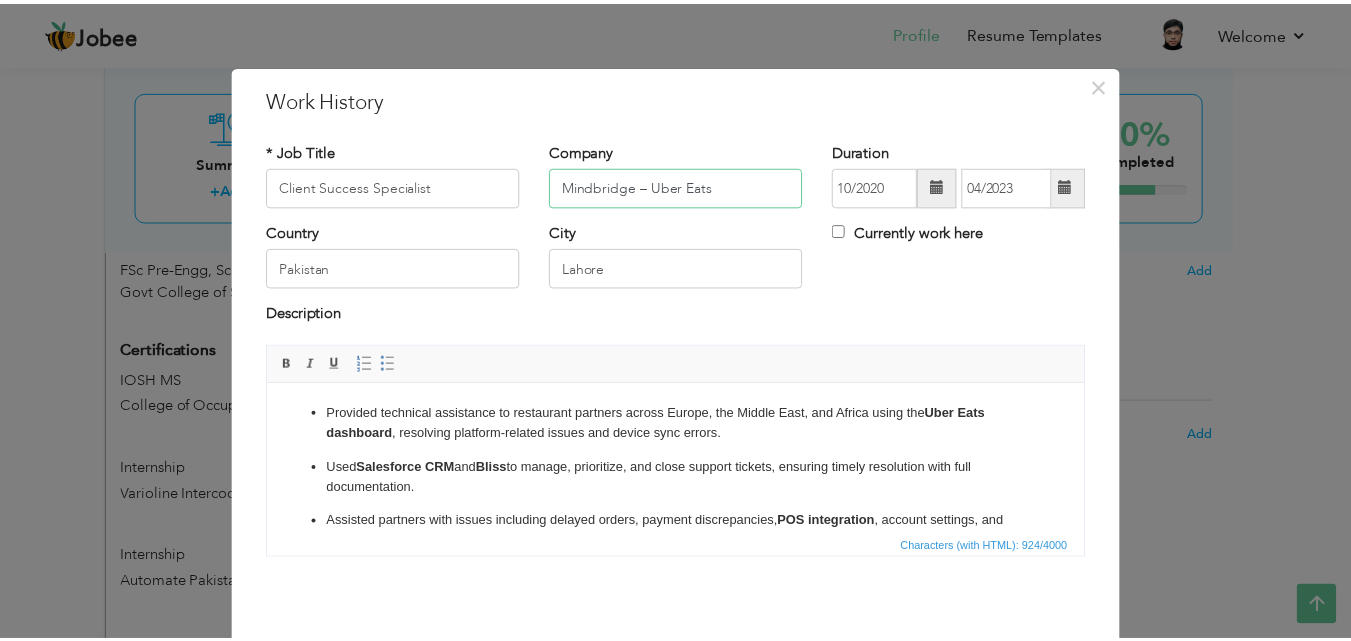 scroll, scrollTop: 79, scrollLeft: 0, axis: vertical 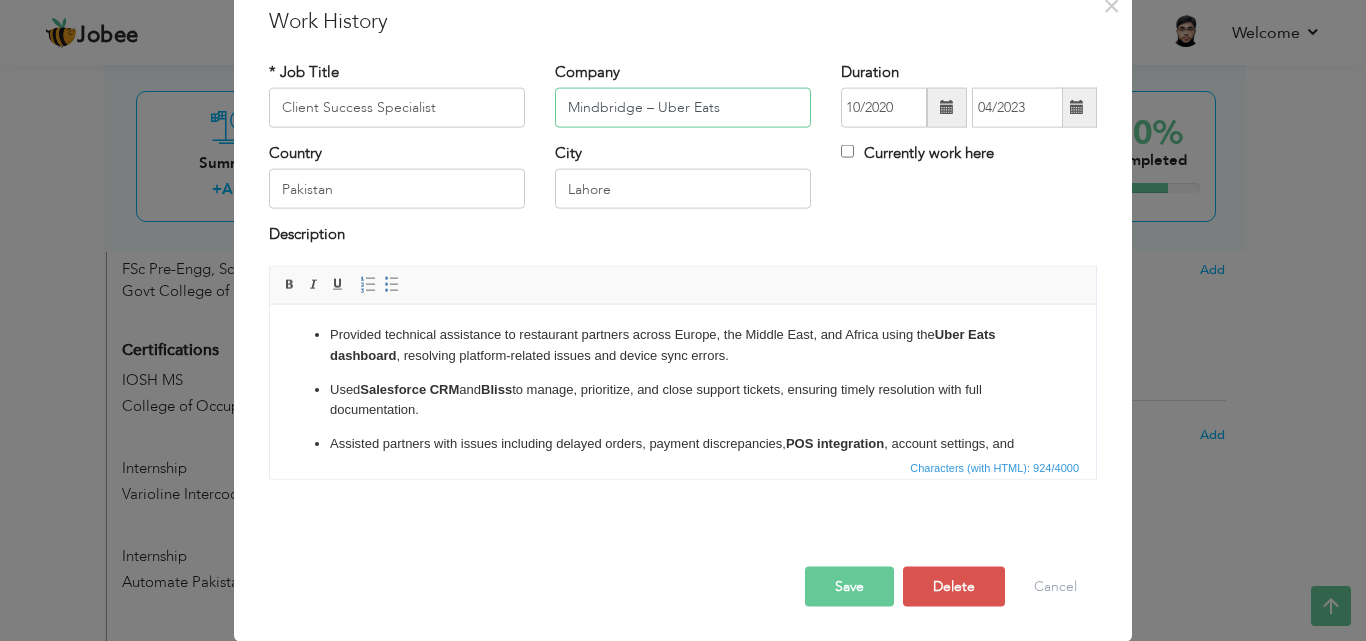 type on "Mindbridge – Uber Eats" 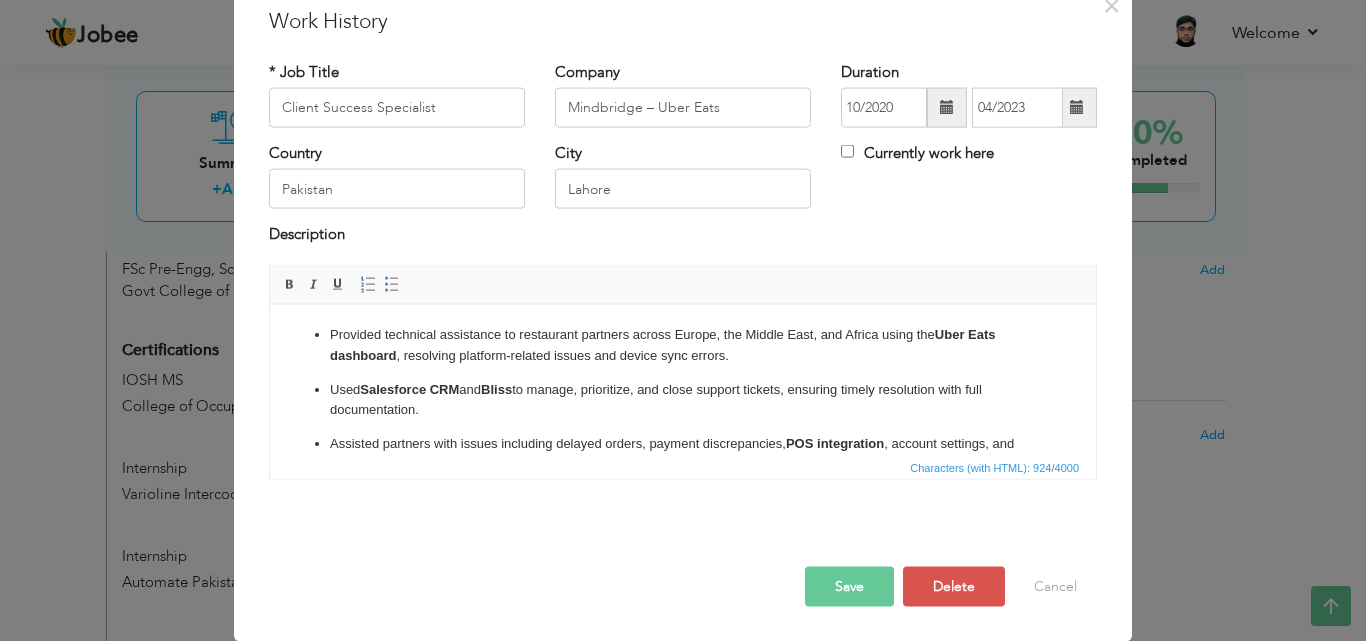 click on "Save" at bounding box center (849, 586) 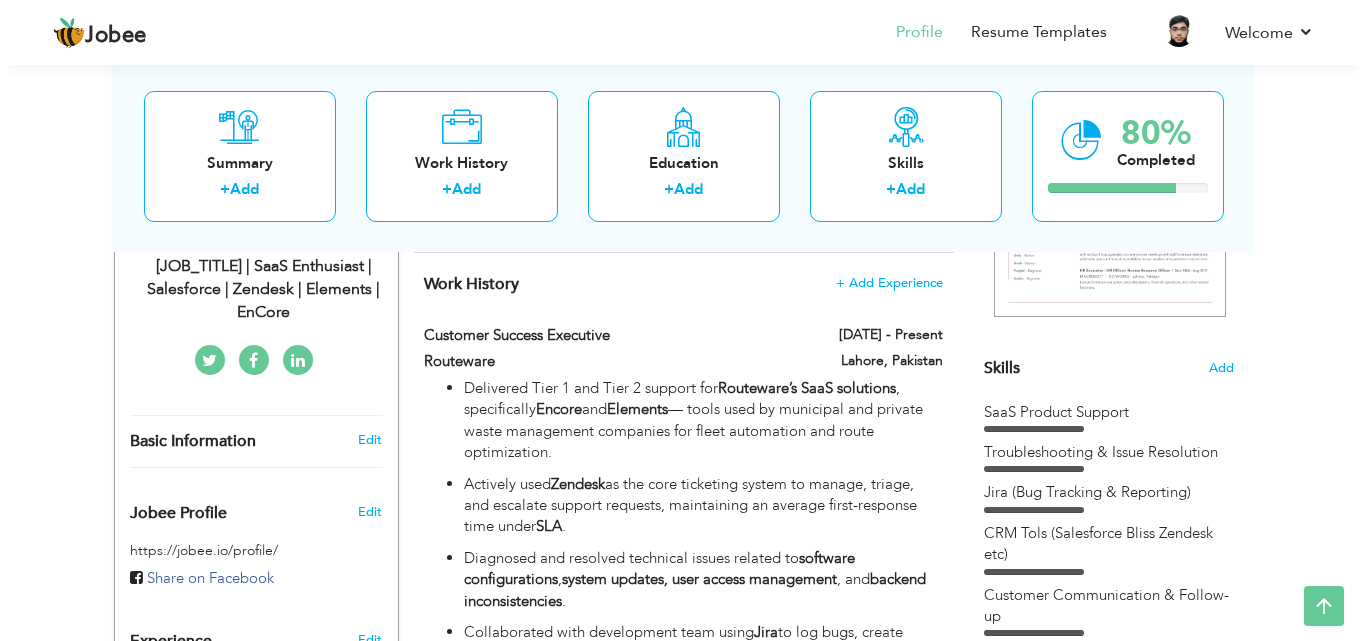 scroll, scrollTop: 382, scrollLeft: 0, axis: vertical 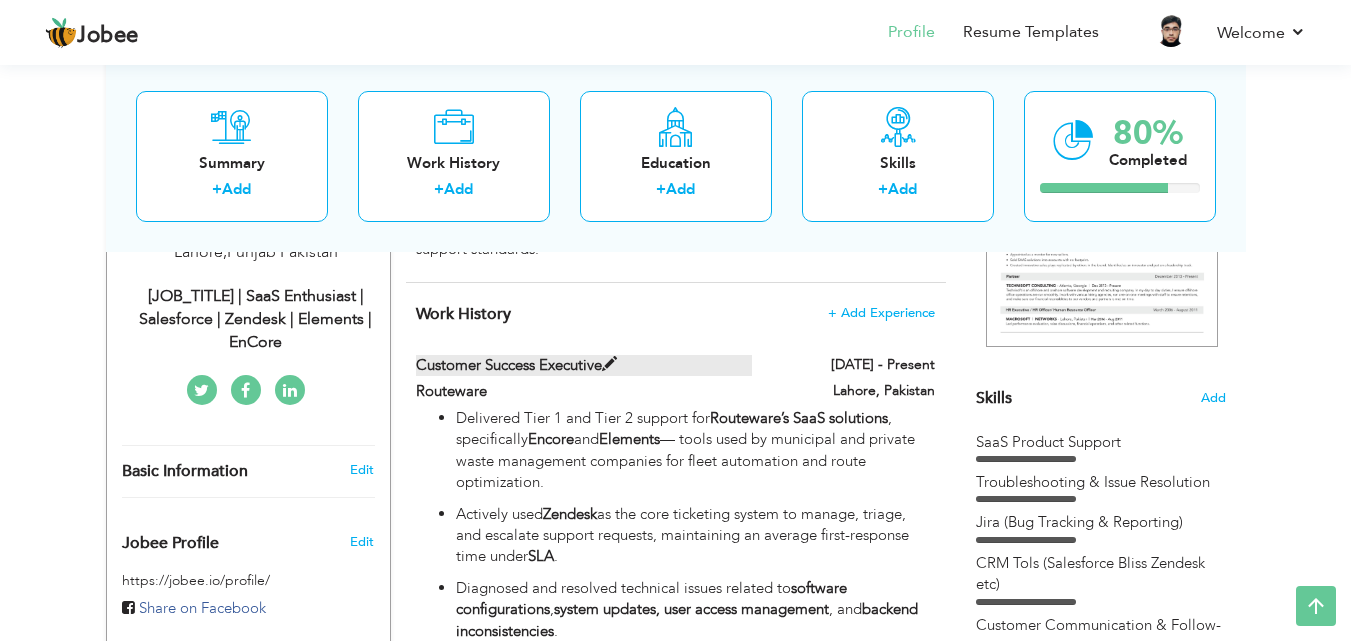 click at bounding box center (609, 364) 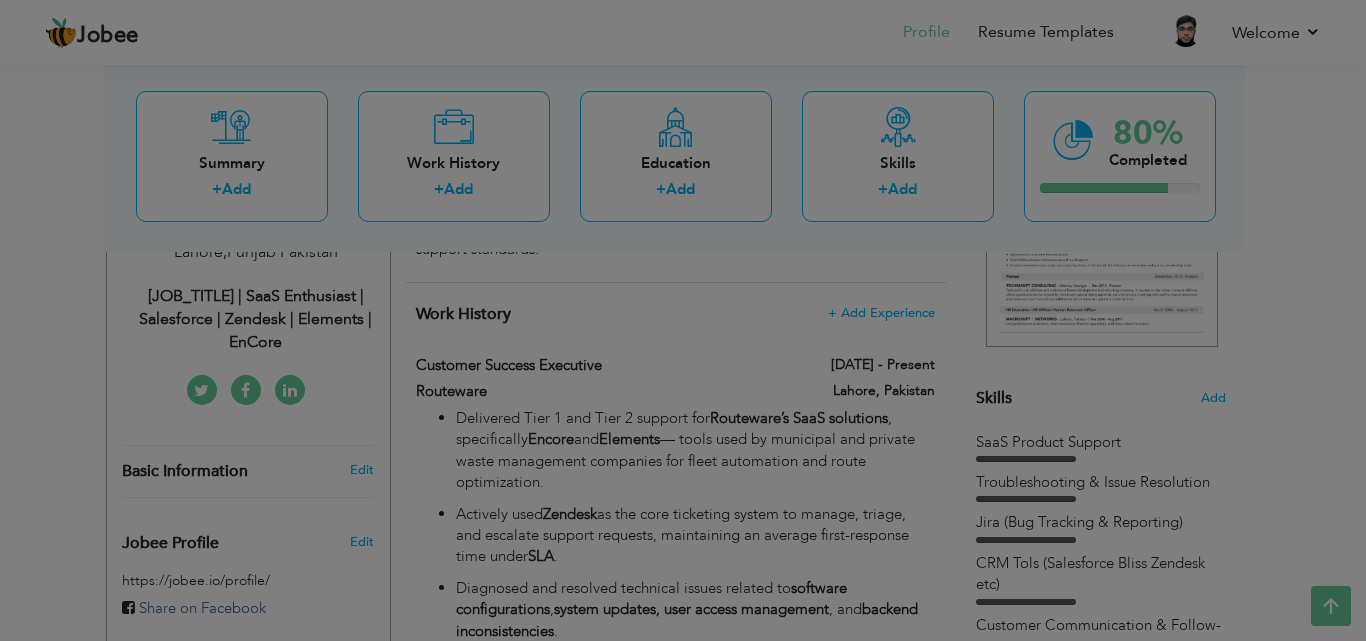 scroll, scrollTop: 0, scrollLeft: 0, axis: both 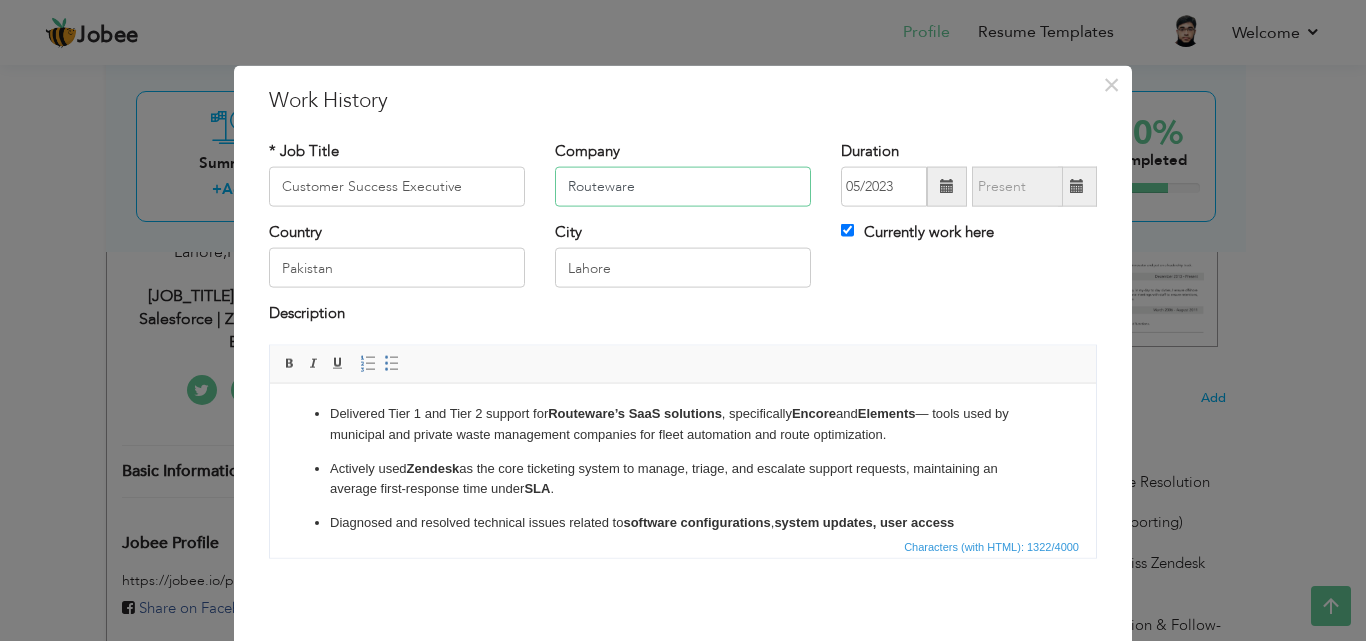 click on "Routeware" at bounding box center (683, 187) 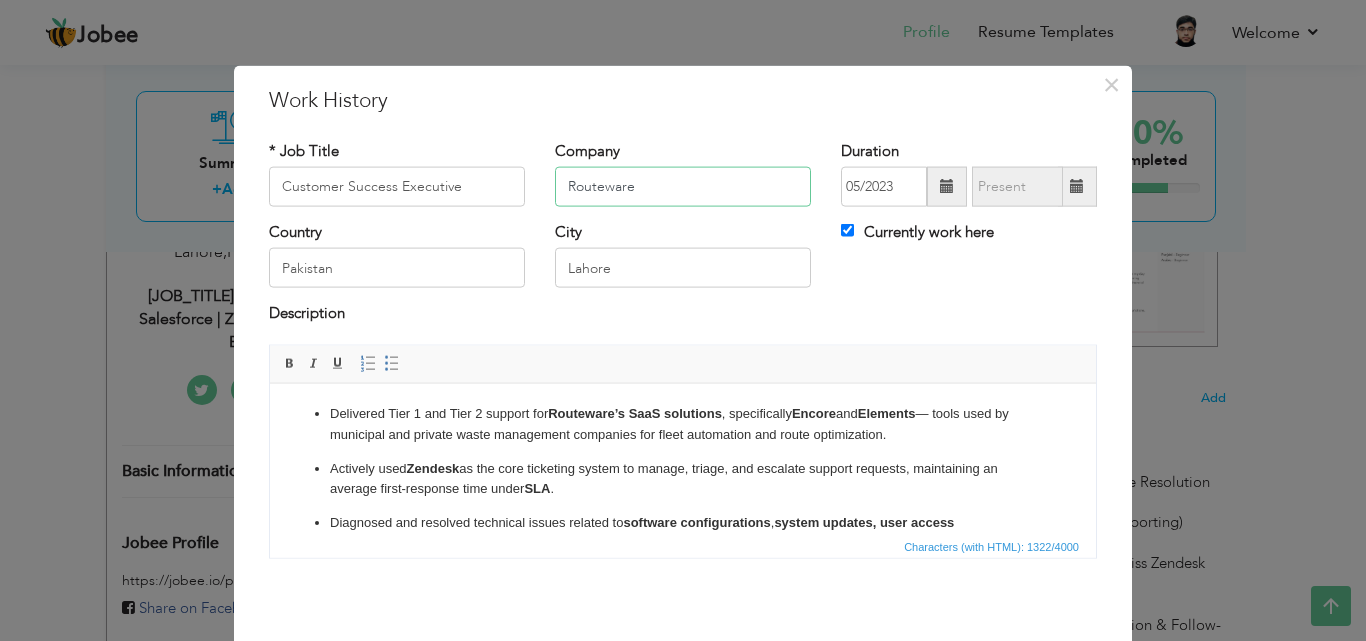 drag, startPoint x: 590, startPoint y: 191, endPoint x: 534, endPoint y: 191, distance: 56 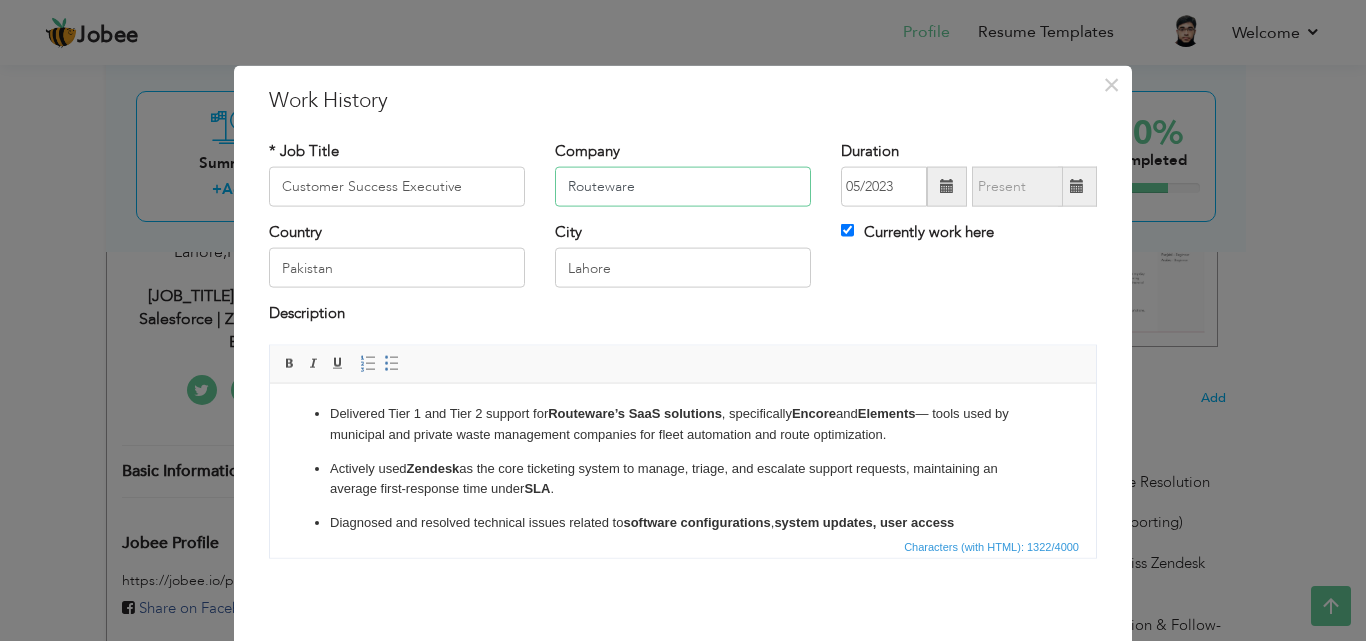 paste on "Outsource Tel – Routeware Project" 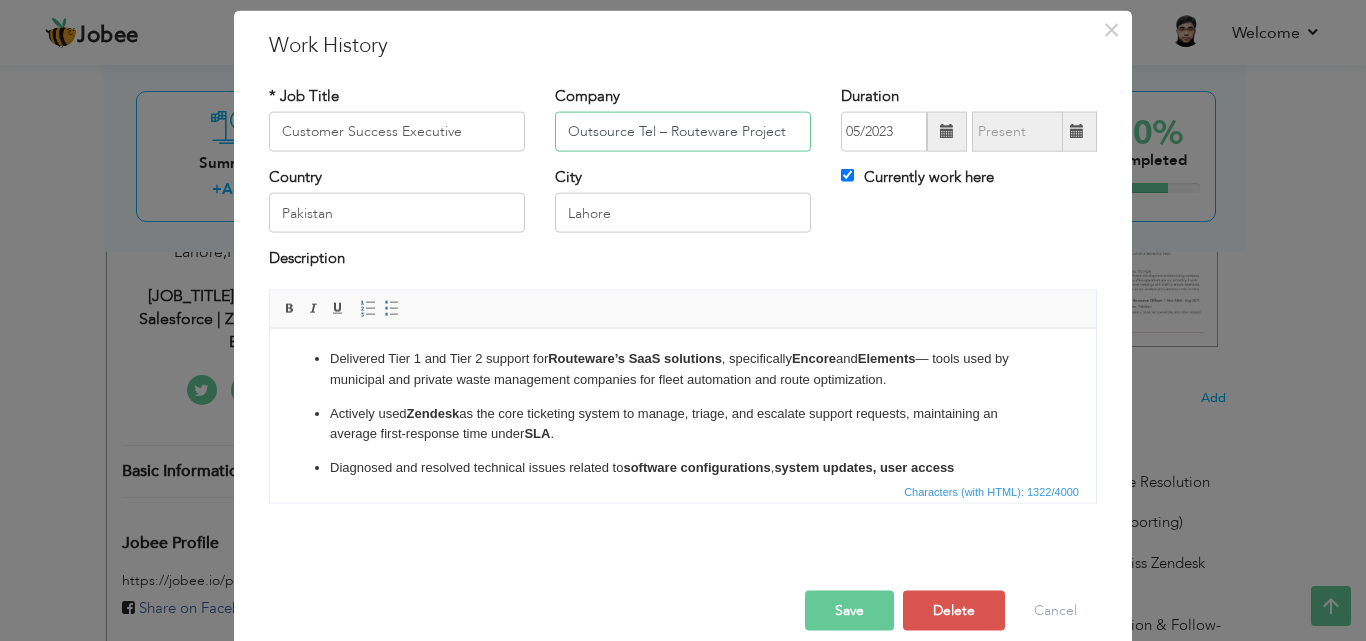 scroll, scrollTop: 79, scrollLeft: 0, axis: vertical 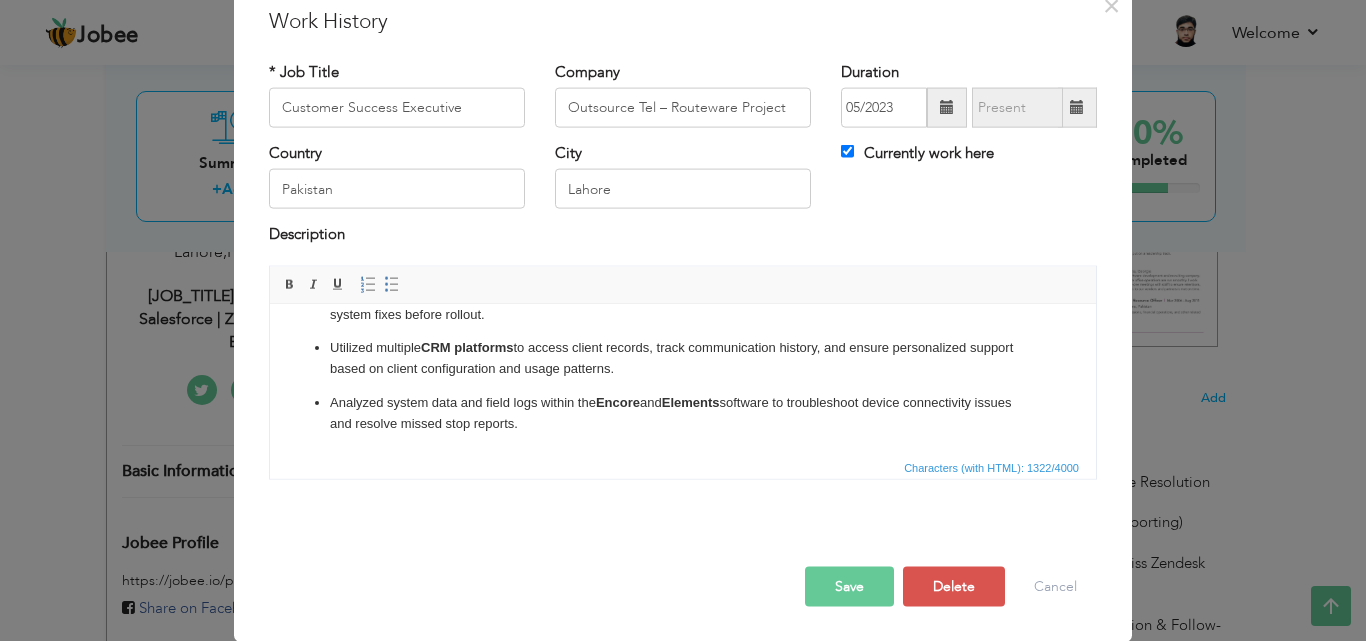 click on "Save" at bounding box center (849, 586) 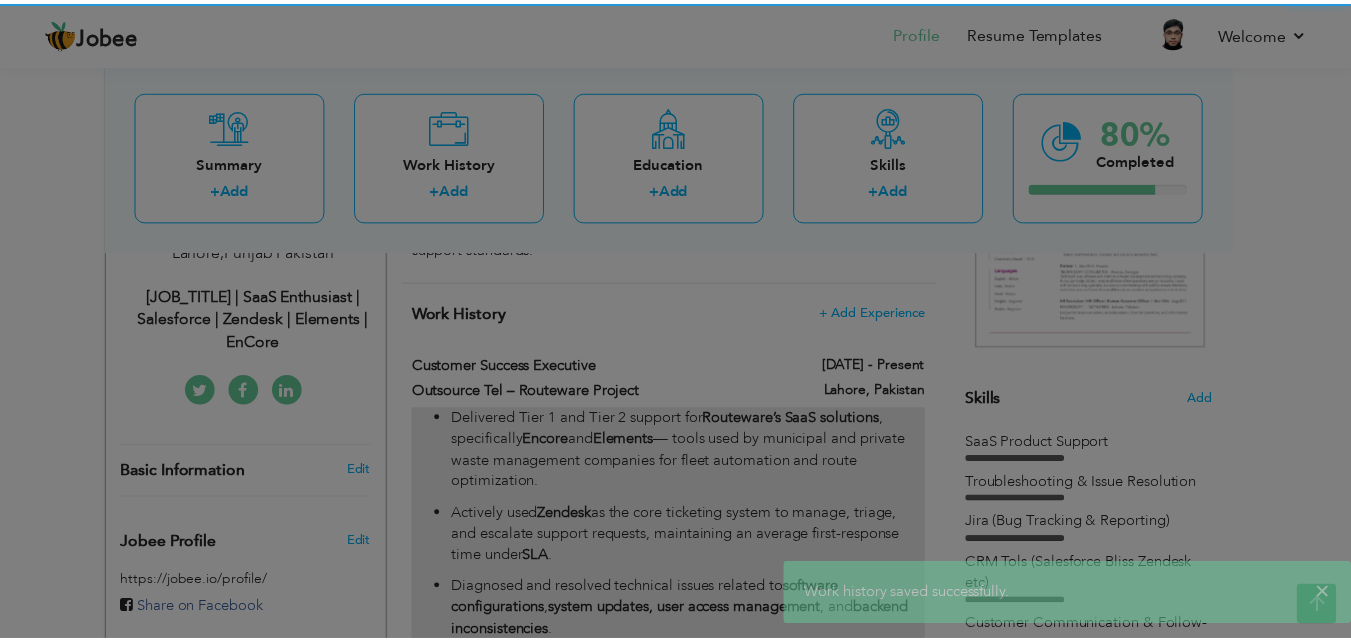scroll, scrollTop: 0, scrollLeft: 0, axis: both 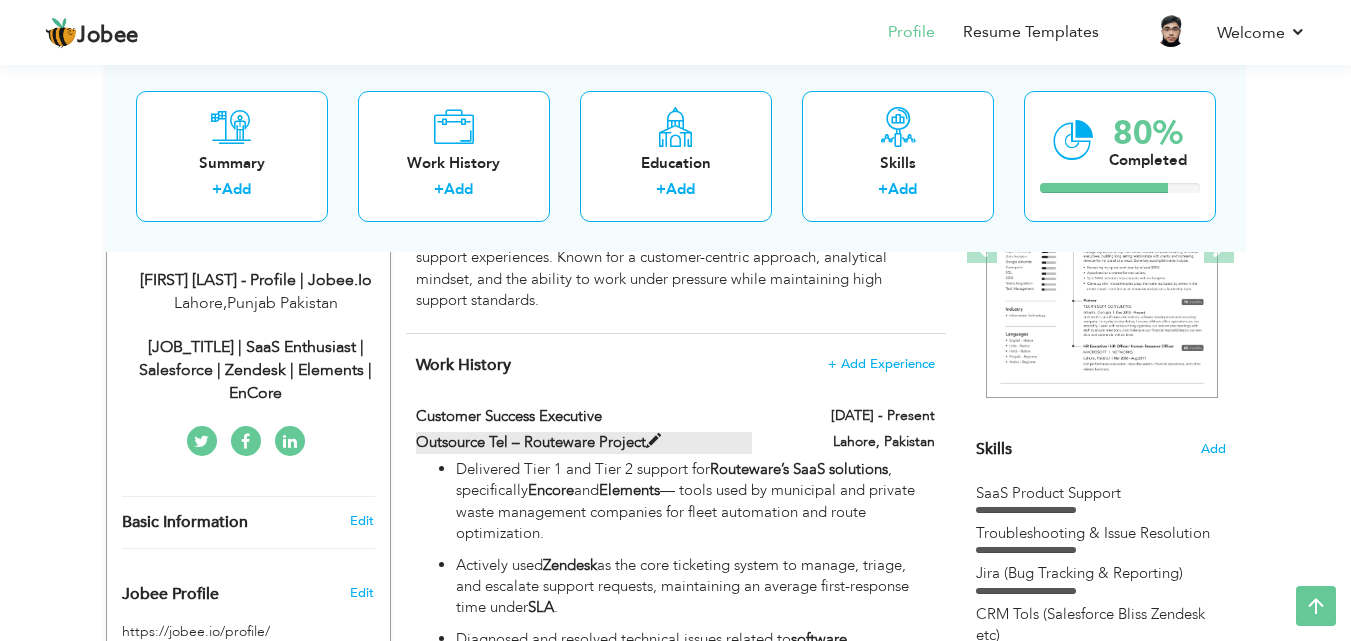 click at bounding box center (653, 441) 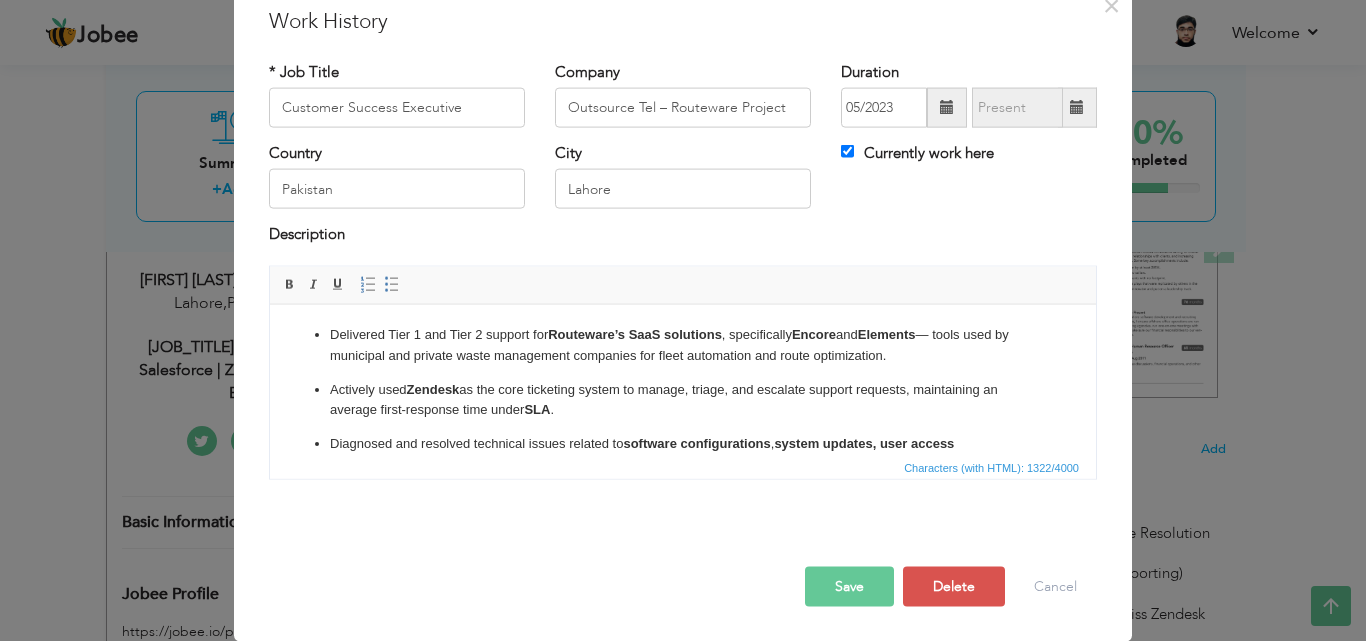 scroll, scrollTop: 0, scrollLeft: 0, axis: both 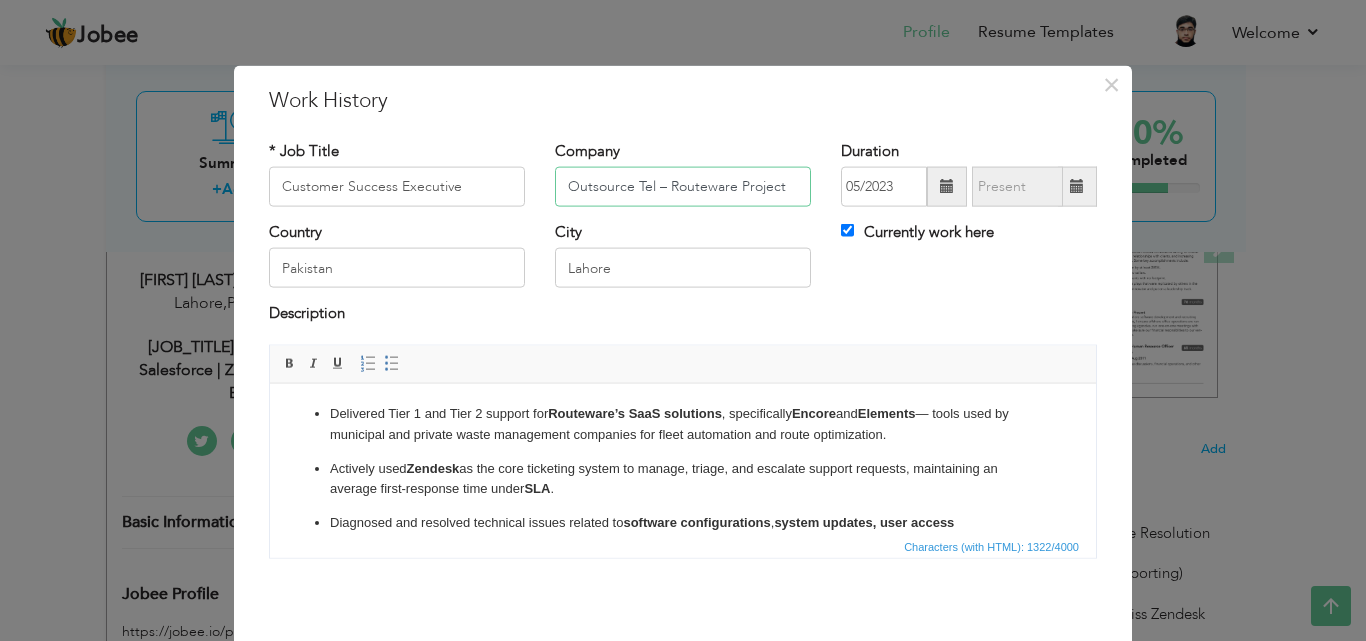 click on "Outsource Tel – Routeware Project" at bounding box center (683, 187) 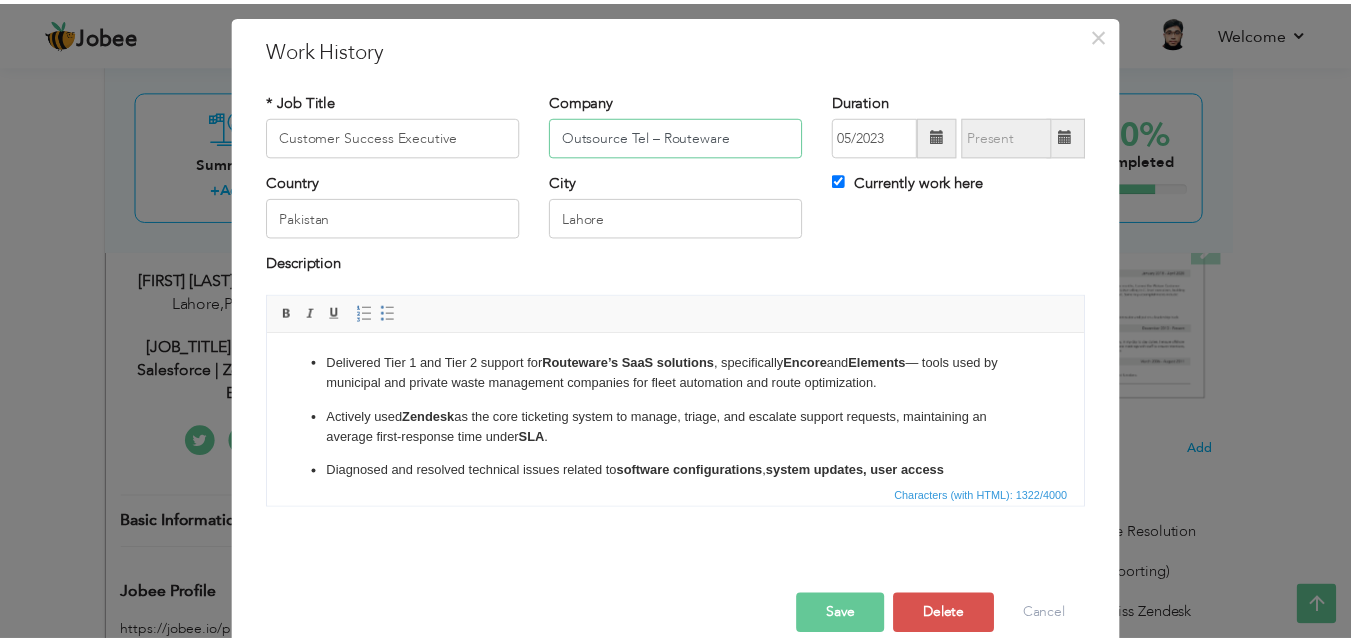 scroll, scrollTop: 79, scrollLeft: 0, axis: vertical 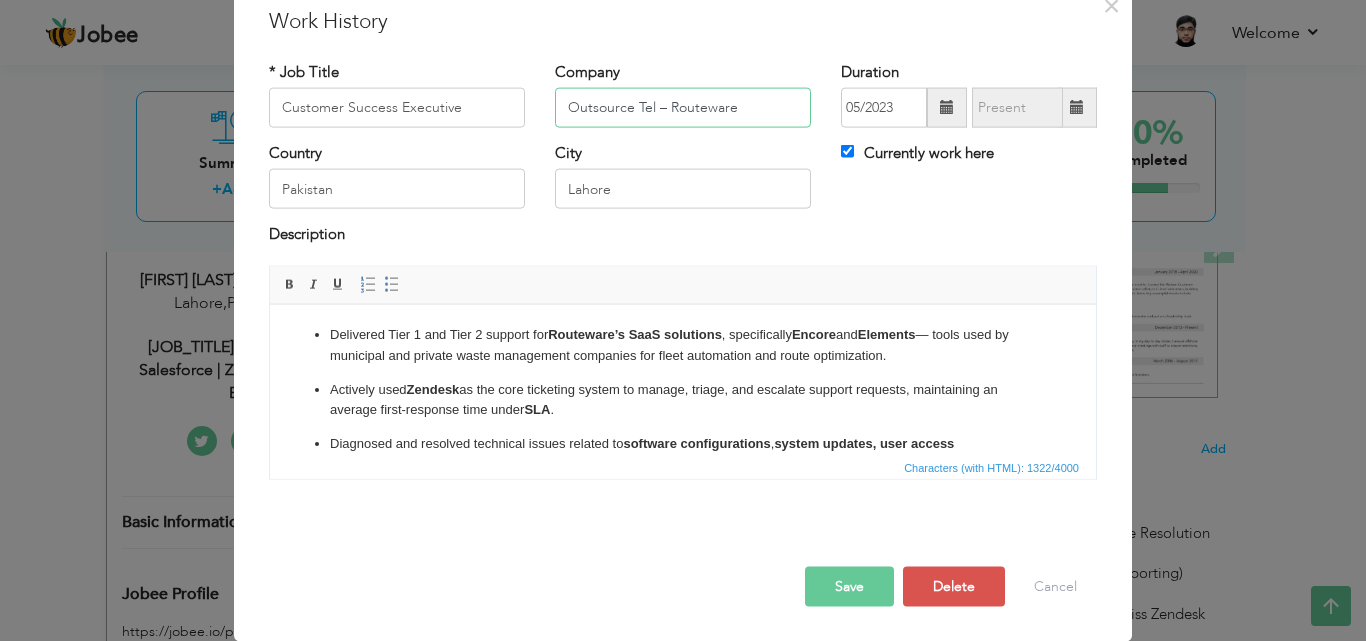 type on "Outsource Tel – Routeware" 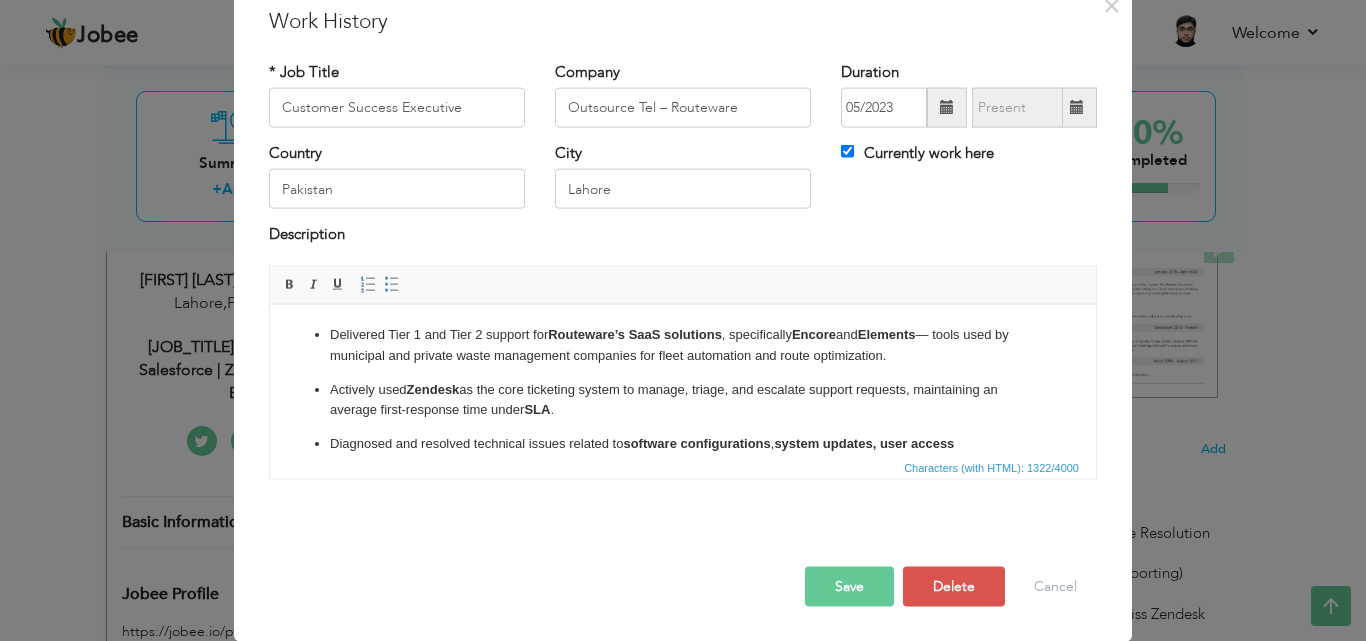 click on "Save" at bounding box center (849, 586) 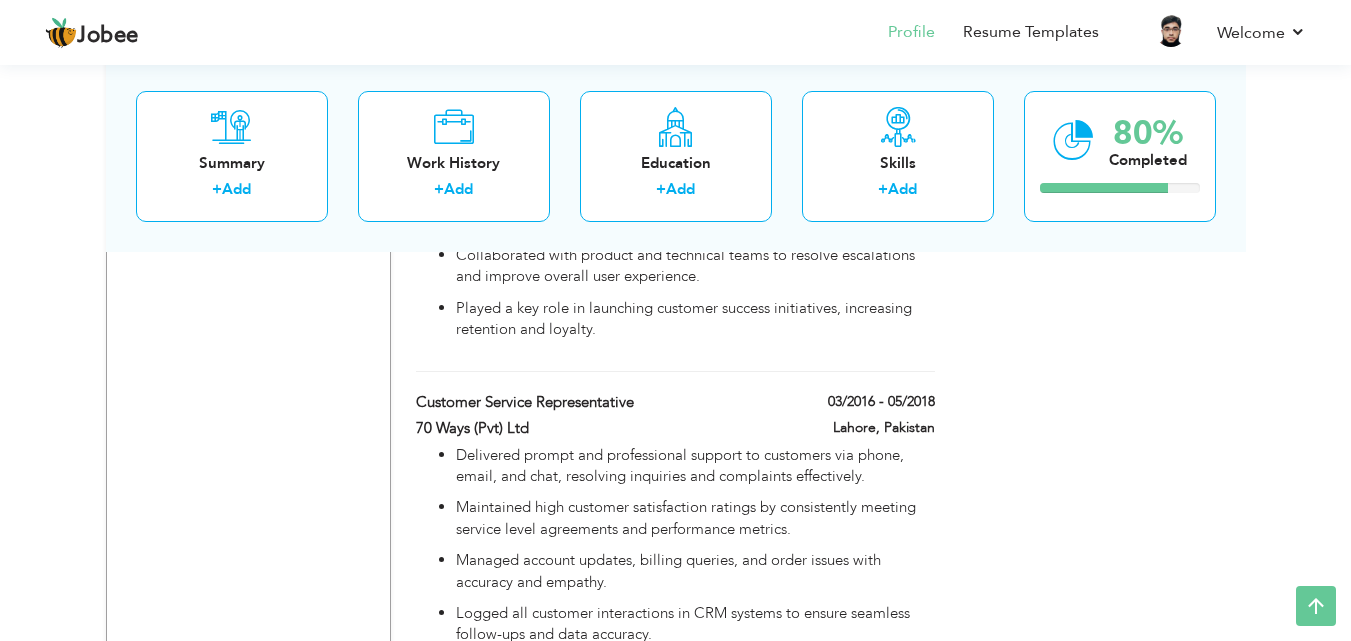 scroll, scrollTop: 1798, scrollLeft: 0, axis: vertical 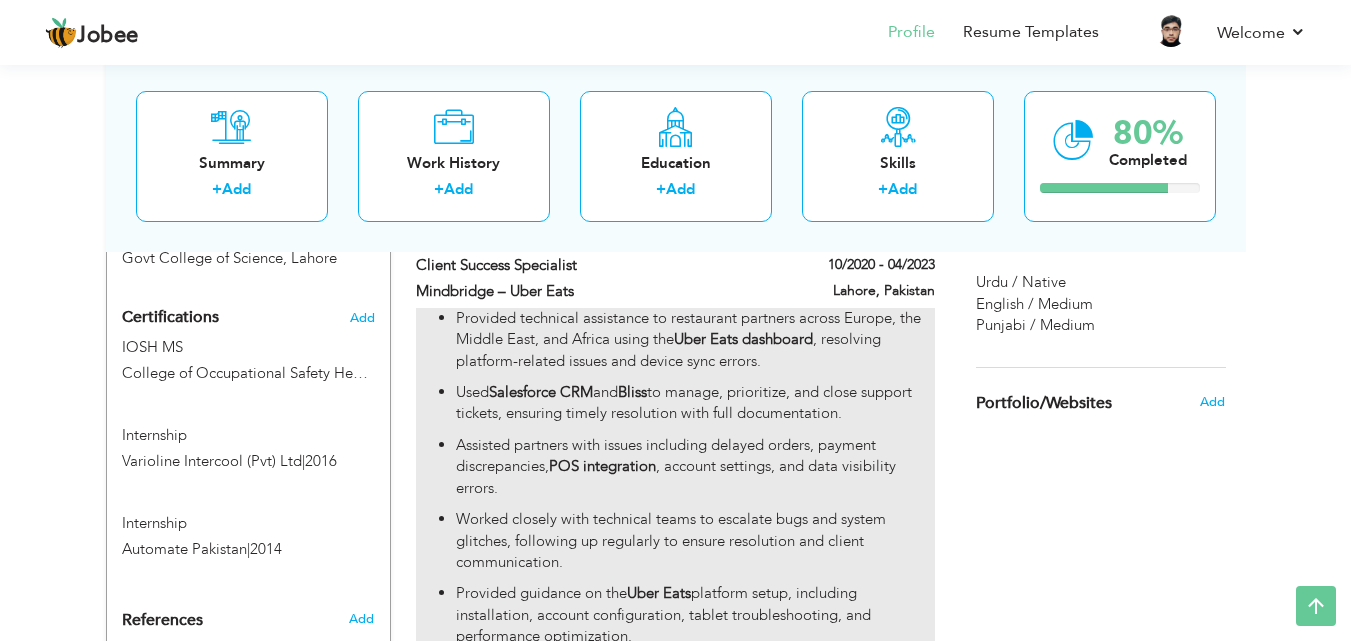 click on "Provided technical assistance to restaurant partners across Europe, the Middle East, and Africa using the  Uber Eats dashboard , resolving platform-related issues and device sync errors." at bounding box center [695, 340] 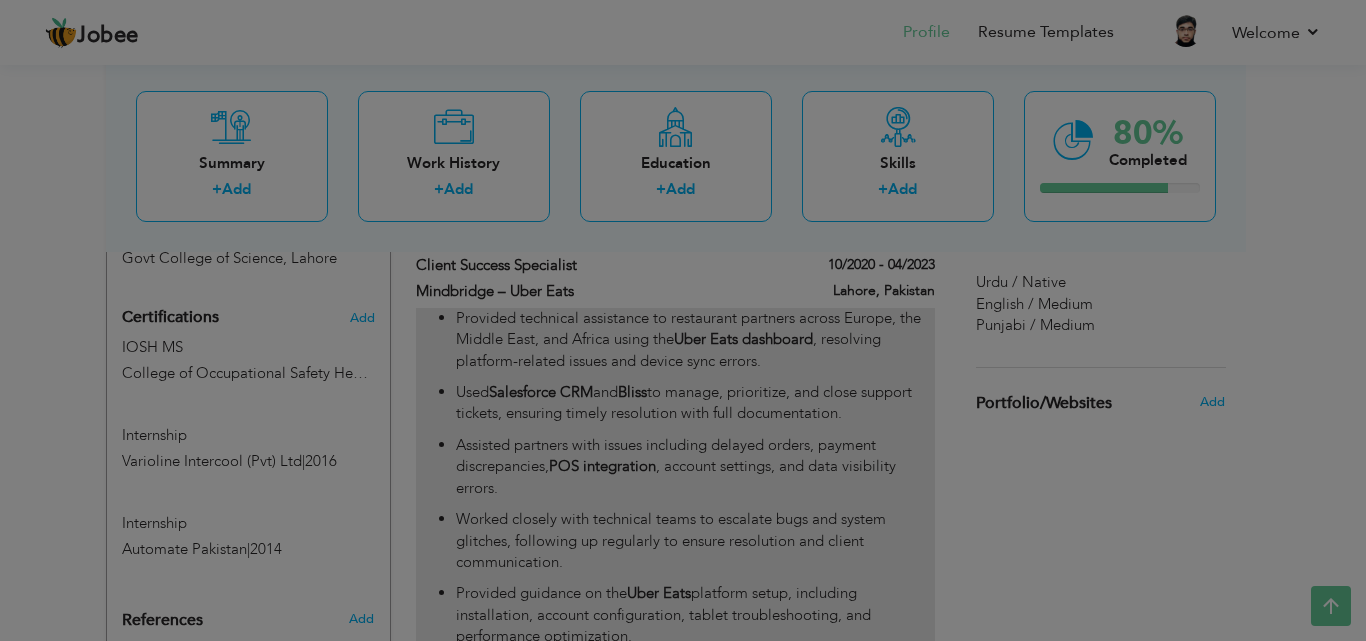 scroll, scrollTop: 0, scrollLeft: 0, axis: both 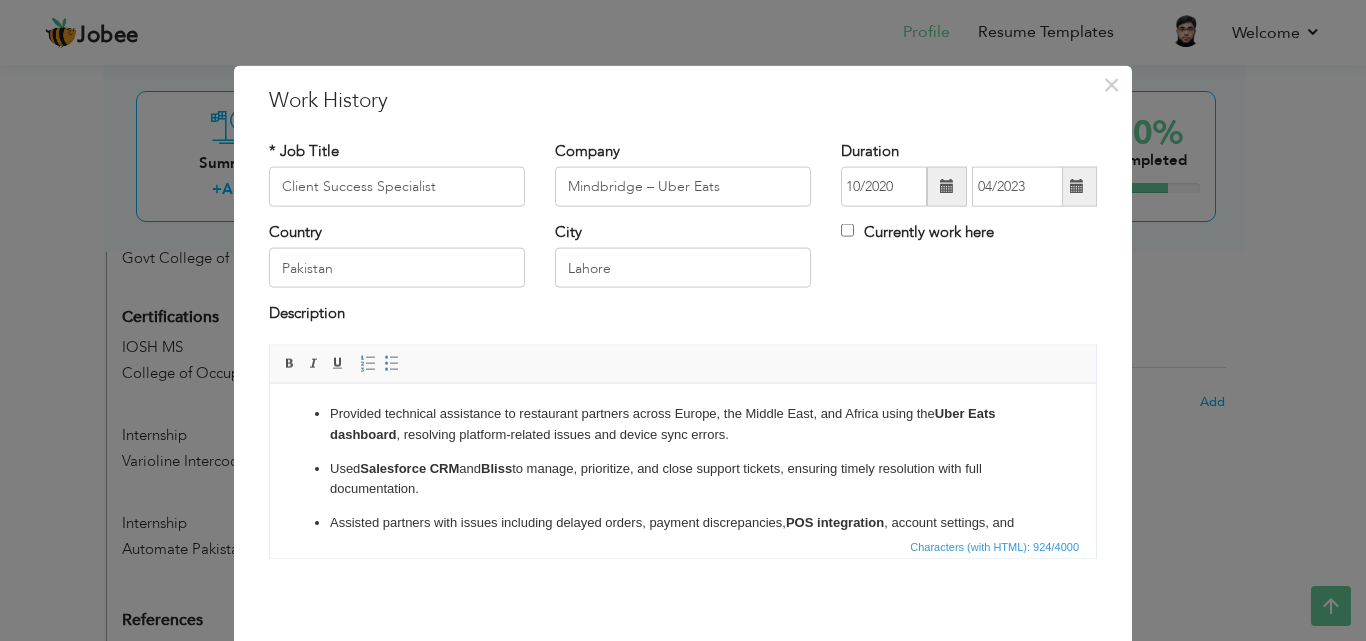 click on "Used  Salesforce CRM  and  Bliss  to manage, prioritize, and close support tickets, ensuring timely resolution with full documentation." at bounding box center [683, 479] 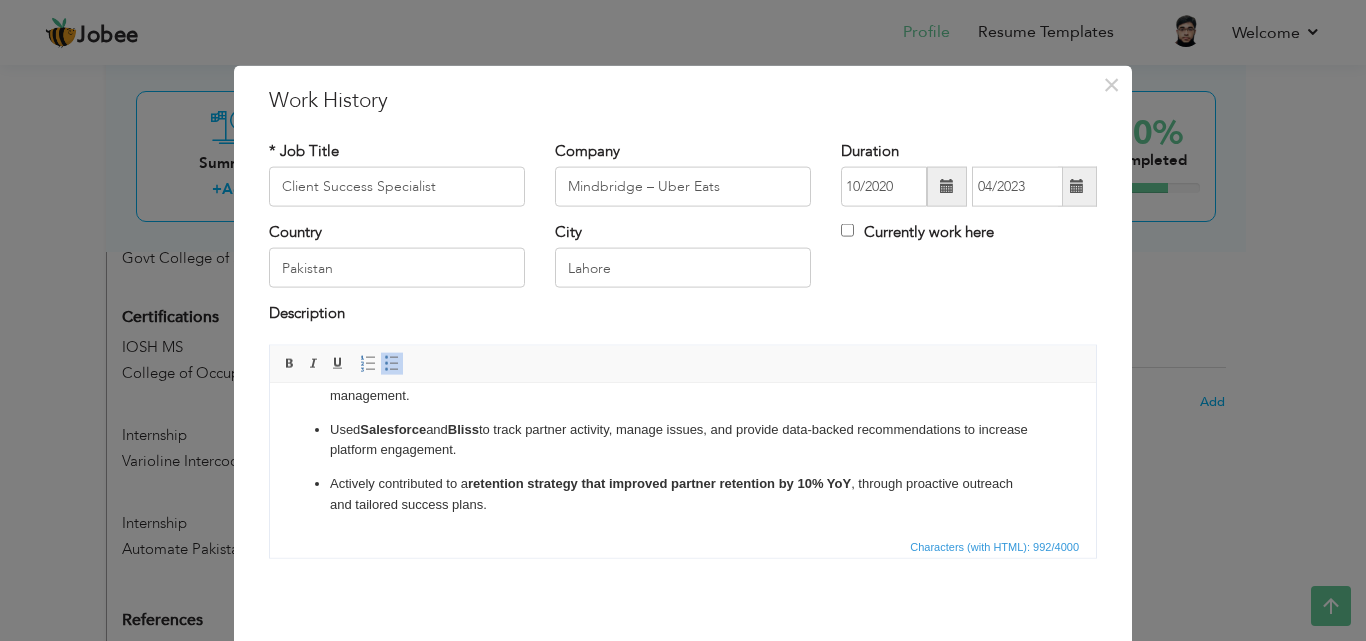 scroll, scrollTop: 0, scrollLeft: 0, axis: both 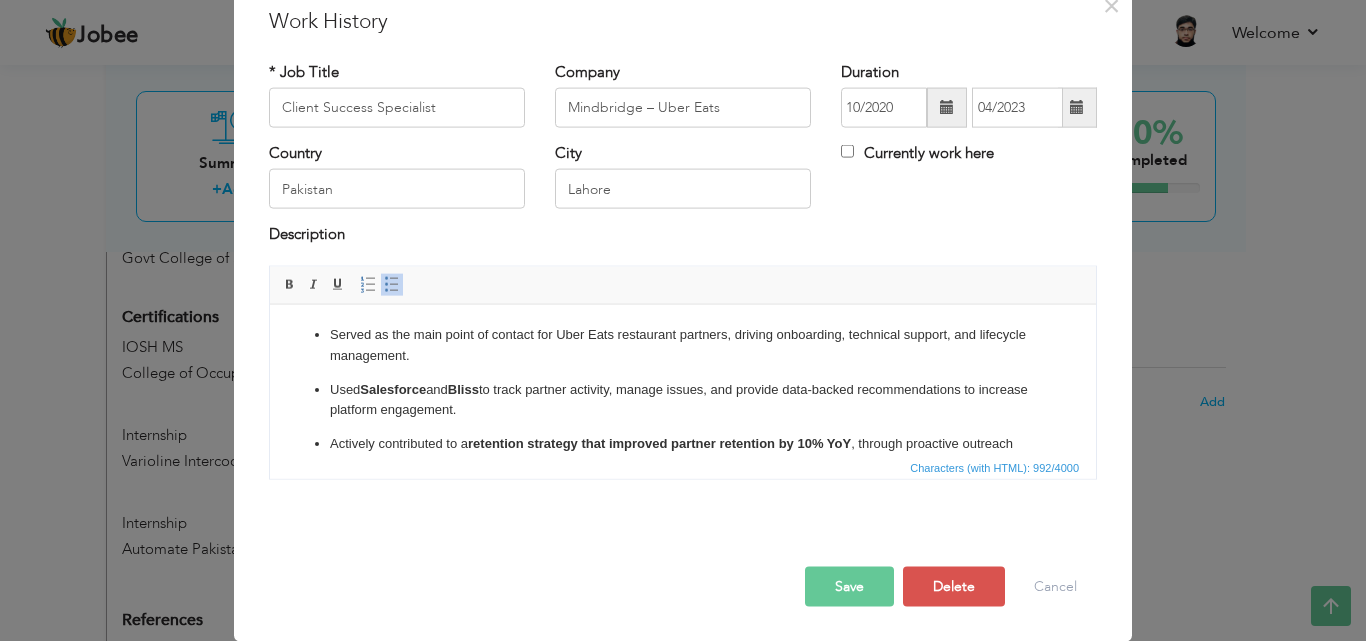 click on "Save" at bounding box center [849, 586] 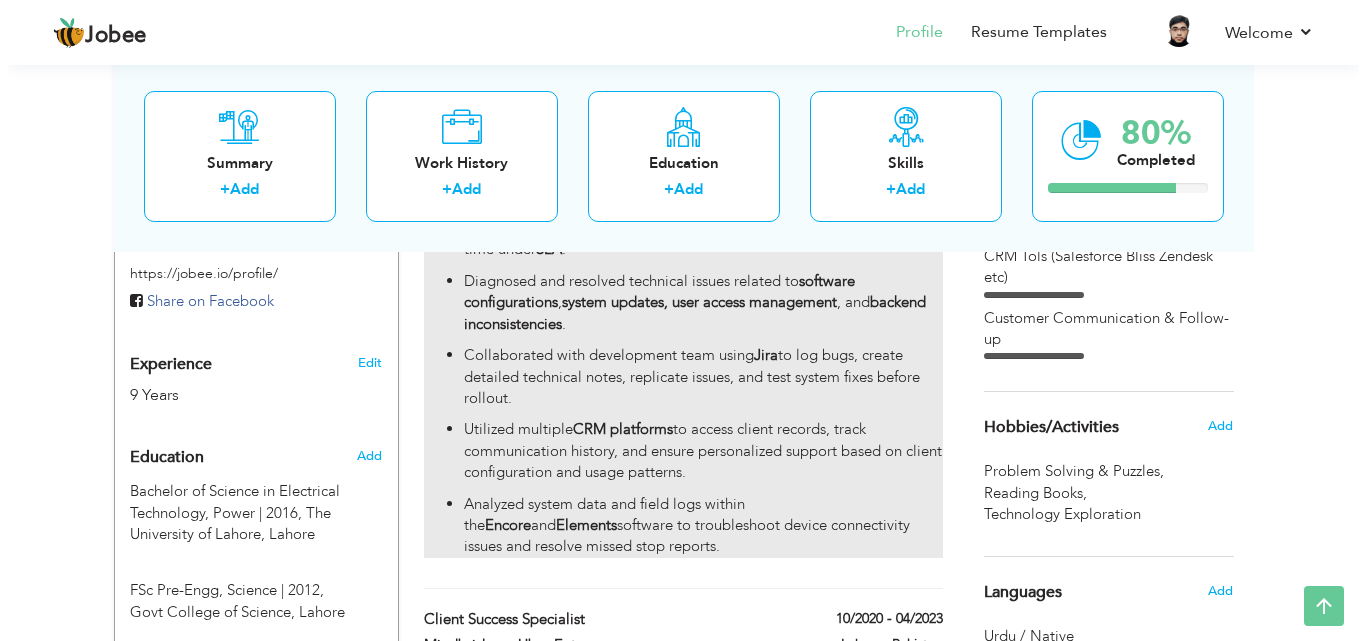 scroll, scrollTop: 490, scrollLeft: 0, axis: vertical 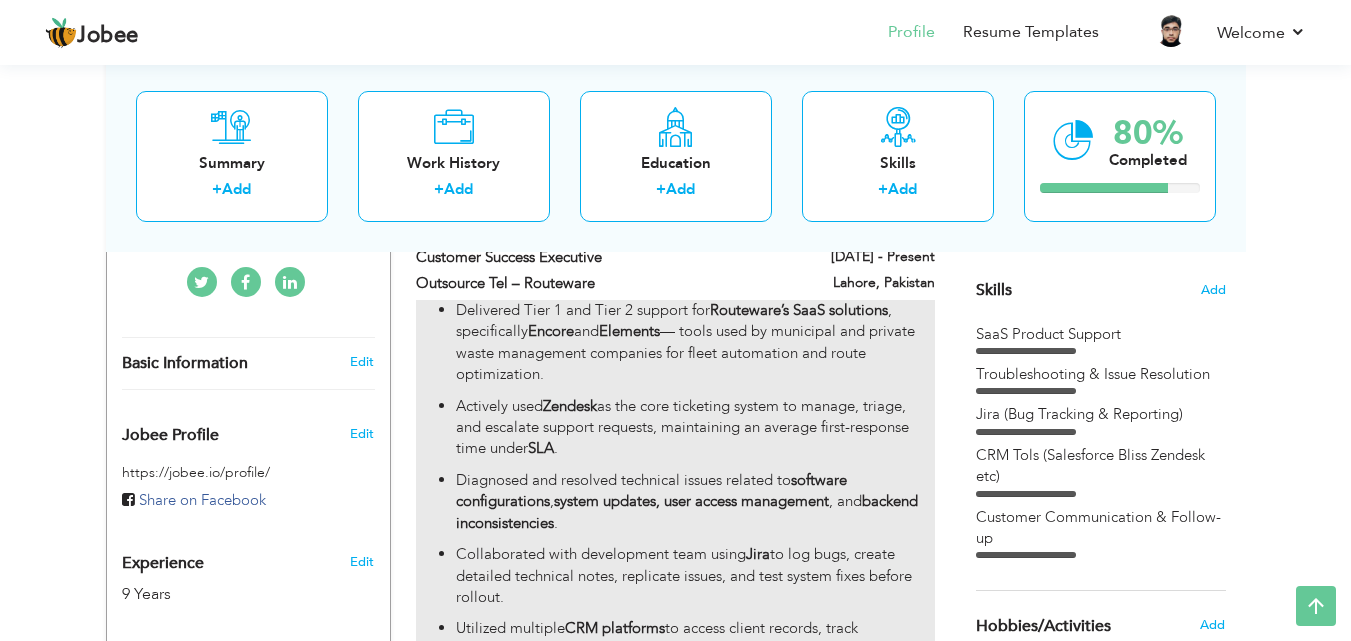 click on "Actively used  Zendesk  as the core ticketing system to manage, triage, and escalate support requests, maintaining an average first-response time under  SLA ." at bounding box center [695, 428] 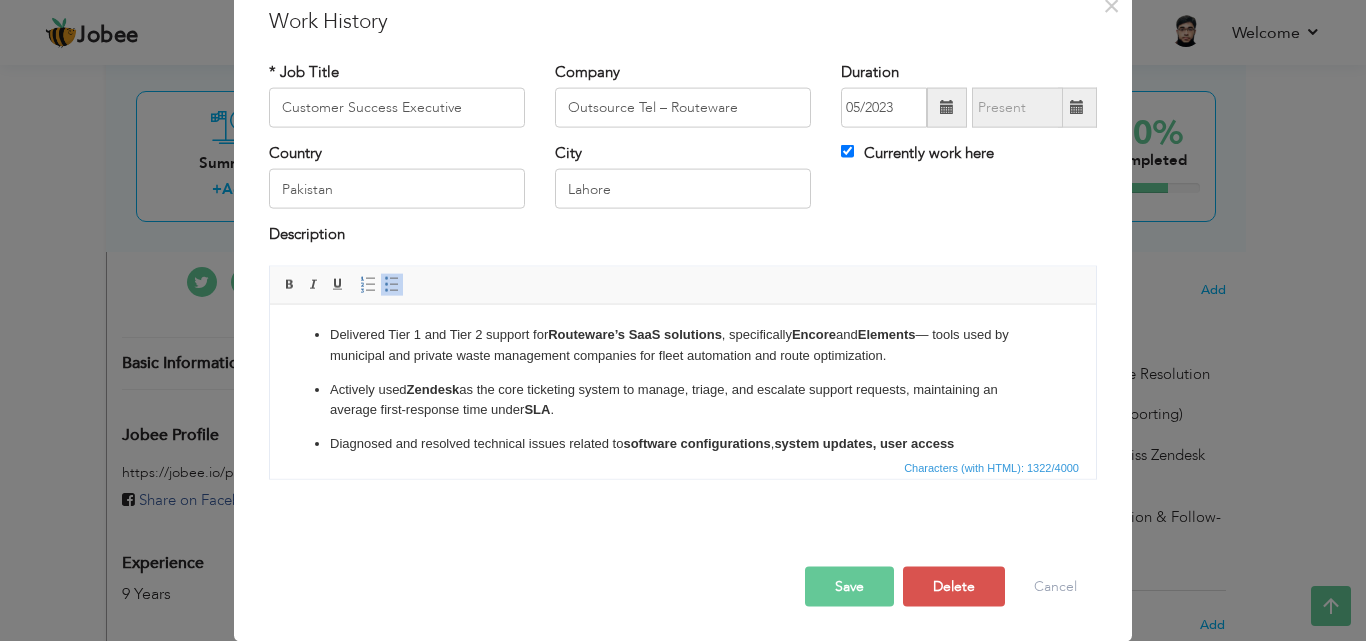 scroll, scrollTop: 0, scrollLeft: 0, axis: both 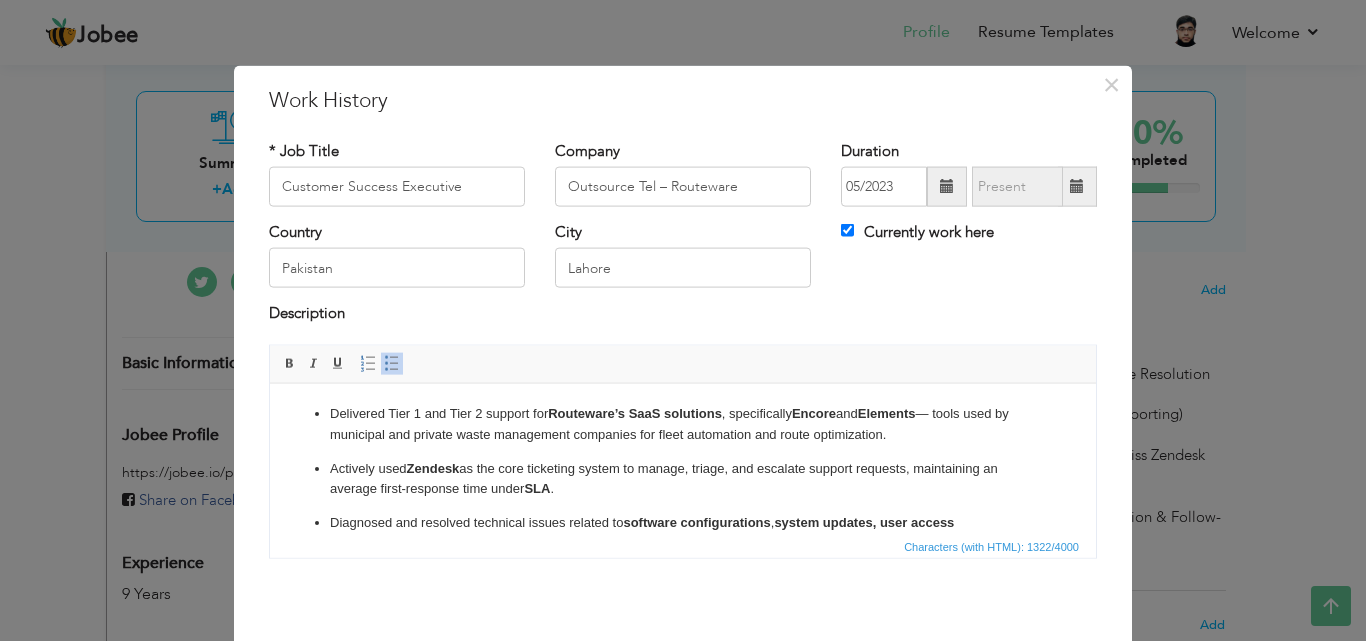 click on "Actively used  Zendesk  as the core ticketing system to manage, triage, and escalate support requests, maintaining an average first-response time under  SLA ." at bounding box center [683, 479] 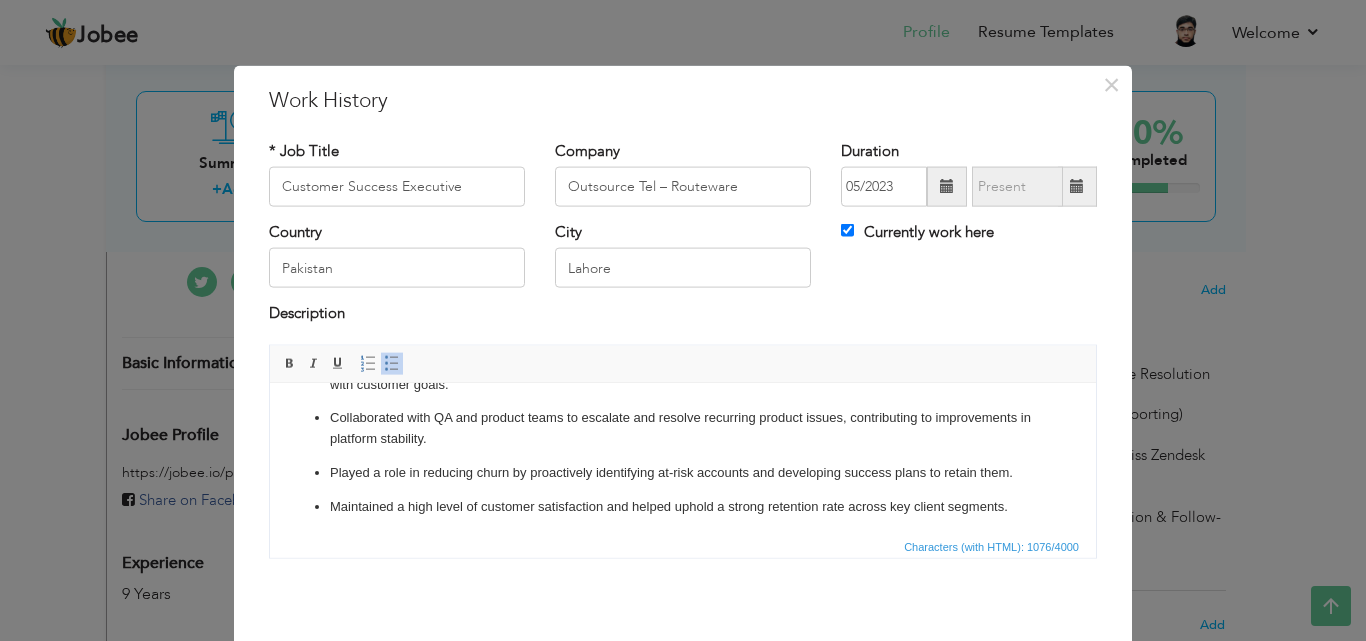 scroll, scrollTop: 218, scrollLeft: 0, axis: vertical 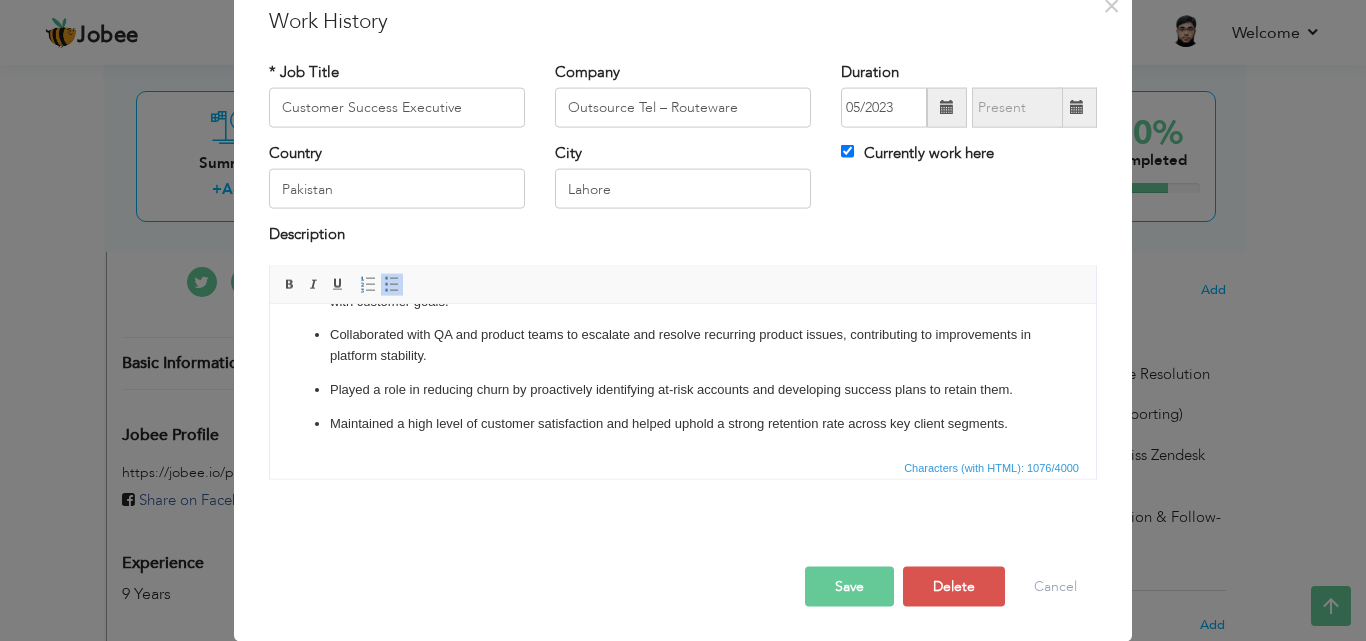 click on "Save" at bounding box center (849, 586) 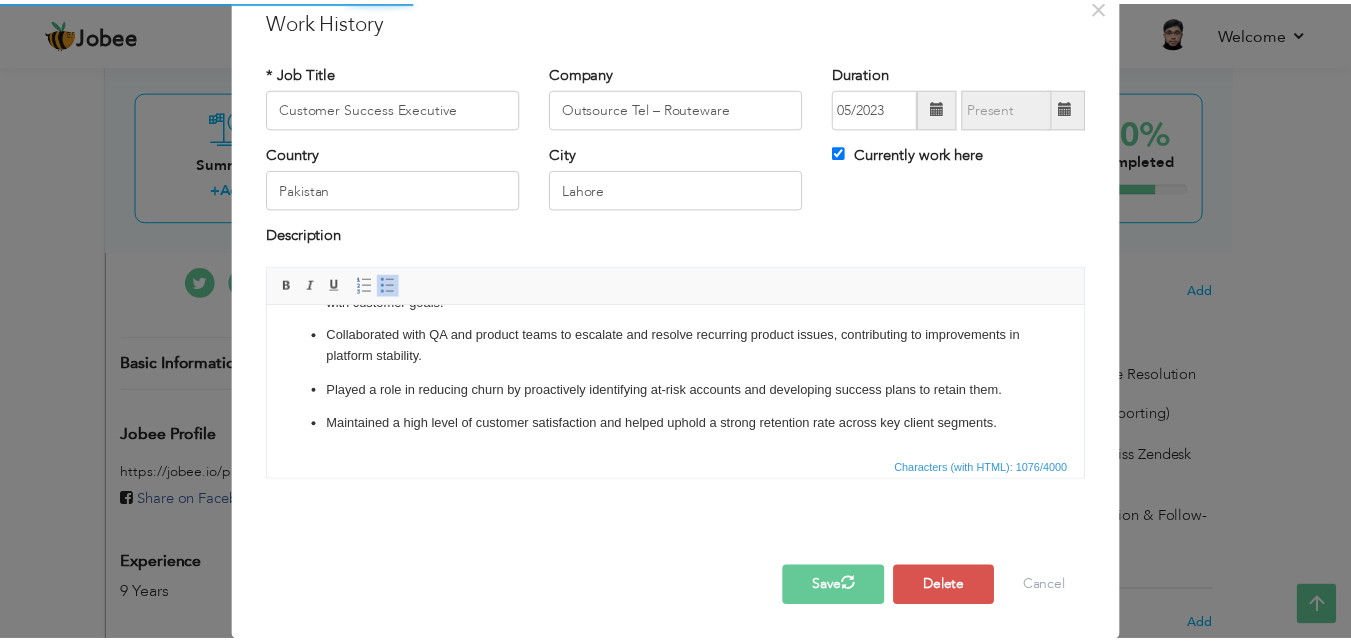 scroll, scrollTop: 0, scrollLeft: 0, axis: both 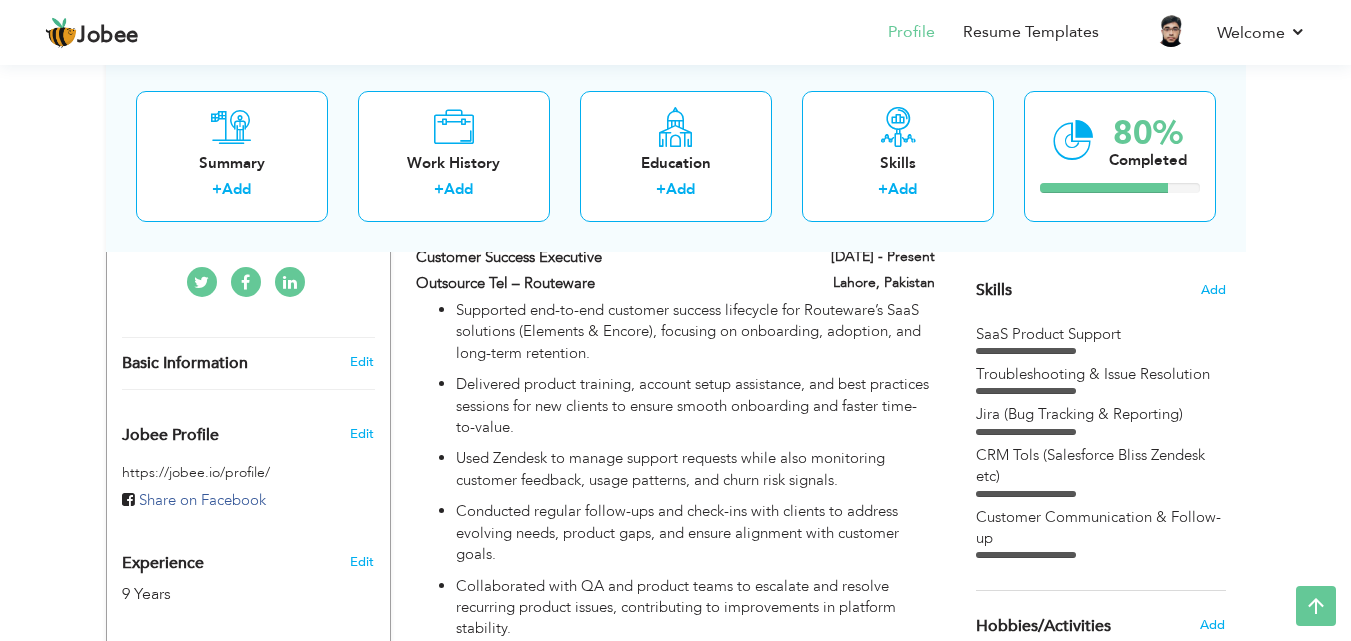 click on "View Resume
Export PDF
Profile
Summary
Public Link
Experience
Education
Awards
Work Histroy
Projects
Certifications
Skills
Preferred Job City" at bounding box center [675, 839] 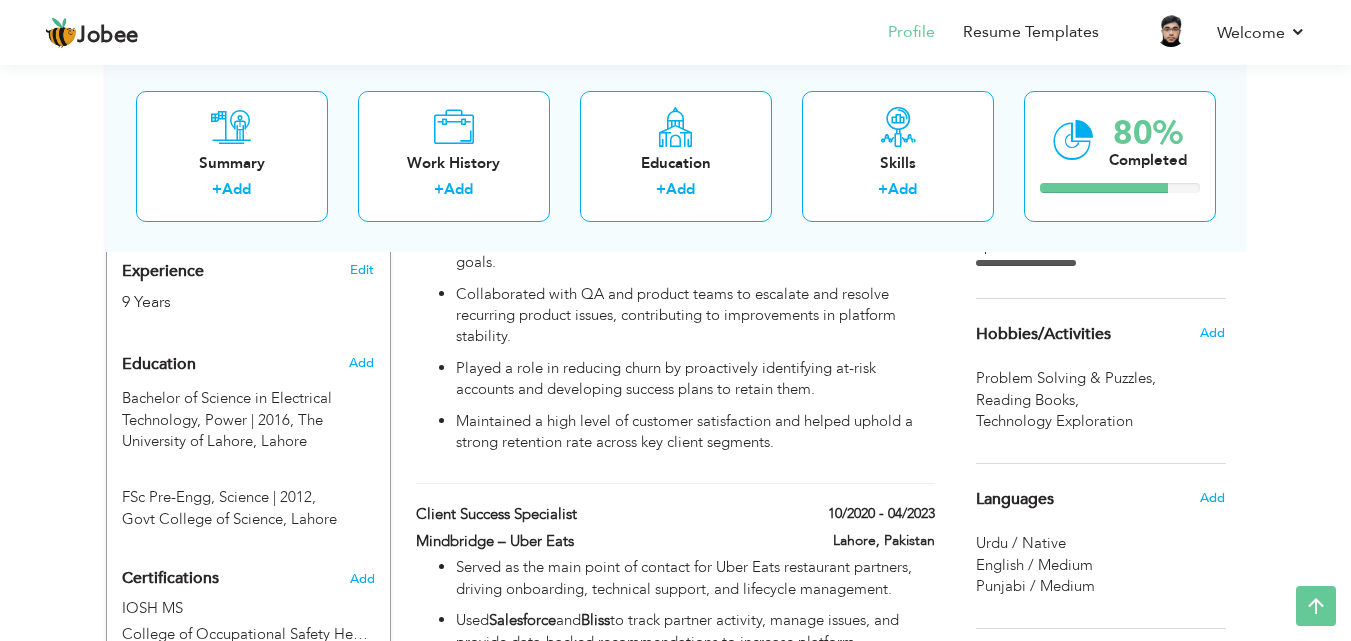 scroll, scrollTop: 765, scrollLeft: 0, axis: vertical 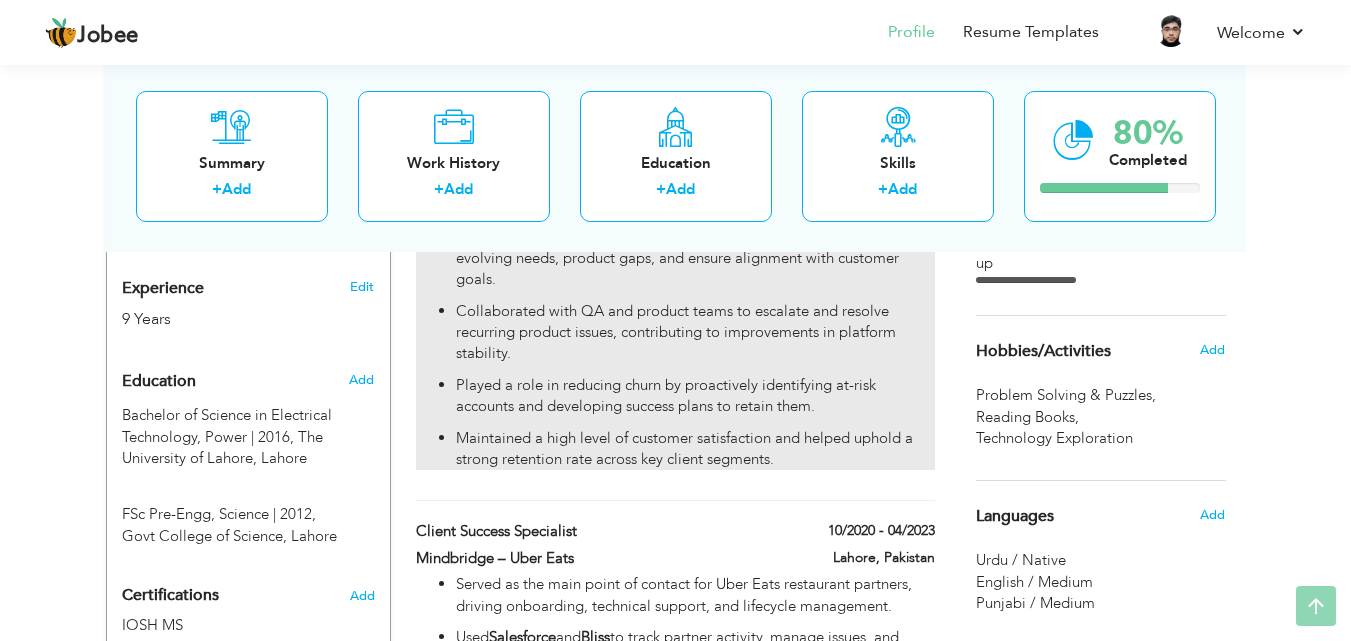 click on "Played a role in reducing churn by proactively identifying at-risk accounts and developing success plans to retain them." at bounding box center (695, 396) 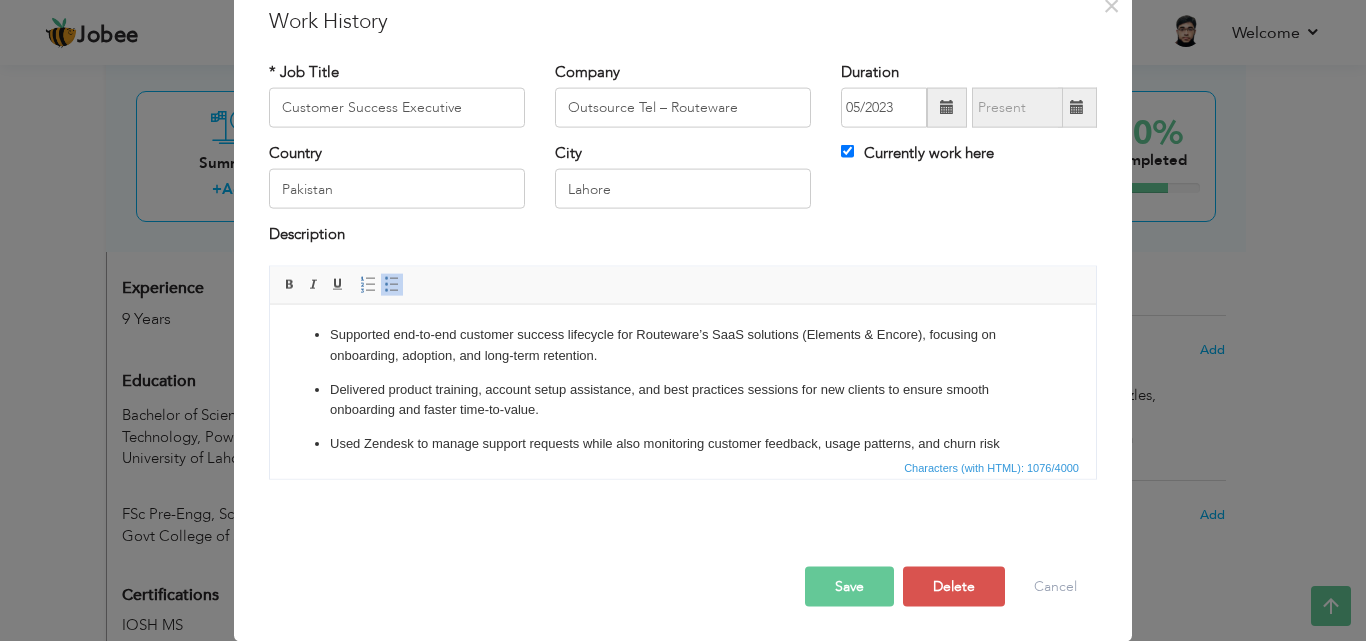scroll, scrollTop: 0, scrollLeft: 0, axis: both 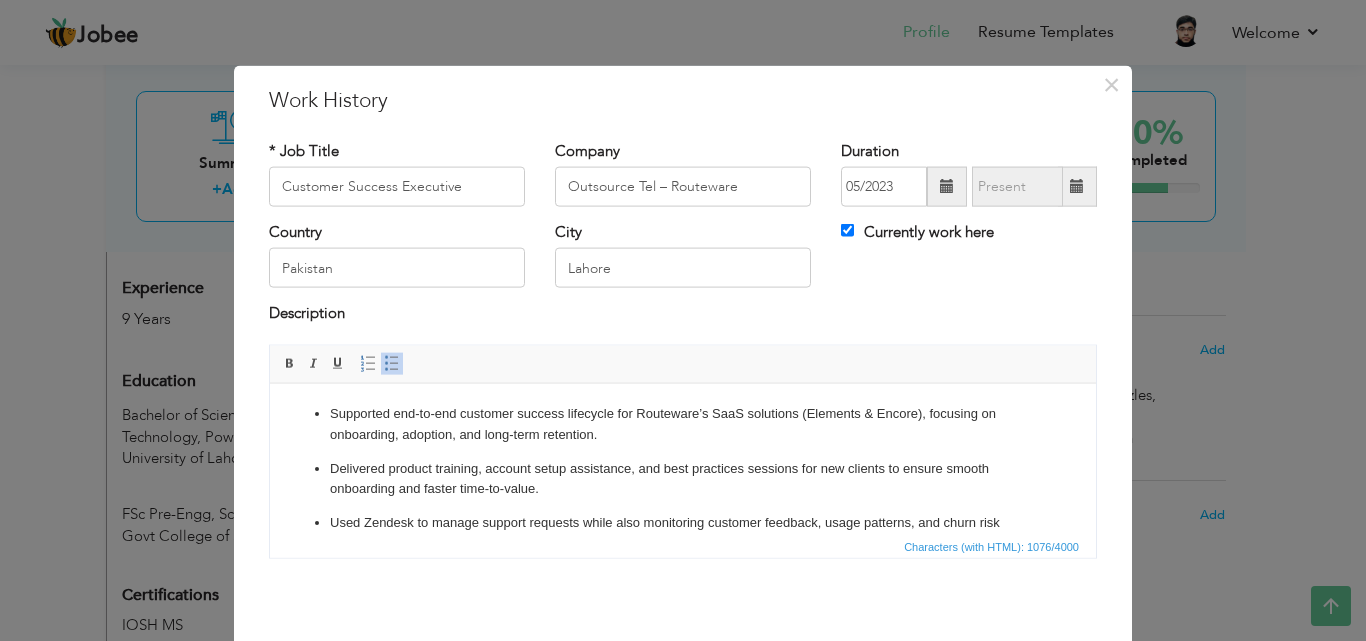 click on "Delivered product training, account setup assistance, and best practices sessions for new clients to ensure smooth onboarding and faster time-to-value." at bounding box center [683, 479] 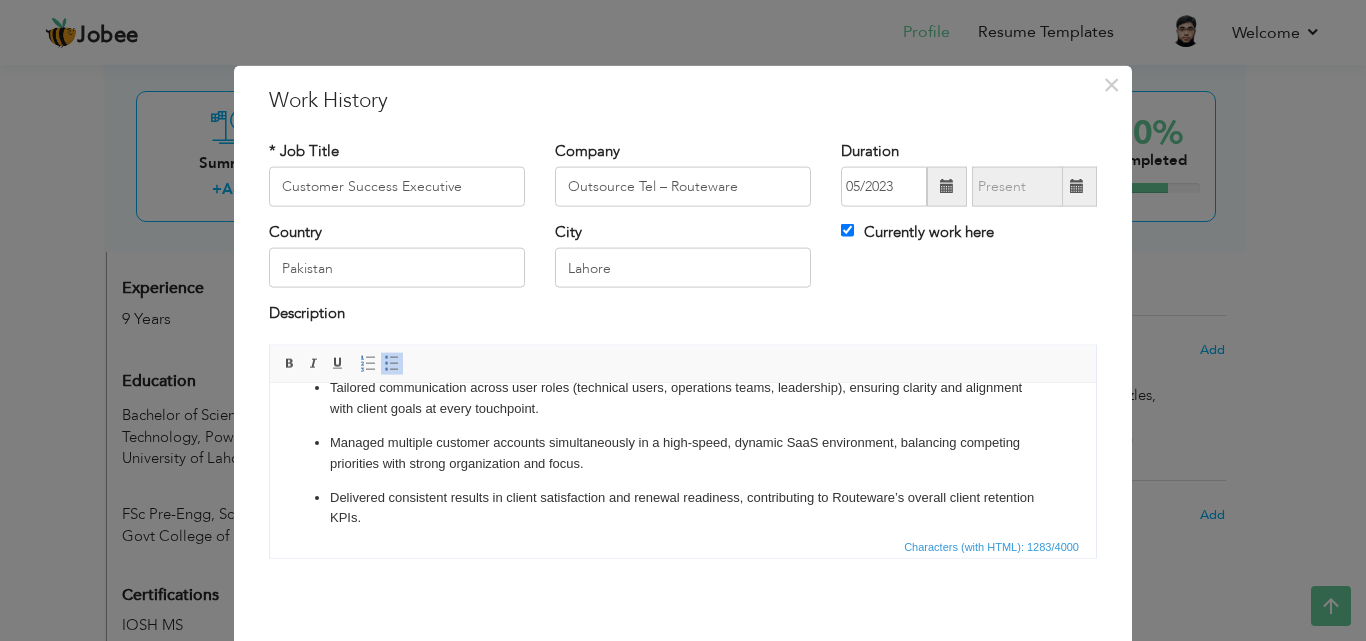scroll, scrollTop: 259, scrollLeft: 0, axis: vertical 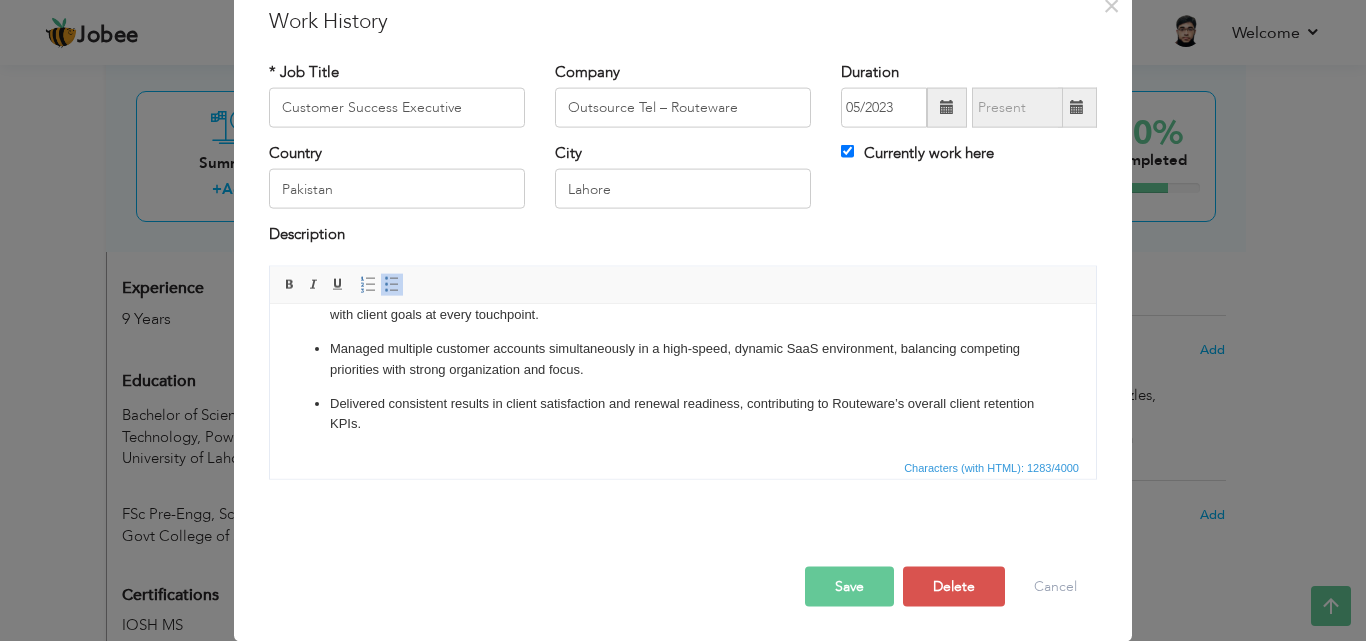 click on "Save" at bounding box center (849, 586) 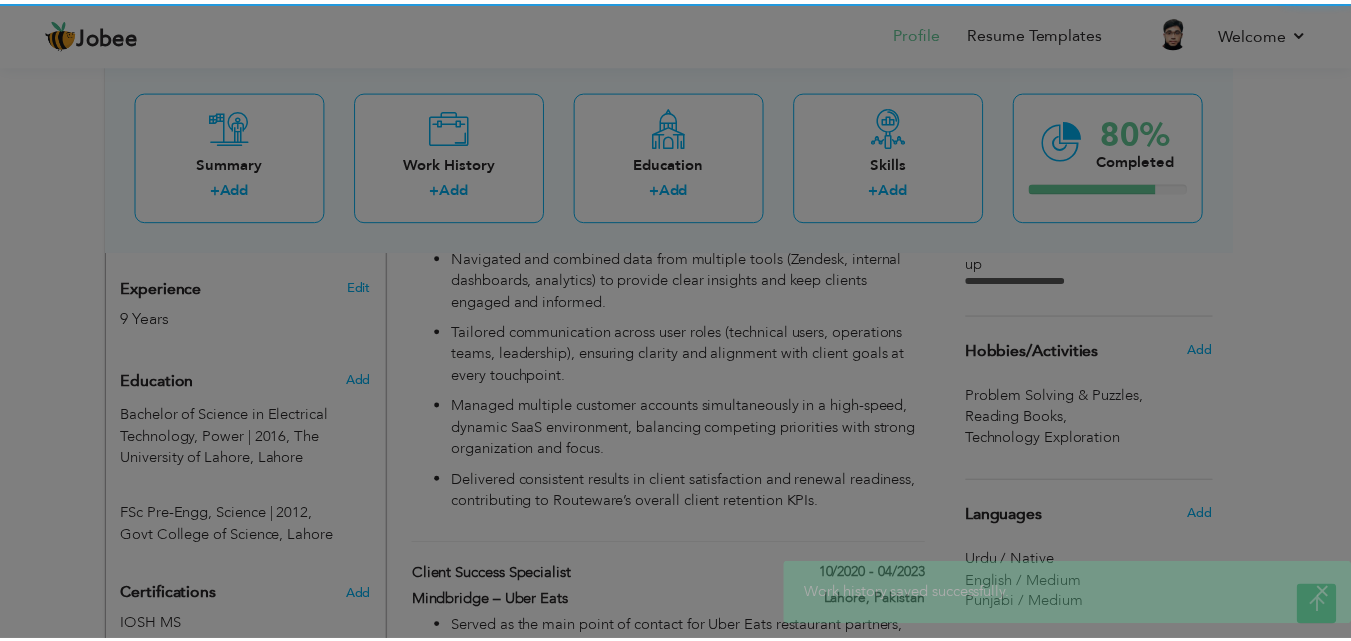 scroll, scrollTop: 0, scrollLeft: 0, axis: both 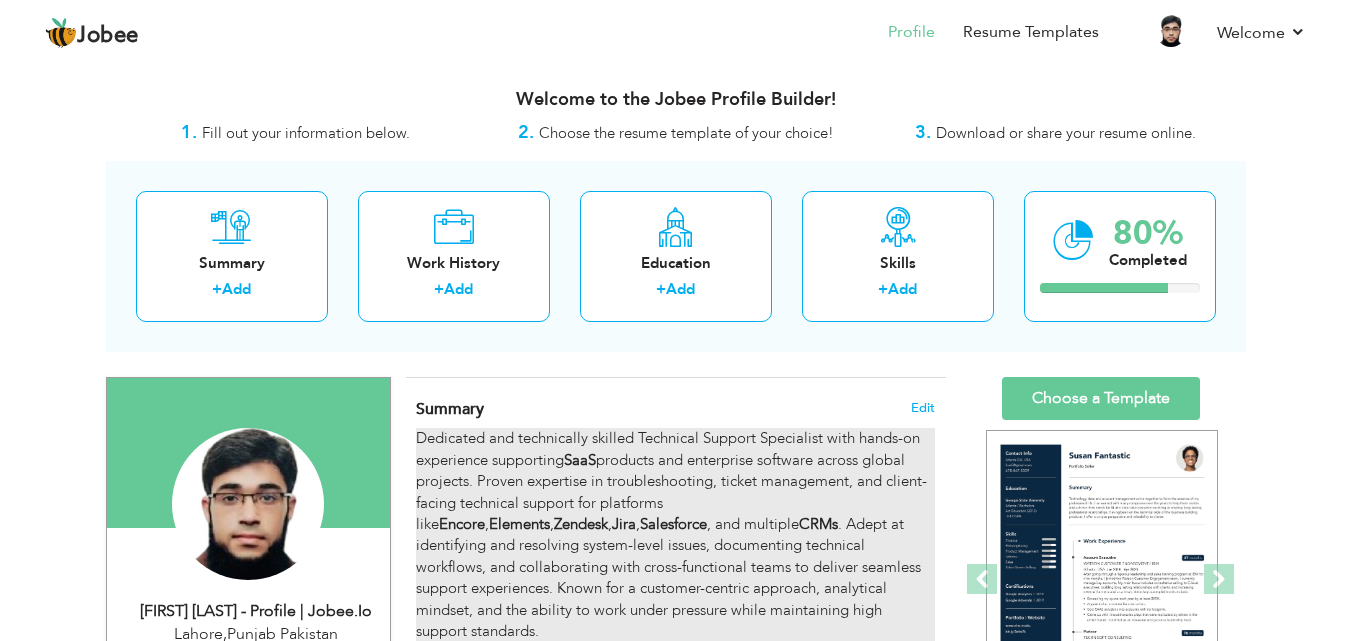 click on "Dedicated and technically skilled Technical Support Specialist with hands-on experience supporting  SaaS  products and enterprise software across global projects. Proven expertise in troubleshooting, ticket management, and client-facing technical support for platforms like  Encore ,  Elements ,  Zendesk ,  Jira ,  Salesforce , and multiple  CRMs . Adept at identifying and resolving system-level issues, documenting technical workflows, and collaborating with cross-functional teams to deliver seamless support experiences. Known for a customer-centric approach, analytical mindset, and the ability to work under pressure while maintaining high support standards." at bounding box center (675, 535) 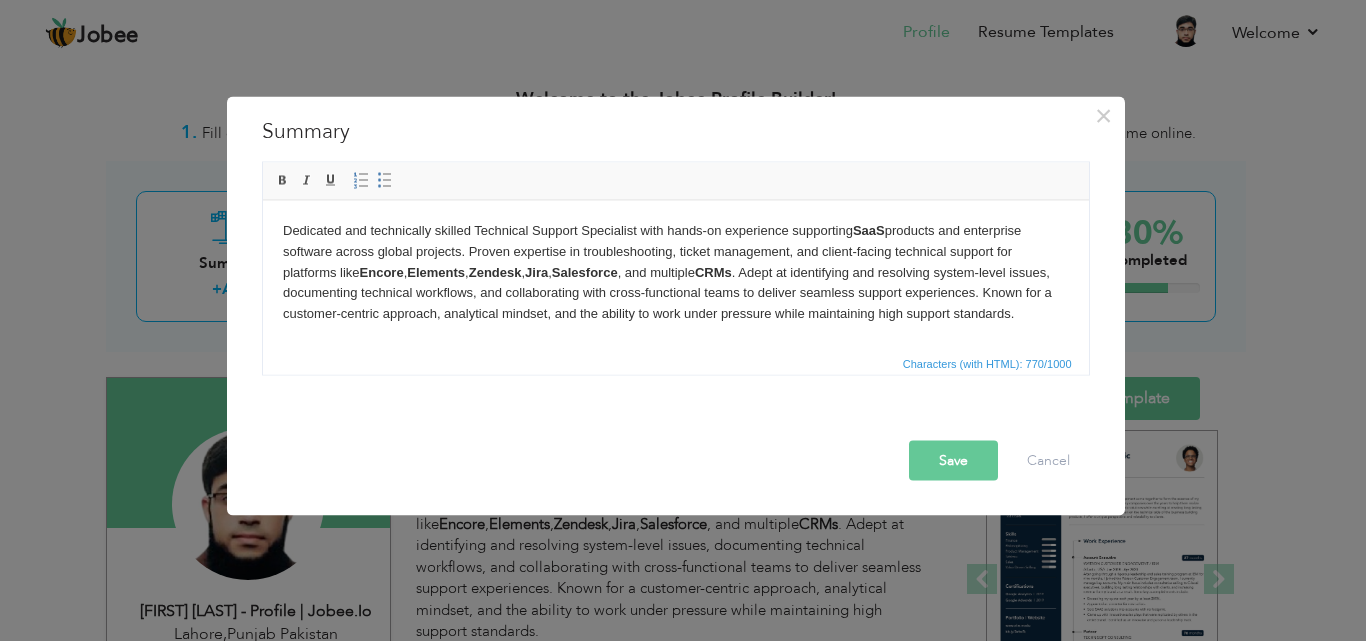 click on "CRMs" at bounding box center [712, 271] 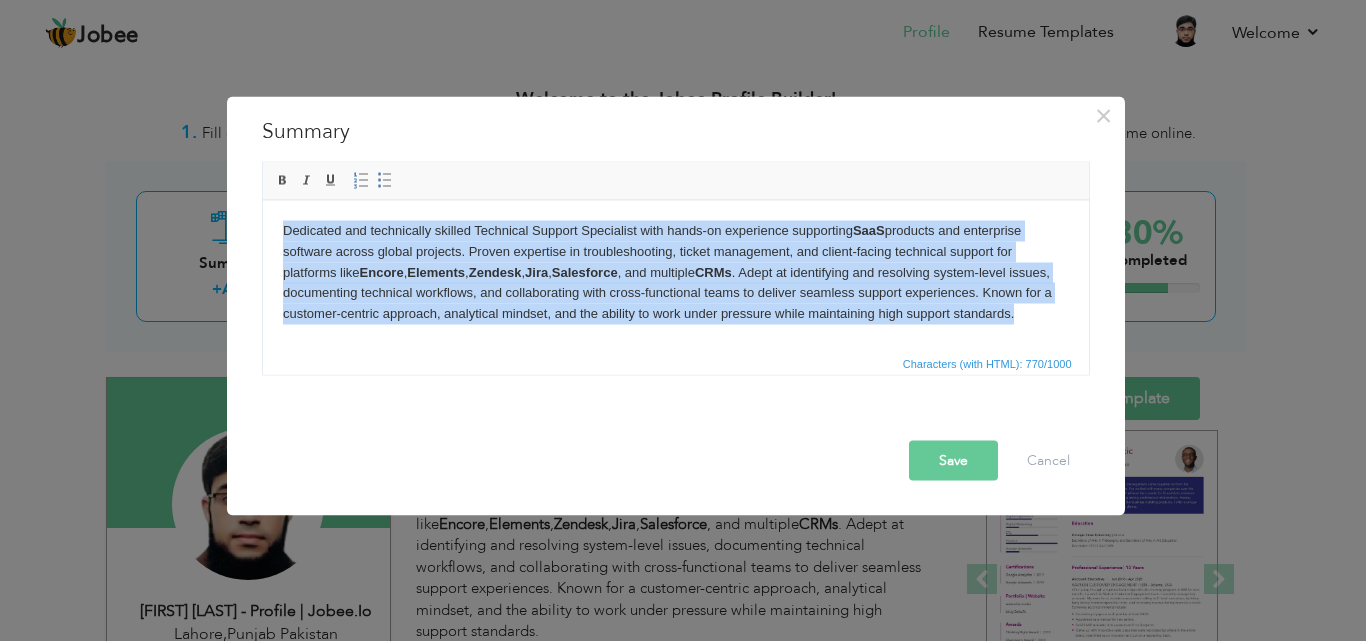 click on "Dedicated and technically skilled Technical Support Specialist with hands-on experience supporting  SaaS  products and enterprise software across global projects. Proven expertise in troubleshooting, ticket management, and client-facing technical support for platforms like  Encore ,  Elements ,  Zendesk ,  Jira ,  Salesforce , and multiple  CRMs . Adept at identifying and resolving system-level issues, documenting technical workflows, and collaborating with cross-functional teams to deliver seamless support experiences. Known for a customer-centric approach, analytical mindset, and the ability to work under pressure while maintaining high support standards." at bounding box center (675, 272) 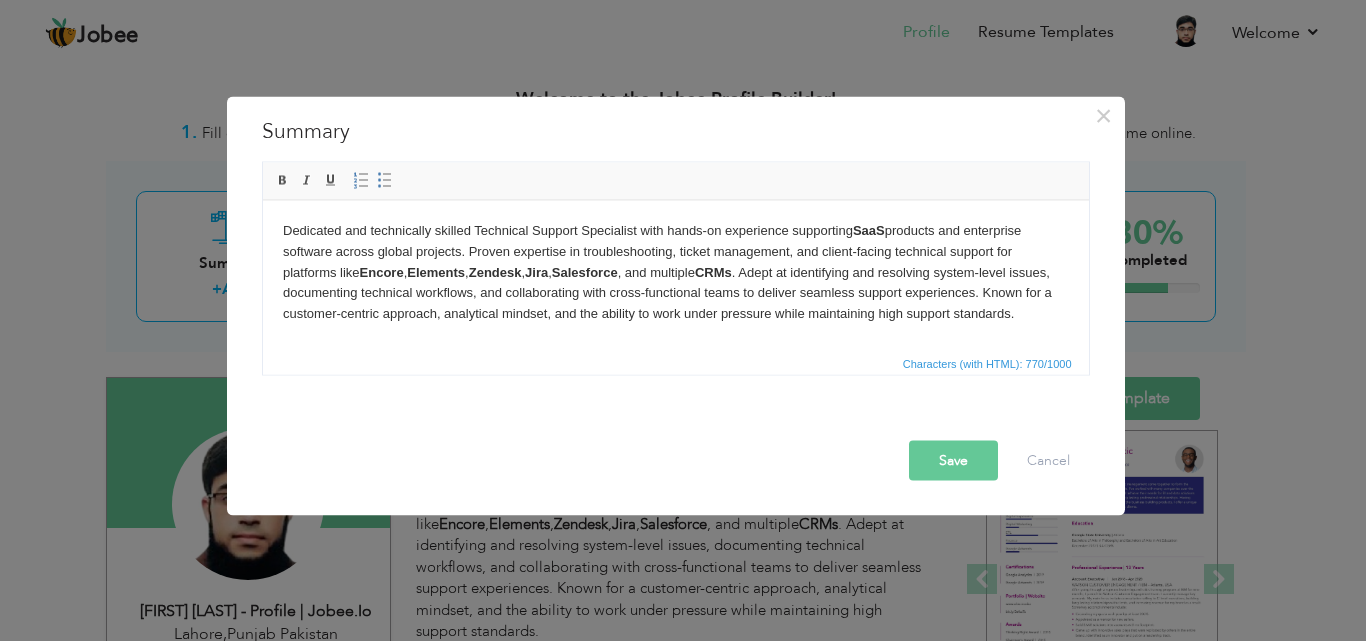 click on "Dedicated and technically skilled Technical Support Specialist with hands-on experience supporting  SaaS  products and enterprise software across global projects. Proven expertise in troubleshooting, ticket management, and client-facing technical support for platforms like  Encore ,  Elements ,  Zendesk ,  Jira ,  Salesforce , and multiple  CRMs . Adept at identifying and resolving system-level issues, documenting technical workflows, and collaborating with cross-functional teams to deliver seamless support experiences. Known for a customer-centric approach, analytical mindset, and the ability to work under pressure while maintaining high support standards." at bounding box center (675, 272) 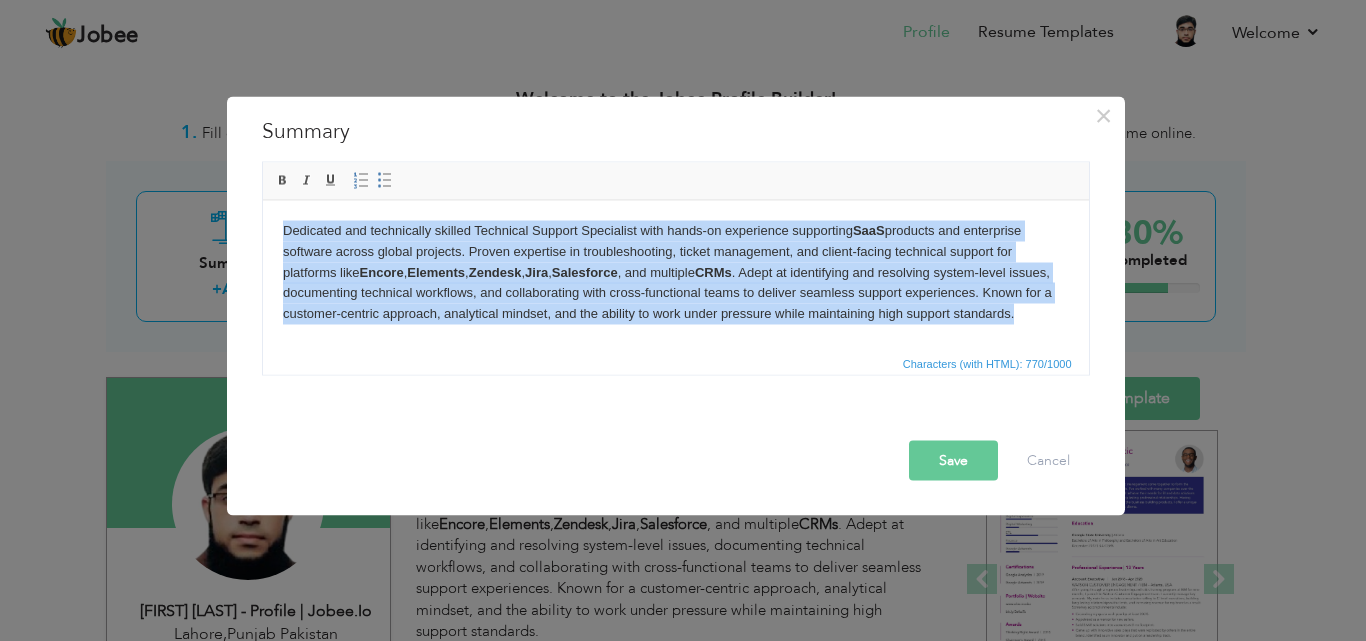 type 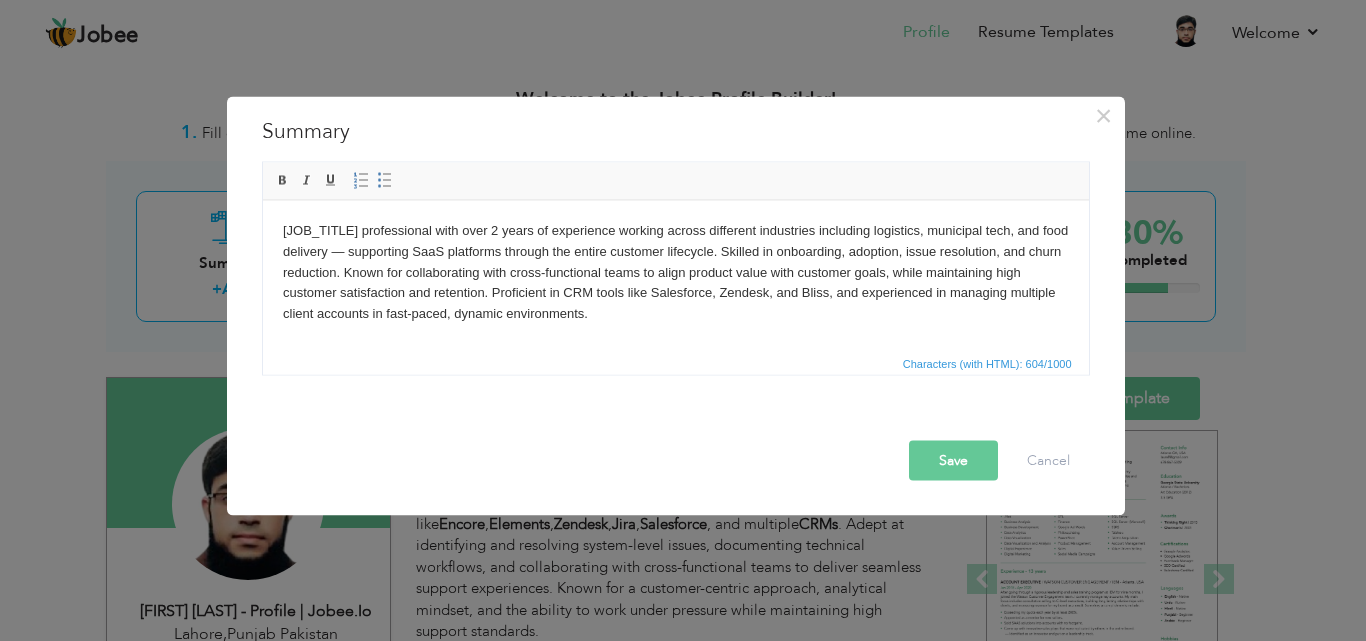 click on "Customer Success professional with over 2 years of experience working across different industries including logistics, municipal tech, and food delivery — supporting SaaS platforms through the entire customer lifecycle. Skilled in onboarding, adoption, issue resolution, and churn reduction. Known for collaborating with cross-functional teams to align product value with customer goals, while maintaining high customer satisfaction and retention. Proficient in CRM tools like Salesforce, Zendesk, and Bliss, and experienced in managing multiple client accounts in fast-paced, dynamic environments." at bounding box center [675, 272] 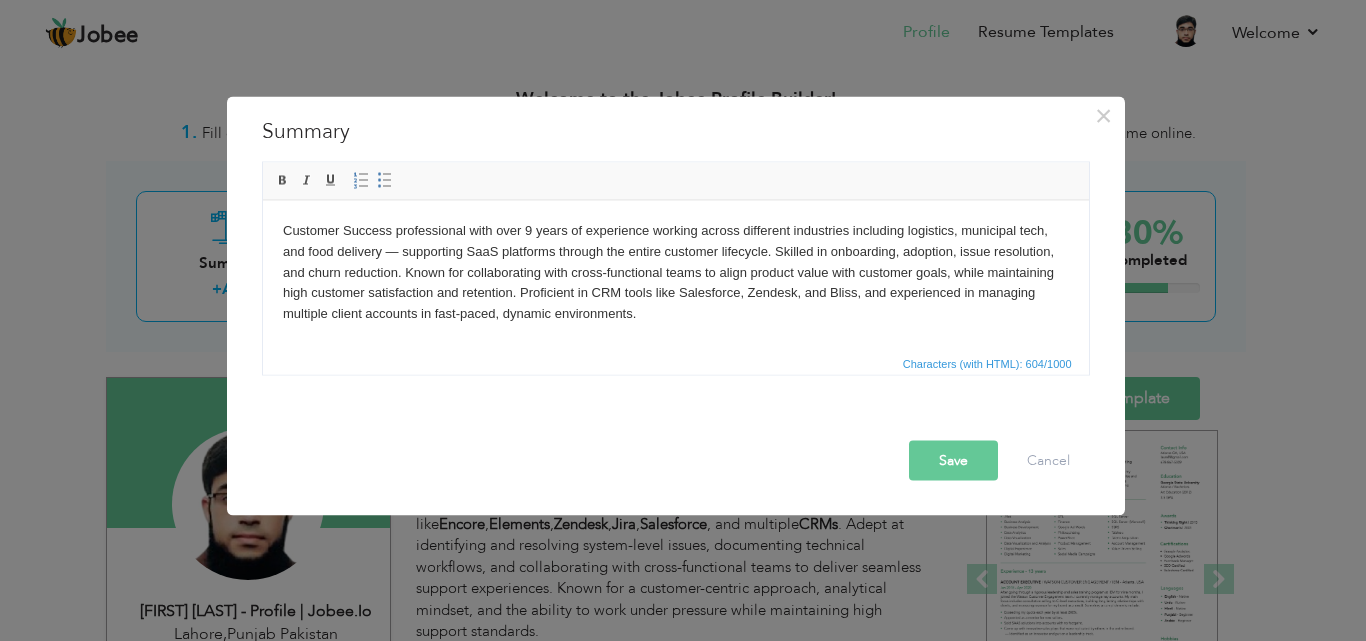 click on "Save" at bounding box center [953, 460] 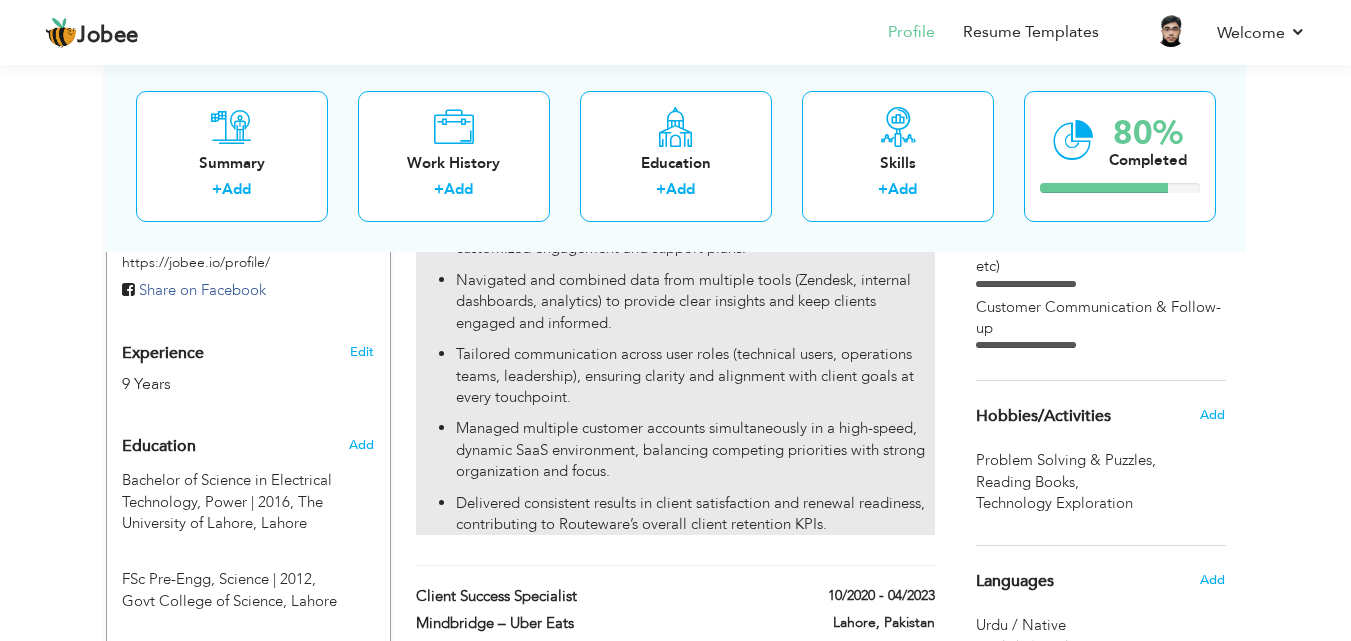 scroll, scrollTop: 733, scrollLeft: 0, axis: vertical 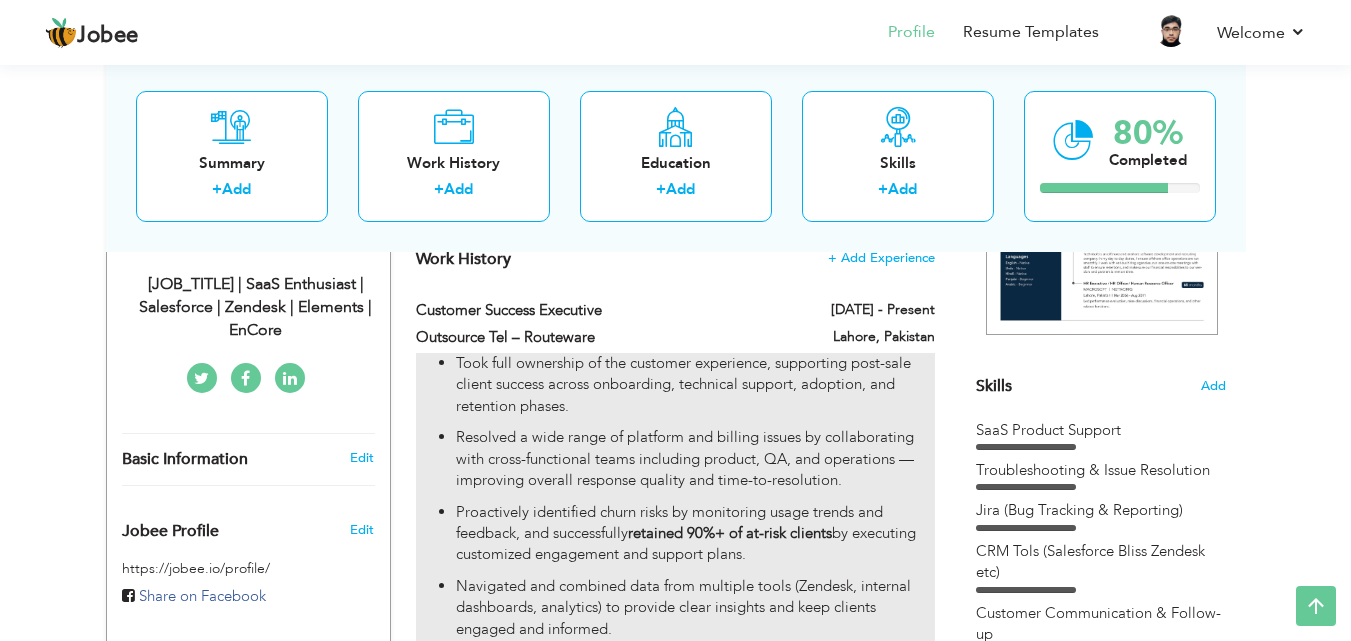 click on "Took full ownership of the customer experience, supporting post-sale client success across onboarding, technical support, adoption, and retention phases." at bounding box center [695, 385] 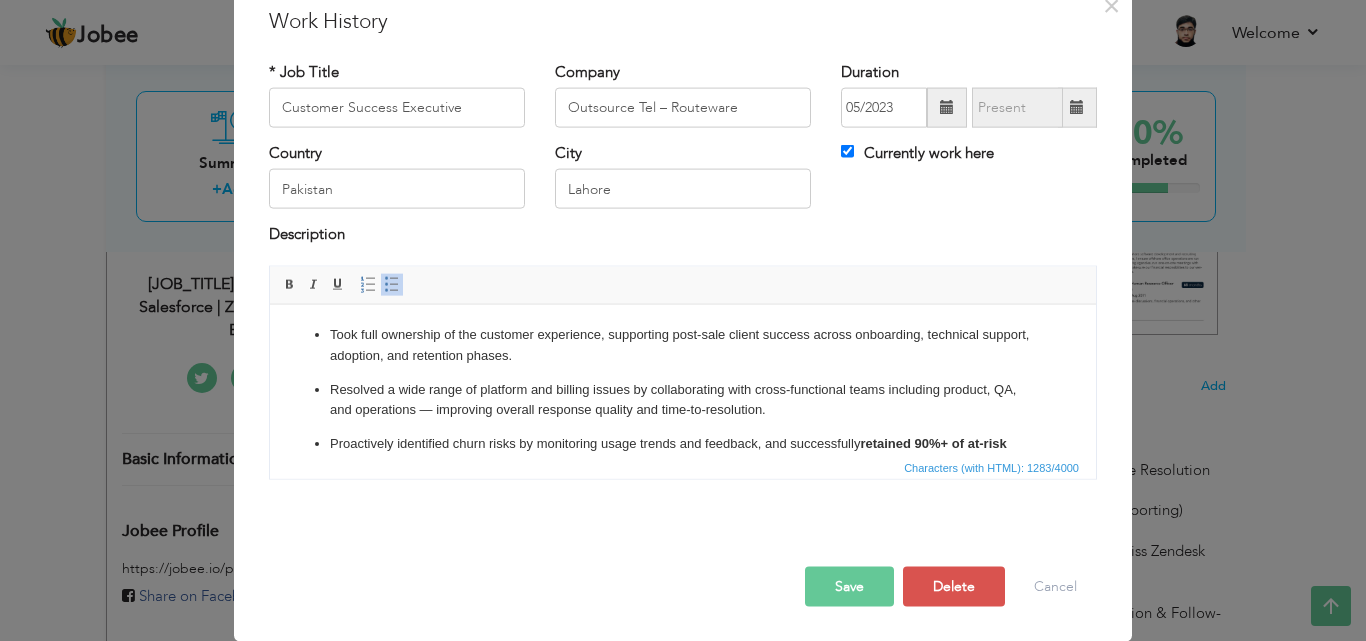 scroll, scrollTop: 0, scrollLeft: 0, axis: both 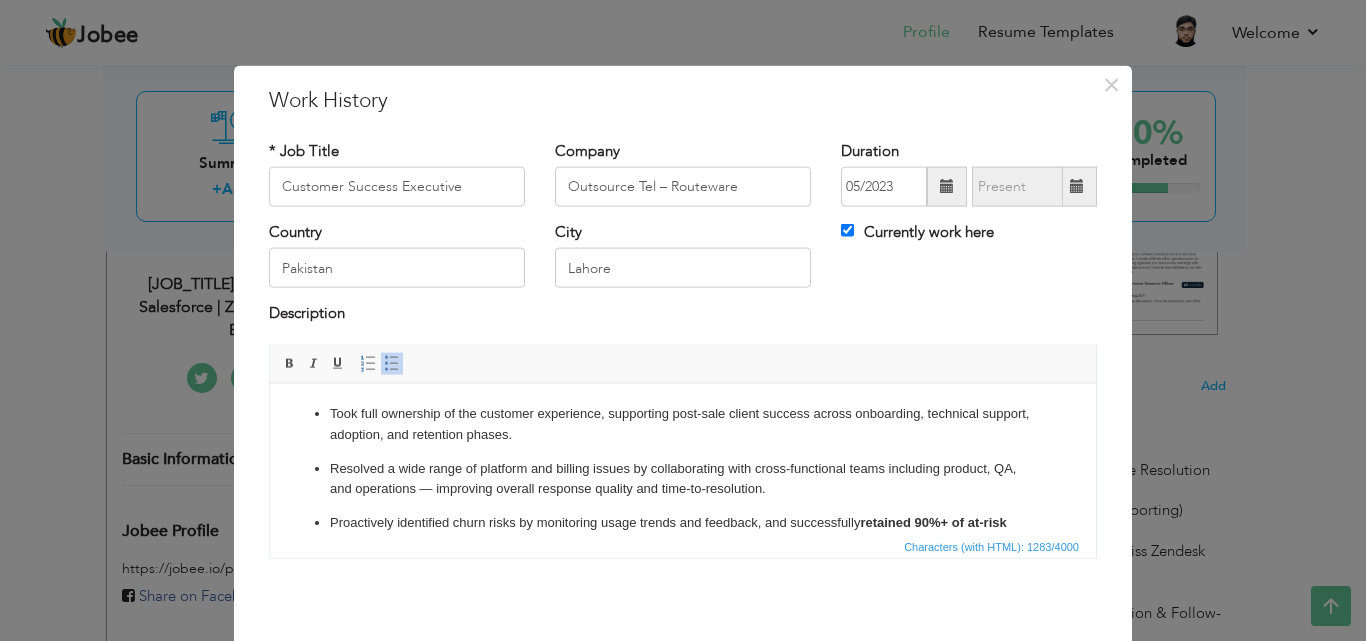 click on "Took full ownership of the customer experience, supporting post-sale client success across onboarding, technical support, adoption, and retention phases. Resolved a wide range of platform and billing issues by collaborating with cross-functional teams including product, QA, and operations — improving overall response quality and time-to-resolution. Proactively identified churn risks by monitoring usage trends and feedback, and successfully  retained 90%+ of at-risk clients  by executing customized engagement and support plans. Navigated and combined data from multiple tools (Zendesk, internal dashboards, analytics) to provide clear insights and keep clients engaged and informed. Tailored communication across user roles (technical users, operations teams, leadership), ensuring clarity and alignment with client goals at every touchpoint. Managed multiple customer accounts simultaneously in a high-speed, dynamic SaaS environment, balancing competing priorities with strong organization and focus." at bounding box center [683, 587] 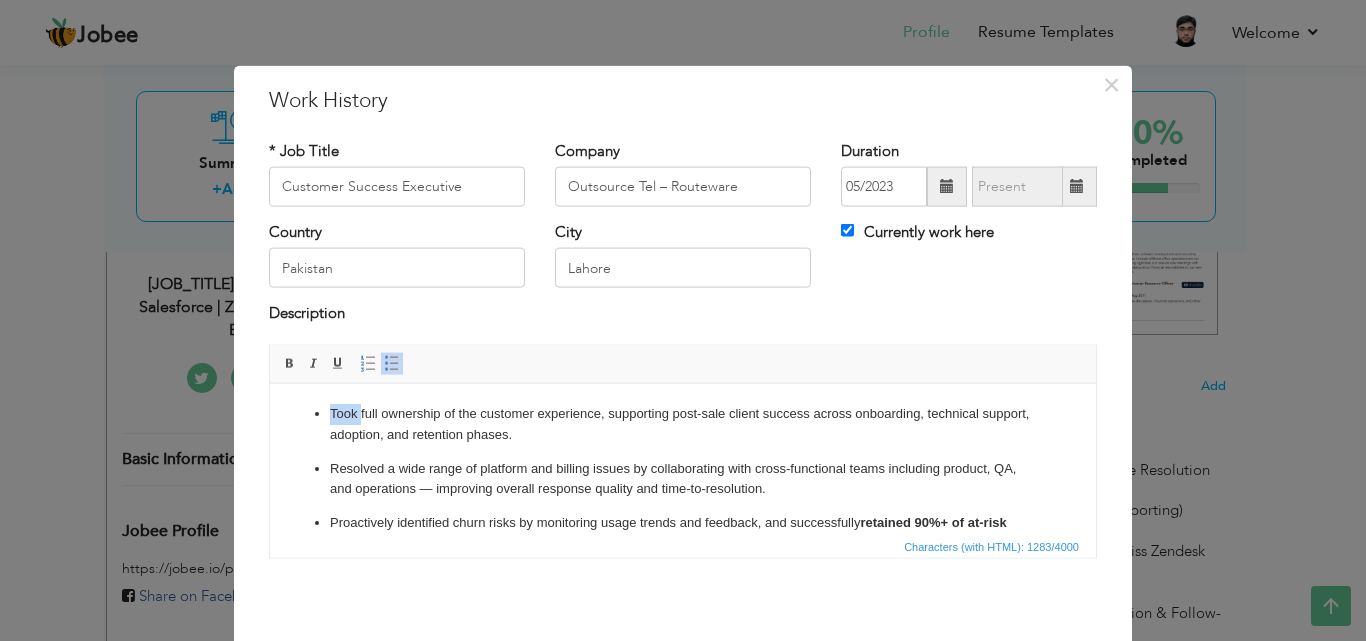 click on "Took full ownership of the customer experience, supporting post-sale client success across onboarding, technical support, adoption, and retention phases. Resolved a wide range of platform and billing issues by collaborating with cross-functional teams including product, QA, and operations — improving overall response quality and time-to-resolution. Proactively identified churn risks by monitoring usage trends and feedback, and successfully  retained 90%+ of at-risk clients  by executing customized engagement and support plans. Navigated and combined data from multiple tools (Zendesk, internal dashboards, analytics) to provide clear insights and keep clients engaged and informed. Tailored communication across user roles (technical users, operations teams, leadership), ensuring clarity and alignment with client goals at every touchpoint. Managed multiple customer accounts simultaneously in a high-speed, dynamic SaaS environment, balancing competing priorities with strong organization and focus." at bounding box center [683, 587] 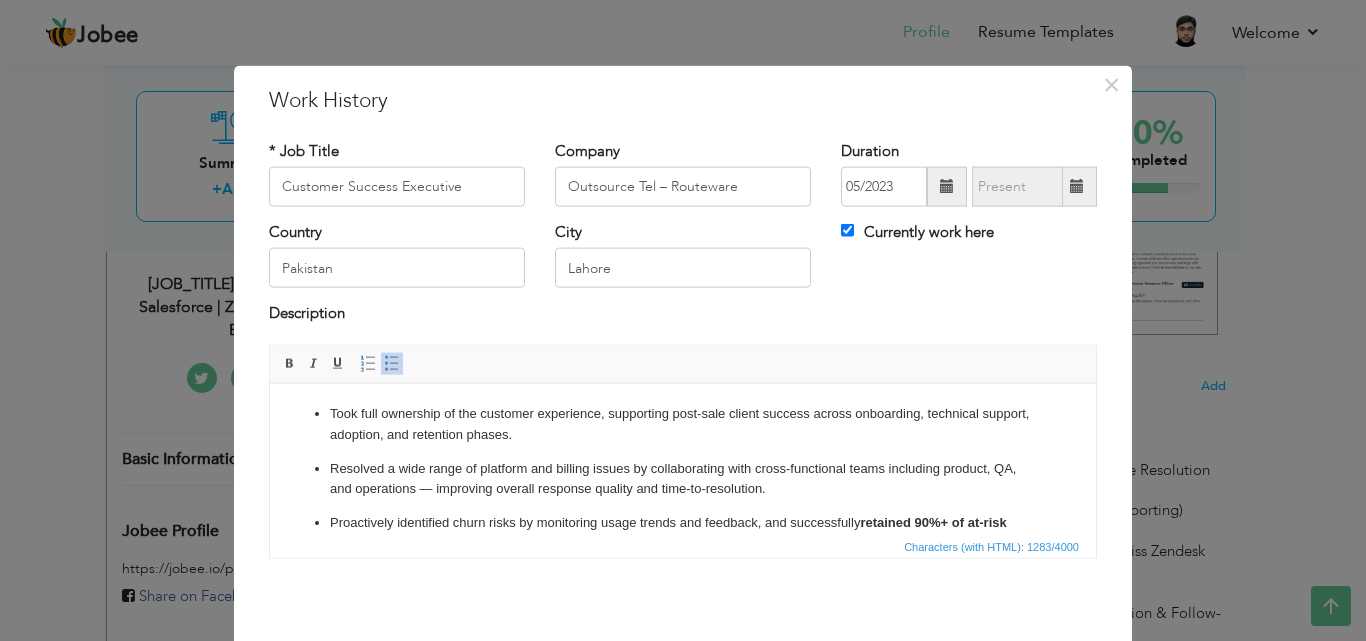 click on "Took full ownership of the customer experience, supporting post-sale client success across onboarding, technical support, adoption, and retention phases." at bounding box center (683, 424) 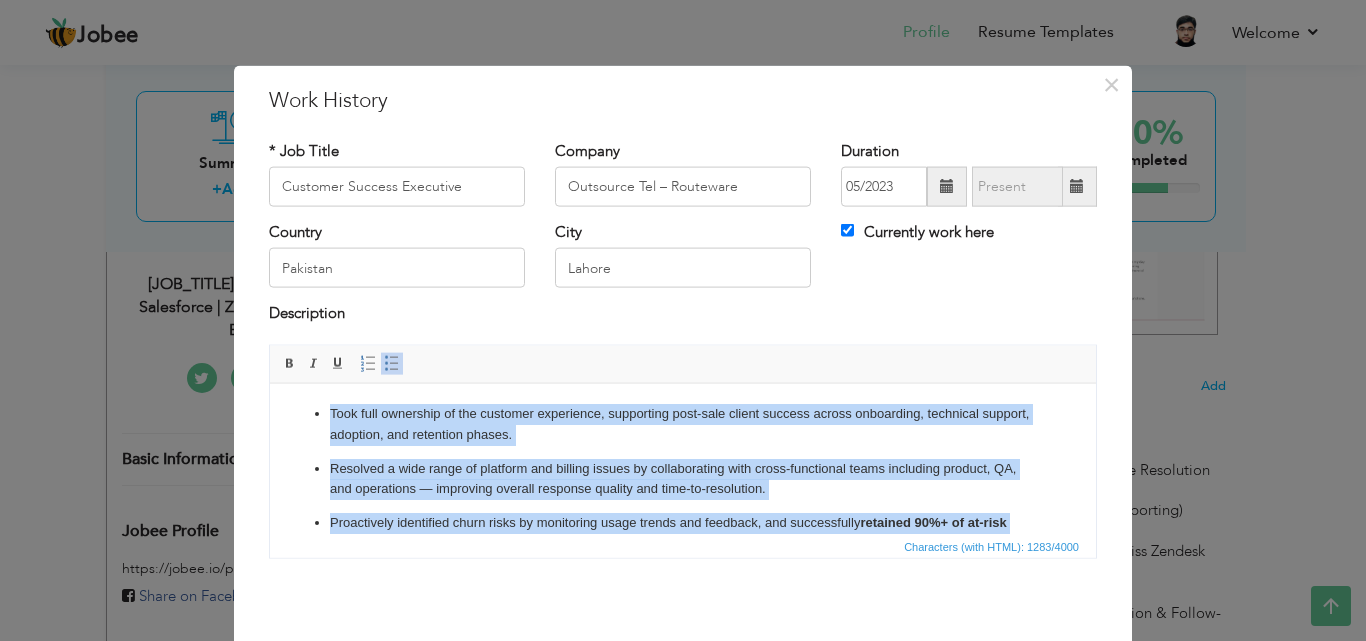 copy on "Took full ownership of the customer experience, supporting post-sale client success across onboarding, technical support, adoption, and retention phases. Resolved a wide range of platform and billing issues by collaborating with cross-functional teams including product, QA, and operations — improving overall response quality and time-to-resolution. Proactively identified churn risks by monitoring usage trends and feedback, and successfully  retained 90%+ of at-risk clients  by executing customized engagement and support plans. Navigated and combined data from multiple tools (Zendesk, internal dashboards, analytics) to provide clear insights and keep clients engaged and informed. Tailored communication across user roles (technical users, operations teams, leadership), ensuring clarity and alignment with client goals at every touchpoint. Managed multiple customer accounts simultaneously in a high-speed, dynamic SaaS environment, balancing competing priorities with strong organization and focus. Delivered con..." 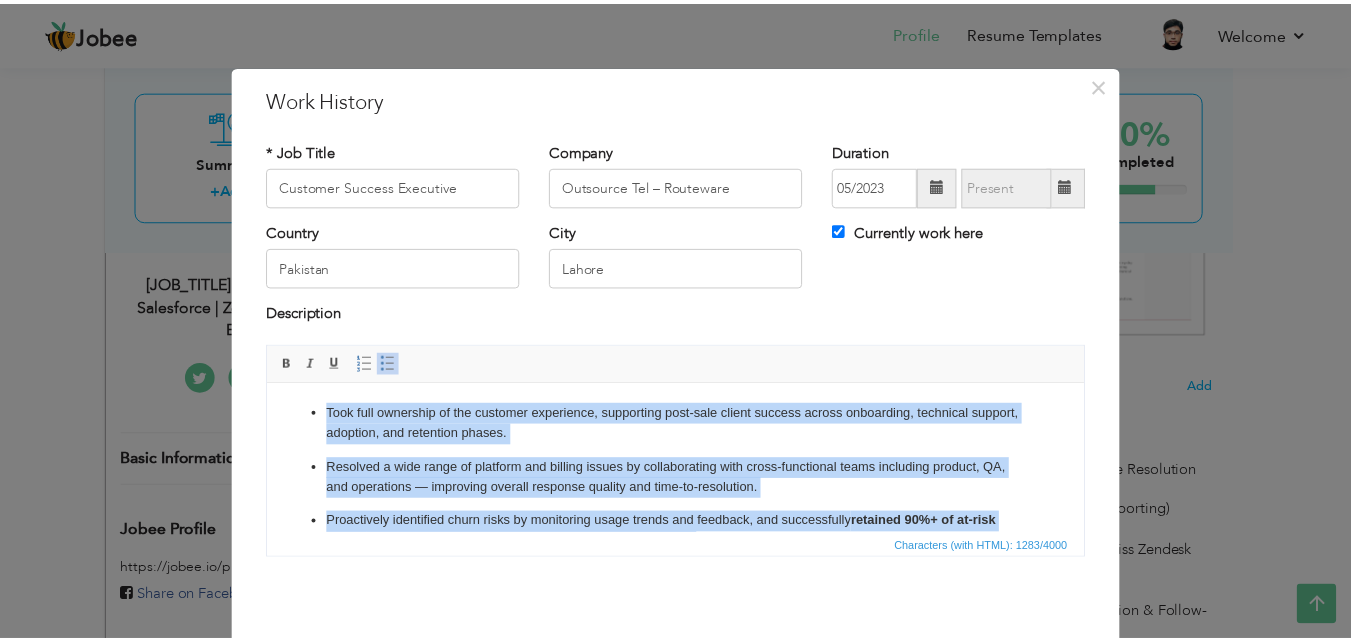 scroll, scrollTop: 79, scrollLeft: 0, axis: vertical 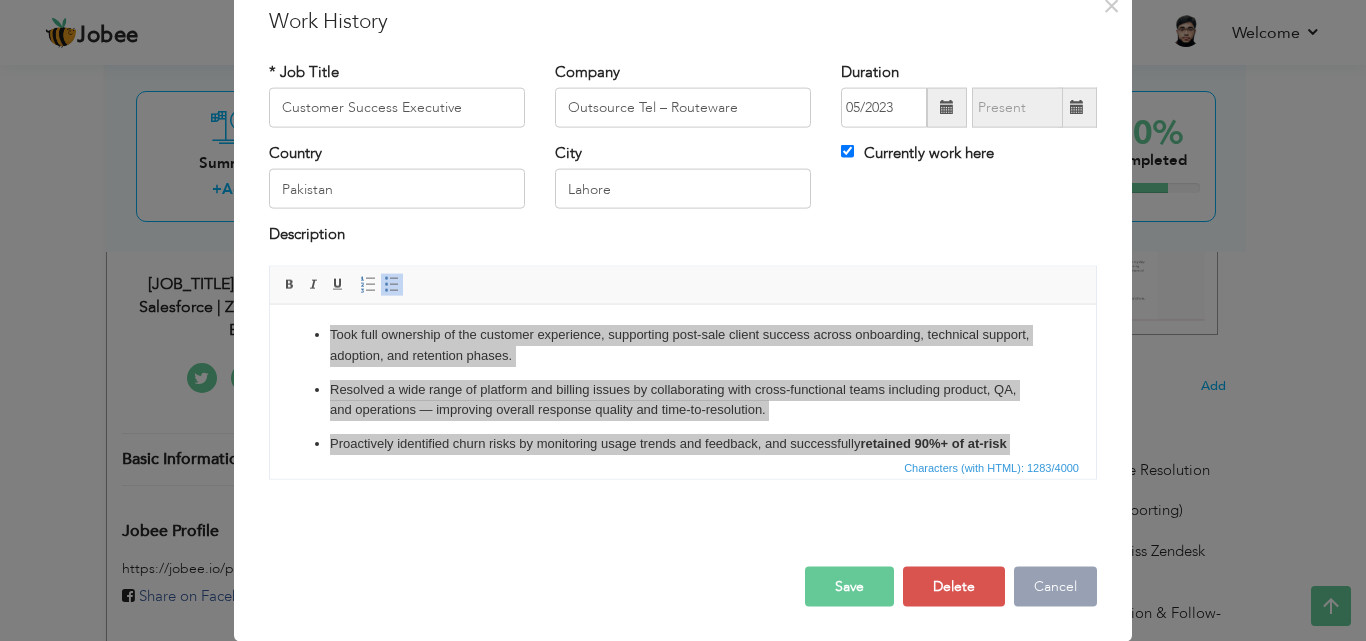 click on "Cancel" at bounding box center (1055, 586) 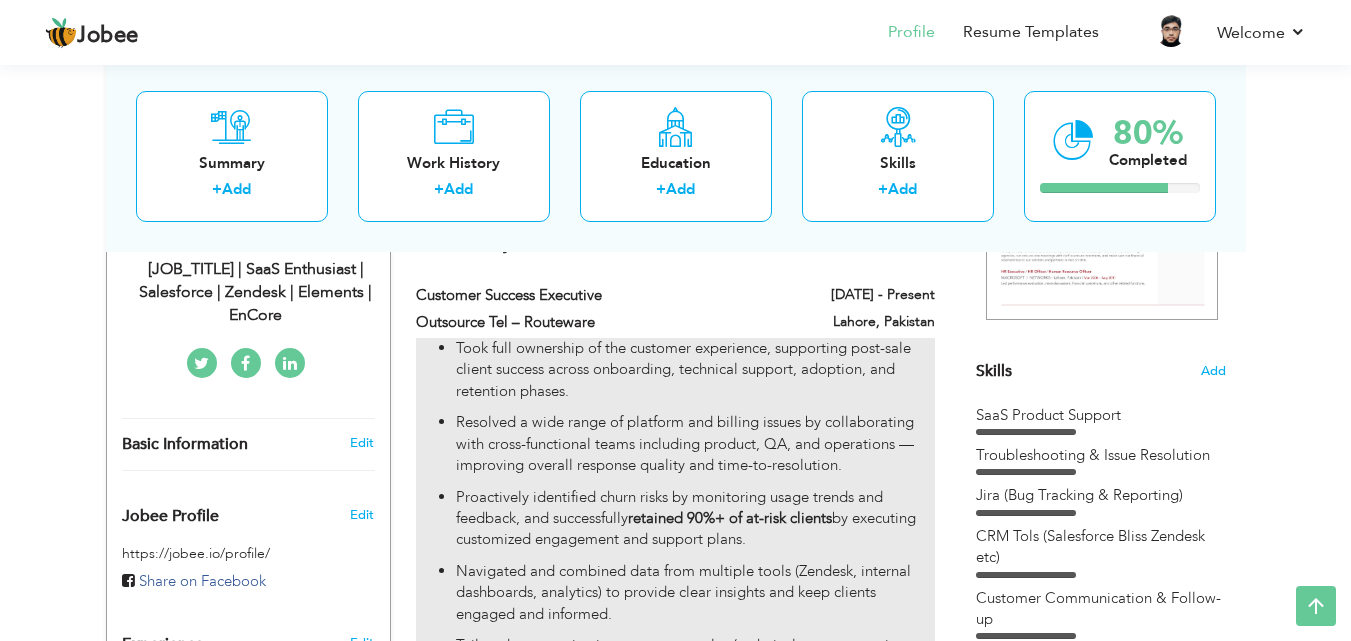 scroll, scrollTop: 394, scrollLeft: 0, axis: vertical 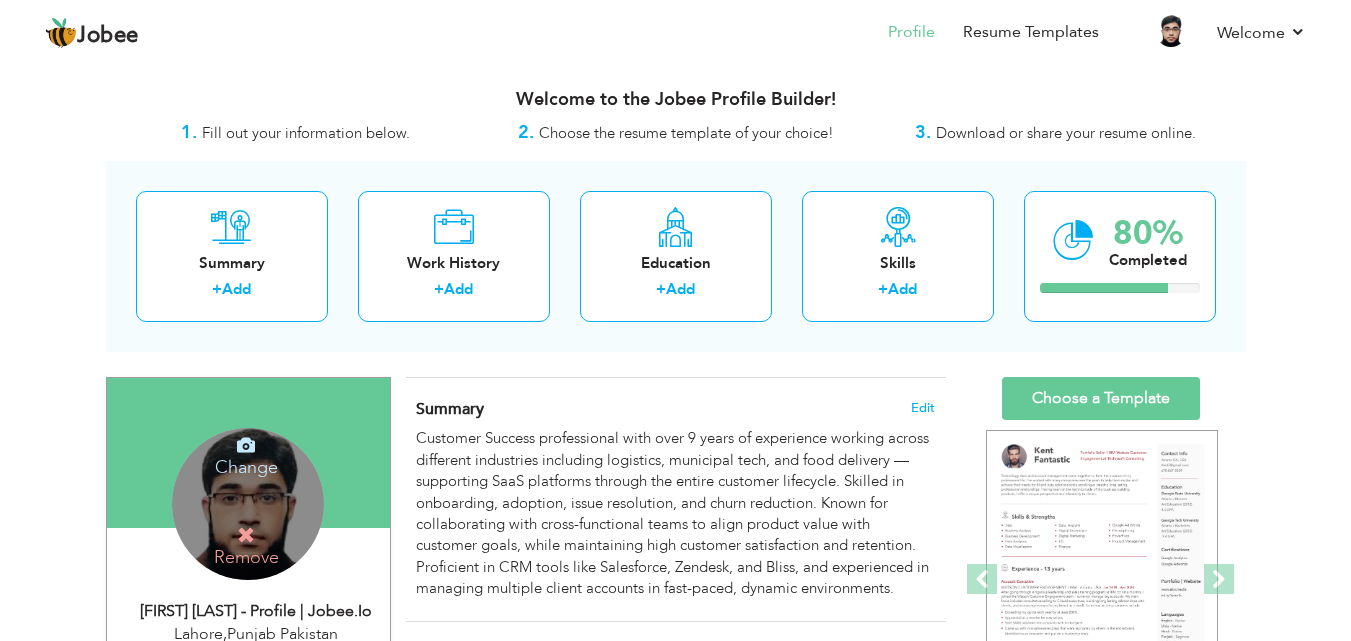 click on "Profile
Resume Templates
Resume Templates
Cover Letters
About
My Resume
Welcome
Settings
Log off" at bounding box center (675, 34) 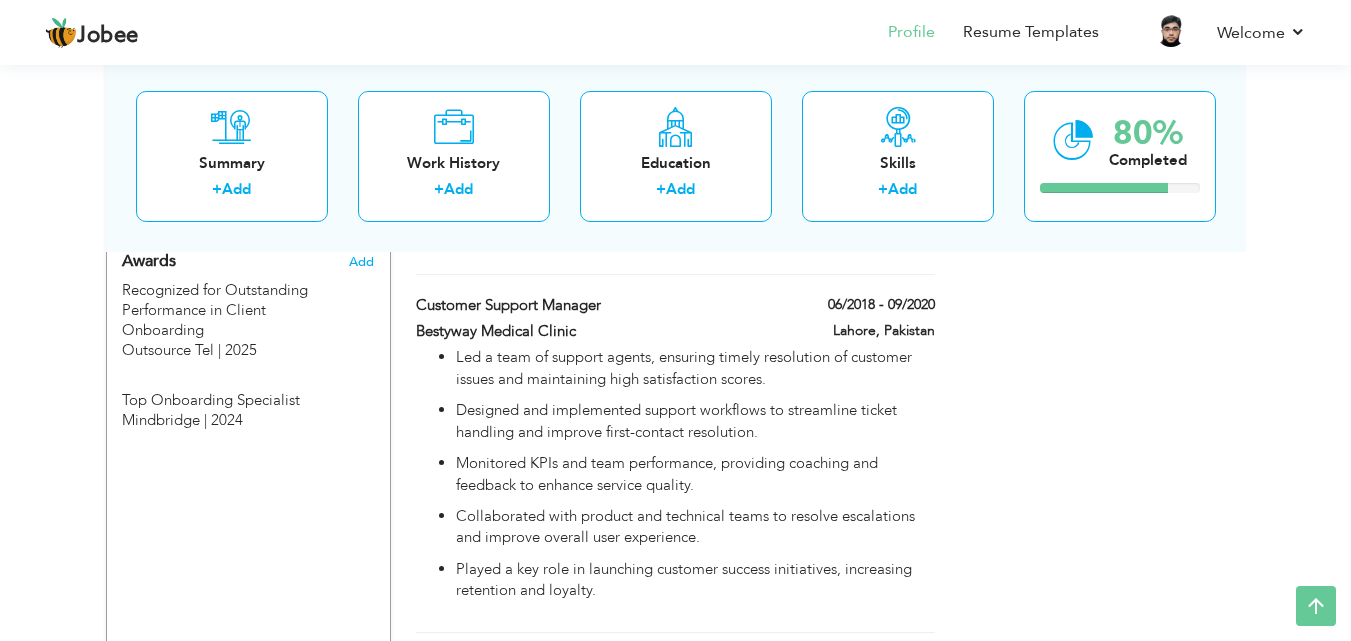 scroll, scrollTop: 1988, scrollLeft: 0, axis: vertical 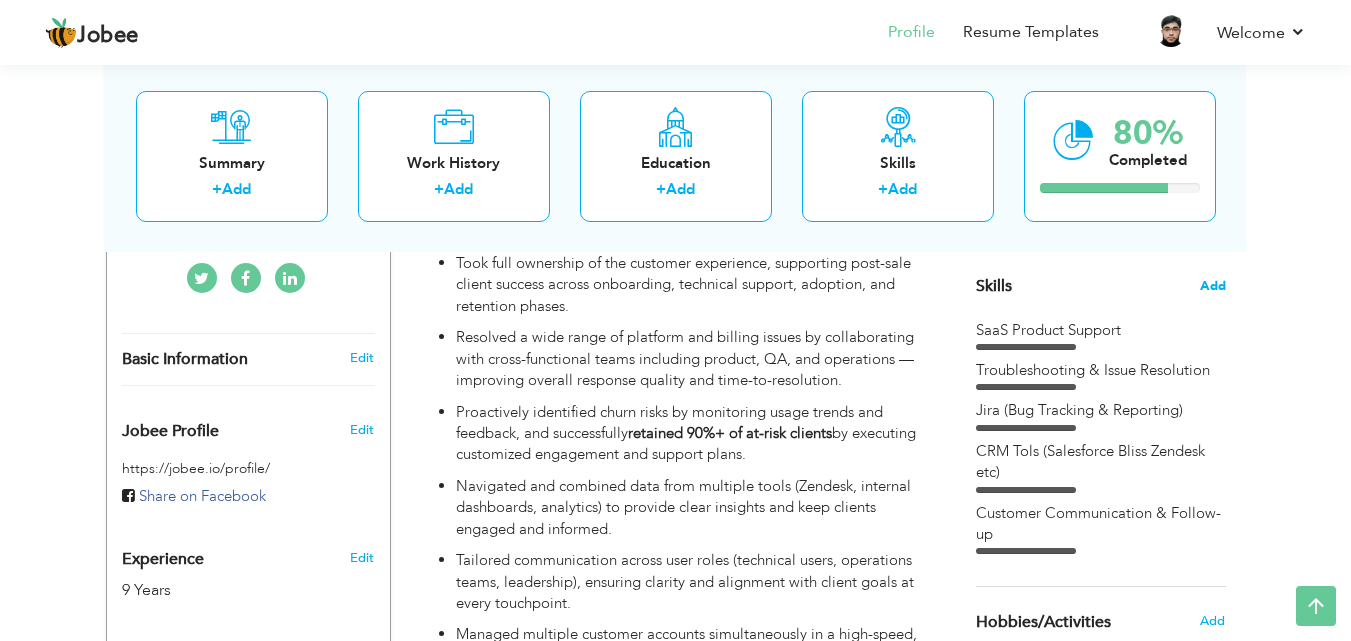 click on "Add" at bounding box center [1213, 286] 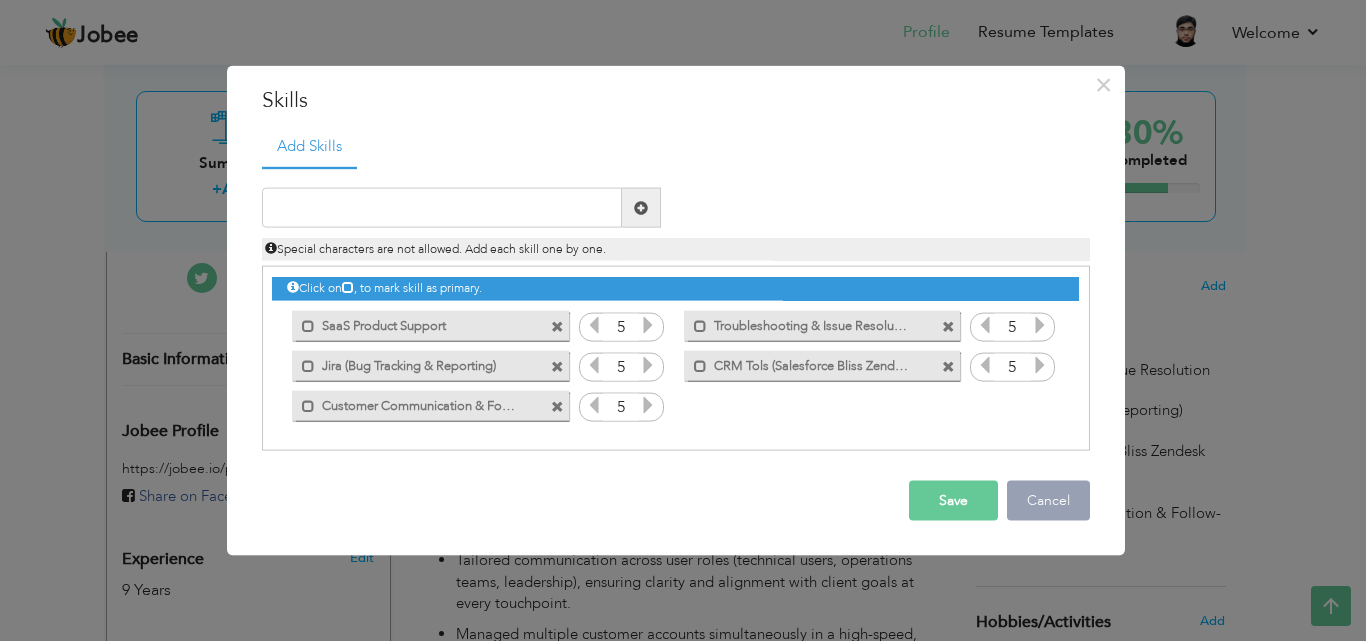 click on "Cancel" at bounding box center [1048, 501] 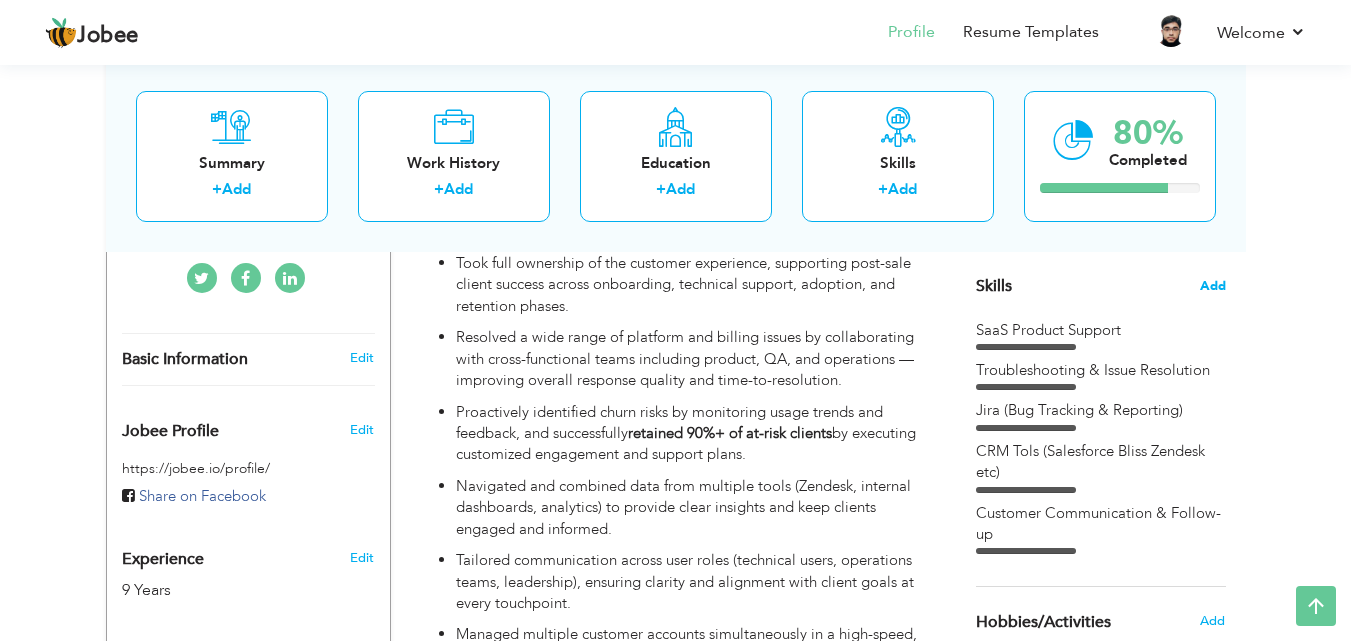 click on "Add" at bounding box center (1213, 286) 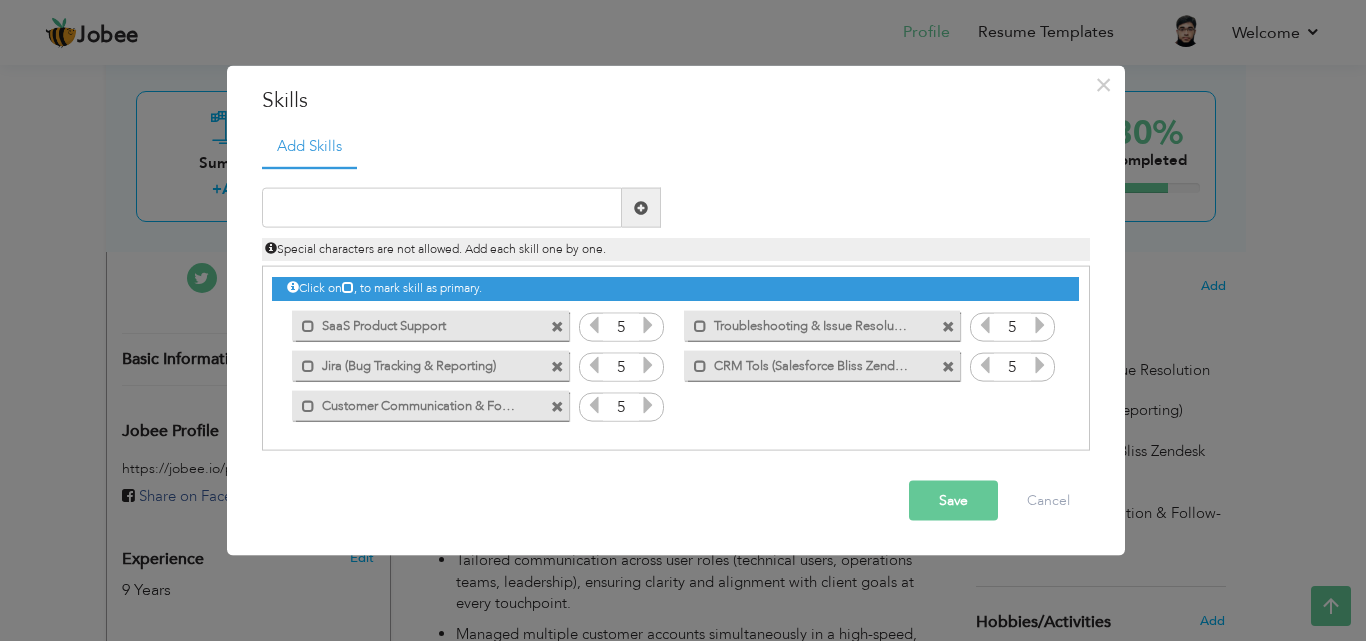 click at bounding box center [557, 366] 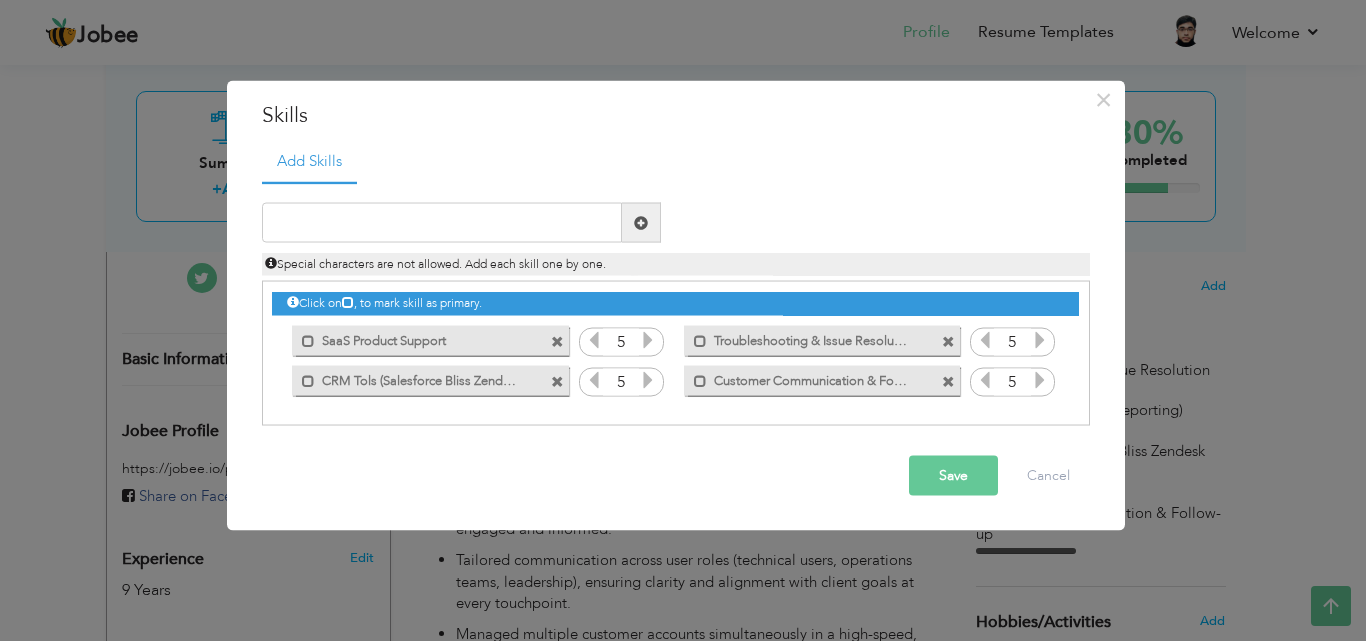 click at bounding box center (948, 341) 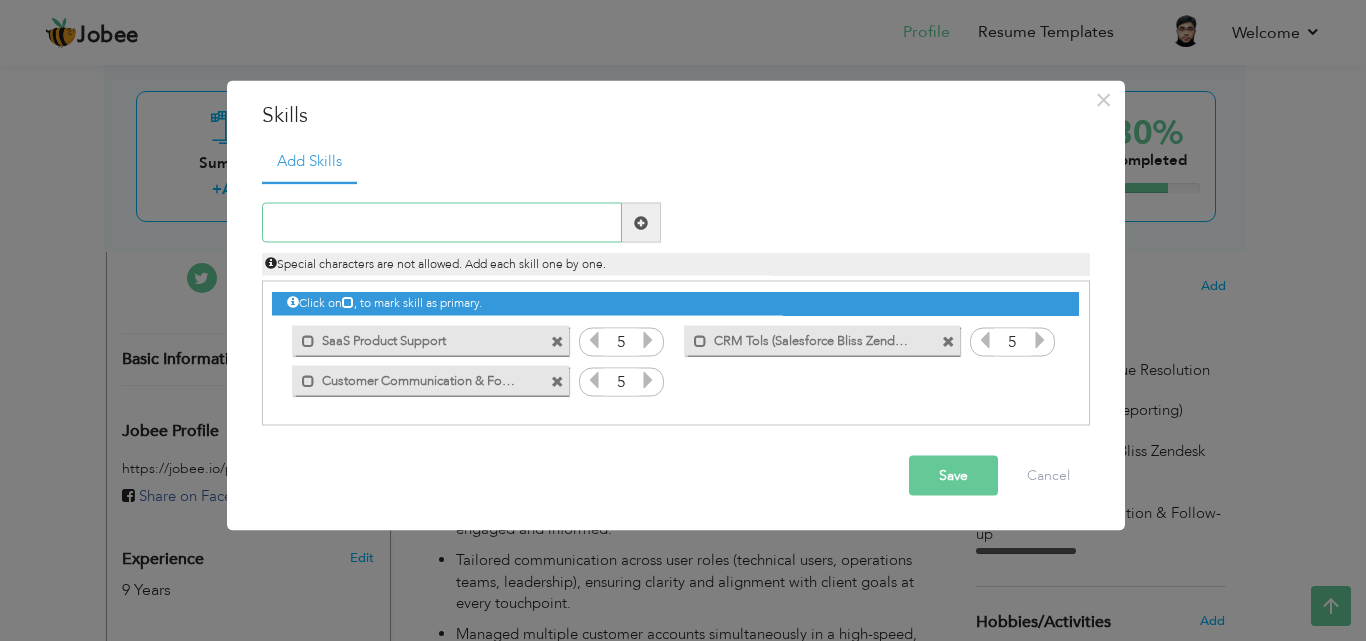 click at bounding box center [442, 223] 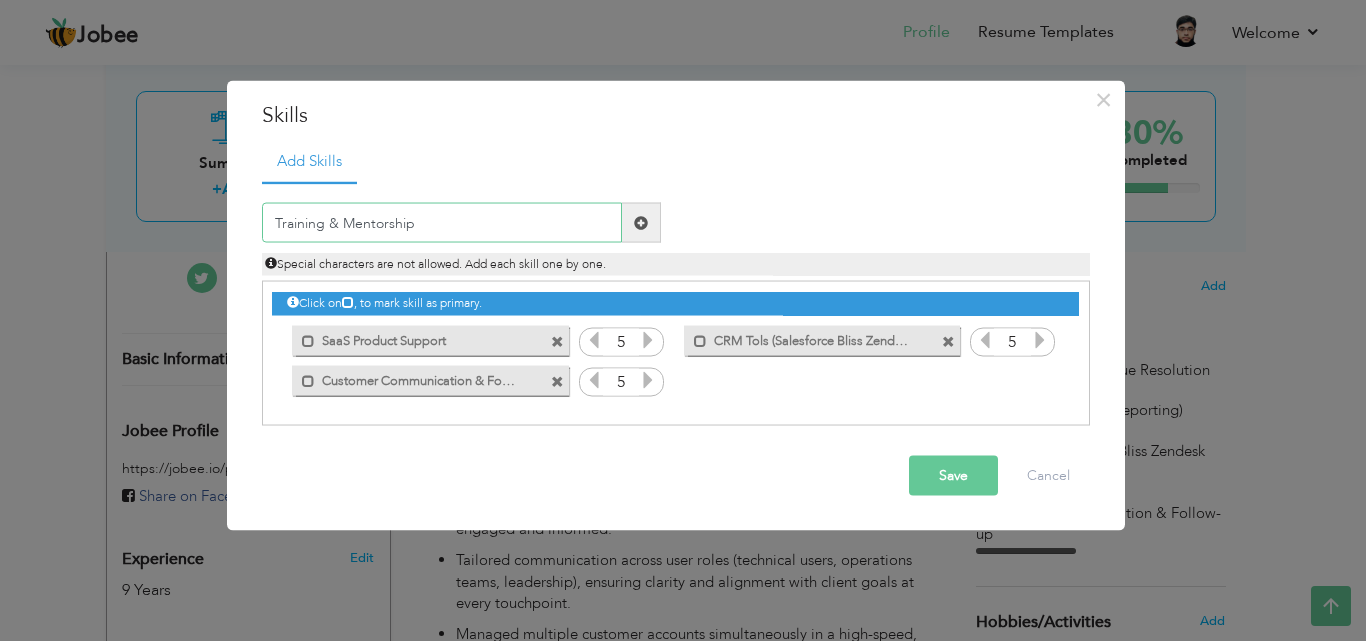 drag, startPoint x: 559, startPoint y: 226, endPoint x: 586, endPoint y: 231, distance: 27.45906 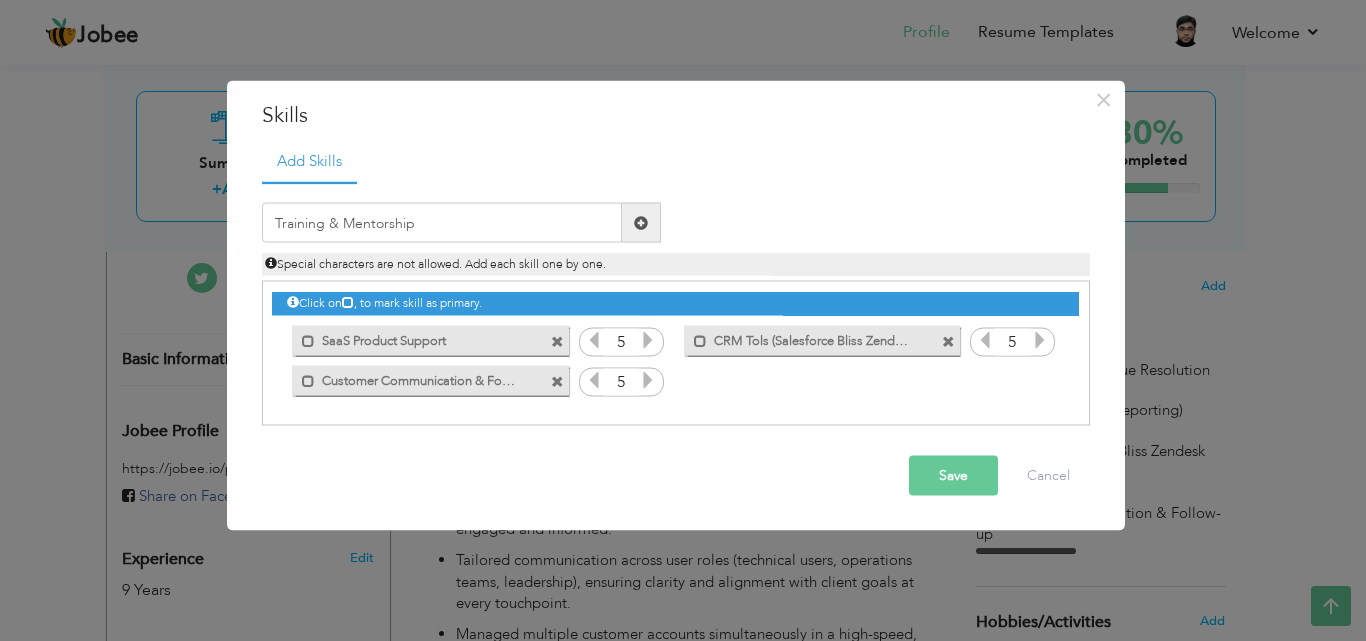 click at bounding box center (641, 222) 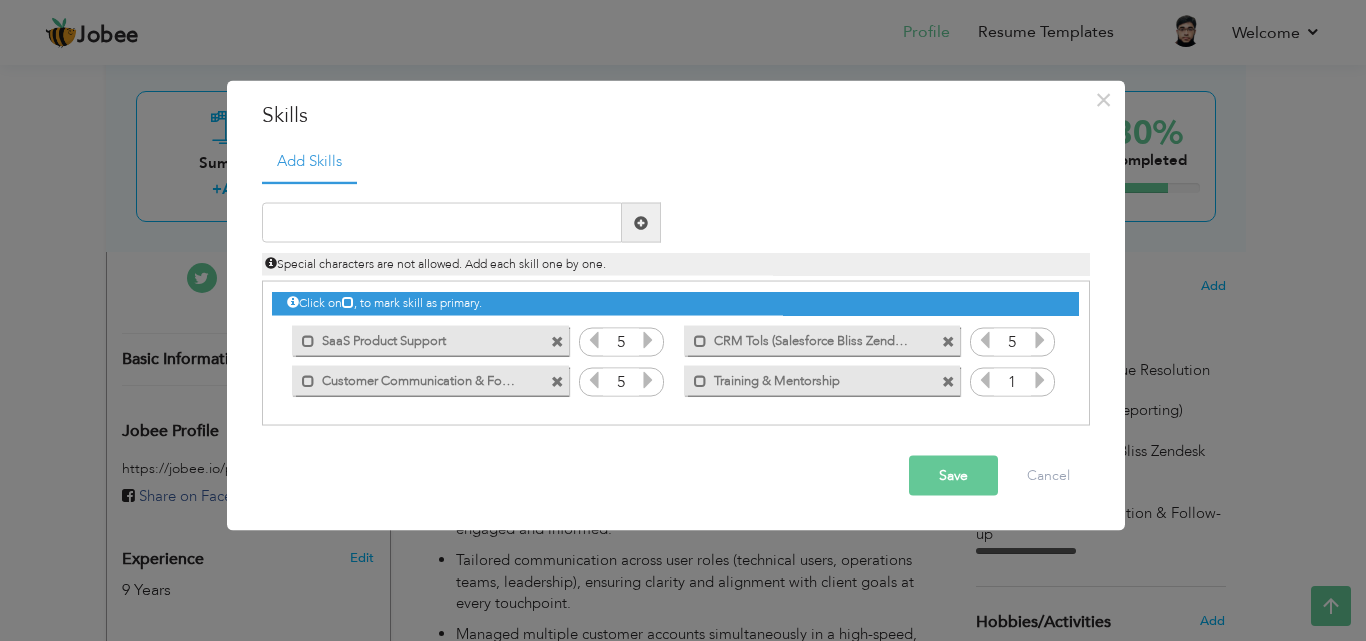 click at bounding box center [1040, 380] 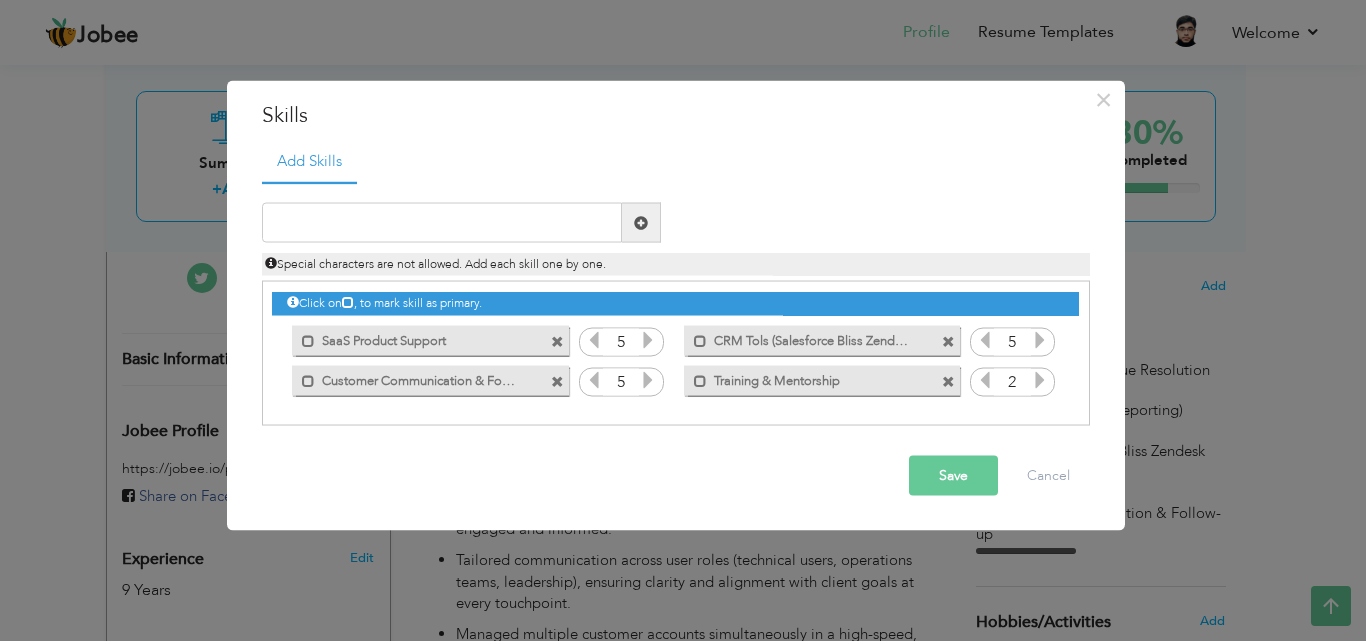 click at bounding box center [1040, 380] 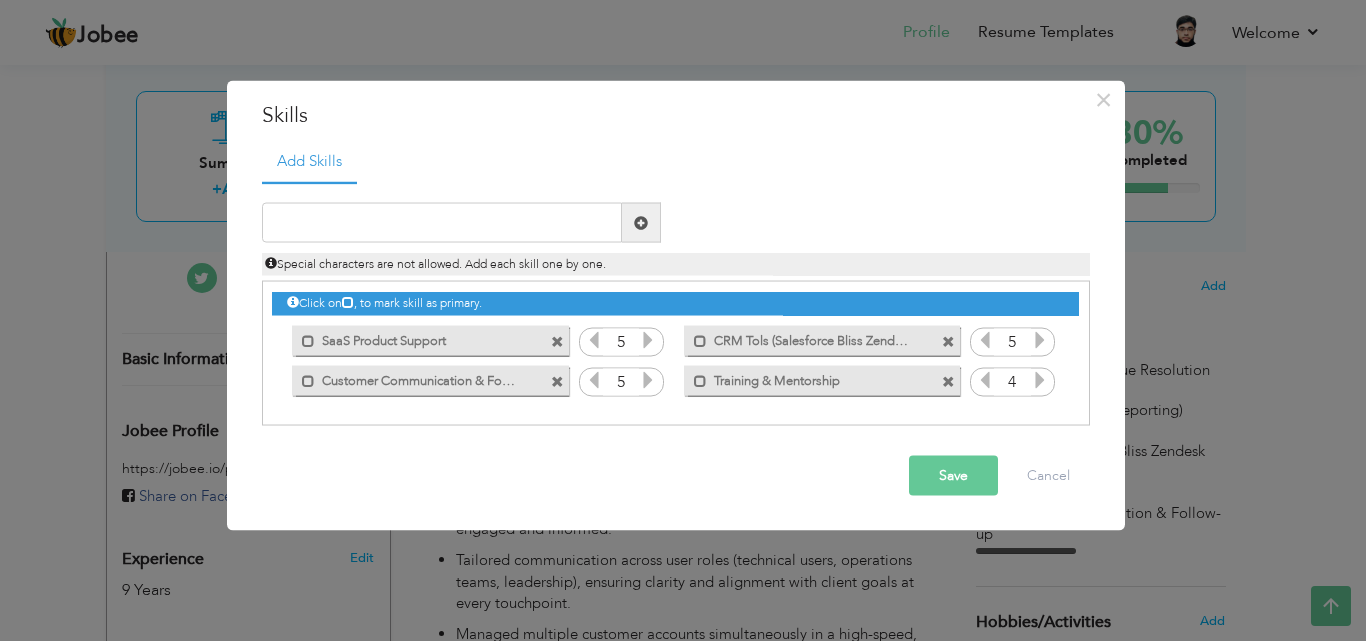 click at bounding box center (1040, 380) 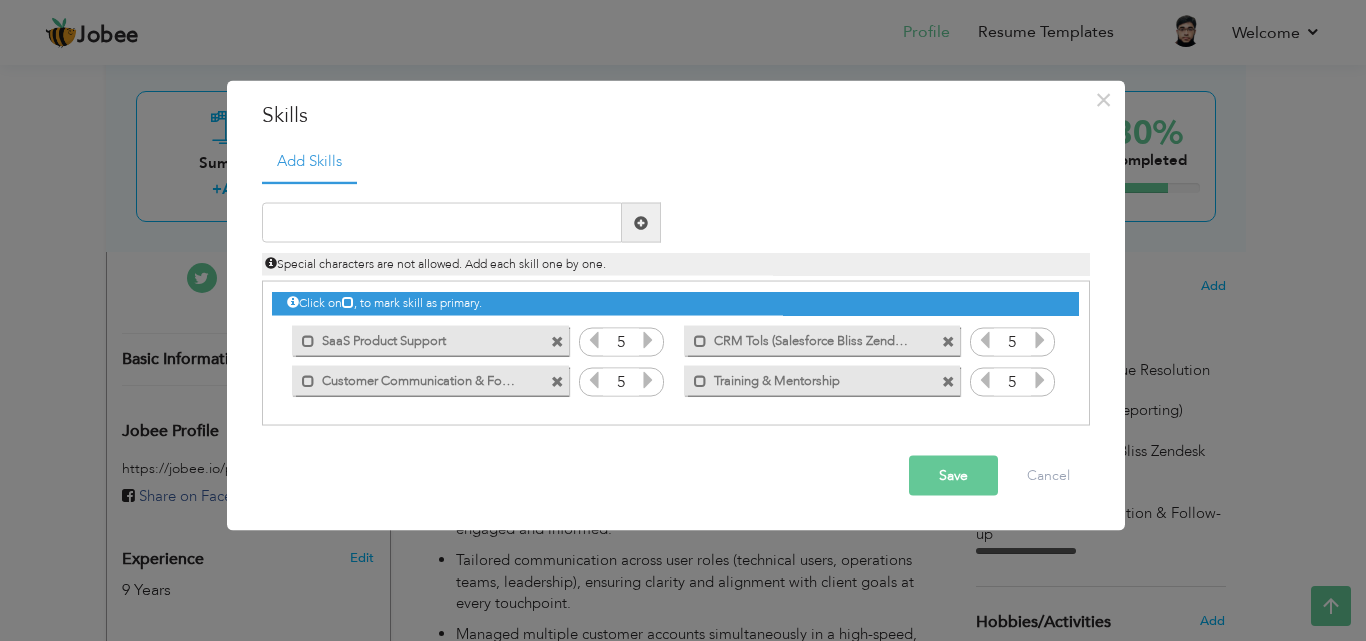 click at bounding box center [1040, 380] 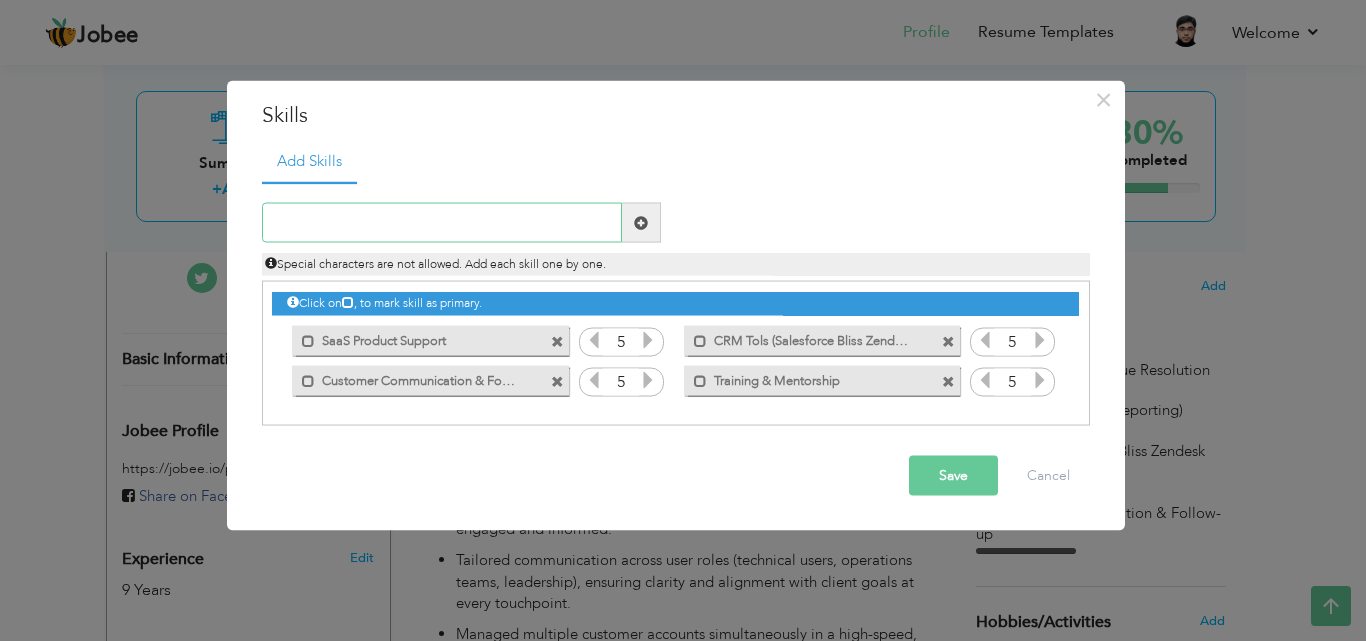 click at bounding box center [442, 223] 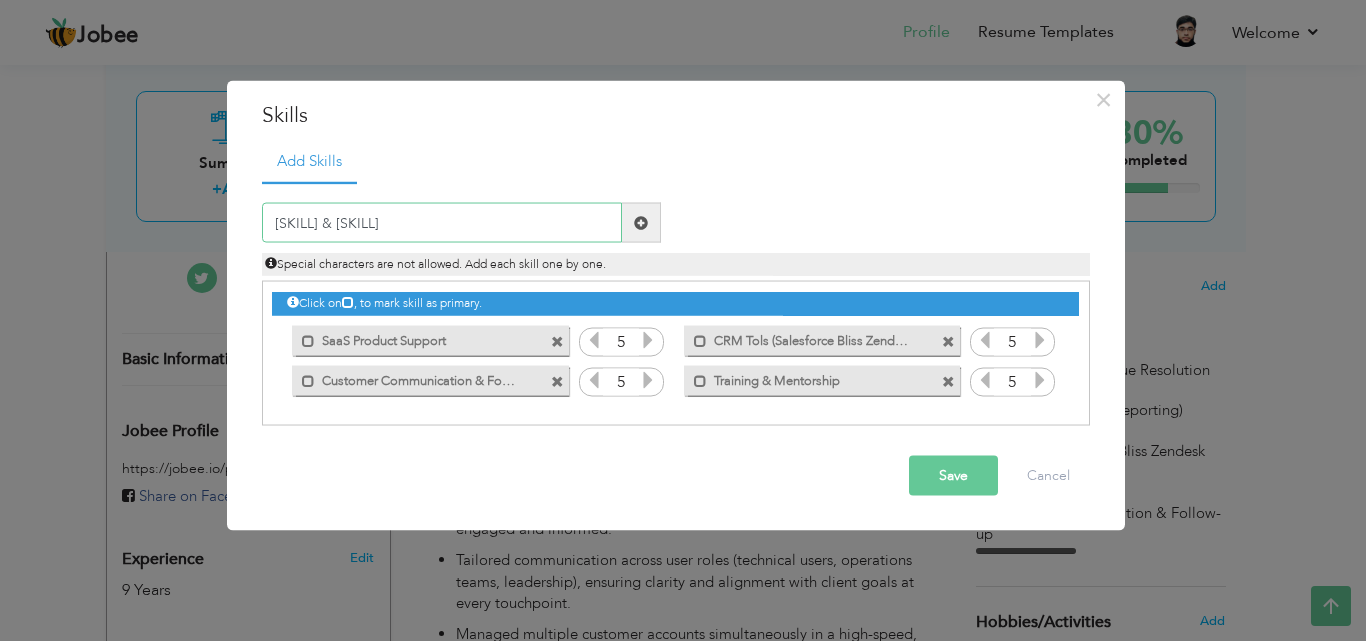 drag, startPoint x: 532, startPoint y: 217, endPoint x: 381, endPoint y: 232, distance: 151.74321 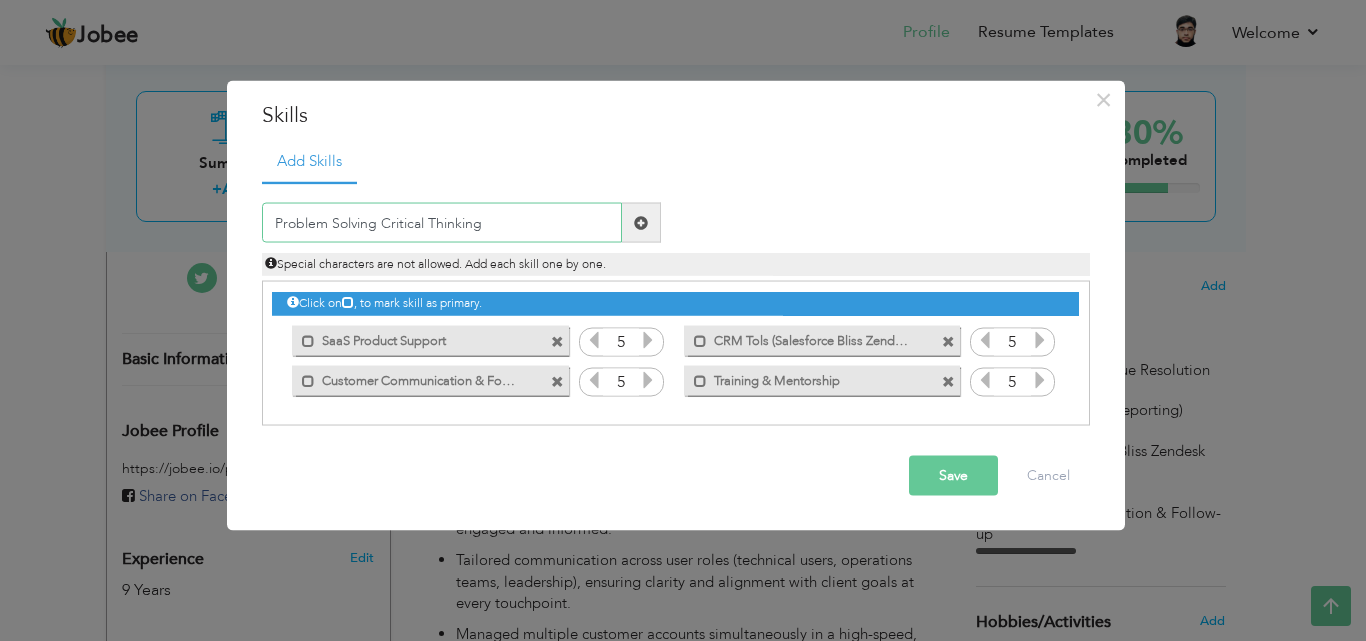 click on "Problem Solving Critical Thinking" at bounding box center (442, 223) 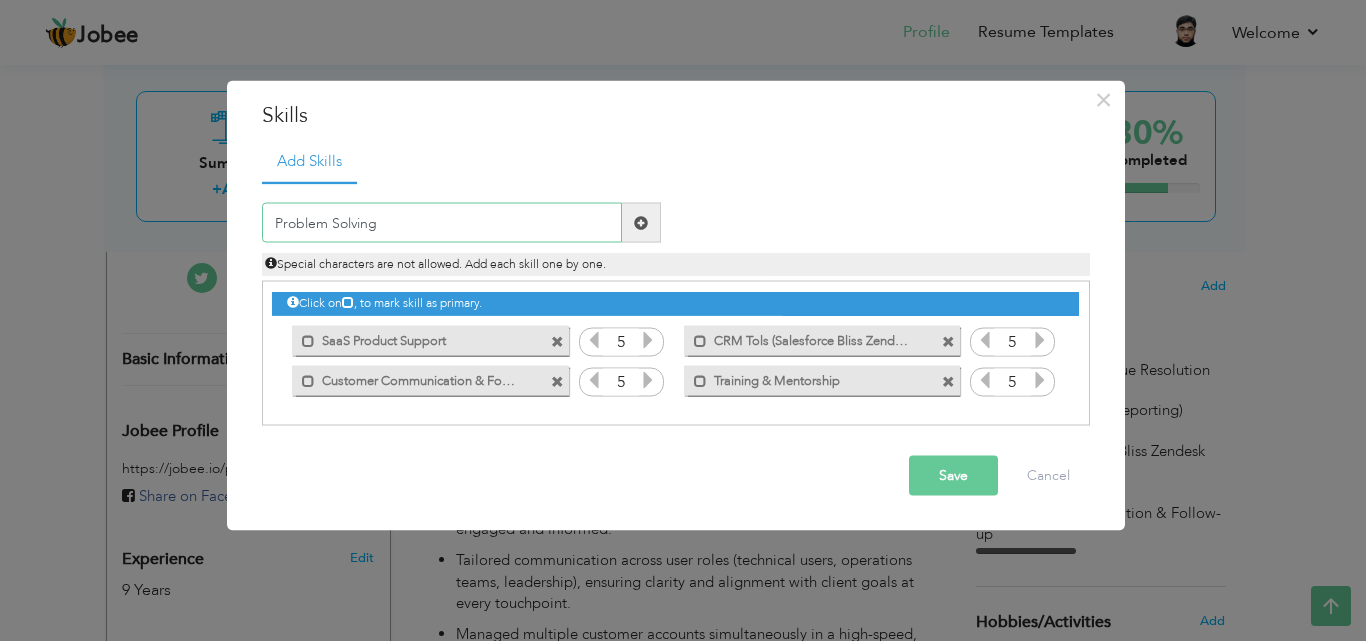click on "Problem Solving" at bounding box center (442, 223) 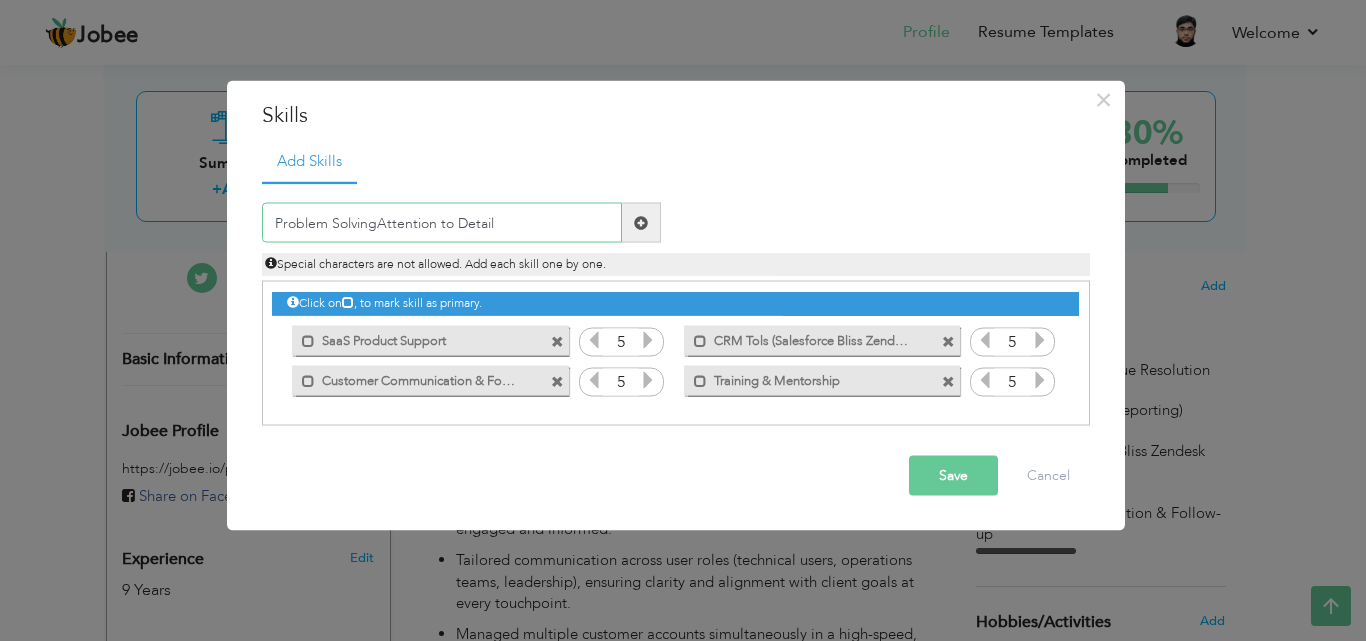 drag, startPoint x: 490, startPoint y: 225, endPoint x: 219, endPoint y: 219, distance: 271.0664 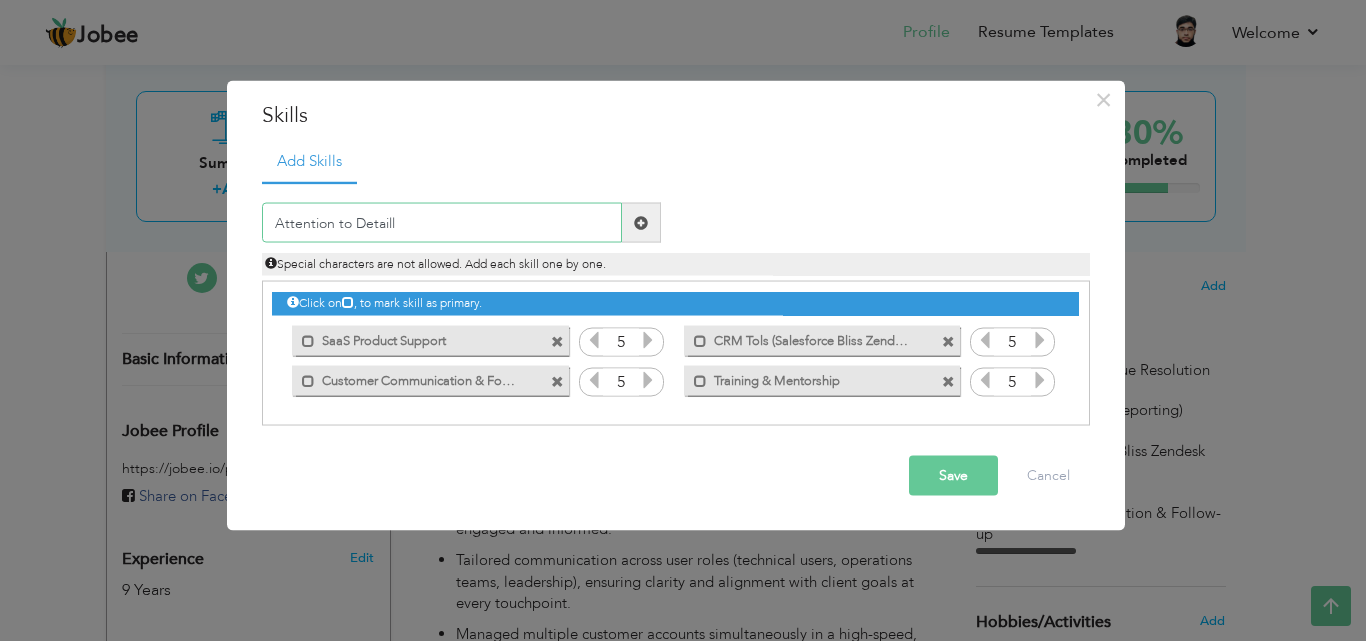 type on "Attention to Detaill" 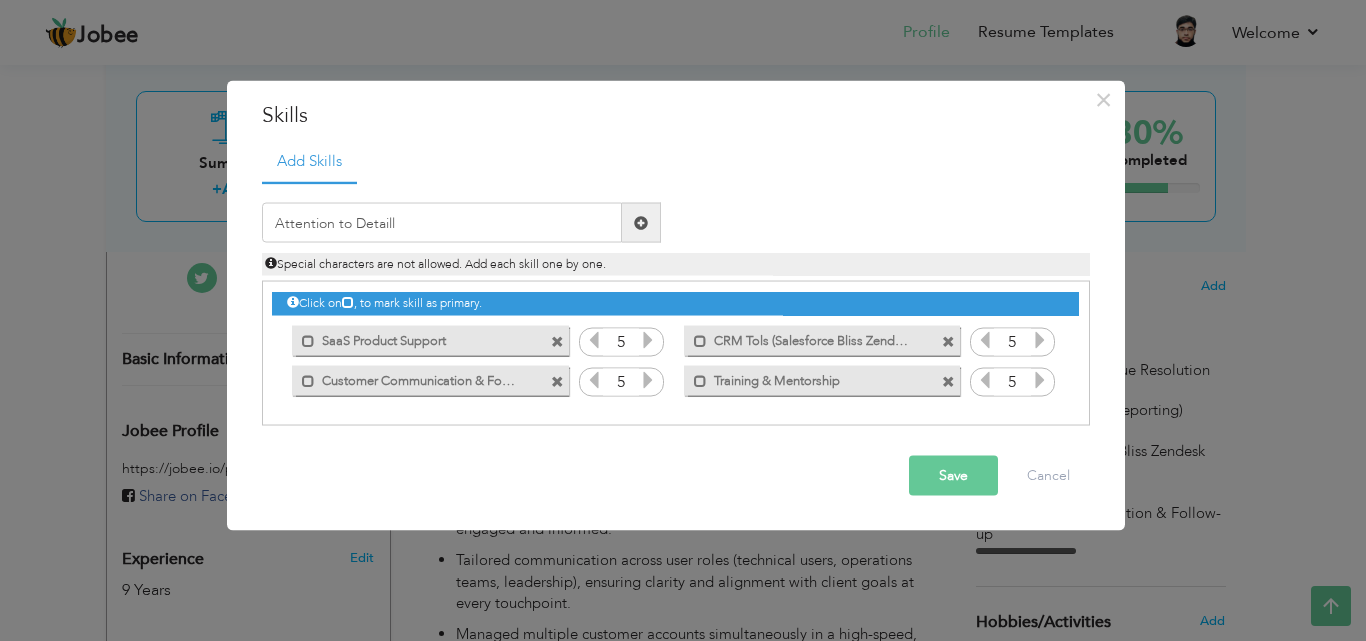 click at bounding box center [641, 223] 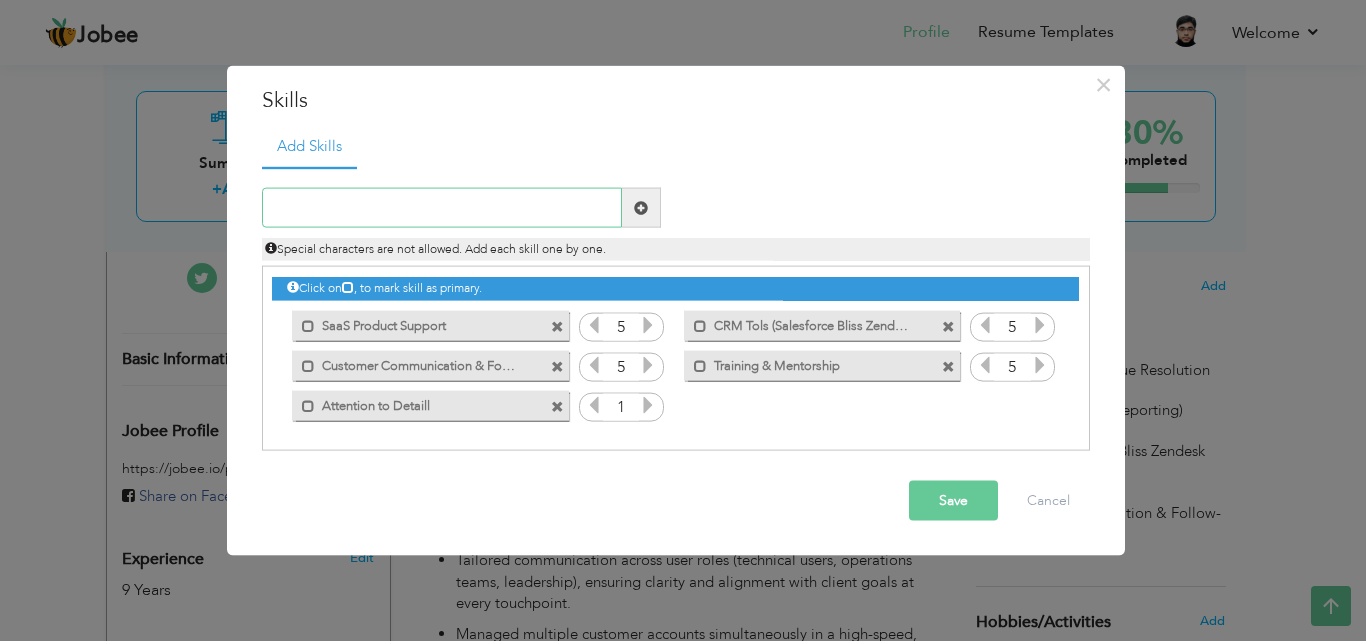 click at bounding box center [442, 208] 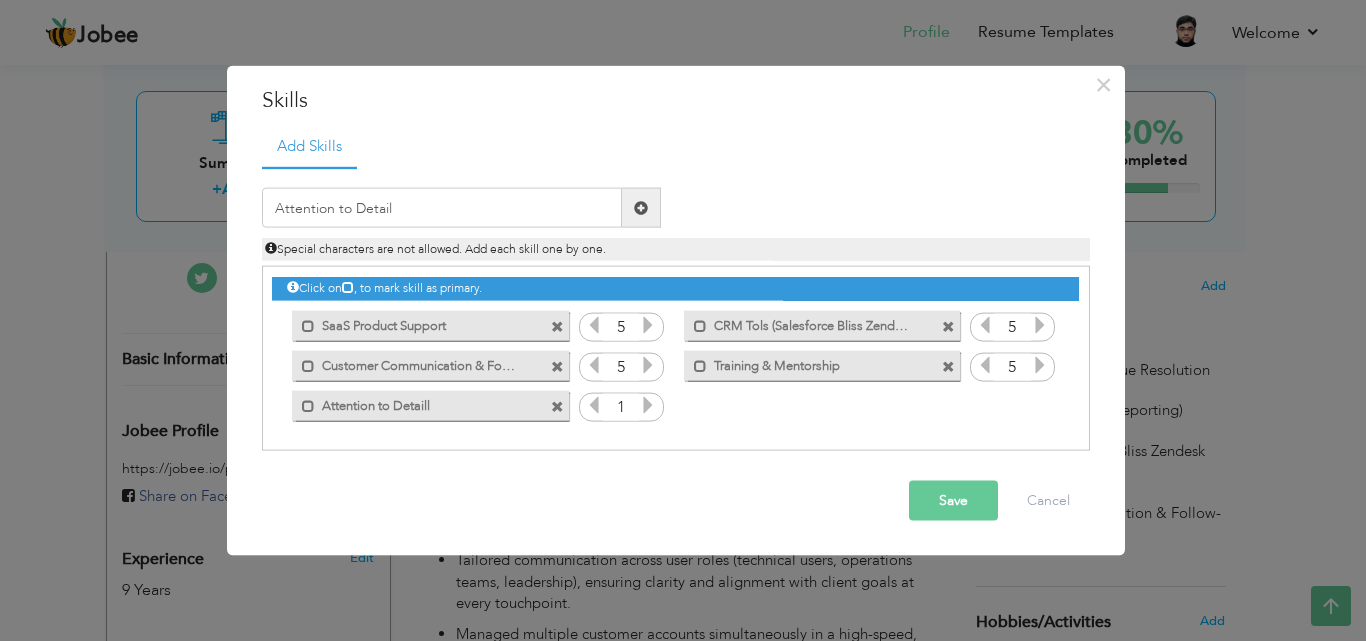 click at bounding box center (648, 405) 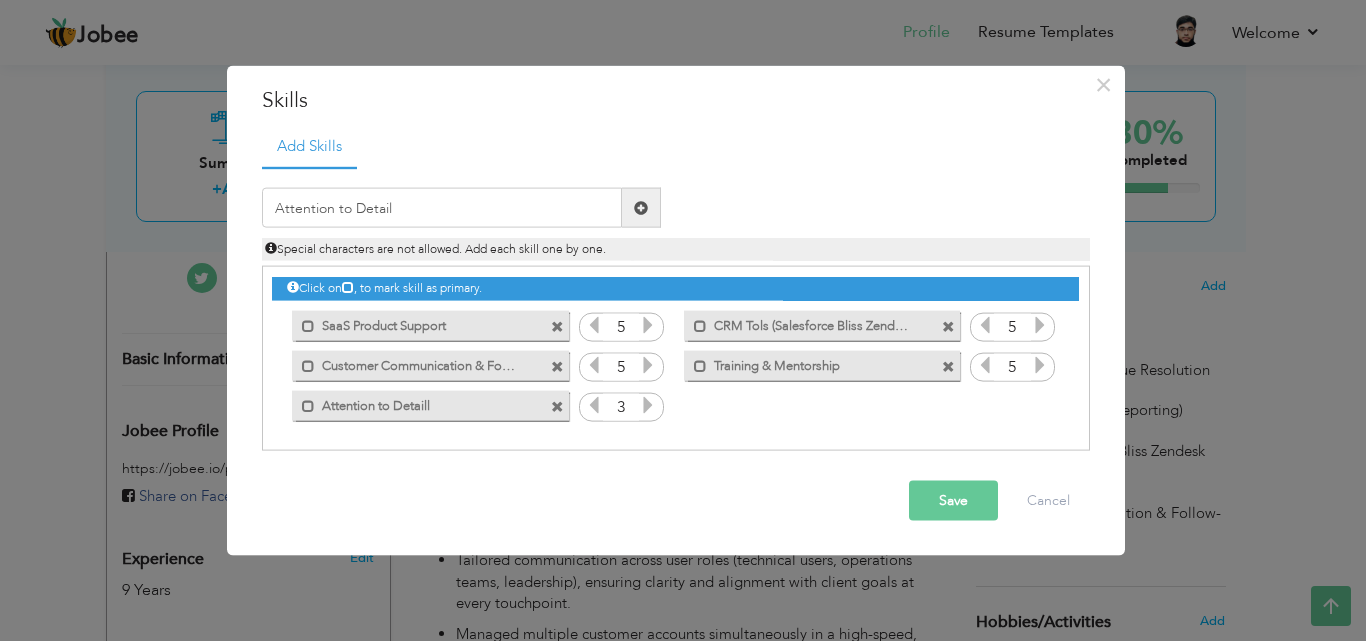 click at bounding box center [648, 405] 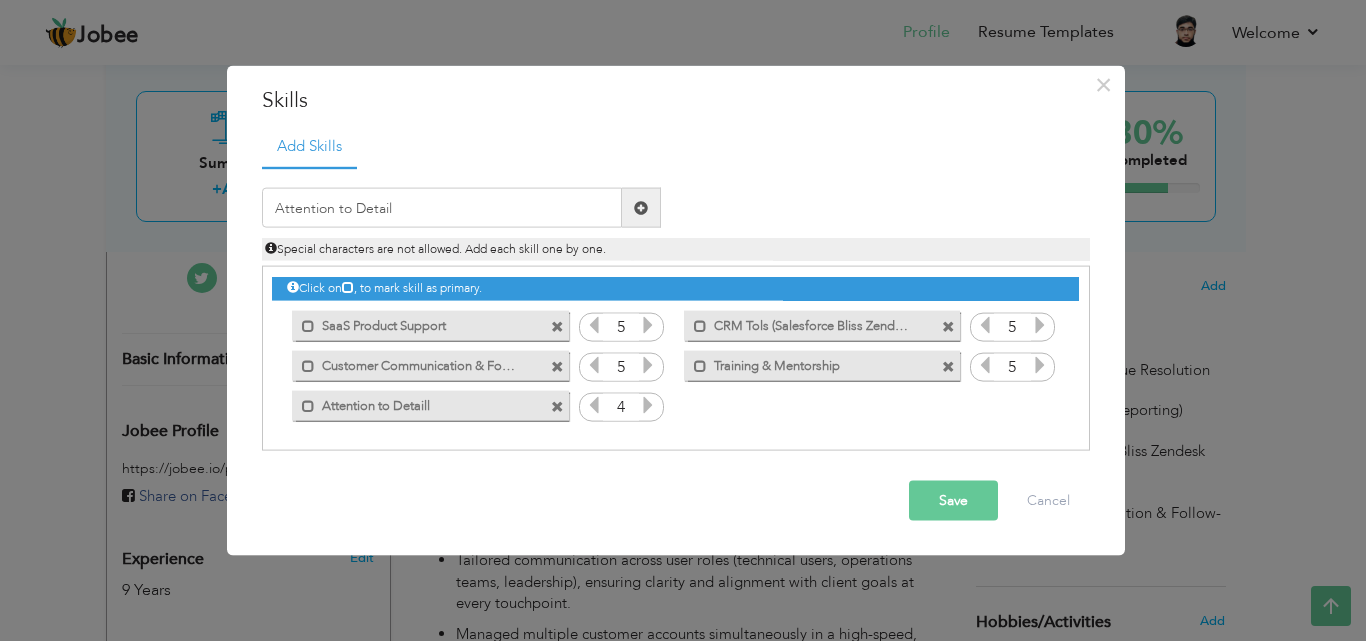 click at bounding box center (648, 405) 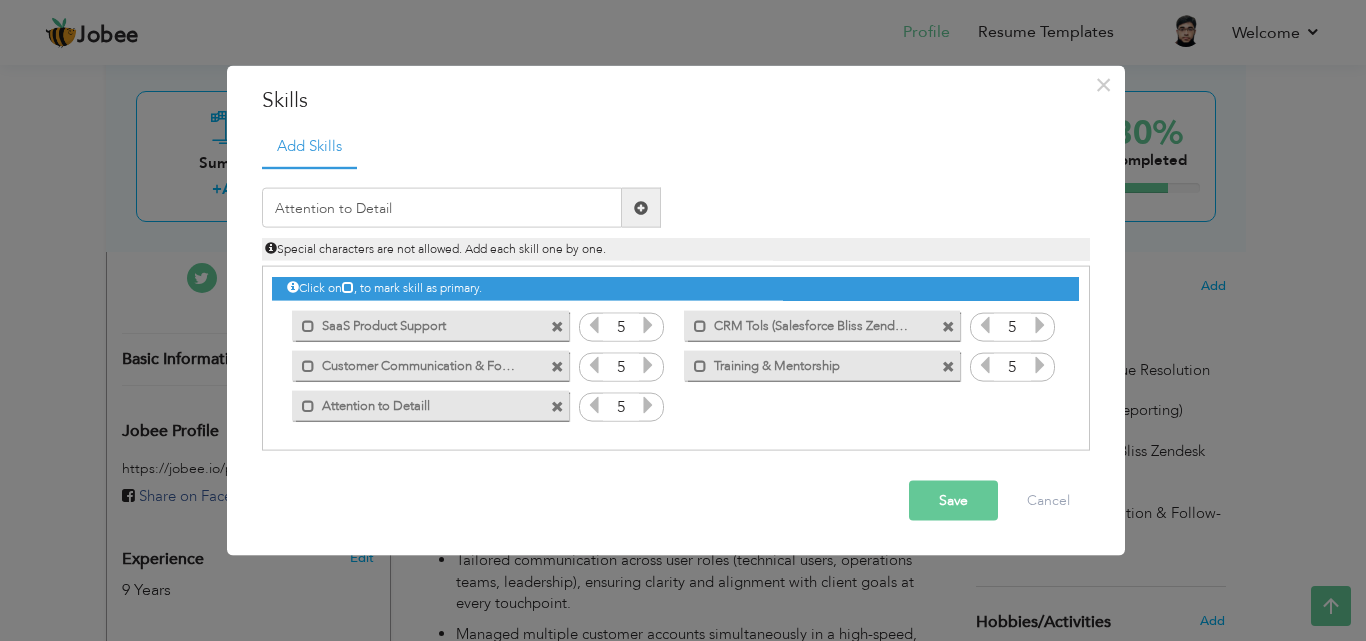 click at bounding box center [648, 405] 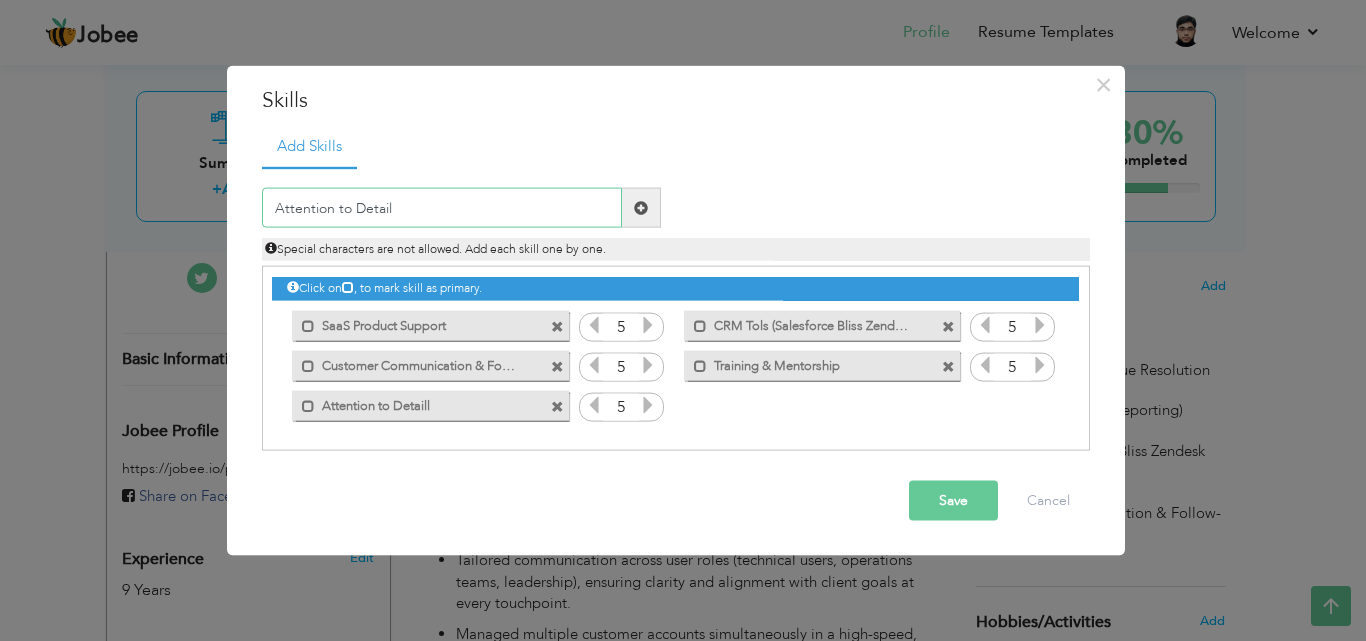 drag, startPoint x: 493, startPoint y: 199, endPoint x: 322, endPoint y: 186, distance: 171.49344 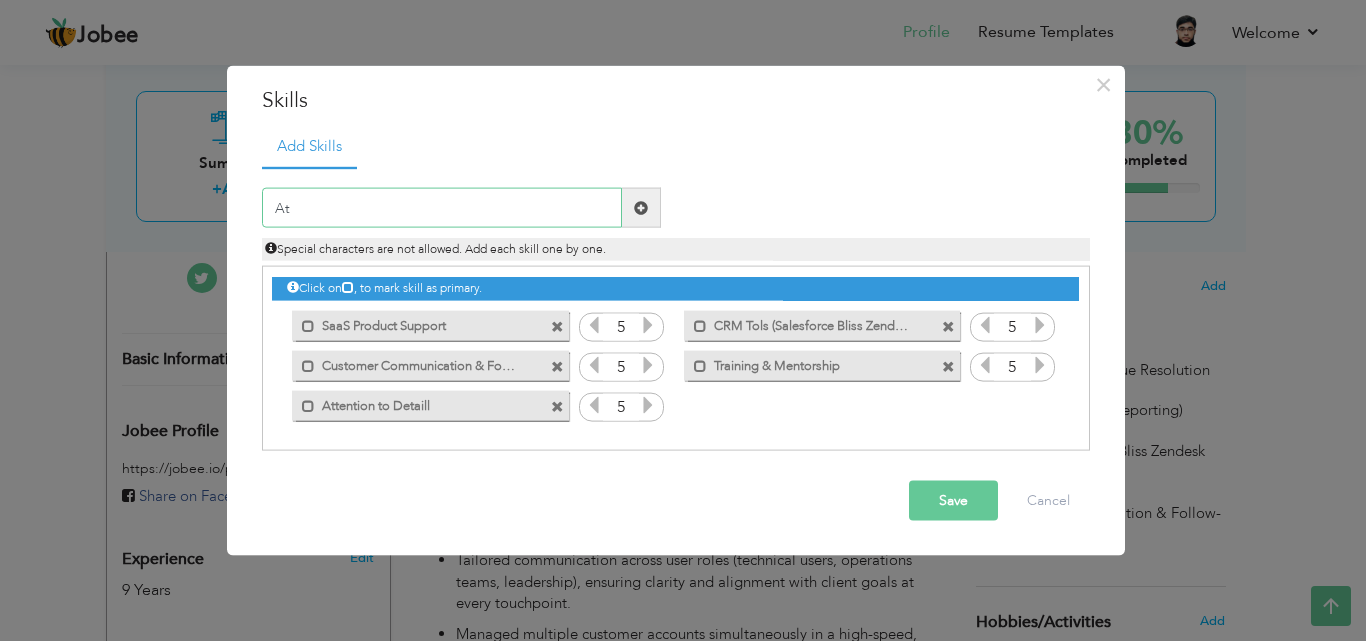 type on "A" 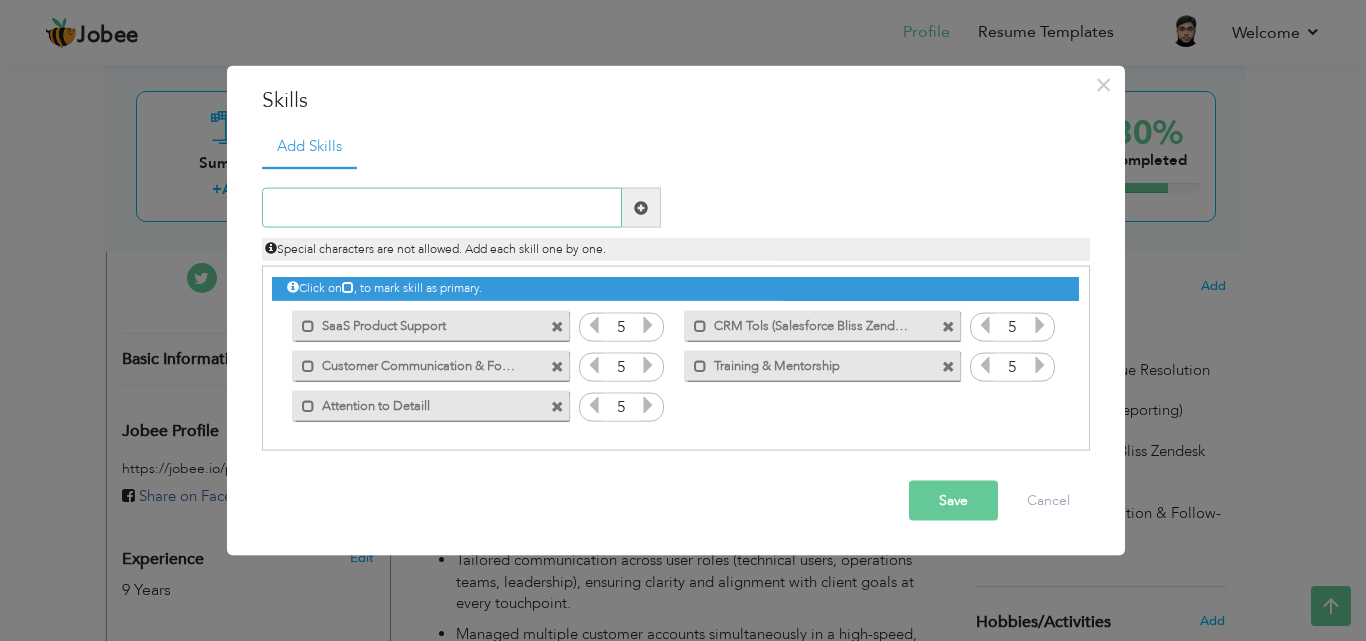type 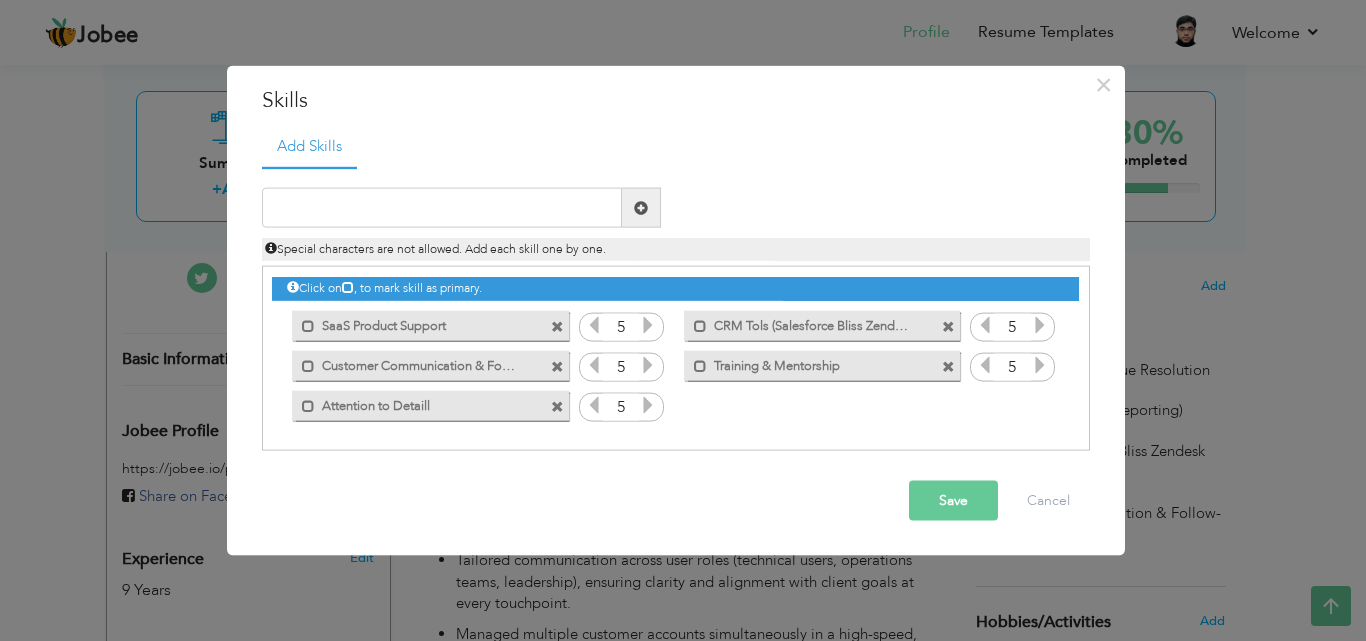 click on "Save" at bounding box center (953, 501) 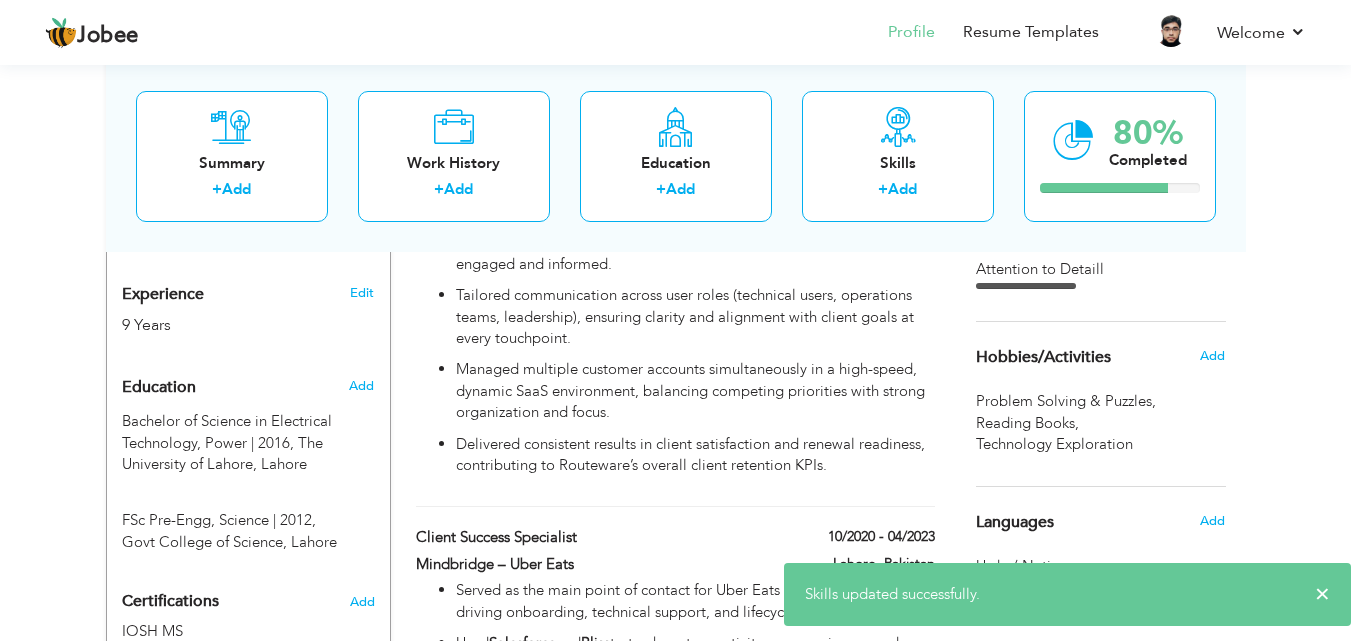 scroll, scrollTop: 812, scrollLeft: 0, axis: vertical 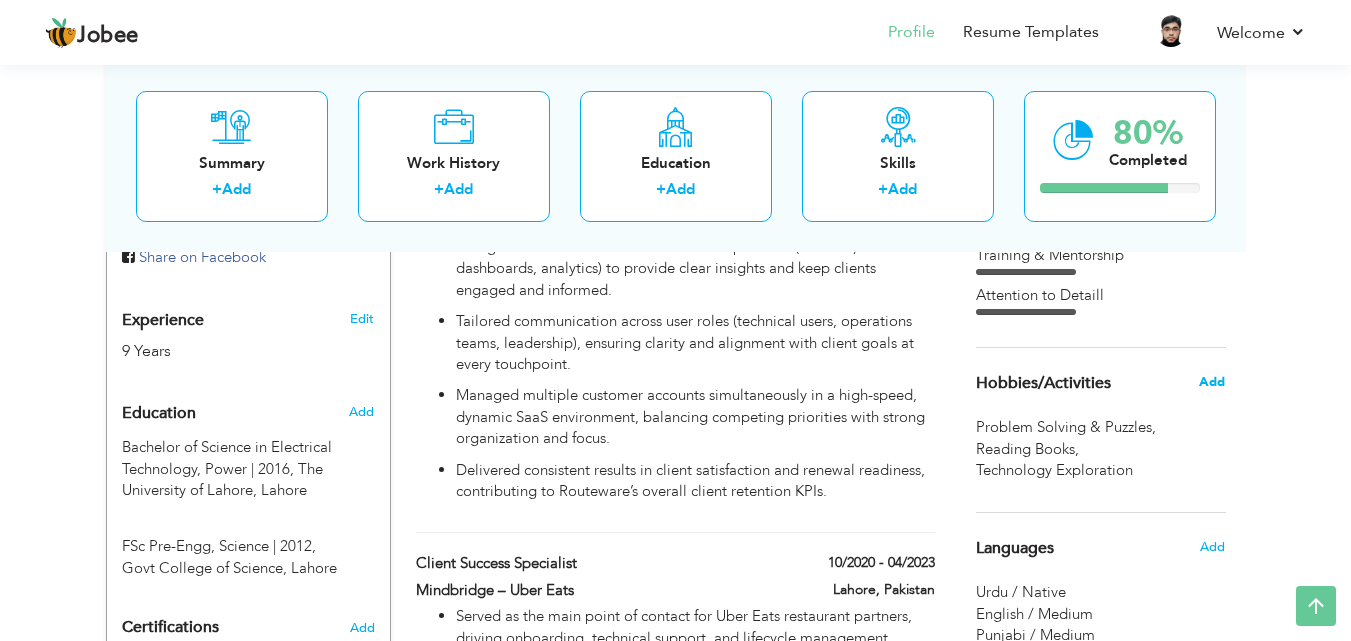 click on "Add" at bounding box center (1212, 382) 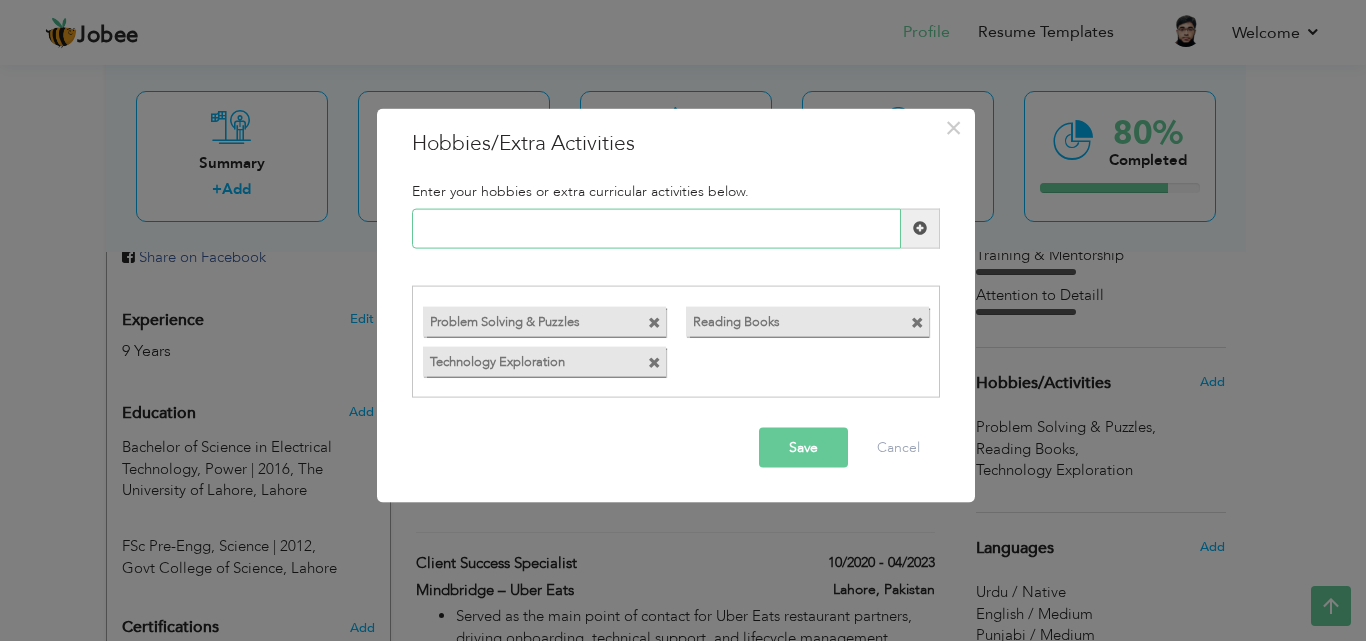 click at bounding box center (656, 228) 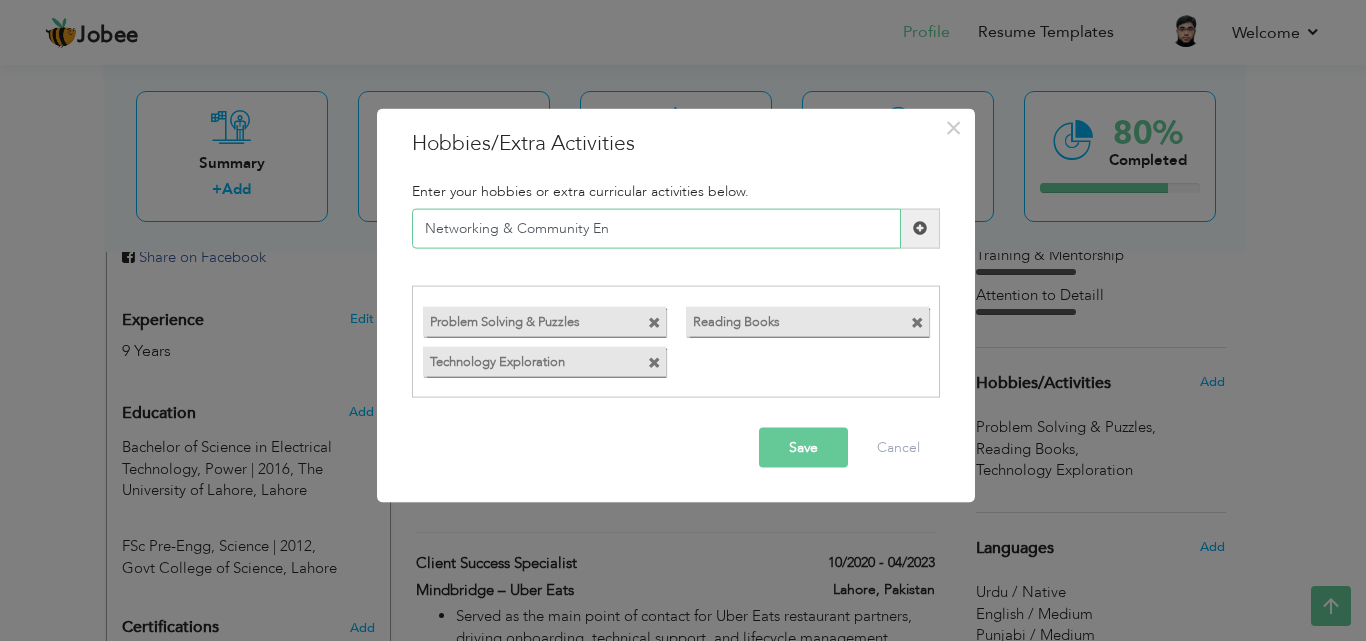 drag, startPoint x: 680, startPoint y: 231, endPoint x: 389, endPoint y: 227, distance: 291.0275 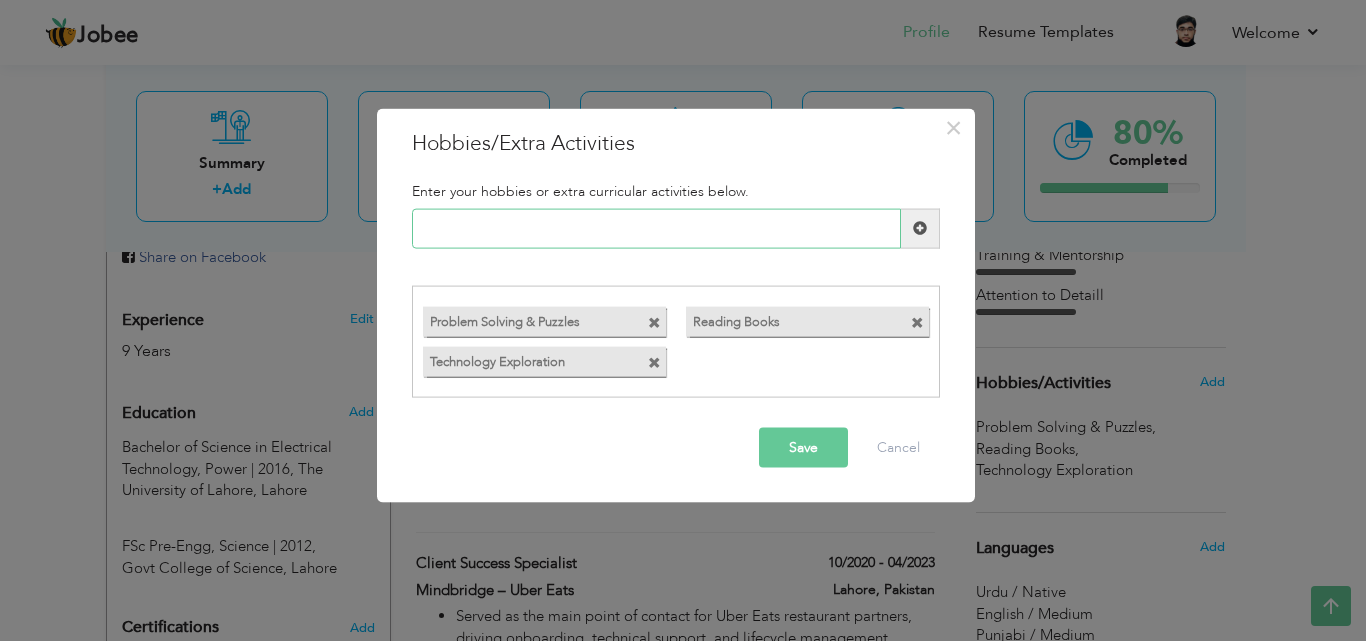 click at bounding box center (656, 228) 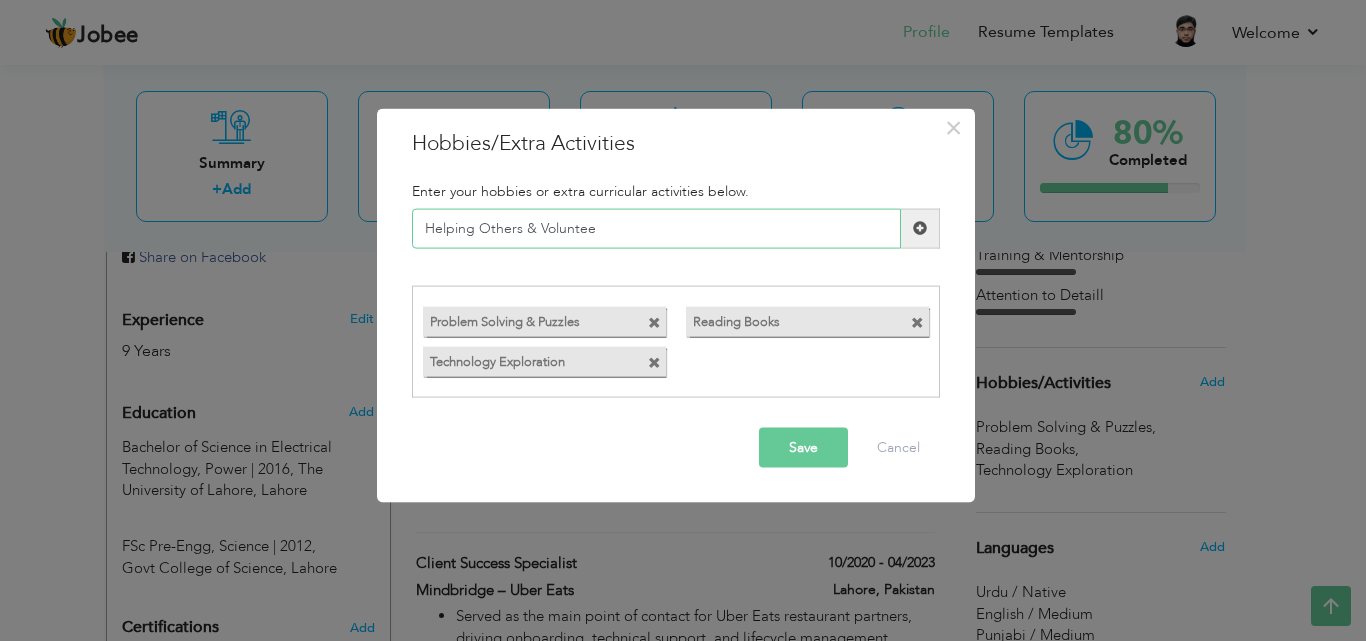 click on "Helping Others & Voluntee" at bounding box center [656, 228] 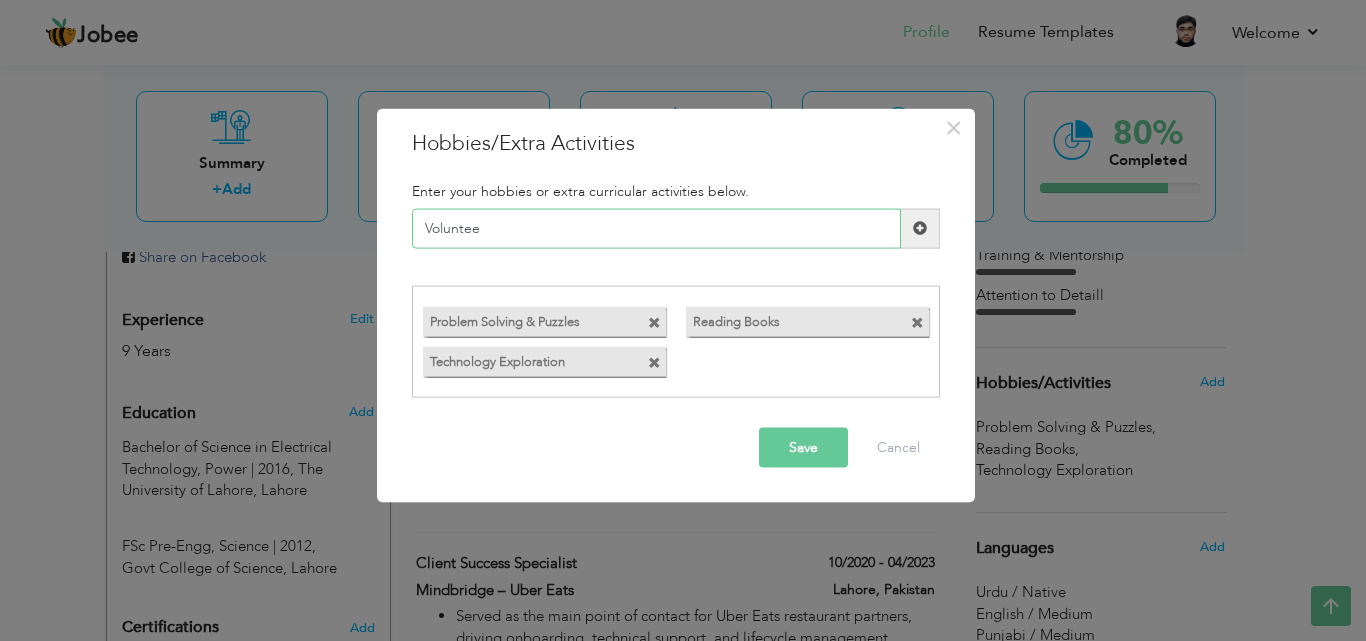 click on "Voluntee" at bounding box center (656, 228) 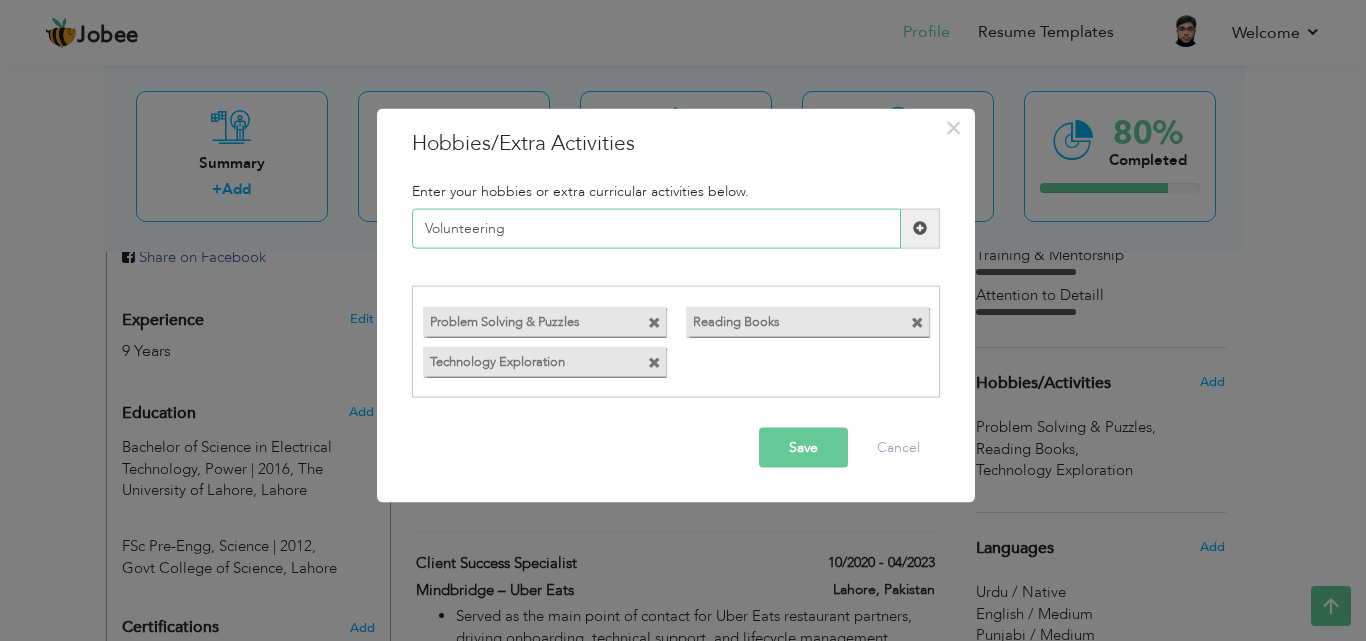 type on "Volunteering" 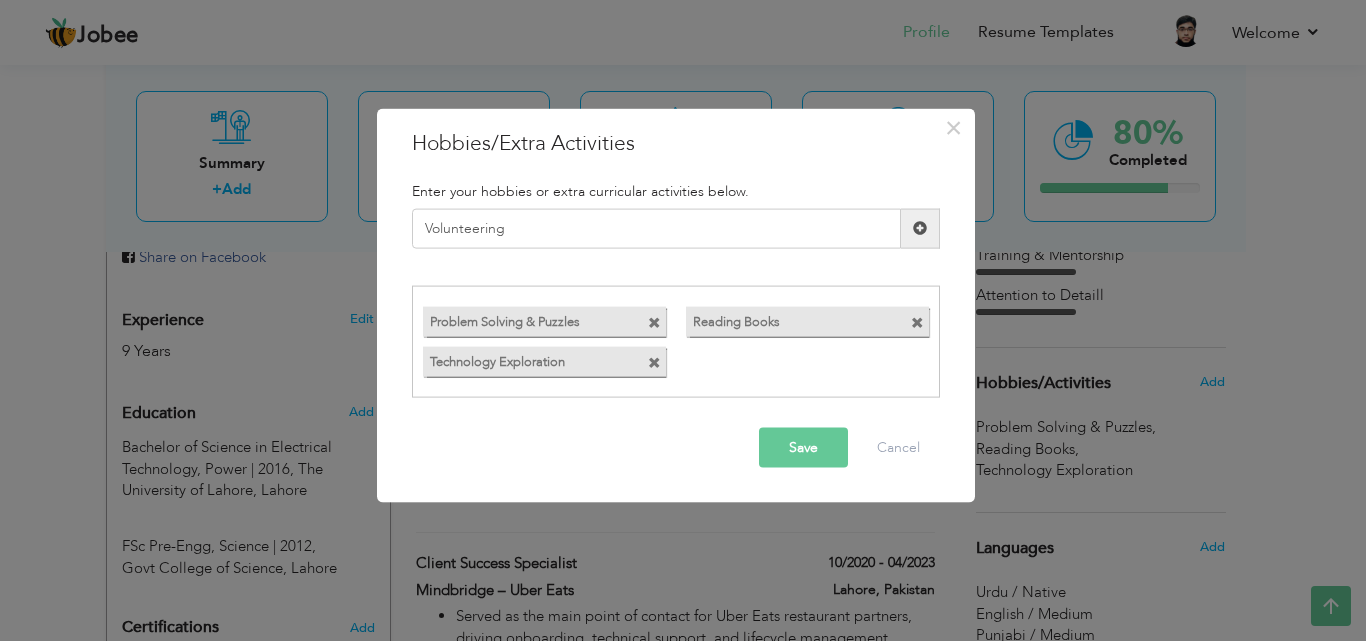 click at bounding box center [920, 228] 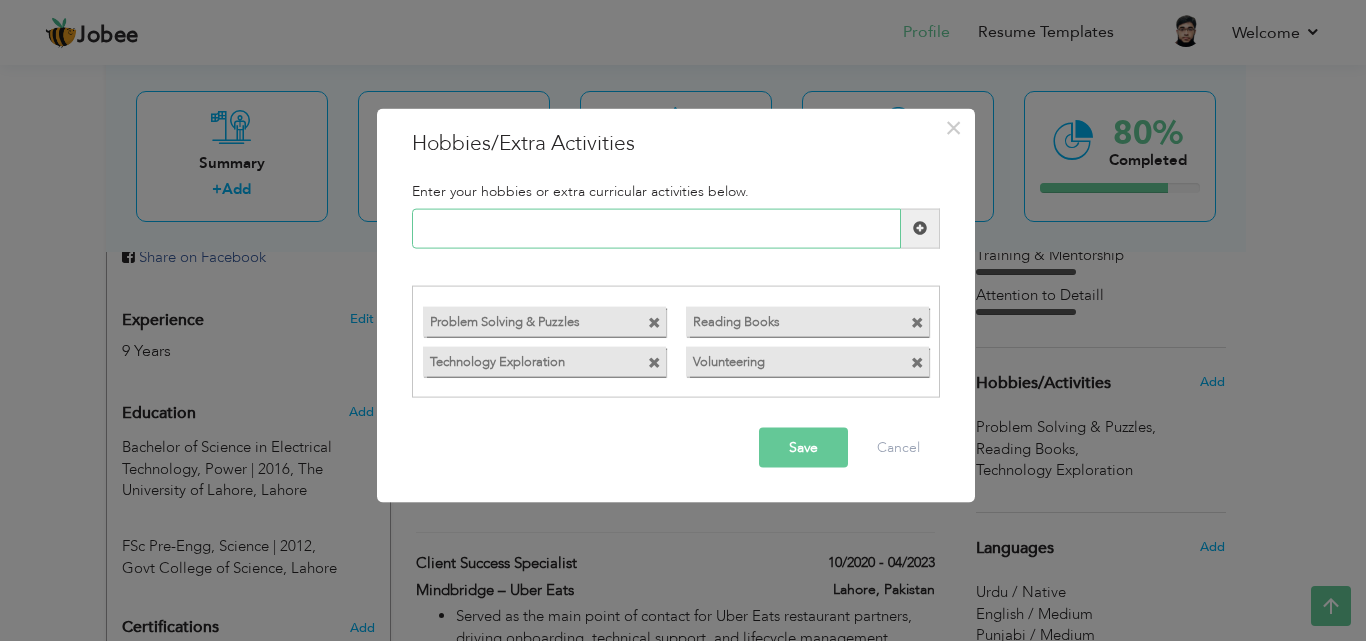 click at bounding box center [656, 228] 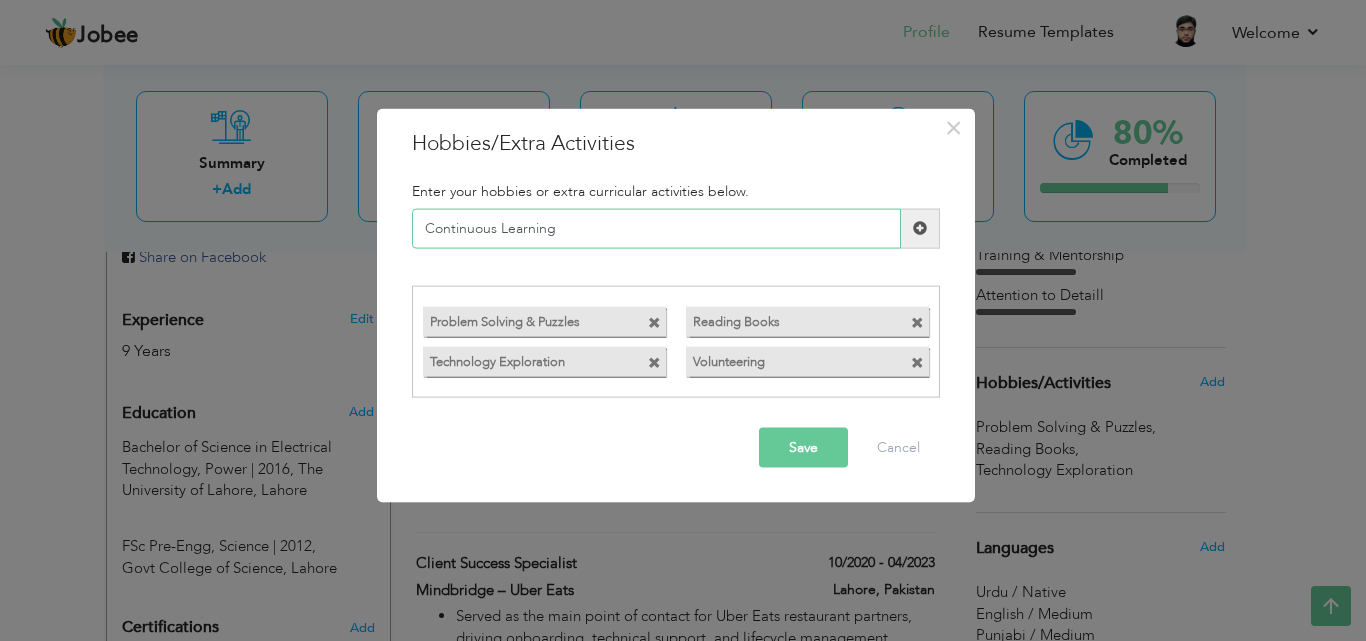 type on "Continuous Learning" 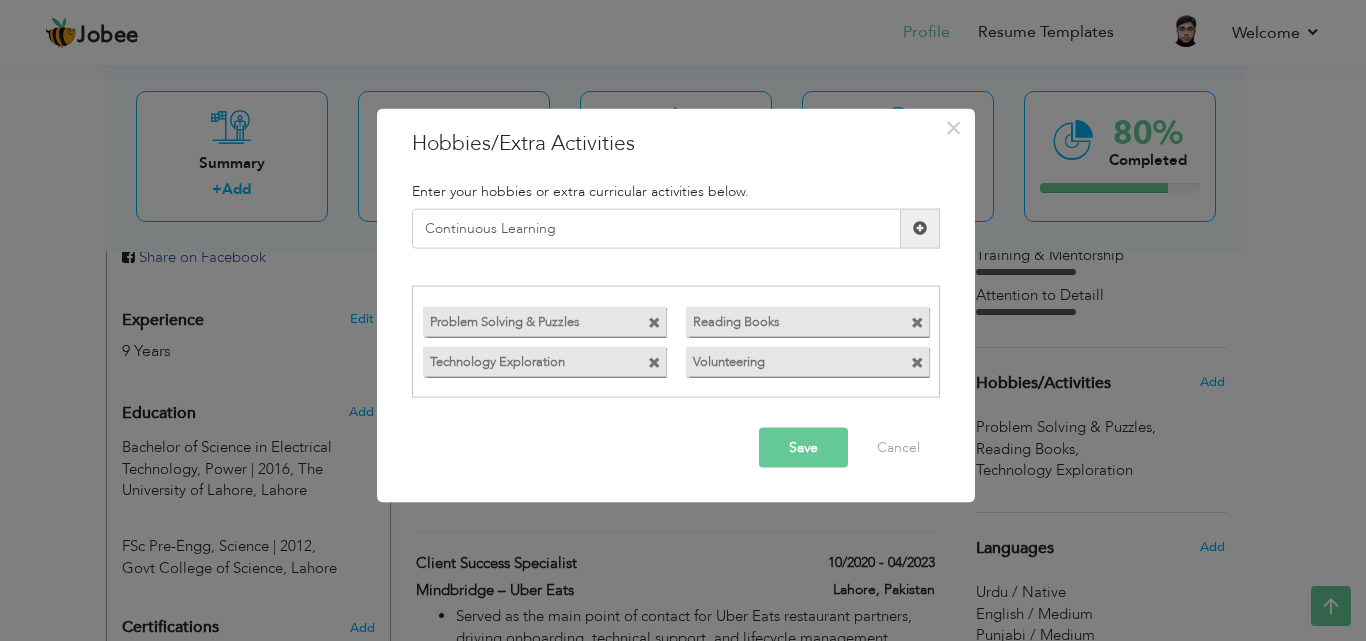 click at bounding box center [920, 228] 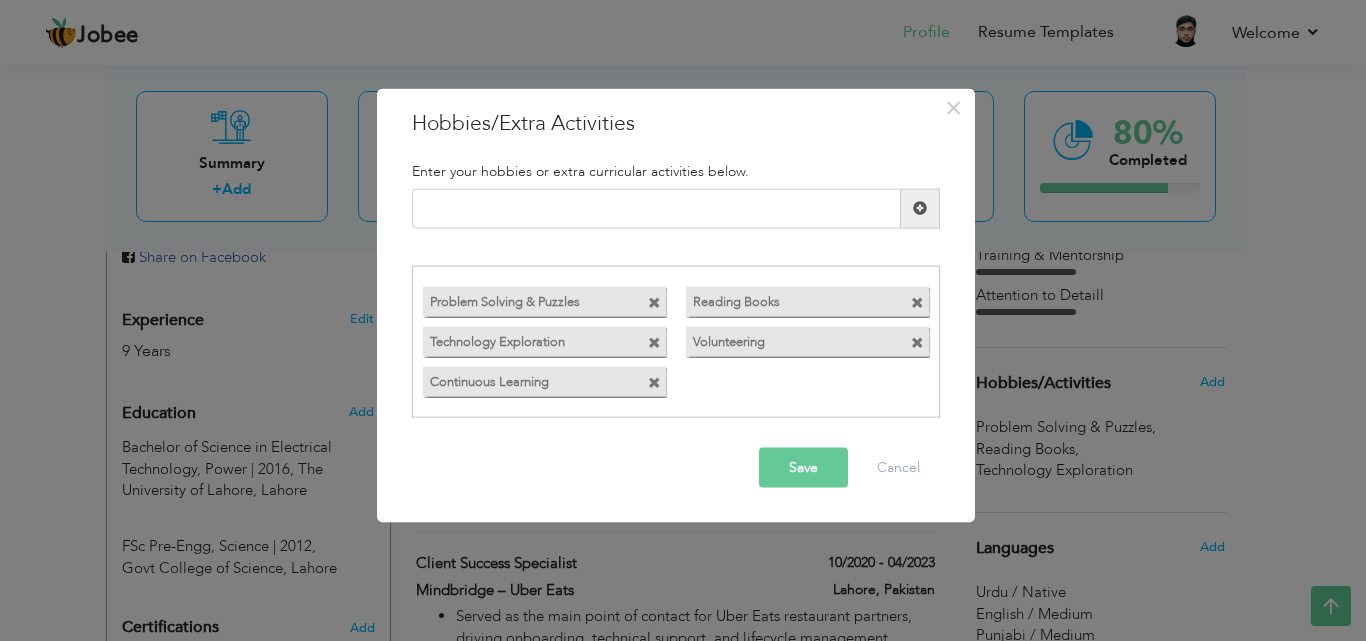 click at bounding box center (654, 303) 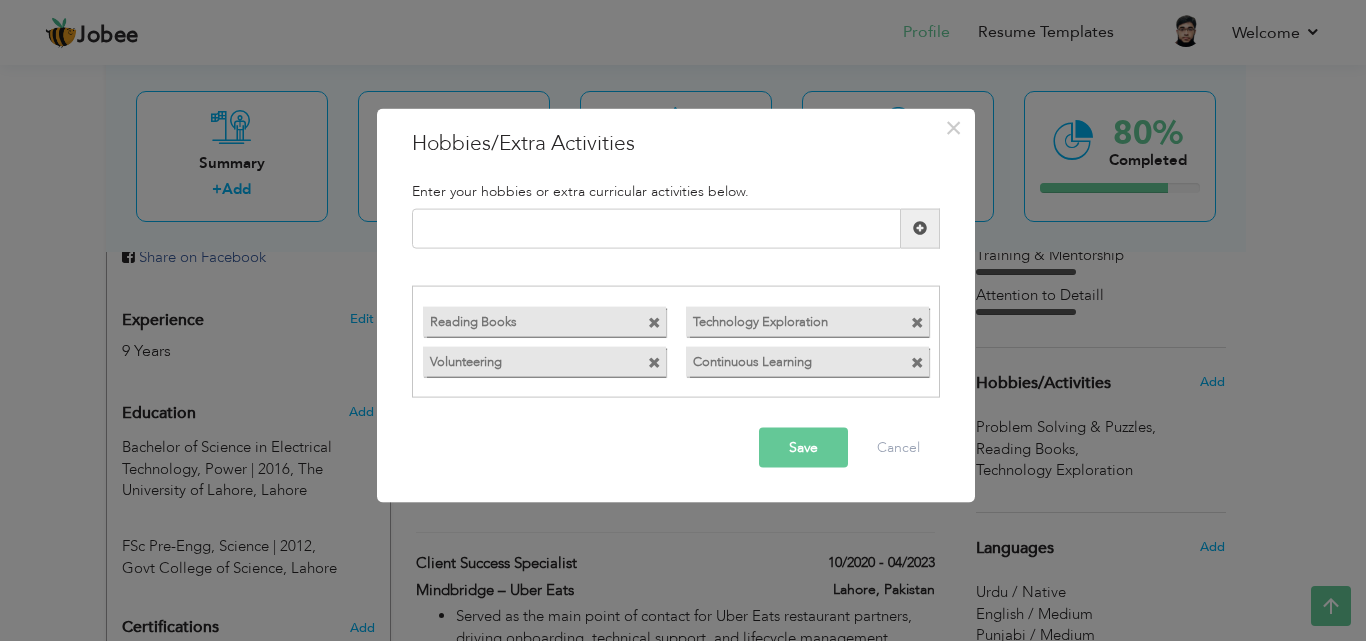 click at bounding box center (917, 323) 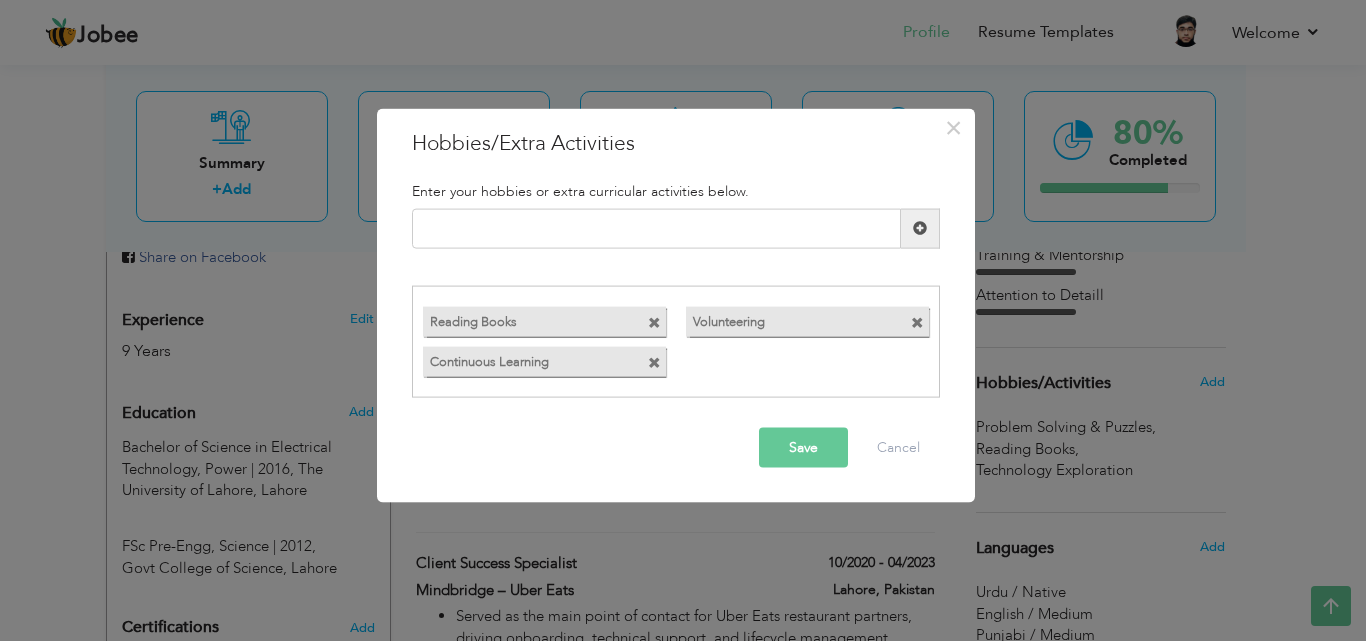 click at bounding box center [654, 323] 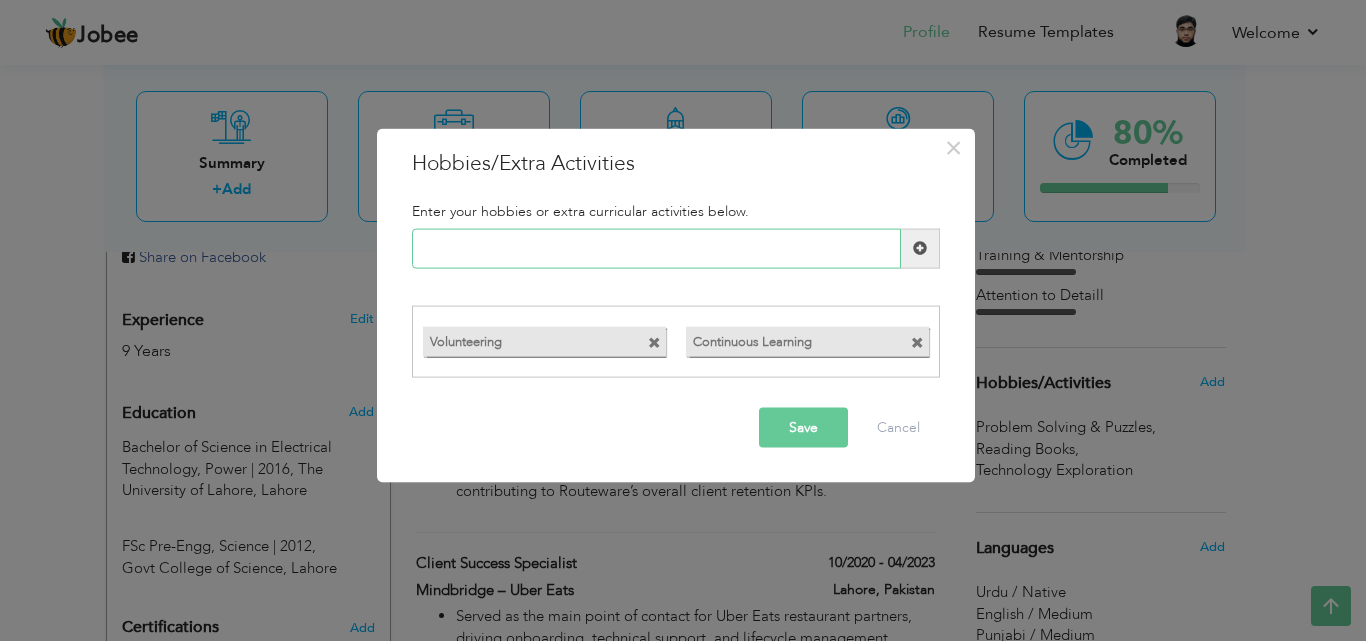 click at bounding box center [656, 248] 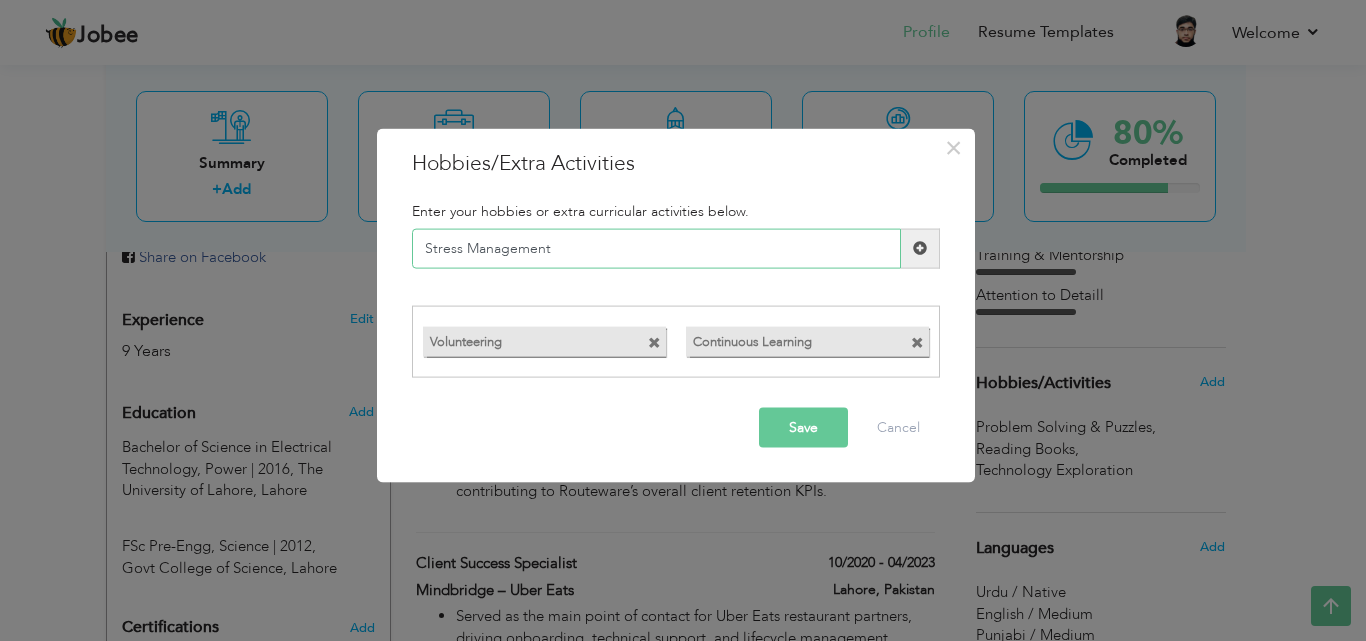 type on "Stress Management" 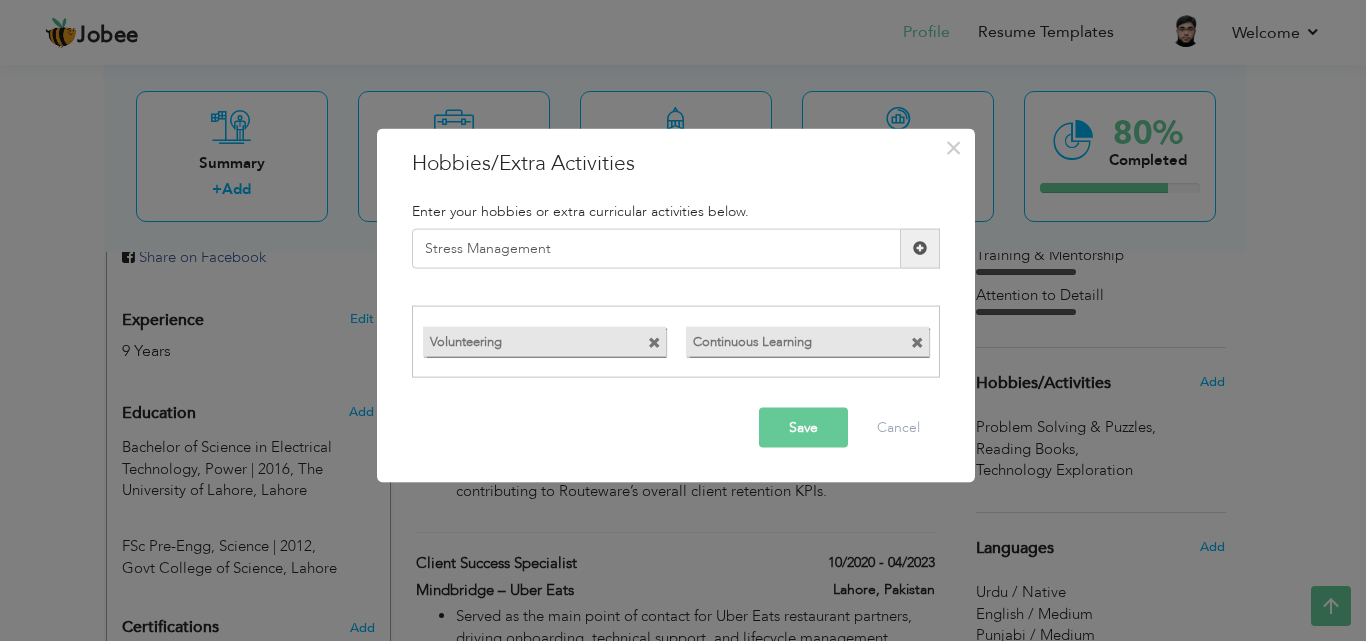 click at bounding box center (920, 248) 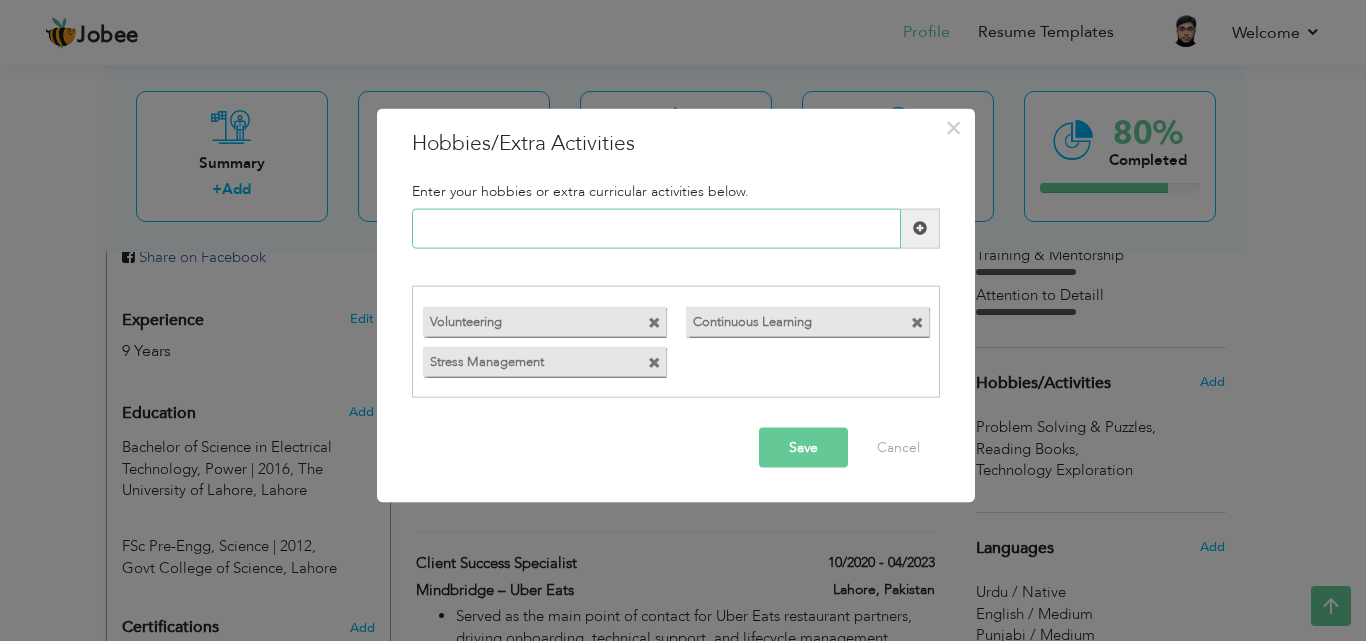 click at bounding box center [656, 228] 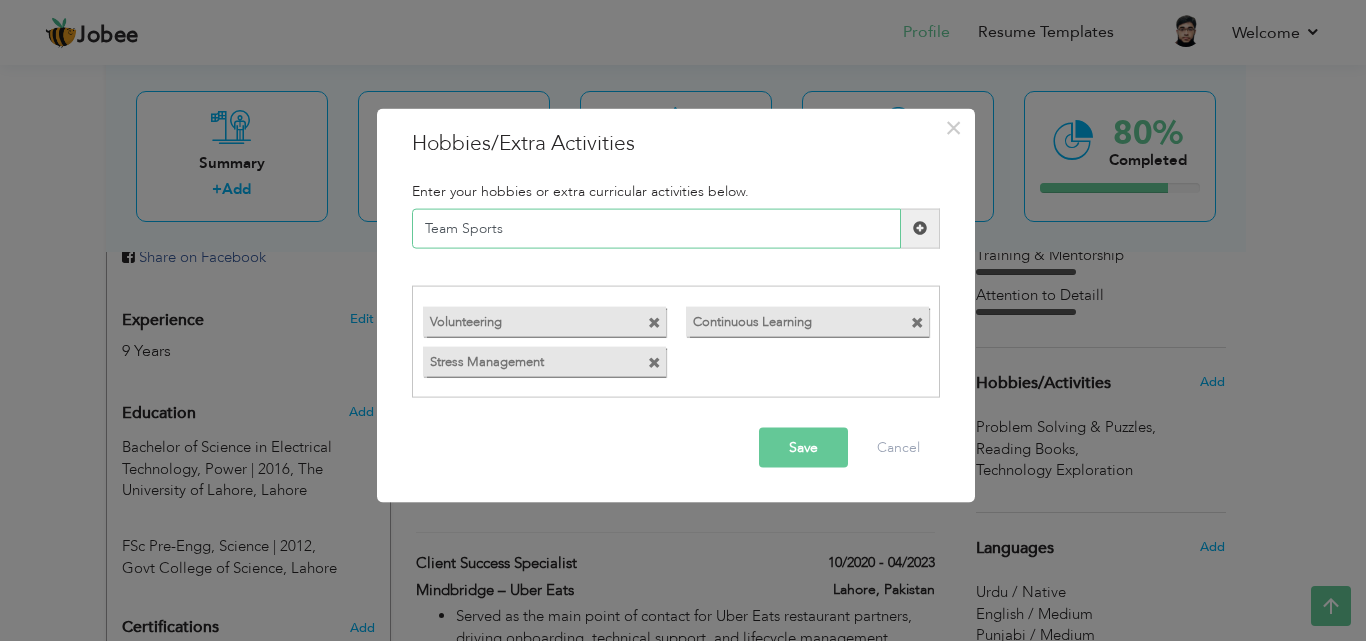 type on "Team Sports" 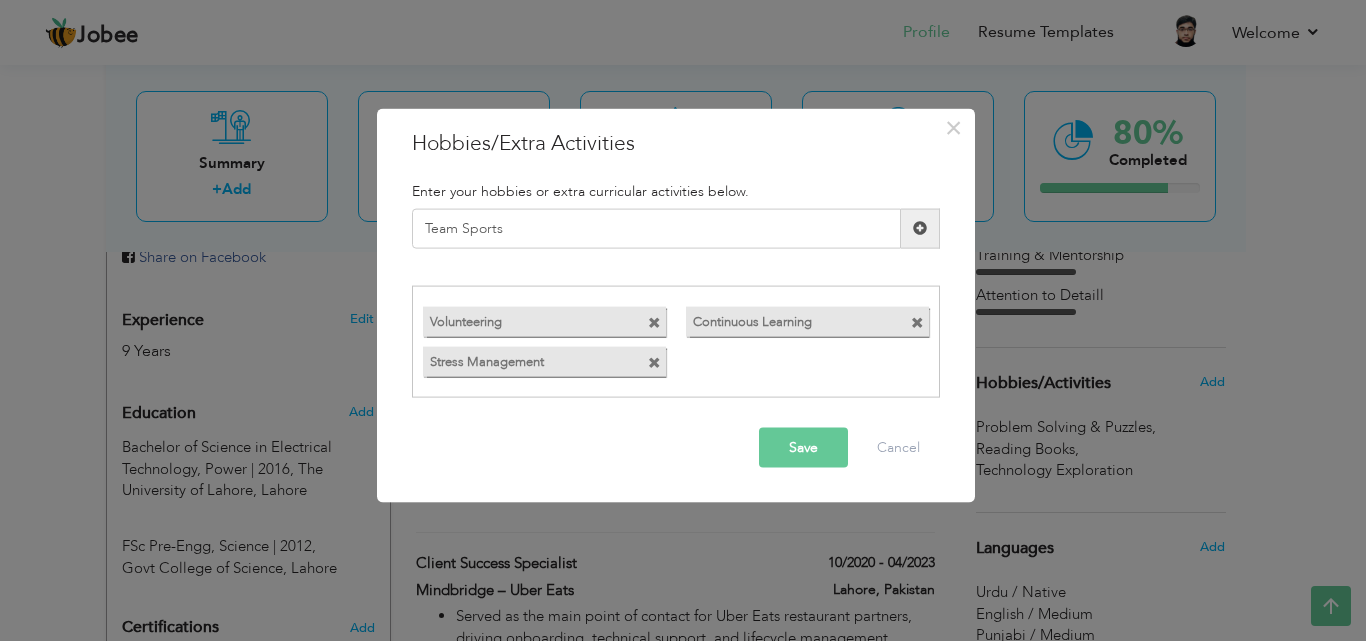 click at bounding box center (920, 228) 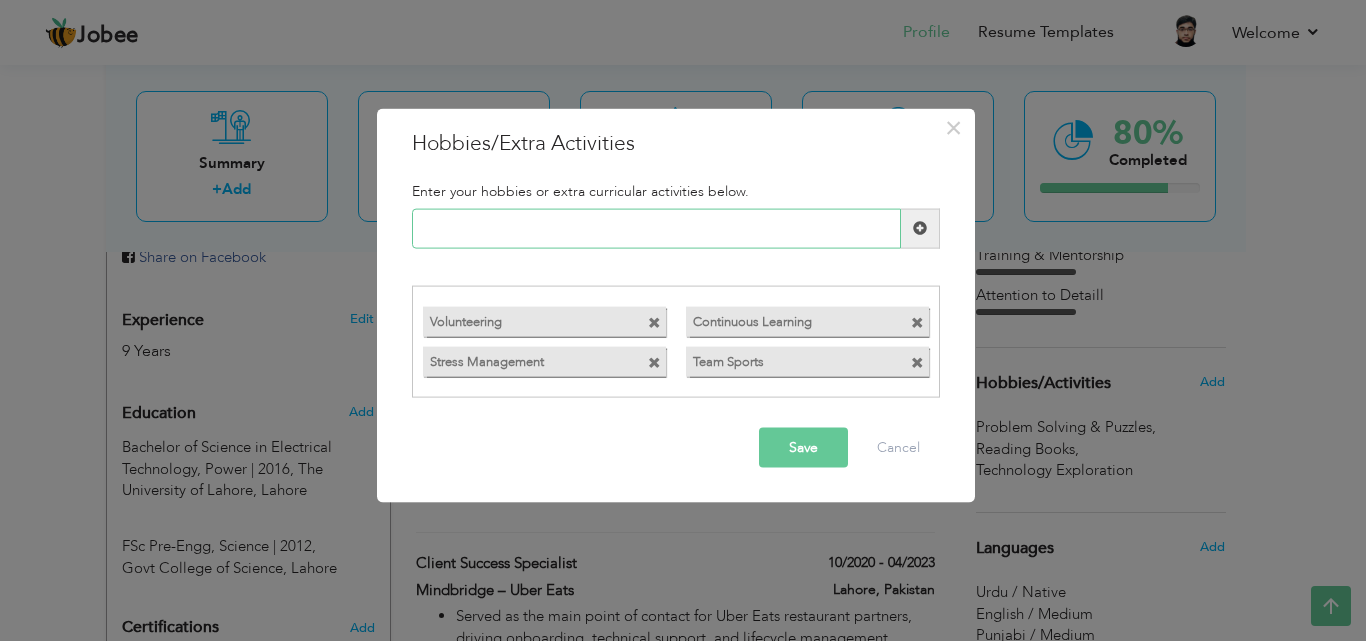 click at bounding box center (656, 228) 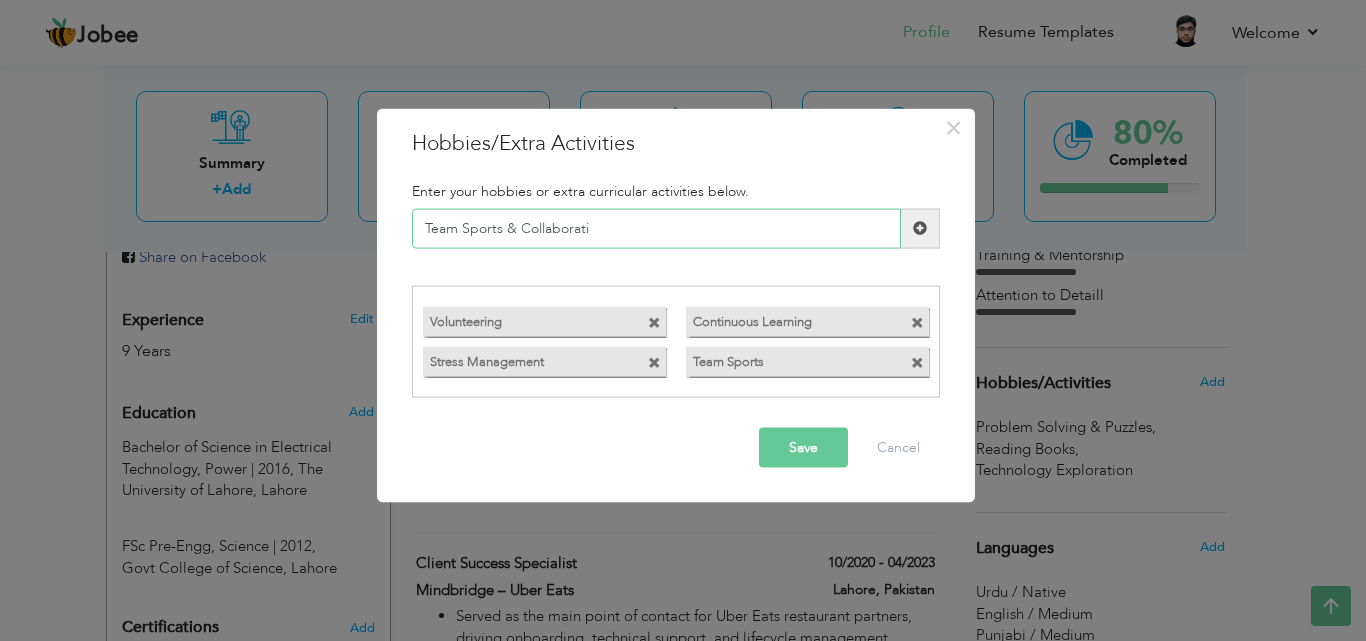 drag, startPoint x: 753, startPoint y: 228, endPoint x: 268, endPoint y: 210, distance: 485.3339 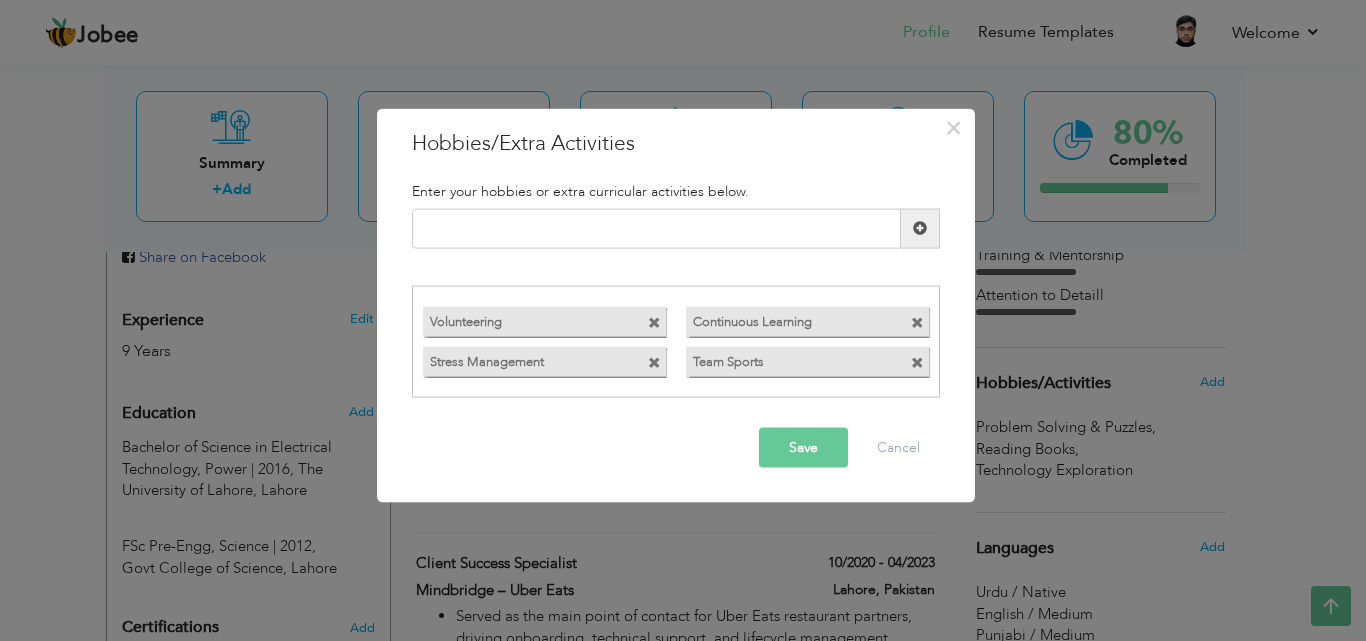 click on "Save" at bounding box center [803, 448] 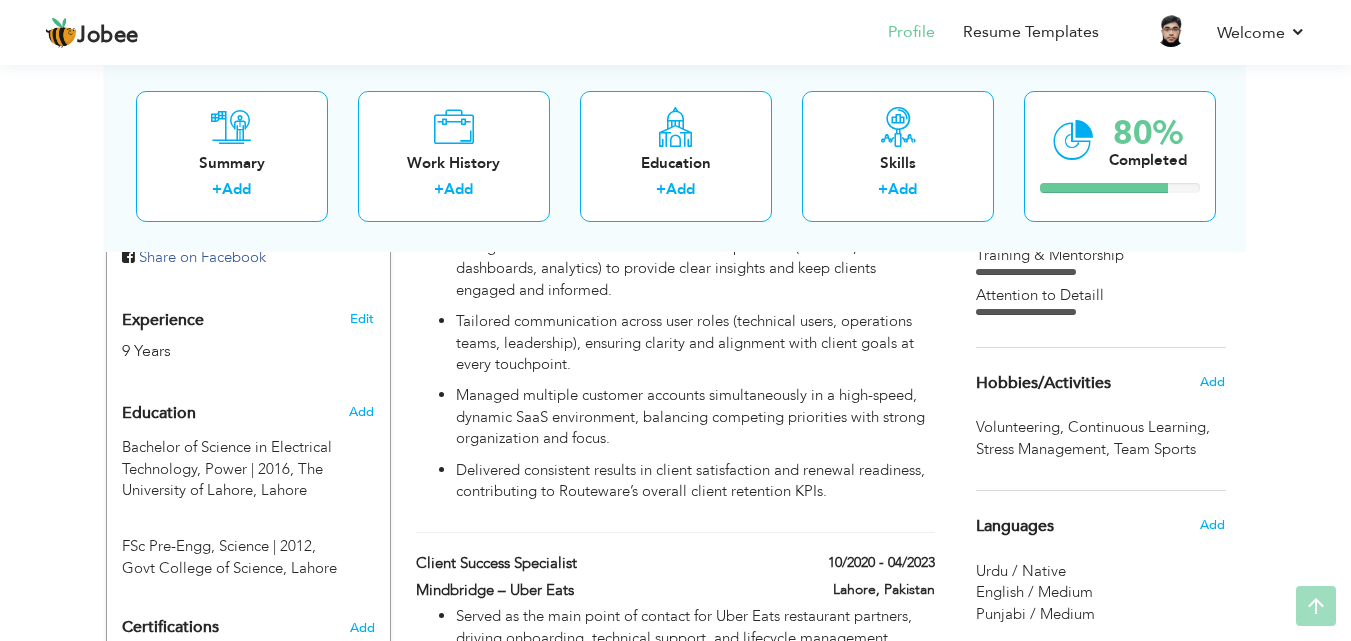 scroll, scrollTop: 0, scrollLeft: 0, axis: both 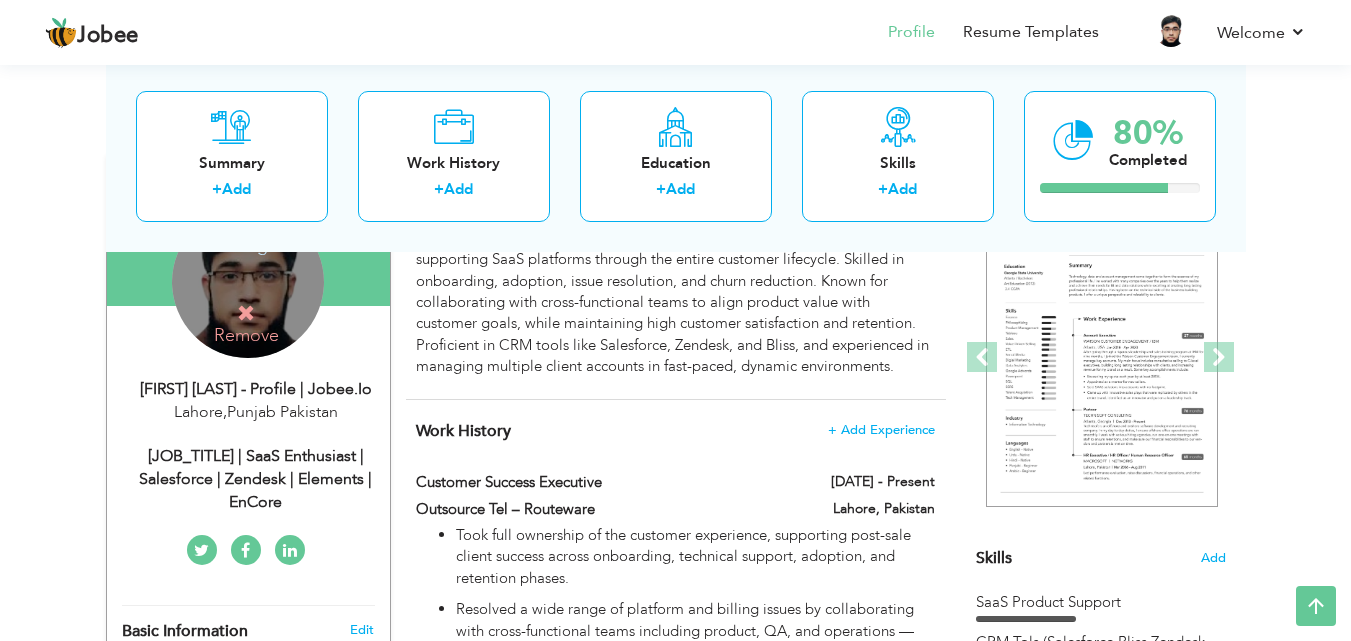 drag, startPoint x: 294, startPoint y: 493, endPoint x: 134, endPoint y: 447, distance: 166.48123 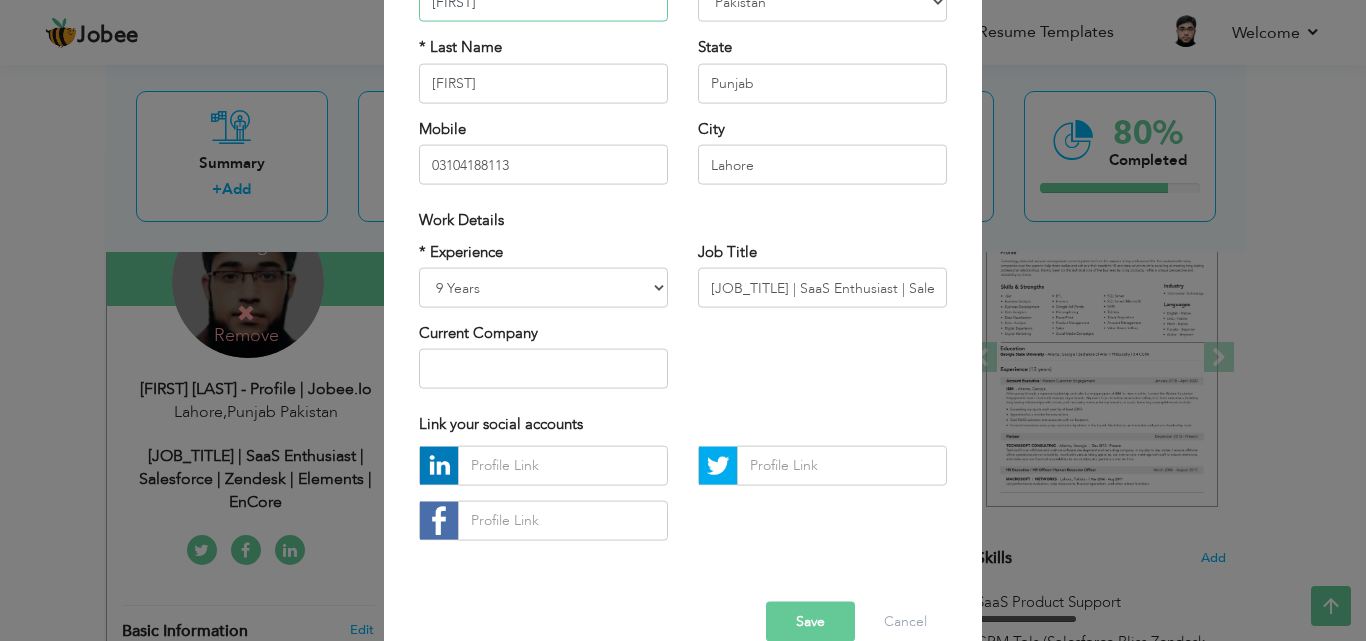 scroll, scrollTop: 261, scrollLeft: 0, axis: vertical 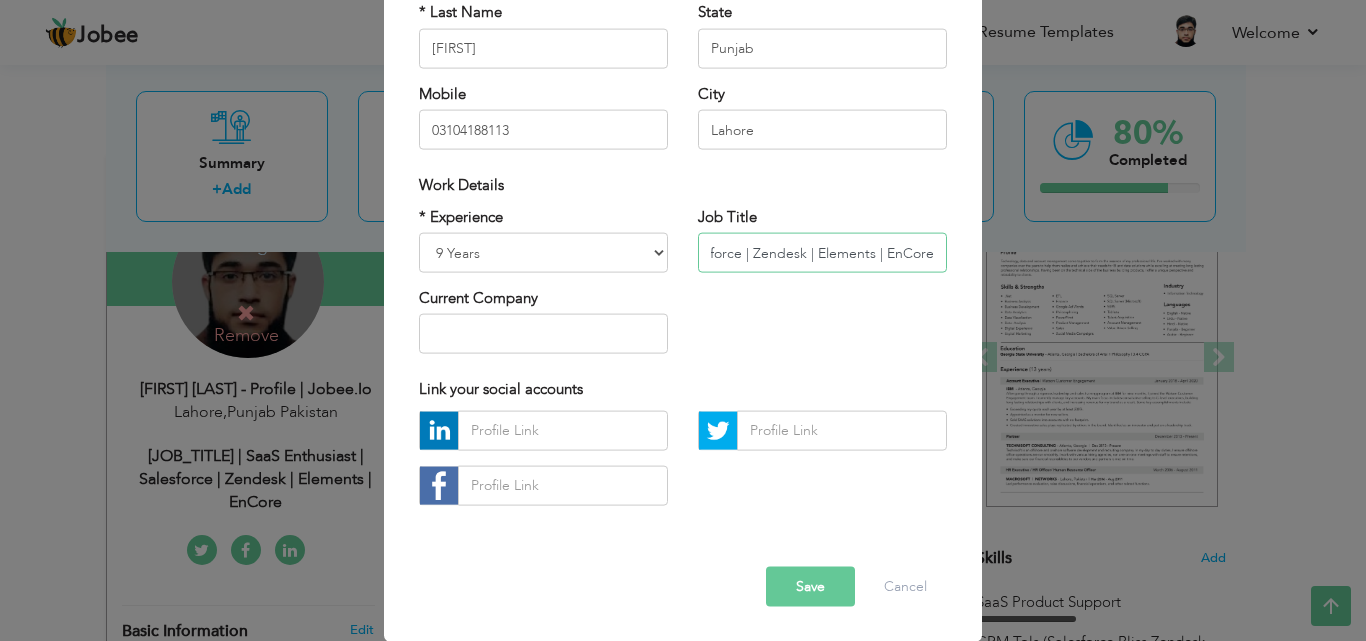 drag, startPoint x: 699, startPoint y: 257, endPoint x: 1076, endPoint y: 266, distance: 377.10742 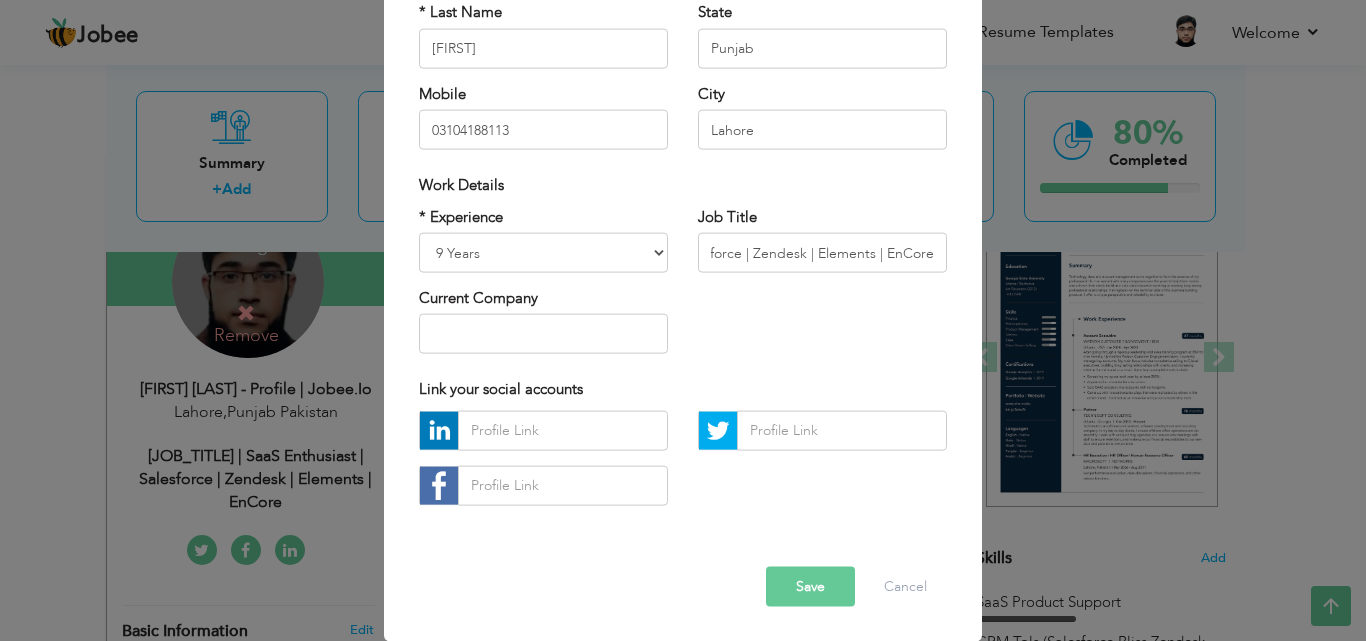 scroll, scrollTop: 0, scrollLeft: 0, axis: both 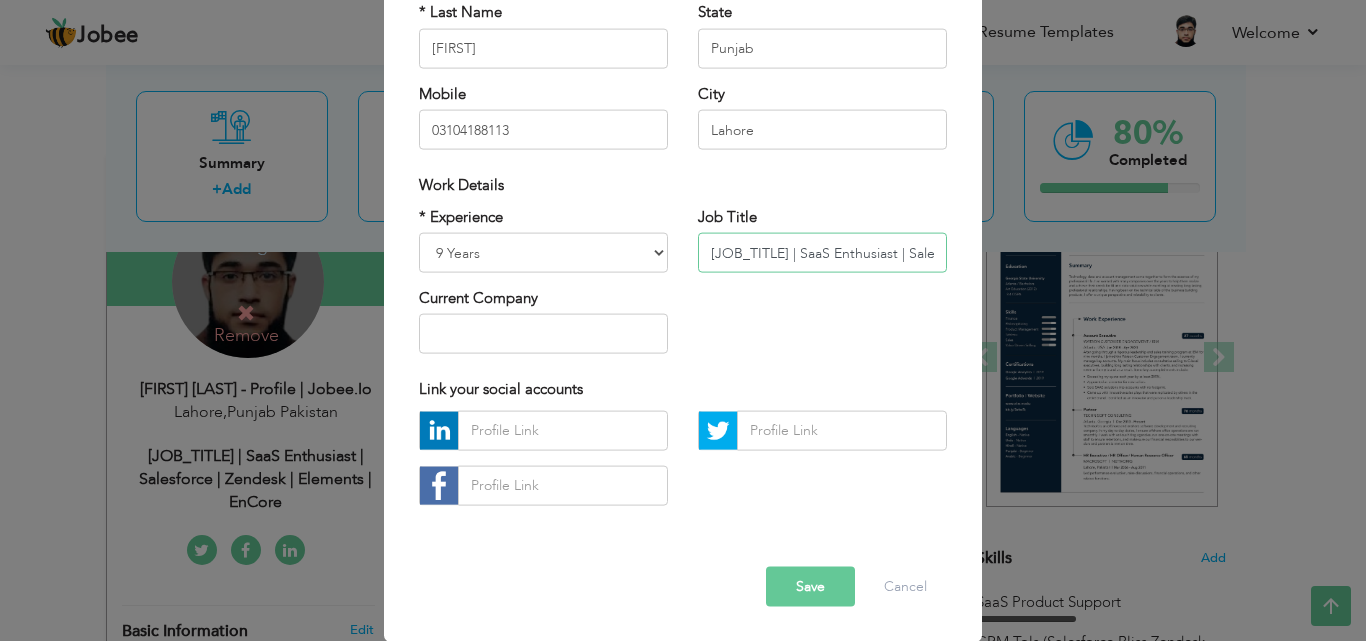 click on "Client Onboarding Specialist | SaaS Enthusiast | Salesforce | Zendesk | Elements | EnCore" at bounding box center [822, 253] 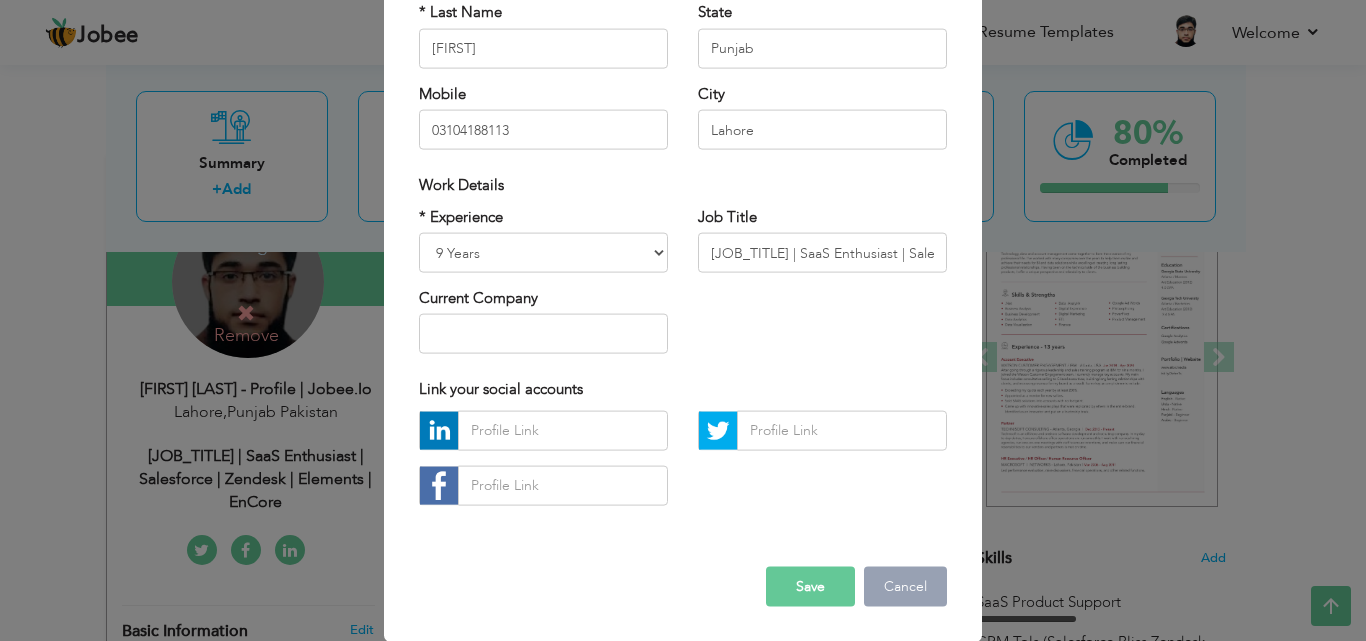 click on "Cancel" at bounding box center [905, 586] 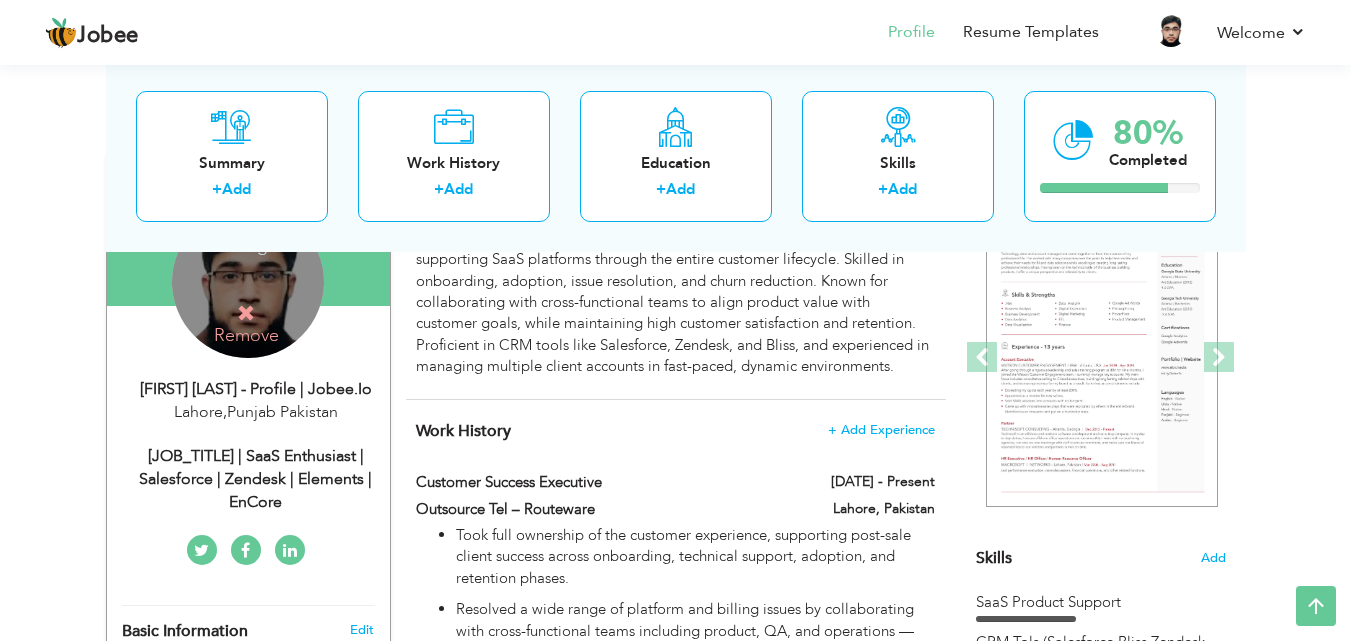 click on "Client Onboarding Specialist | SaaS Enthusiast | Salesforce | Zendesk | Elements | EnCore" at bounding box center [256, 479] 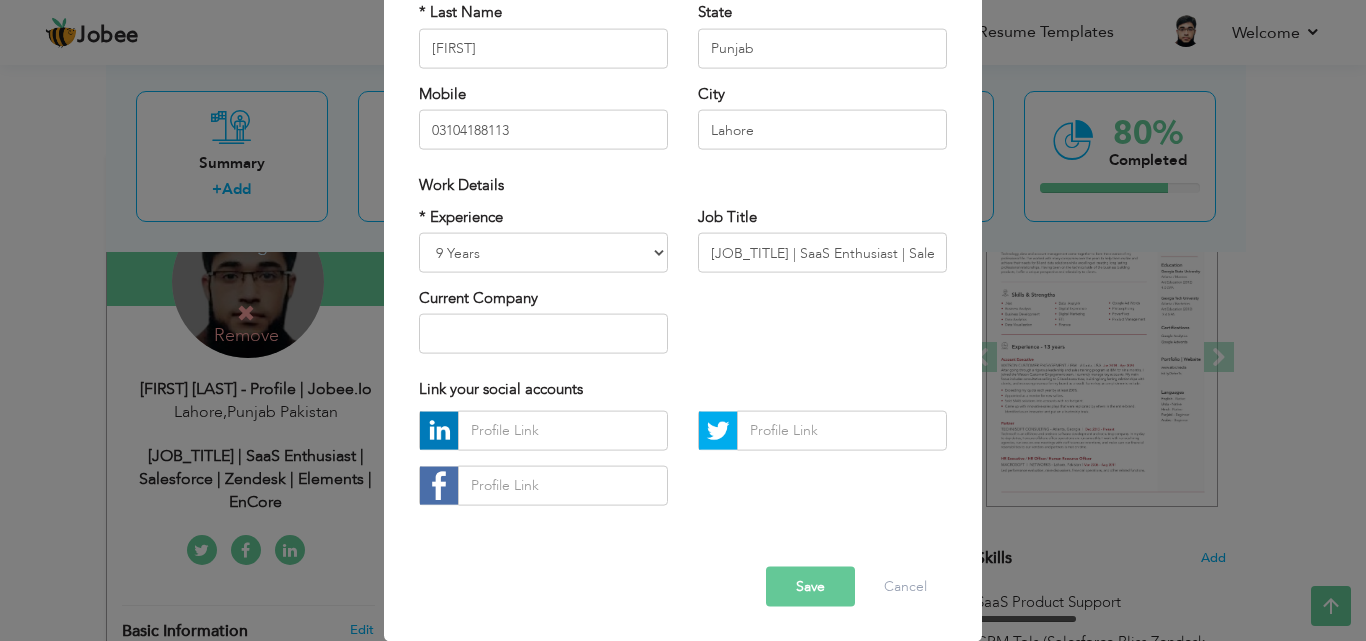 scroll, scrollTop: 0, scrollLeft: 0, axis: both 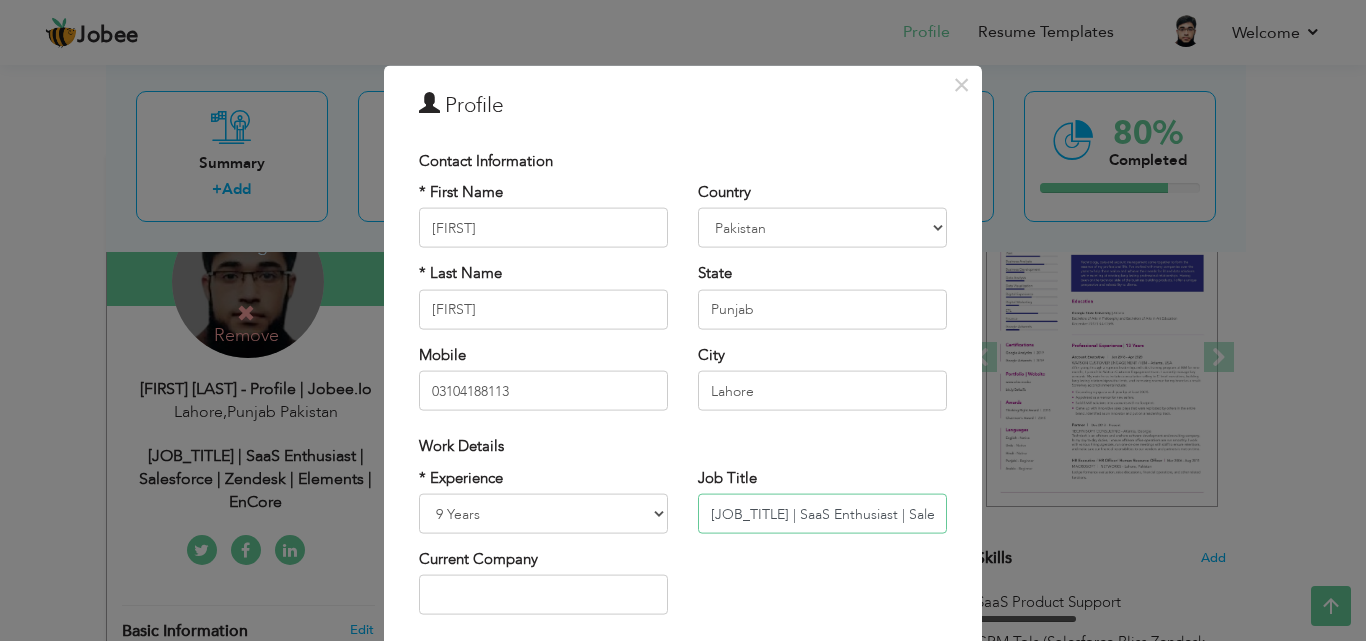 drag, startPoint x: 741, startPoint y: 517, endPoint x: 713, endPoint y: 516, distance: 28.01785 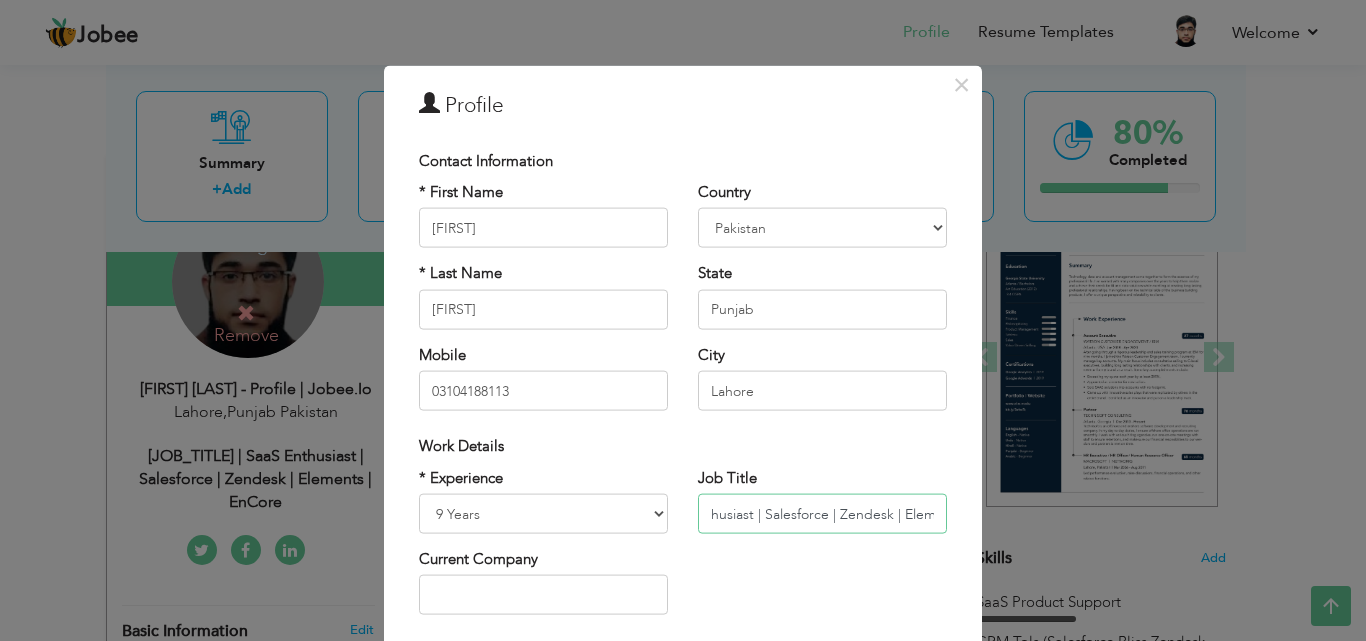 drag, startPoint x: 771, startPoint y: 523, endPoint x: 914, endPoint y: 527, distance: 143.05594 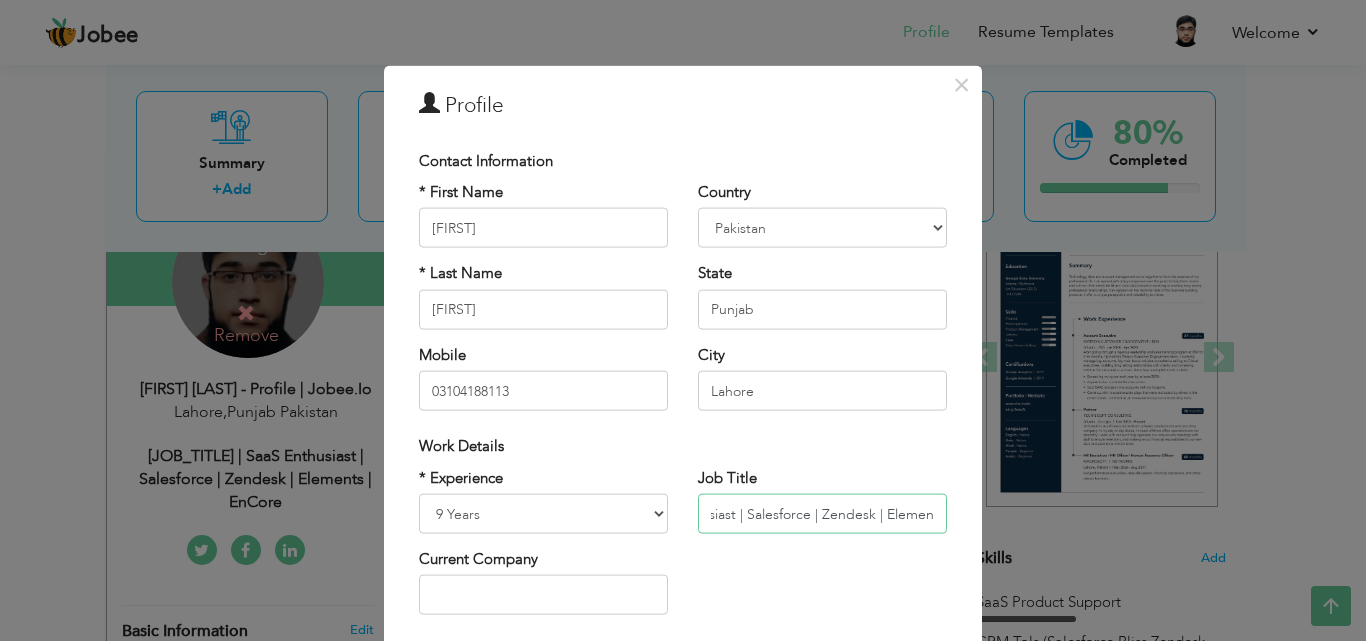 click on "Customer Success Executive | SaaS Enthusiast | Salesforce | Zendesk | Elements | EnCore" at bounding box center [822, 514] 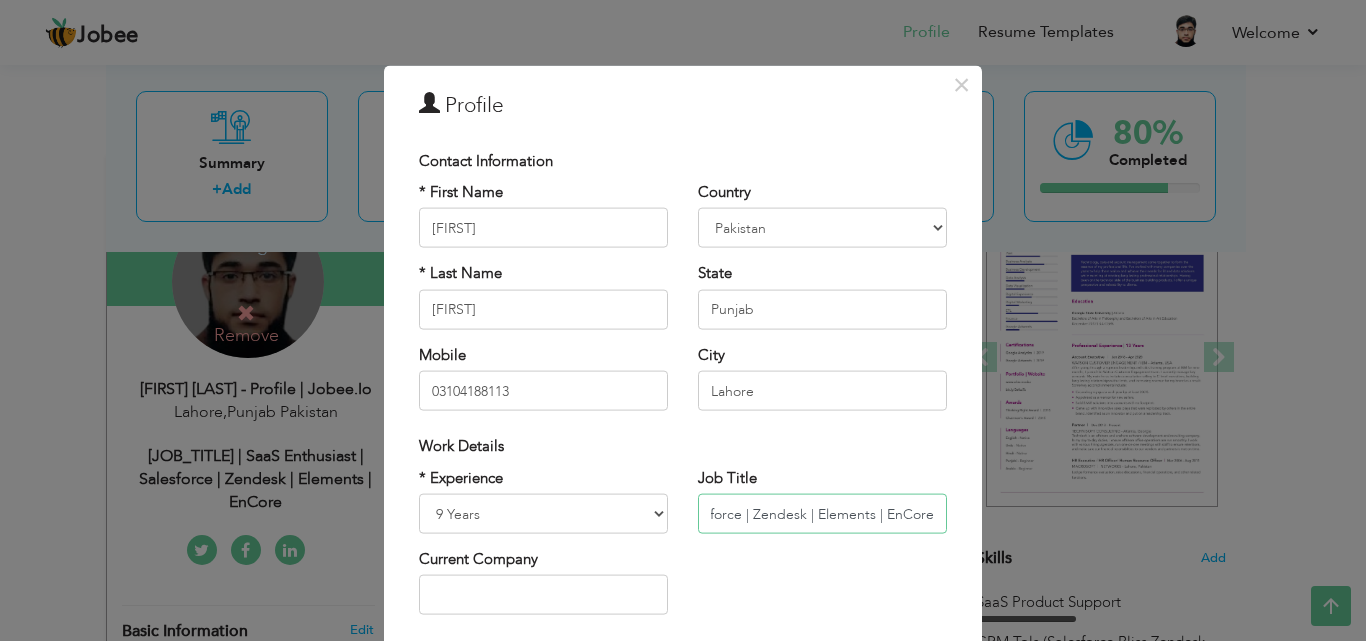 scroll, scrollTop: 0, scrollLeft: 323, axis: horizontal 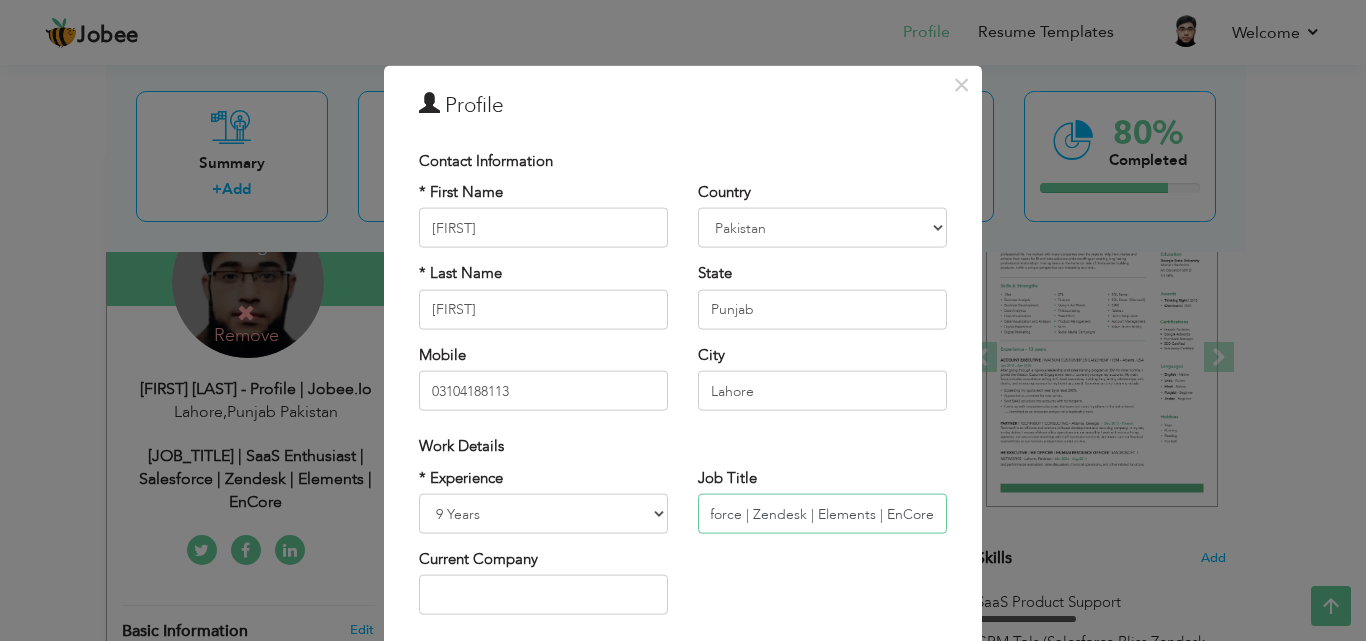 drag, startPoint x: 815, startPoint y: 517, endPoint x: 1145, endPoint y: 515, distance: 330.00607 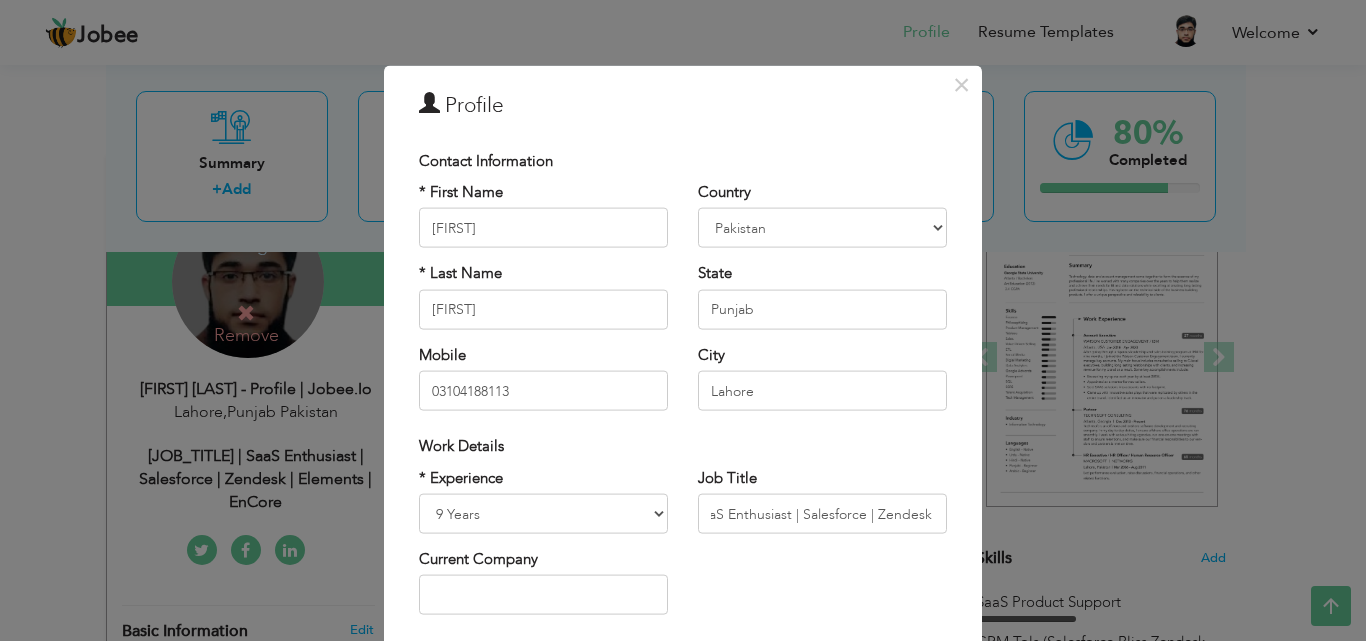 scroll, scrollTop: 0, scrollLeft: 0, axis: both 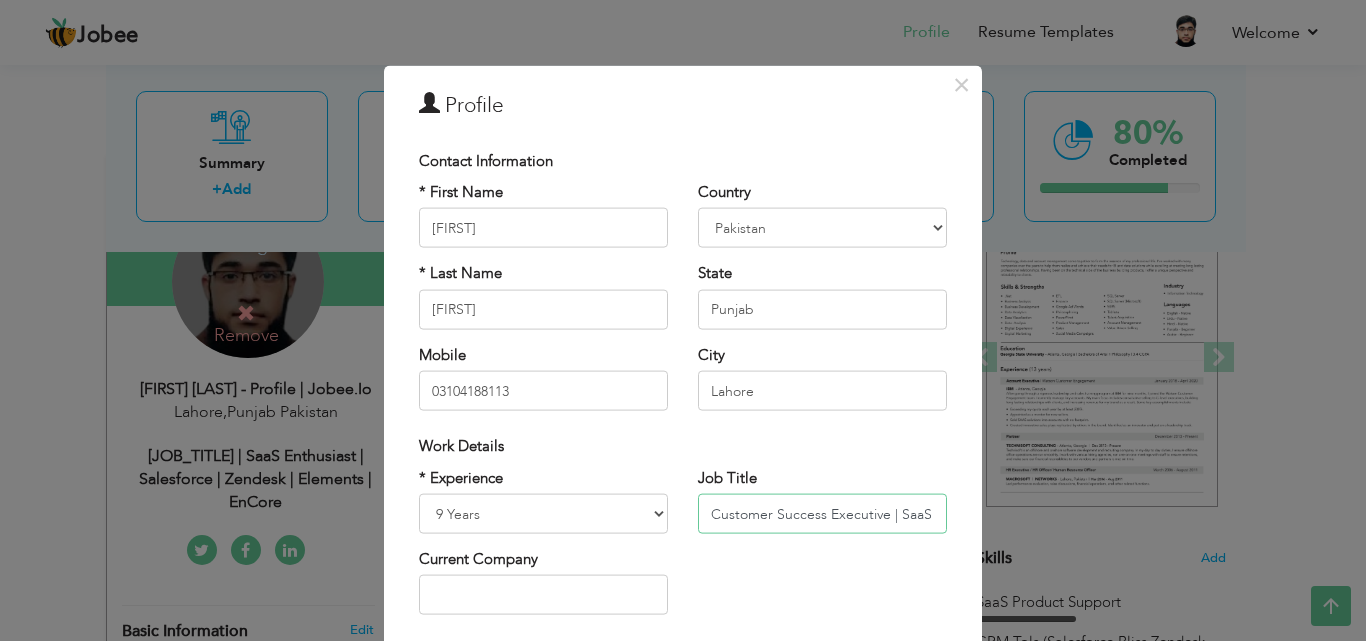 click on "×
Profile
Contact Information
* First Name
Hassan
* Last Name
Mahmood" at bounding box center [683, 320] 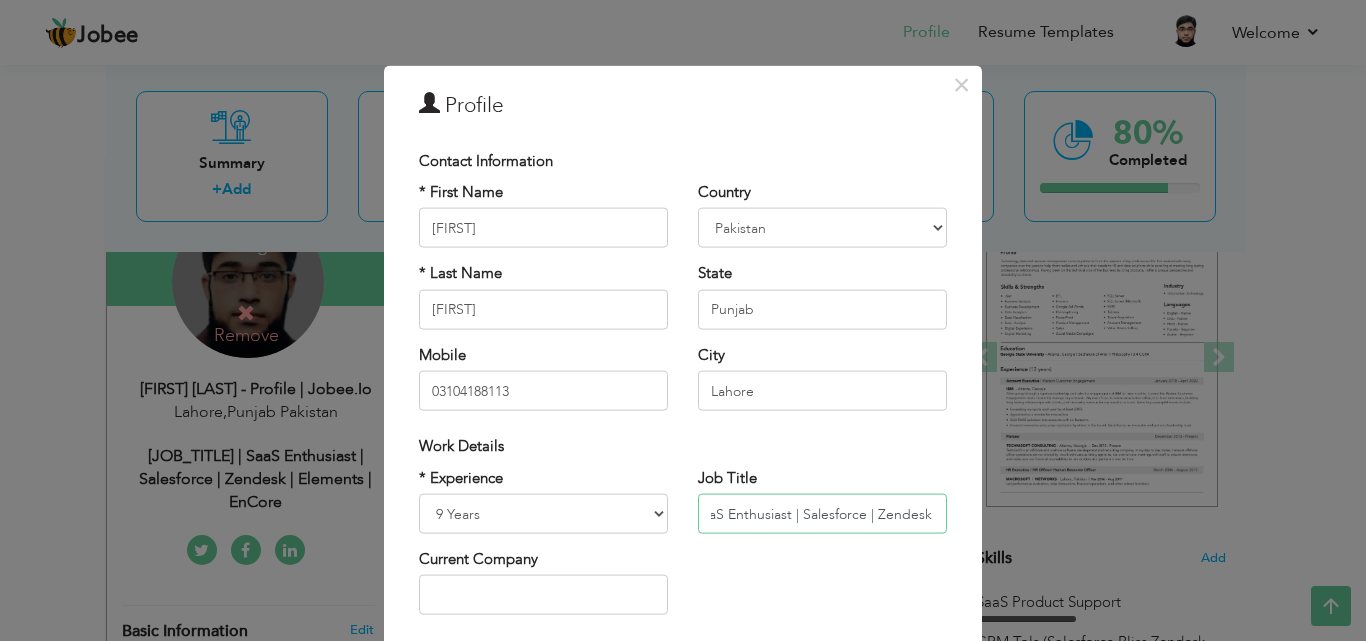 drag, startPoint x: 868, startPoint y: 519, endPoint x: 961, endPoint y: 519, distance: 93 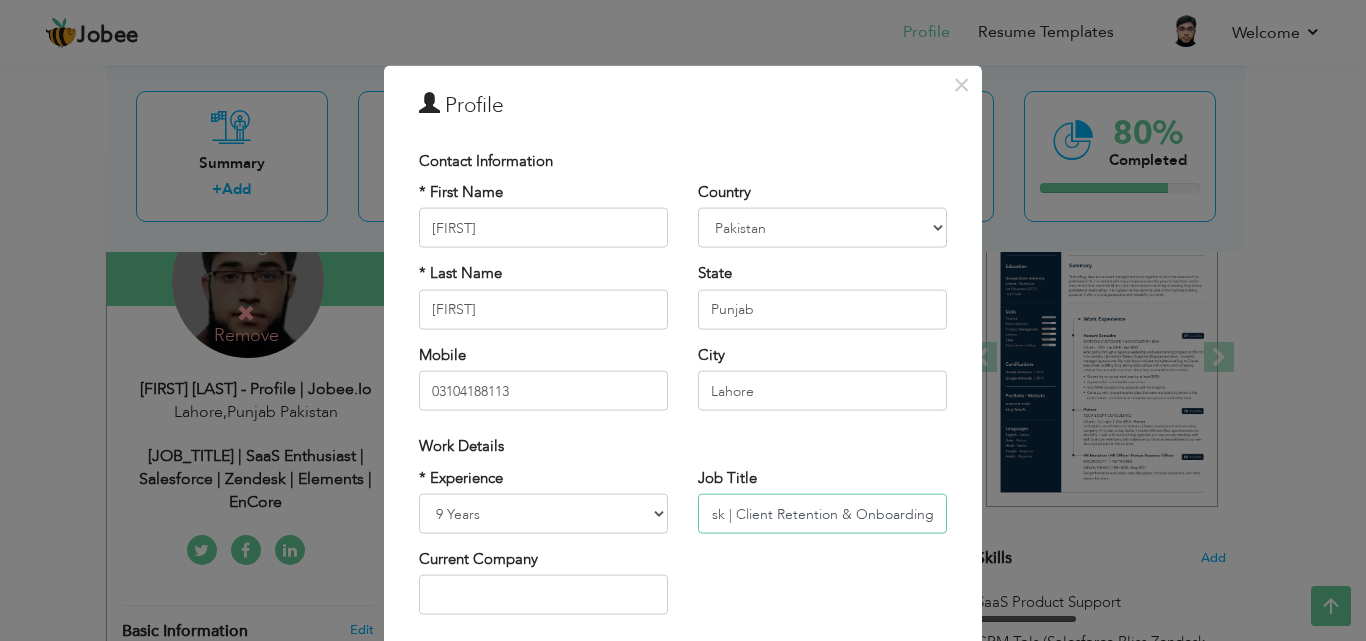 scroll, scrollTop: 0, scrollLeft: 410, axis: horizontal 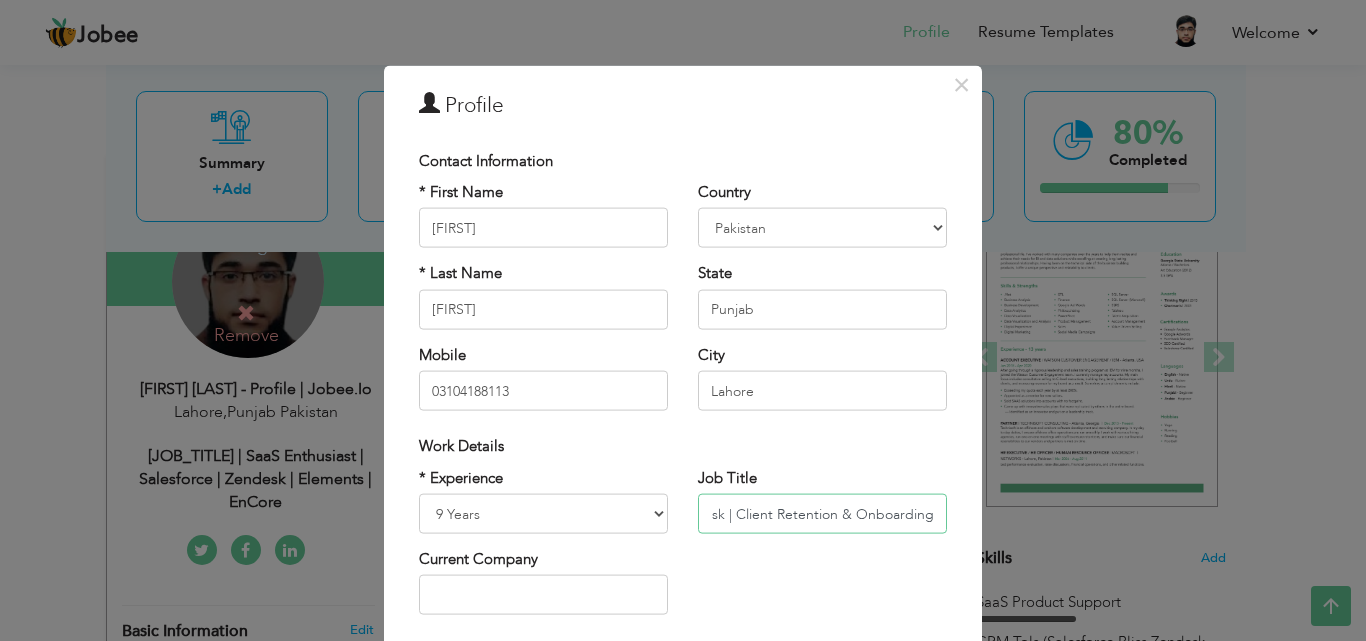 paste on "|" 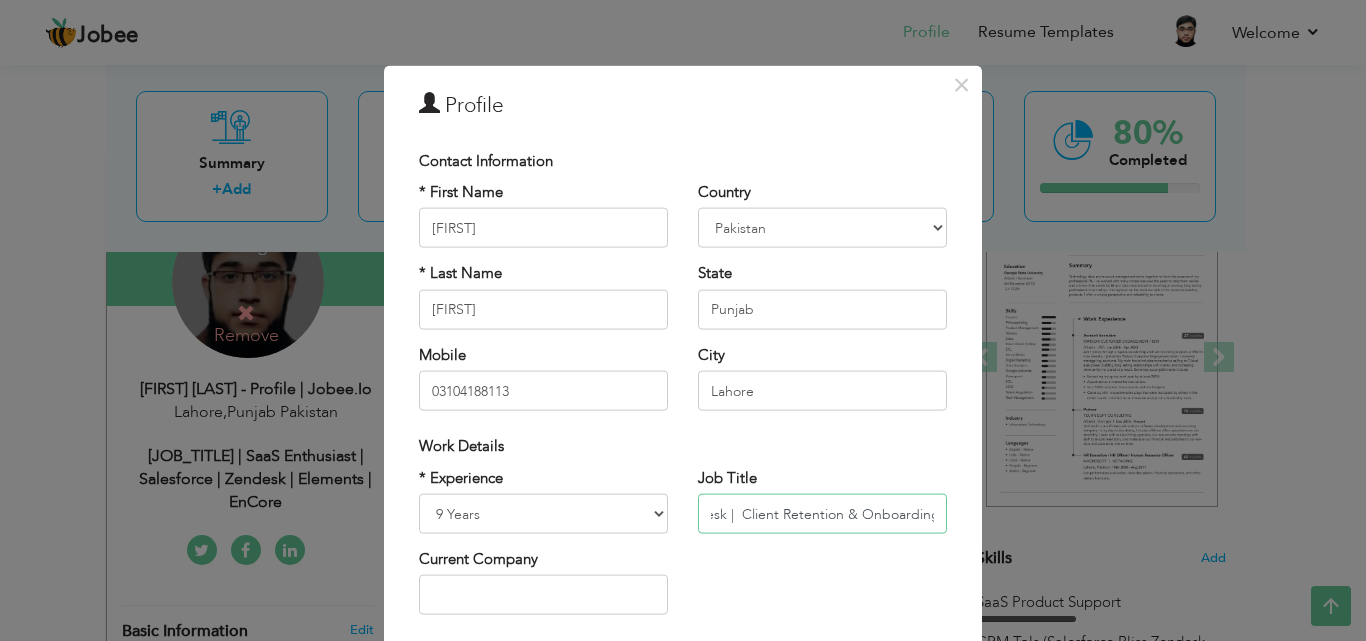 scroll, scrollTop: 0, scrollLeft: 417, axis: horizontal 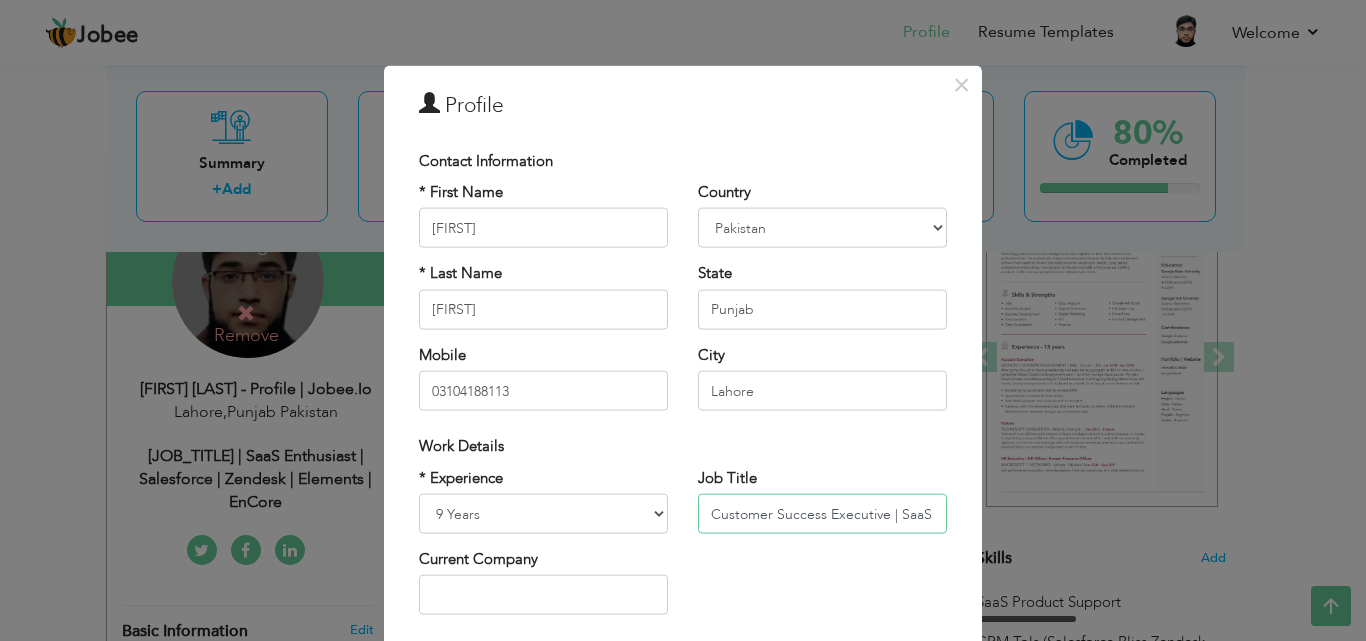 click on "Job Title
Customer Success Executive | SaaS Enthusiast | Salesforce | Zendesk |  Client Retention & Onboarding |" at bounding box center (822, 507) 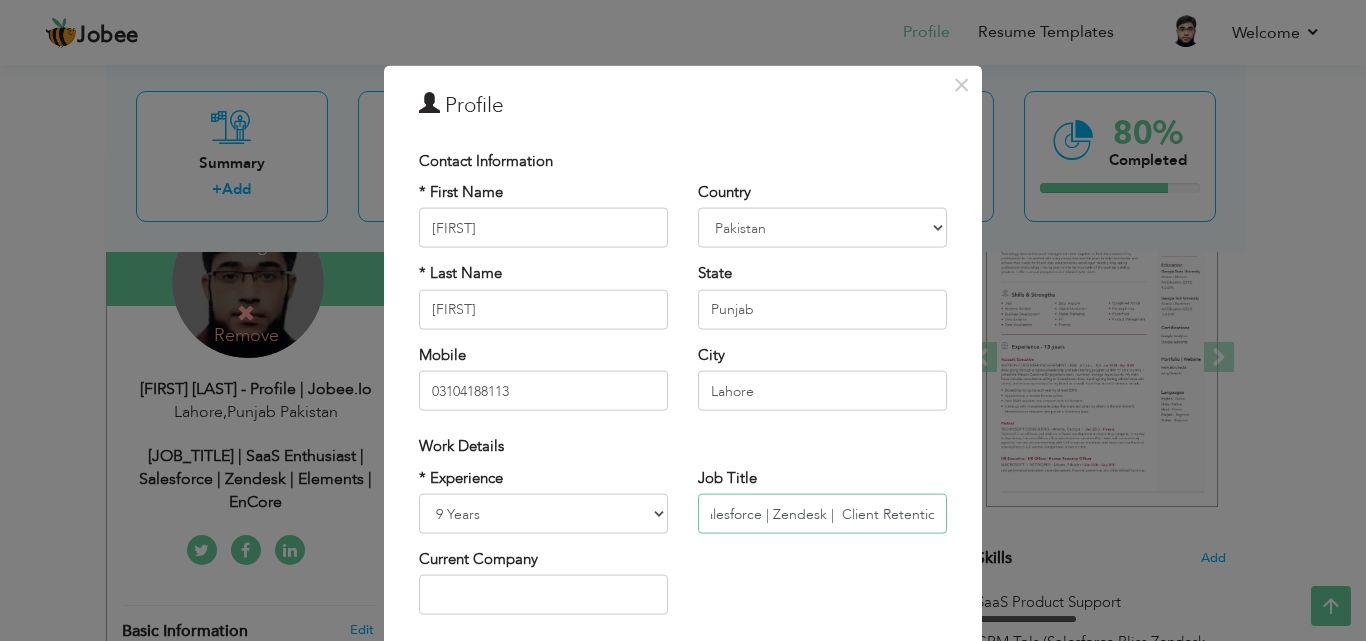 scroll, scrollTop: 0, scrollLeft: 417, axis: horizontal 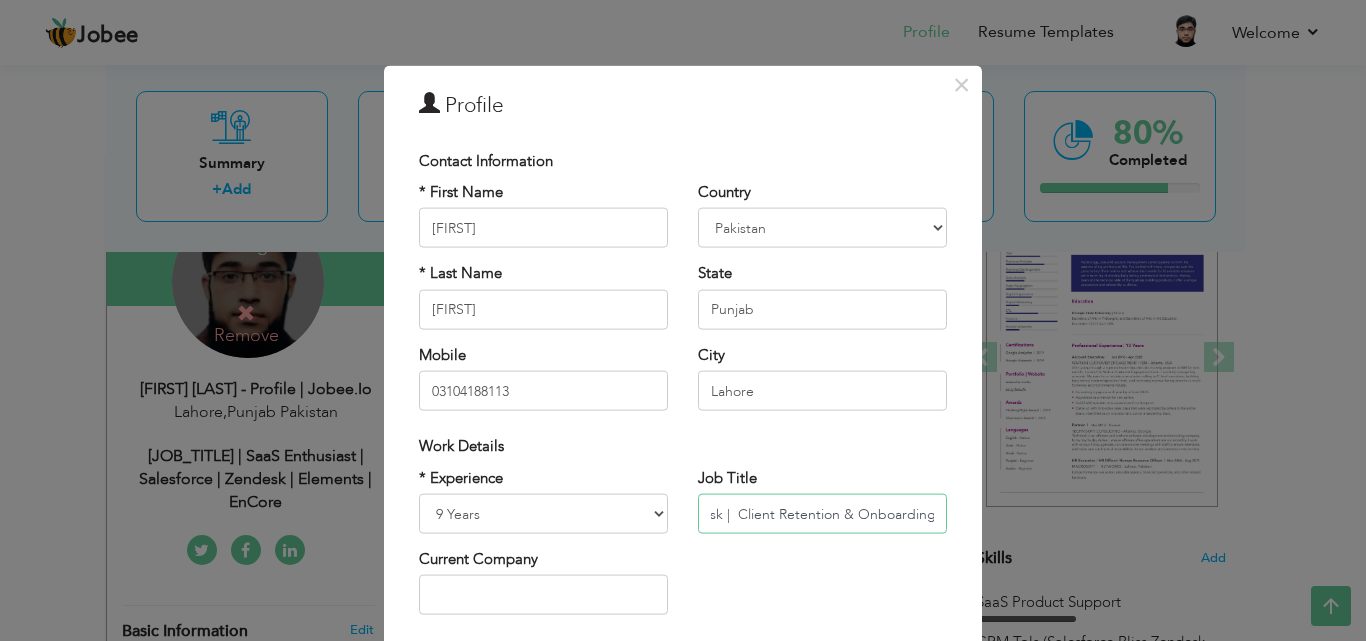 drag, startPoint x: 746, startPoint y: 514, endPoint x: 969, endPoint y: 516, distance: 223.00897 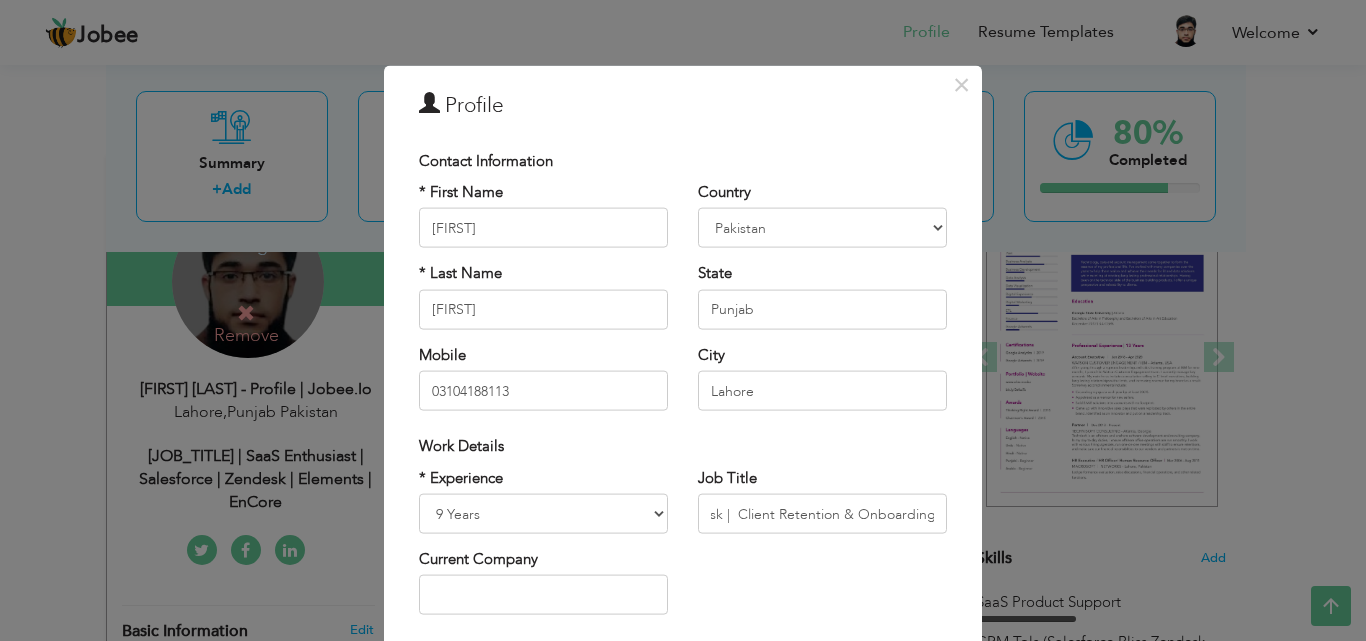 scroll, scrollTop: 0, scrollLeft: 0, axis: both 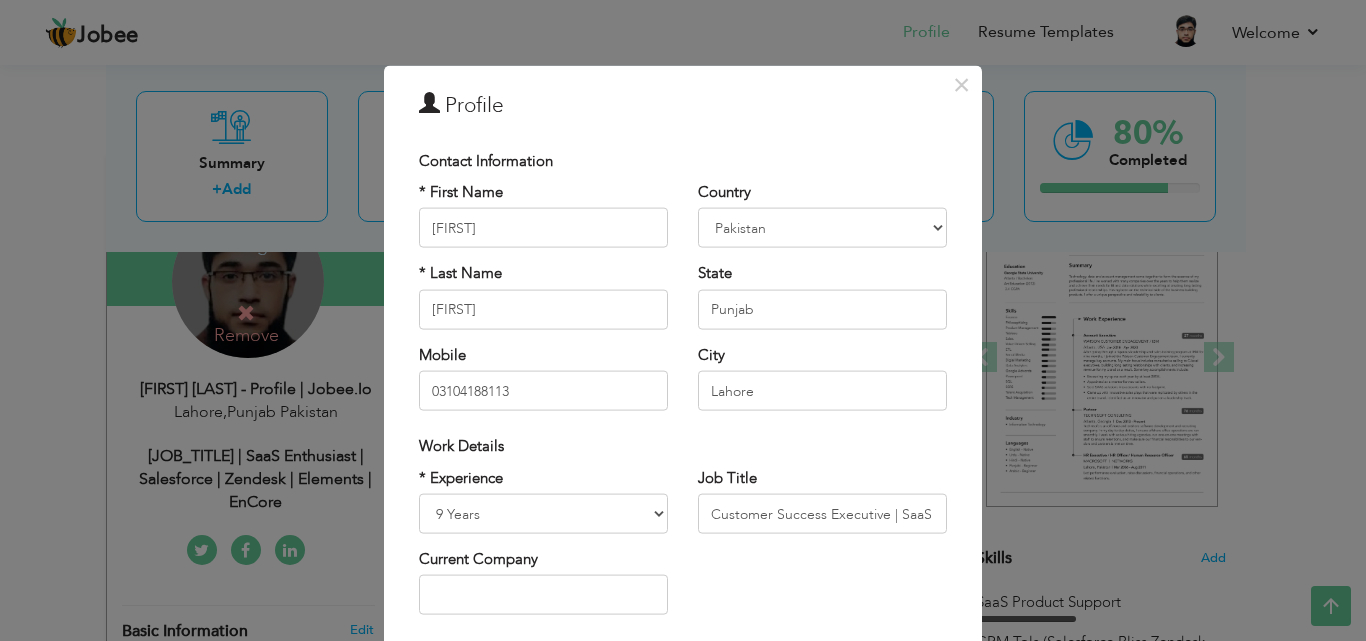 click on "Job Title
Customer Success Executive | SaaS Enthusiast | Salesforce | Zendesk |  Client Retention & Onboarding |" at bounding box center [822, 500] 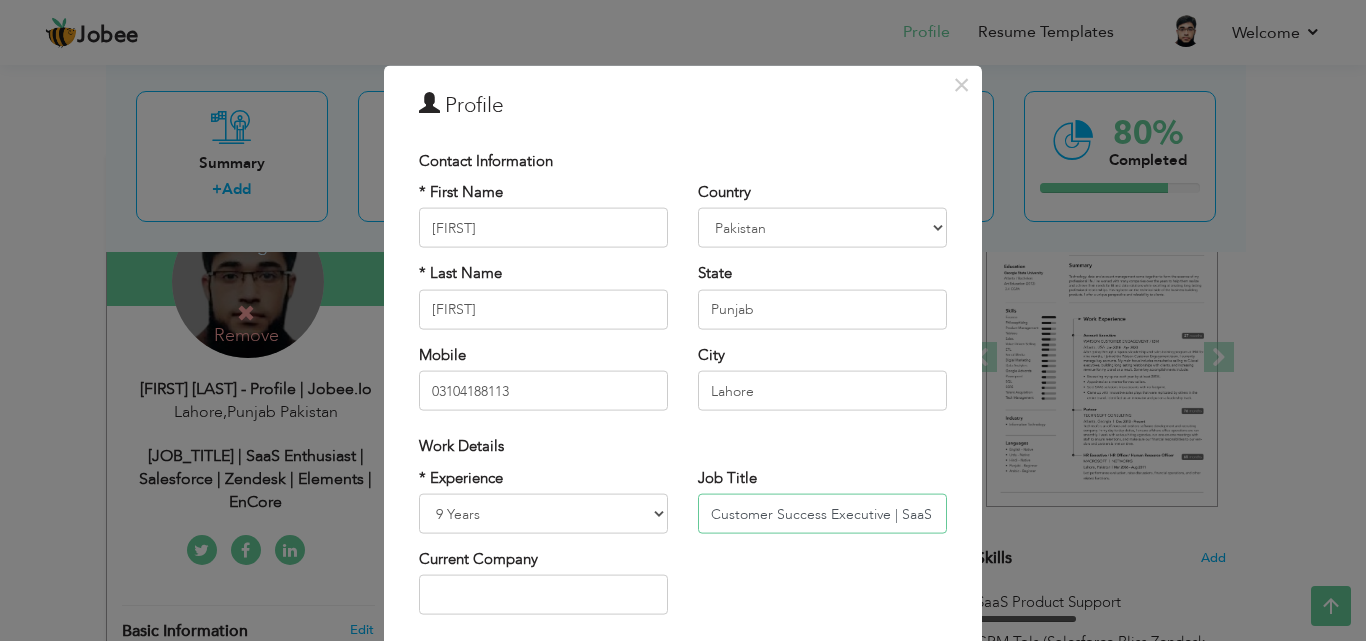 click on "Customer Success Executive | SaaS Enthusiast | Salesforce | Zendesk |  Client Retention & Onboarding |" at bounding box center [822, 514] 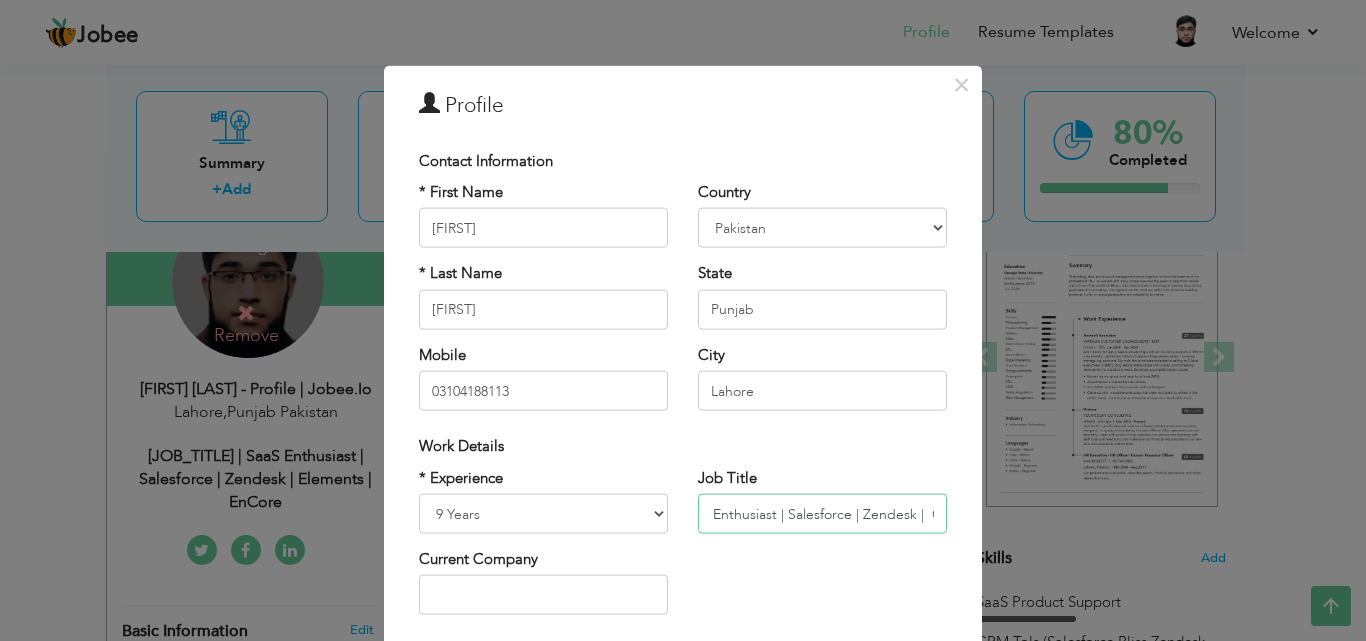 scroll, scrollTop: 0, scrollLeft: 417, axis: horizontal 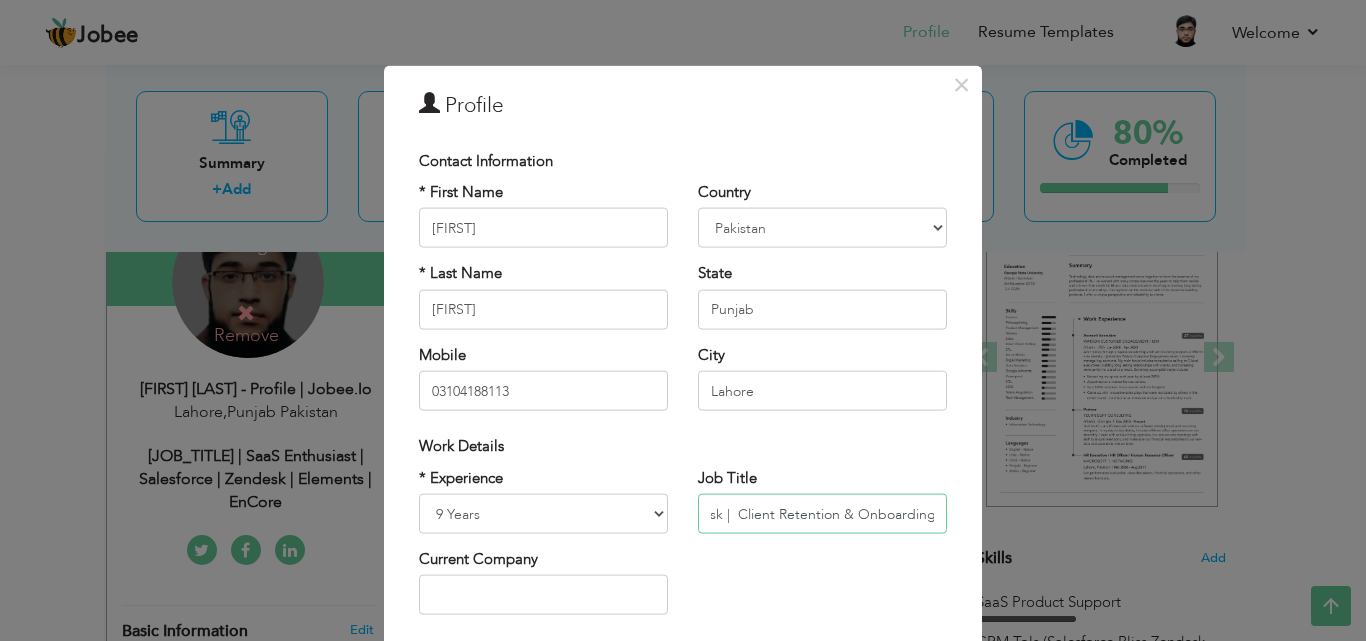 drag, startPoint x: 896, startPoint y: 509, endPoint x: 942, endPoint y: 512, distance: 46.09772 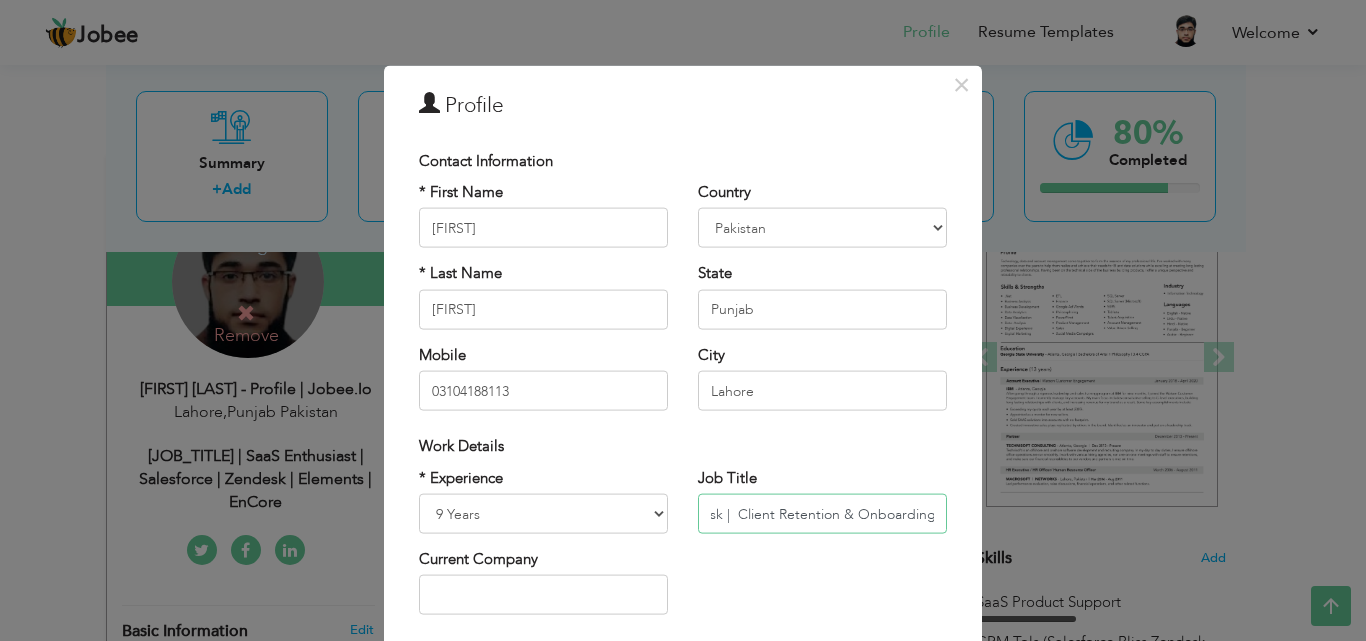 click on "Customer Success Executive | SaaS Enthusiast | Salesforce | Zendesk |  Client Retention & Onboarding |" at bounding box center [822, 514] 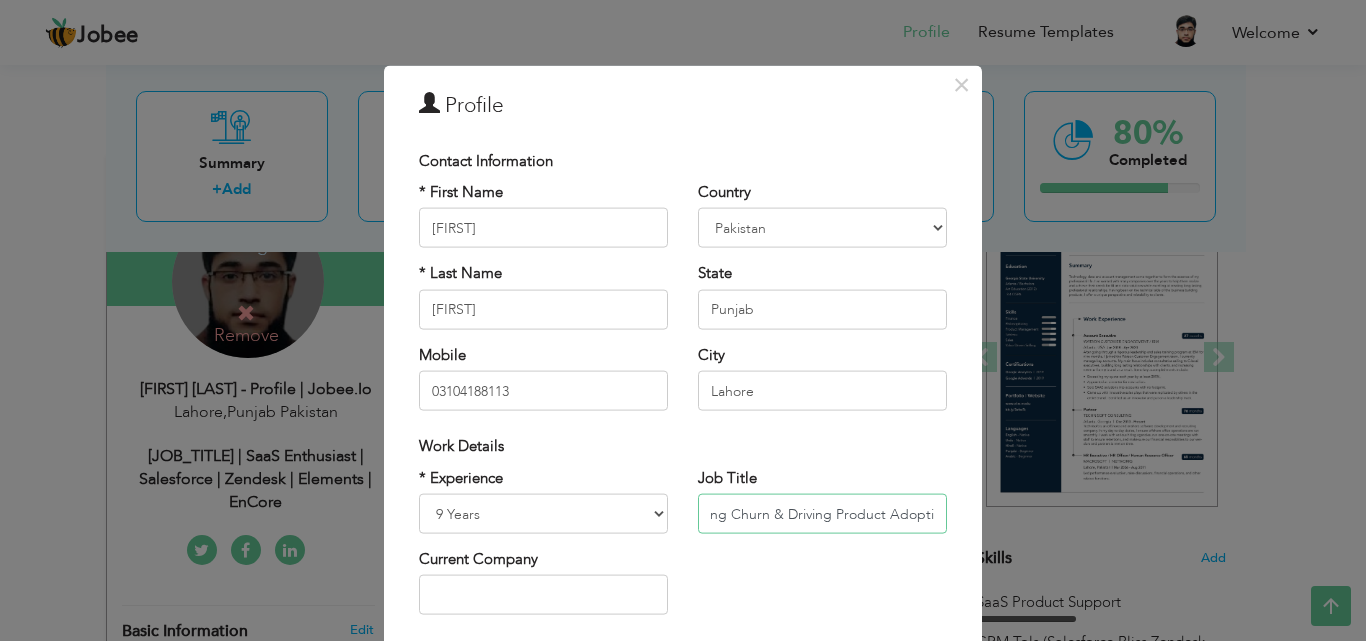 type on "Customer Success Executive | SaaS Enthusiast | Salesforce | Zendesk |  Client Retention & Onboarding | Reducing Churn & Driving Product Adoption" 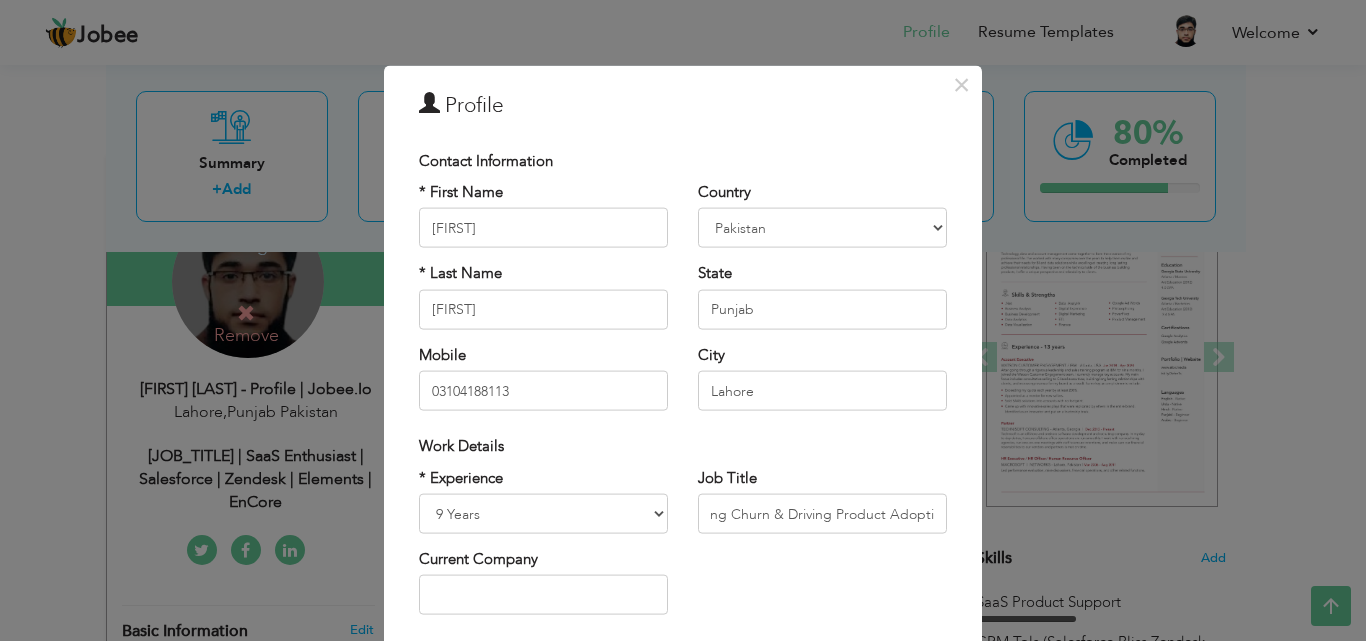 scroll, scrollTop: 0, scrollLeft: 0, axis: both 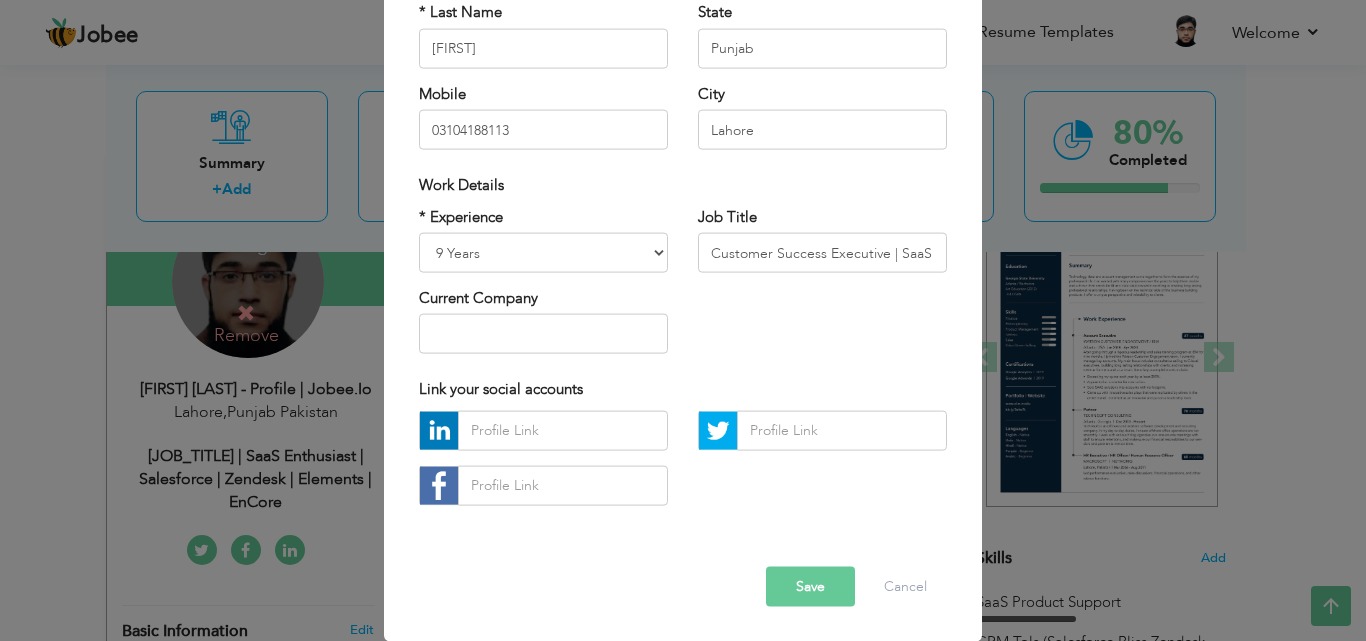 click on "Save" at bounding box center (810, 586) 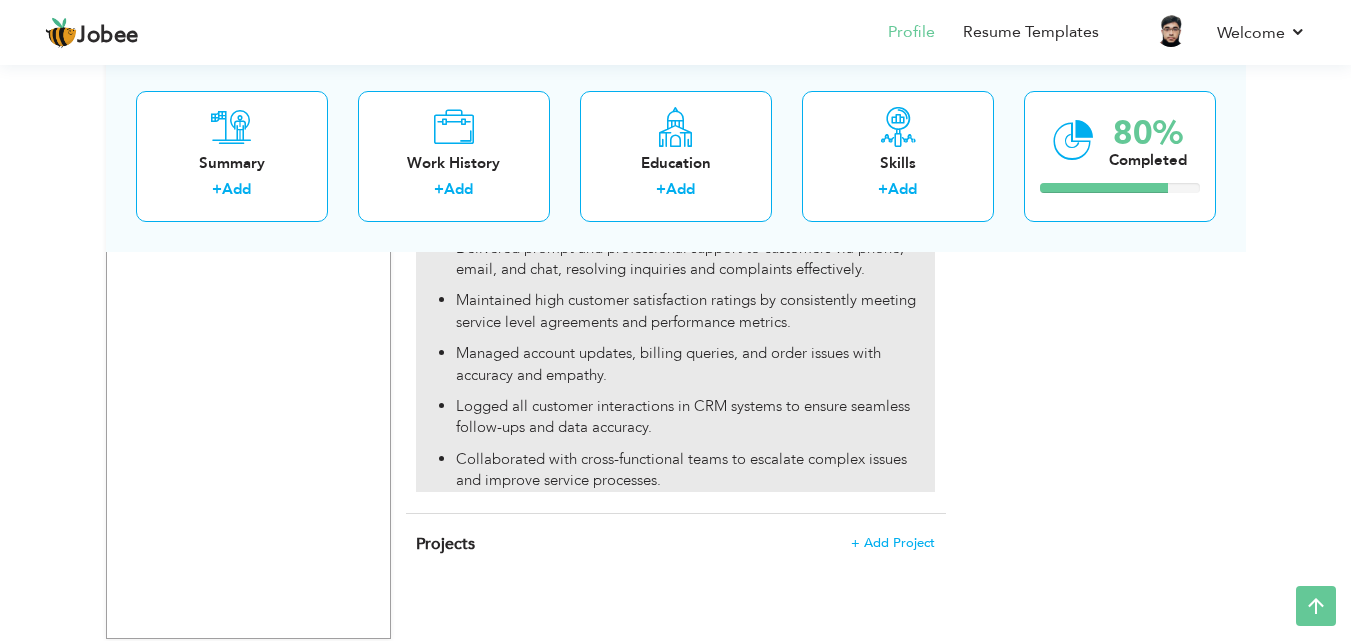 scroll, scrollTop: 1988, scrollLeft: 0, axis: vertical 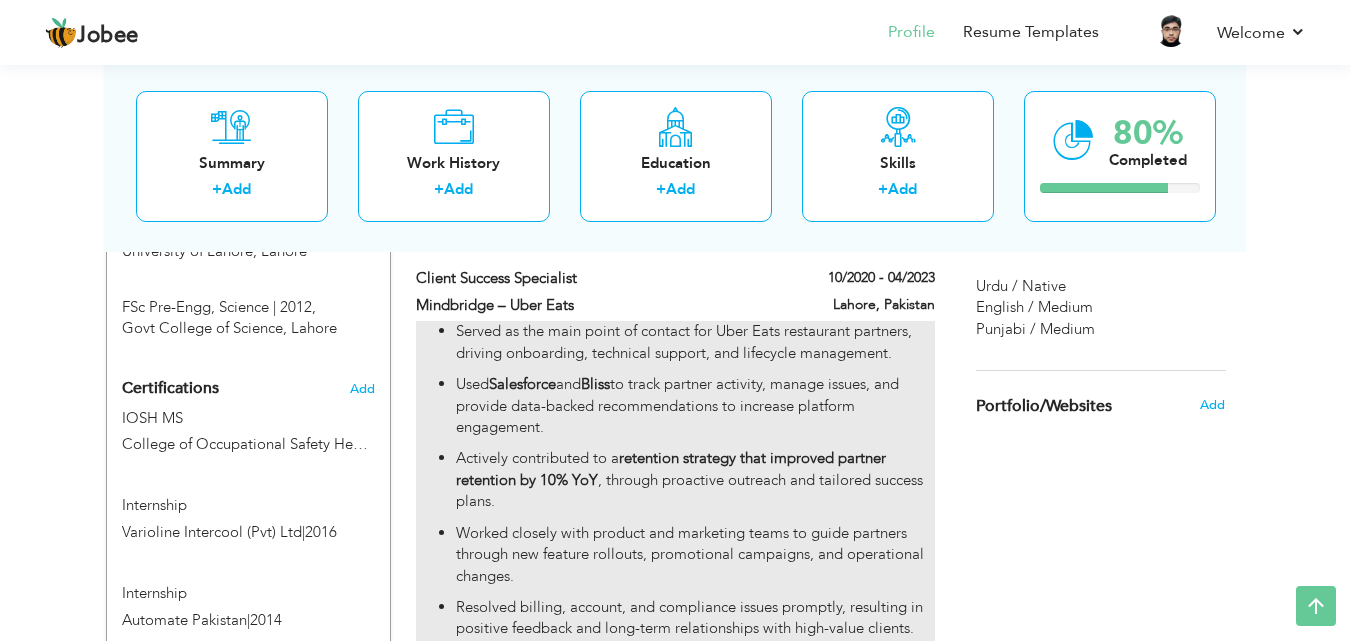 click on "Used  Salesforce  and  Bliss  to track partner activity, manage issues, and provide data-backed recommendations to increase platform engagement." at bounding box center [695, 406] 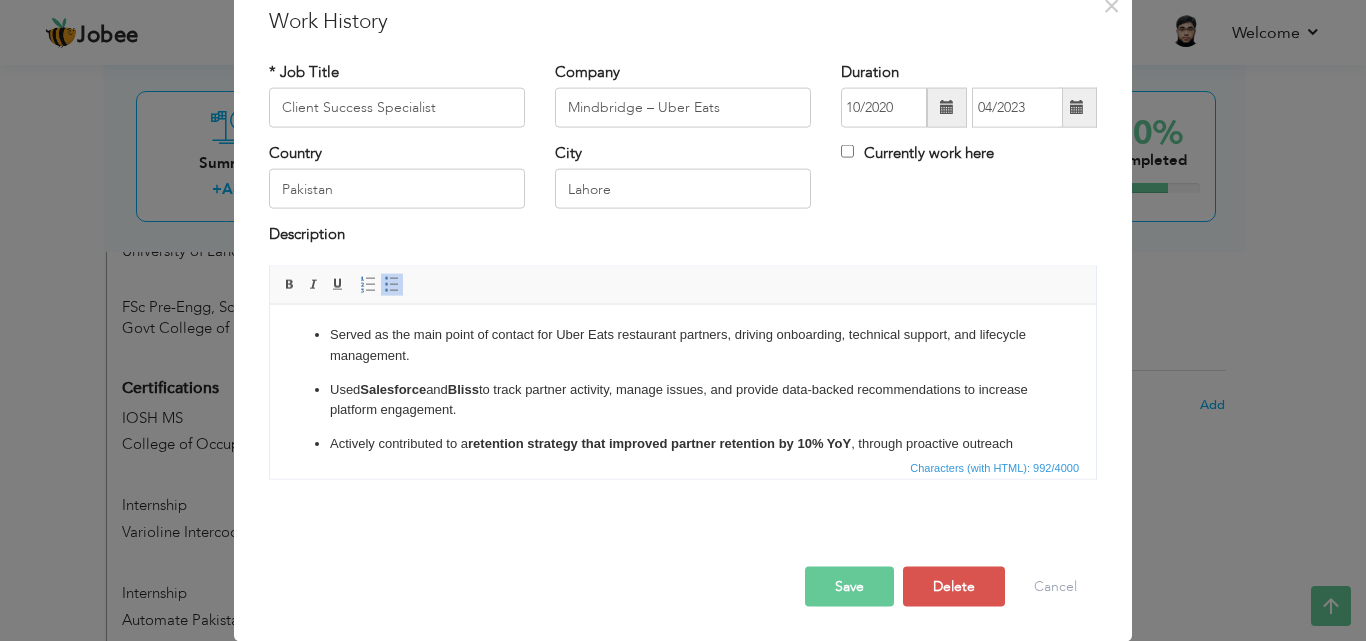 scroll, scrollTop: 0, scrollLeft: 0, axis: both 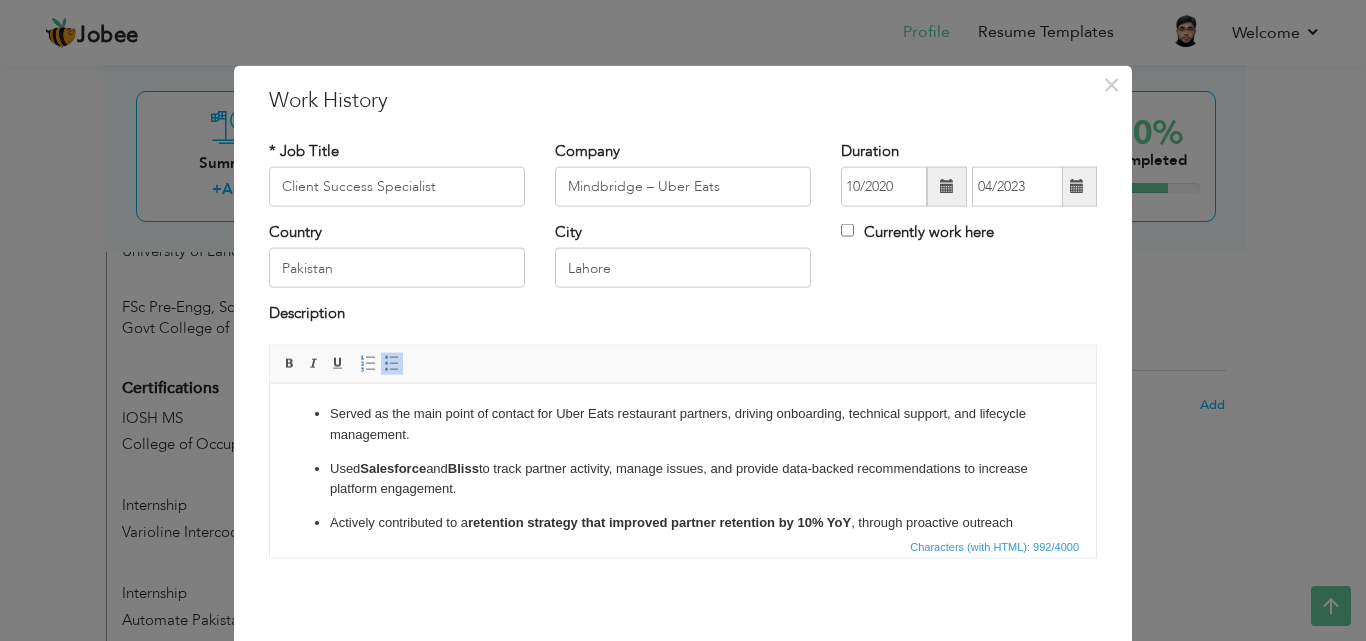 drag, startPoint x: 854, startPoint y: 525, endPoint x: 837, endPoint y: 526, distance: 17.029387 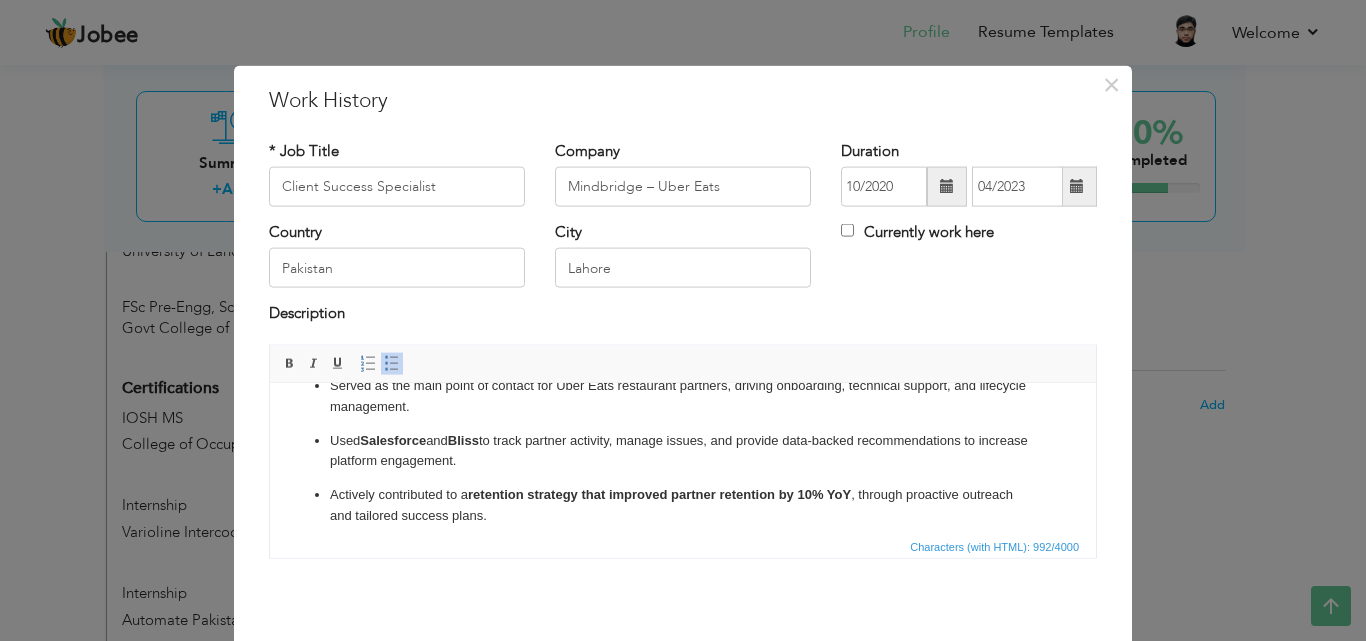 scroll, scrollTop: 37, scrollLeft: 0, axis: vertical 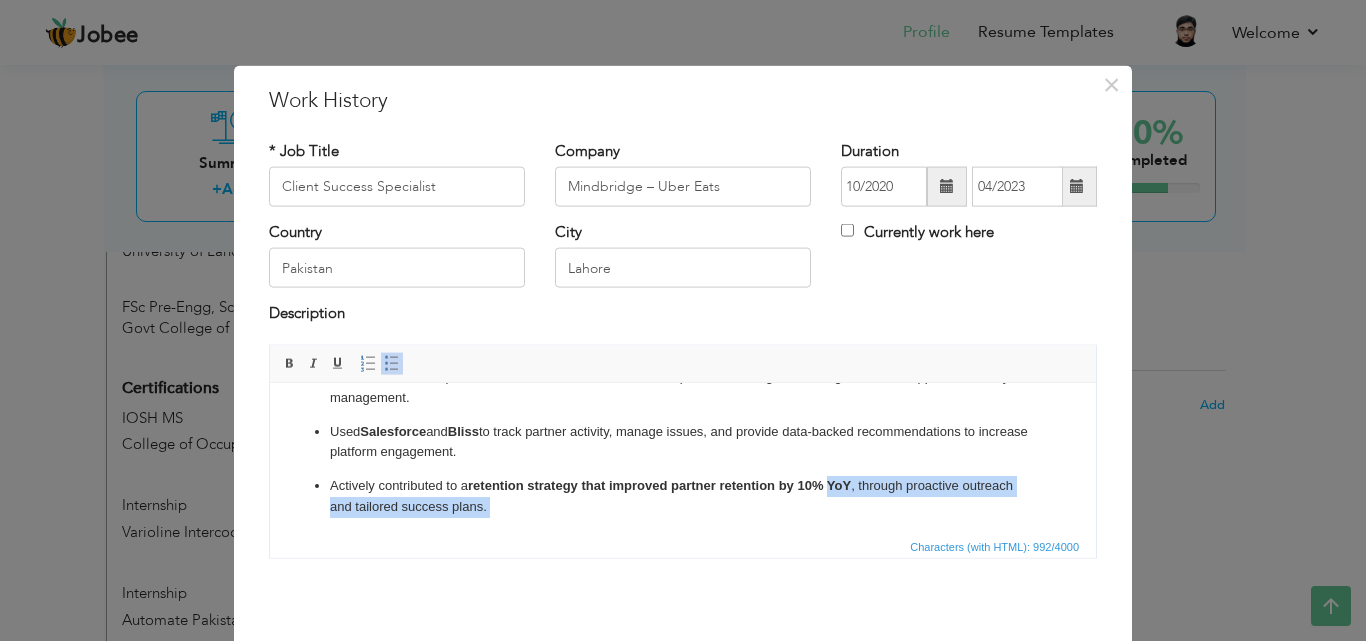 drag, startPoint x: 837, startPoint y: 526, endPoint x: 830, endPoint y: 478, distance: 48.507732 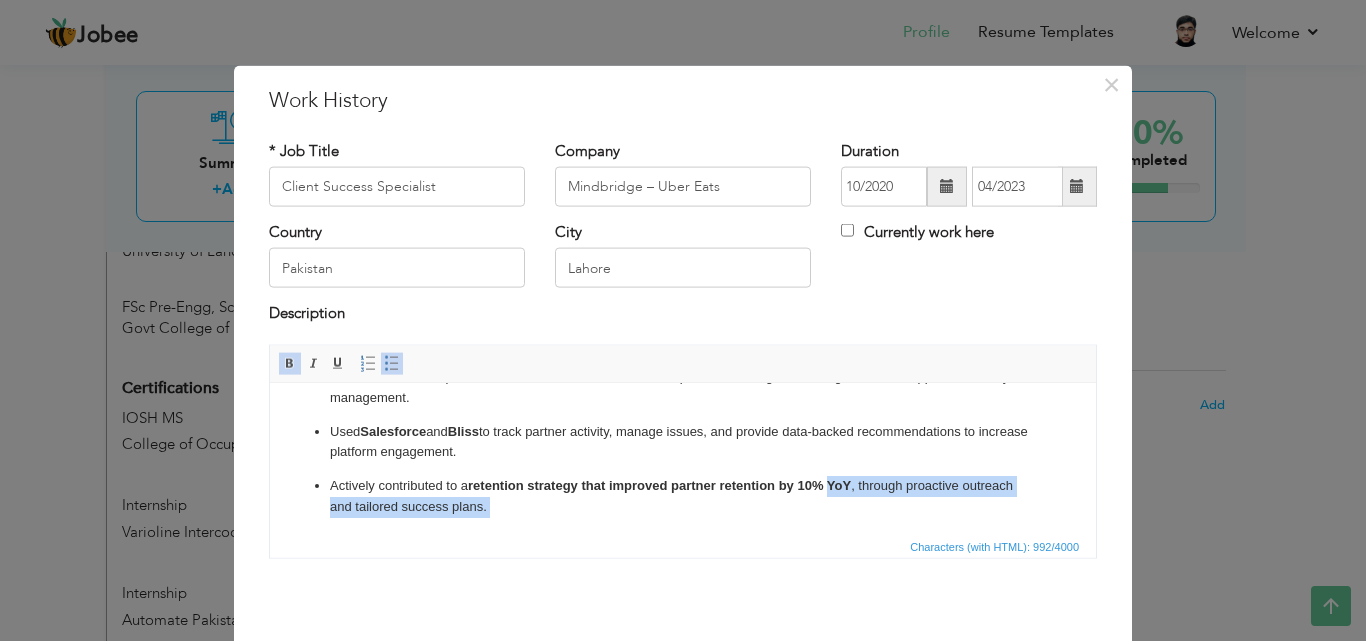 click on "retention strategy that improved partner retention by 10% YoY" at bounding box center (659, 484) 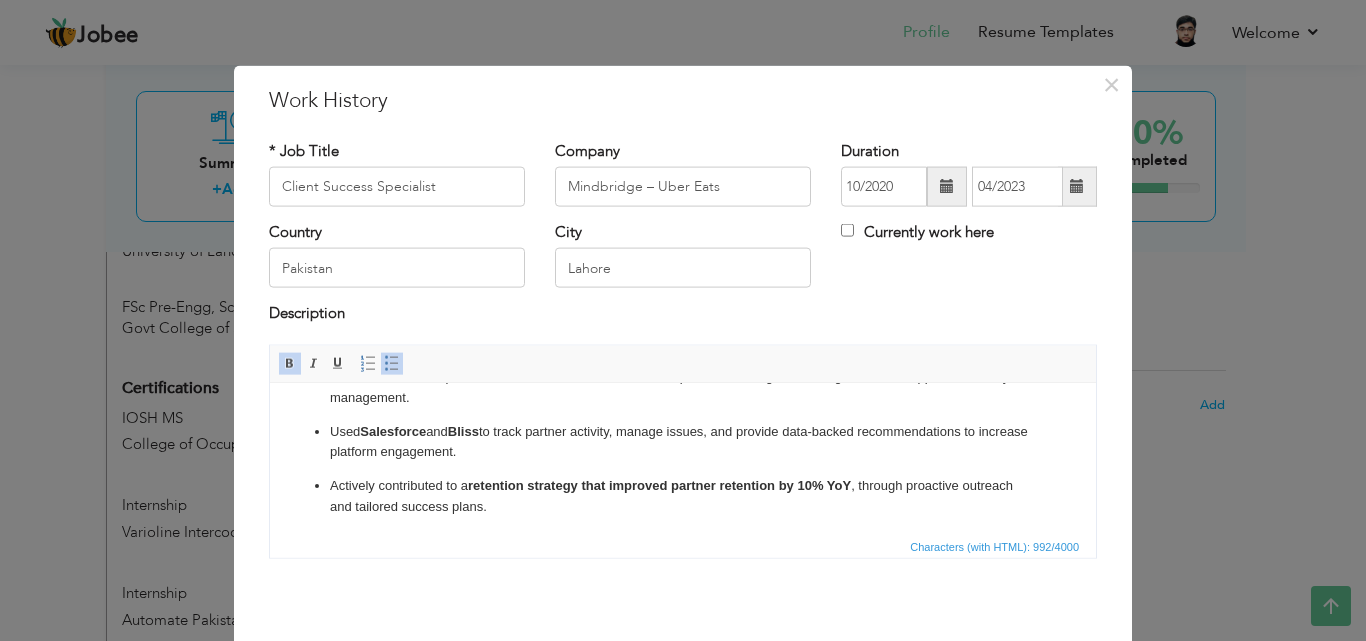 click on "Actively contributed to a  retention strategy that improved partner retention by 10% YoY , through proactive outreach and tailored success plans." at bounding box center (683, 496) 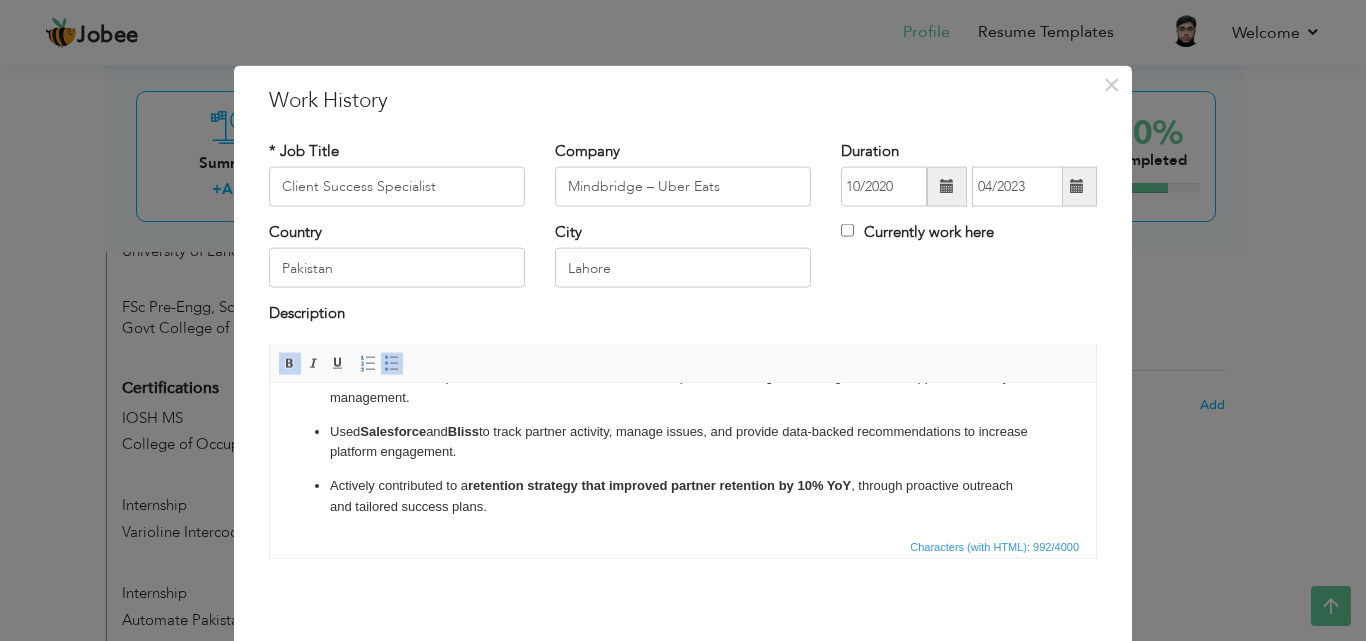 type 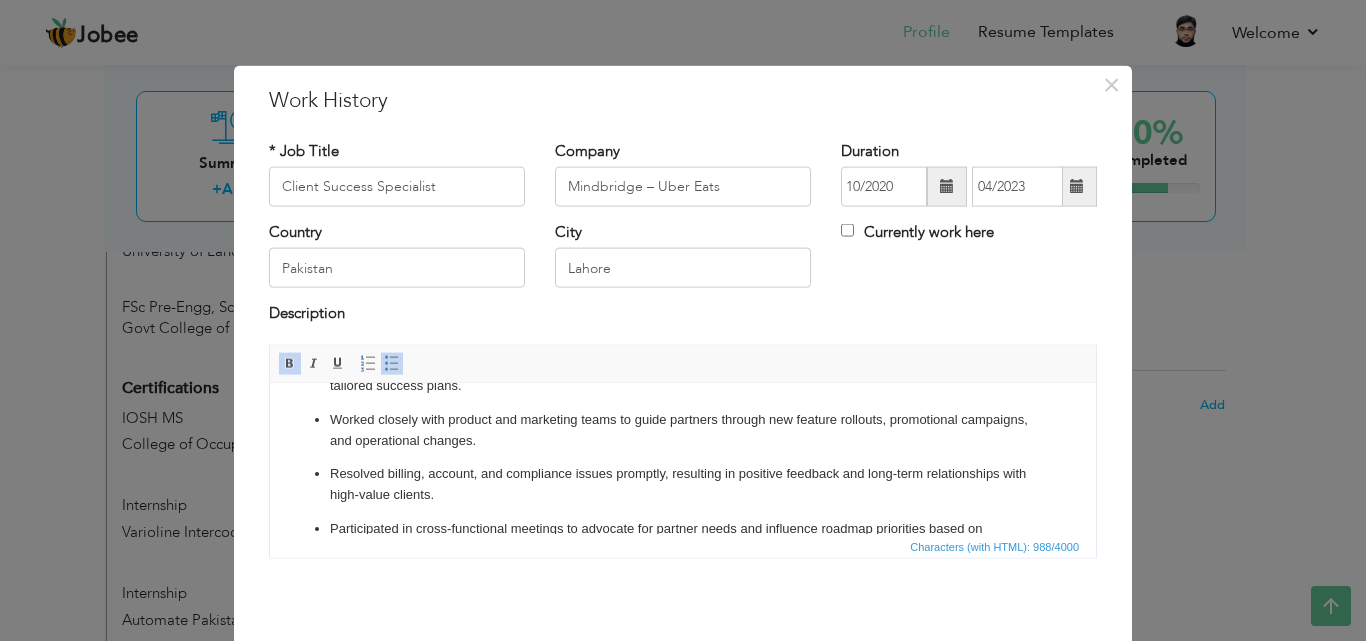 scroll, scrollTop: 205, scrollLeft: 0, axis: vertical 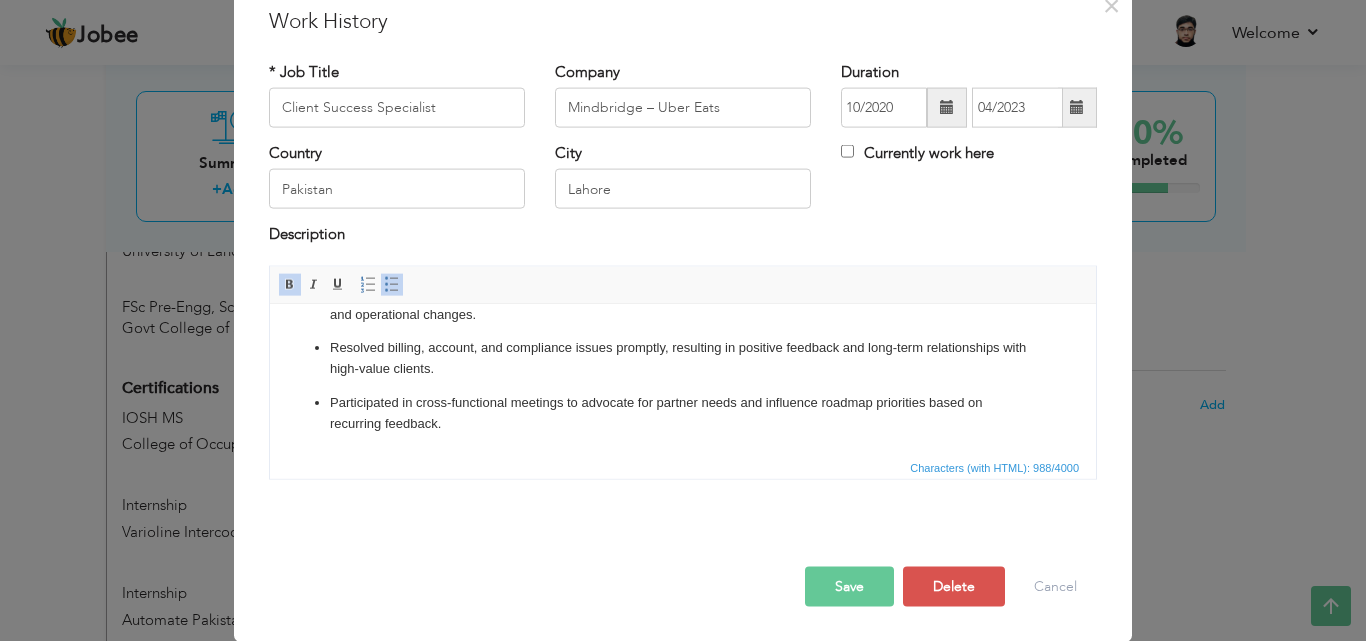 click on "Save" at bounding box center (849, 586) 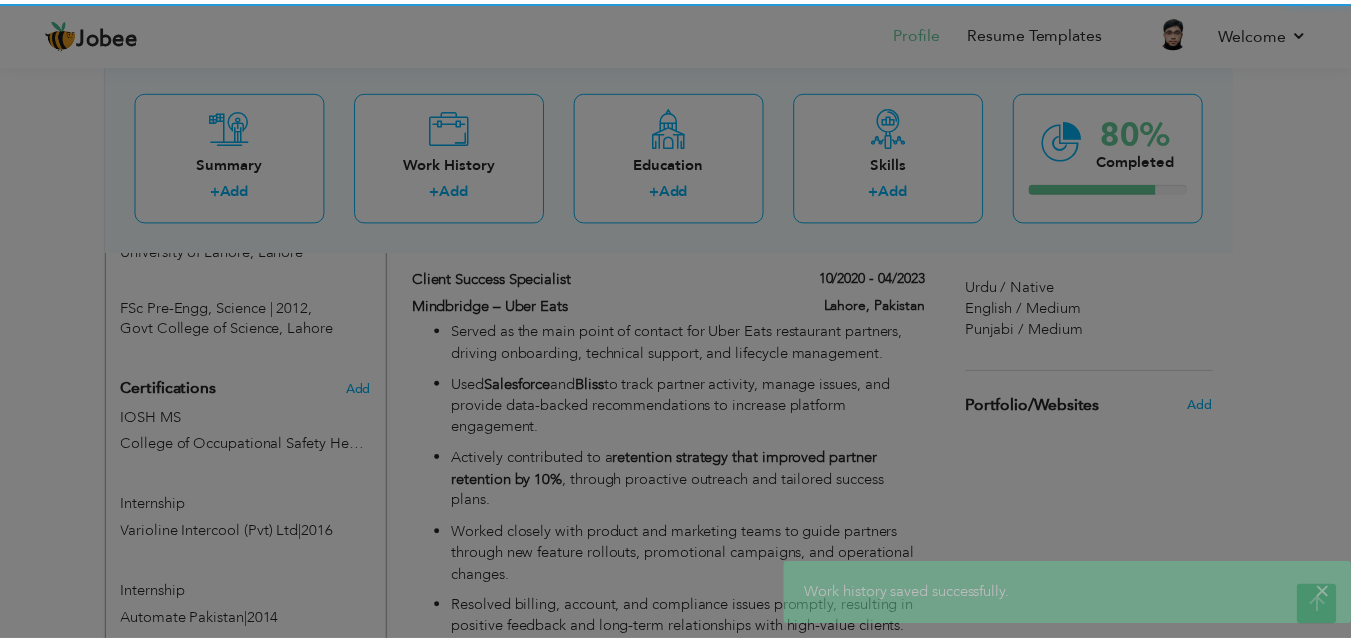scroll, scrollTop: 0, scrollLeft: 0, axis: both 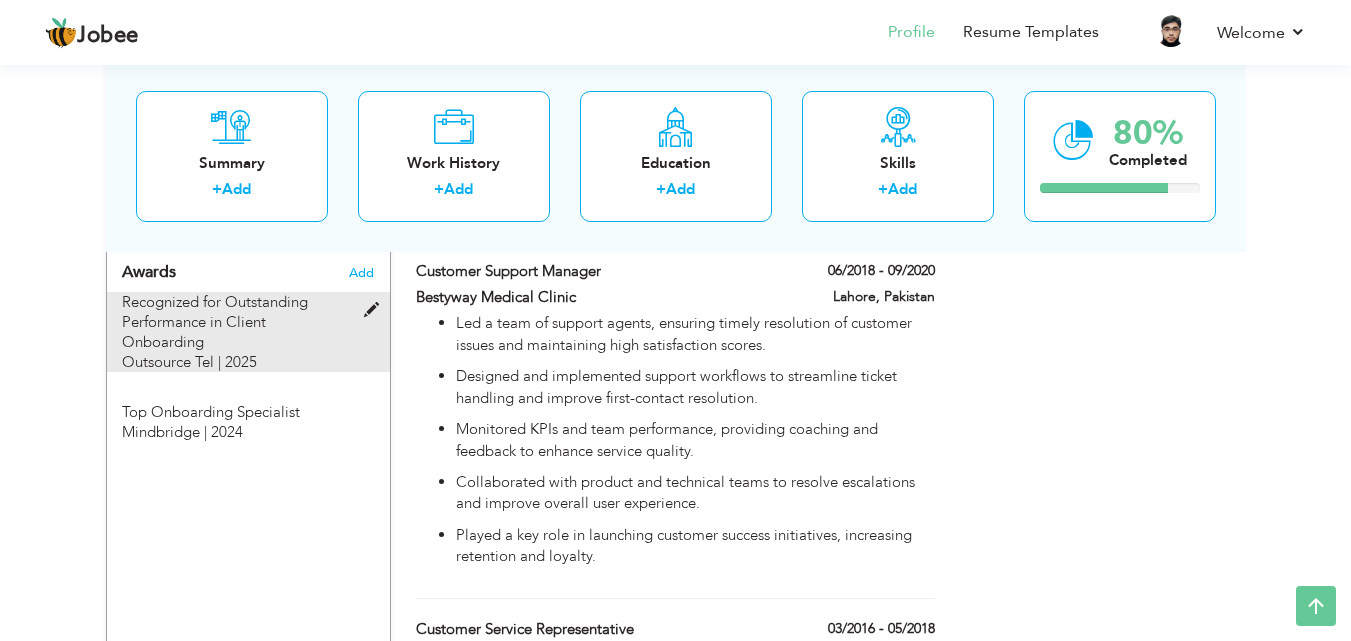 click on "Recognized for Outstanding Performance in Client Onboarding" at bounding box center (215, 322) 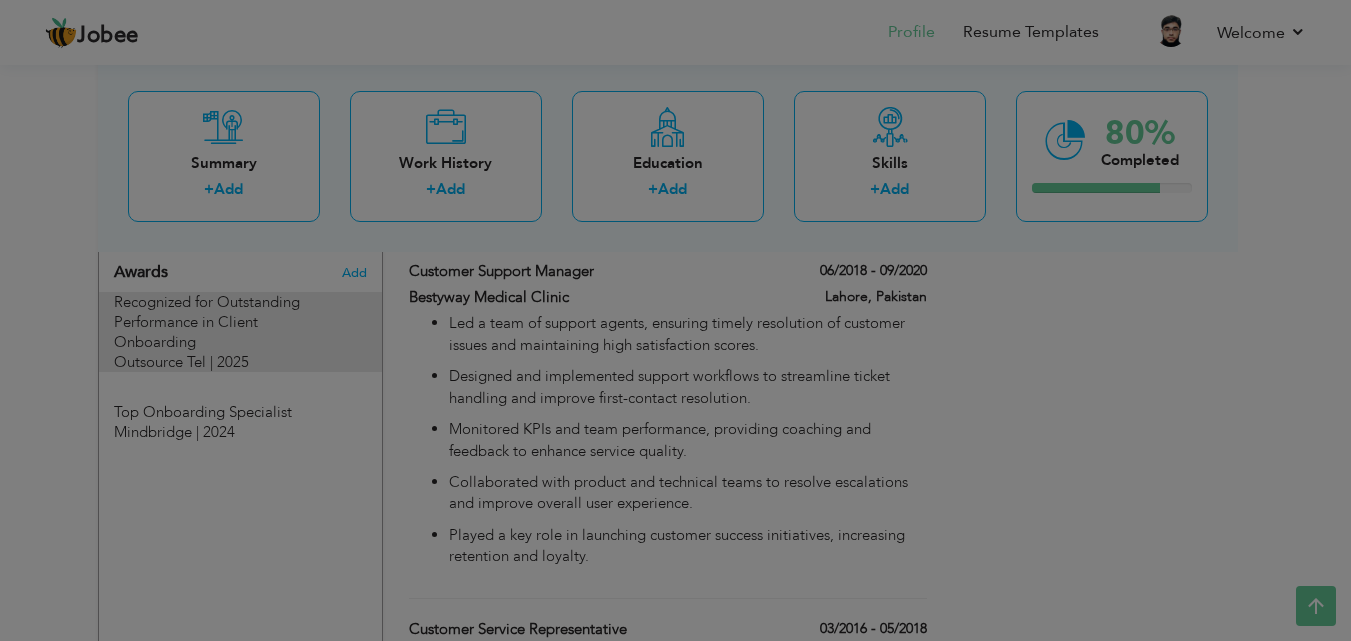 type on "Recognized for Outstanding Performance in Client Onboarding" 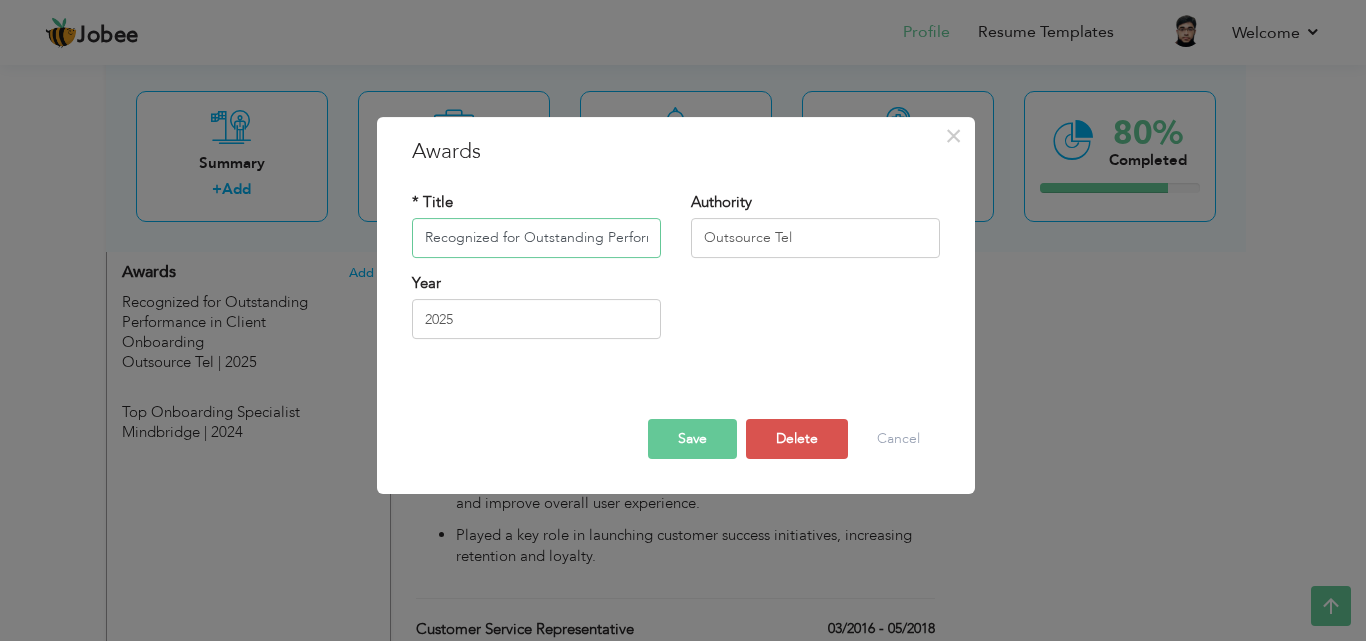 scroll, scrollTop: 0, scrollLeft: 171, axis: horizontal 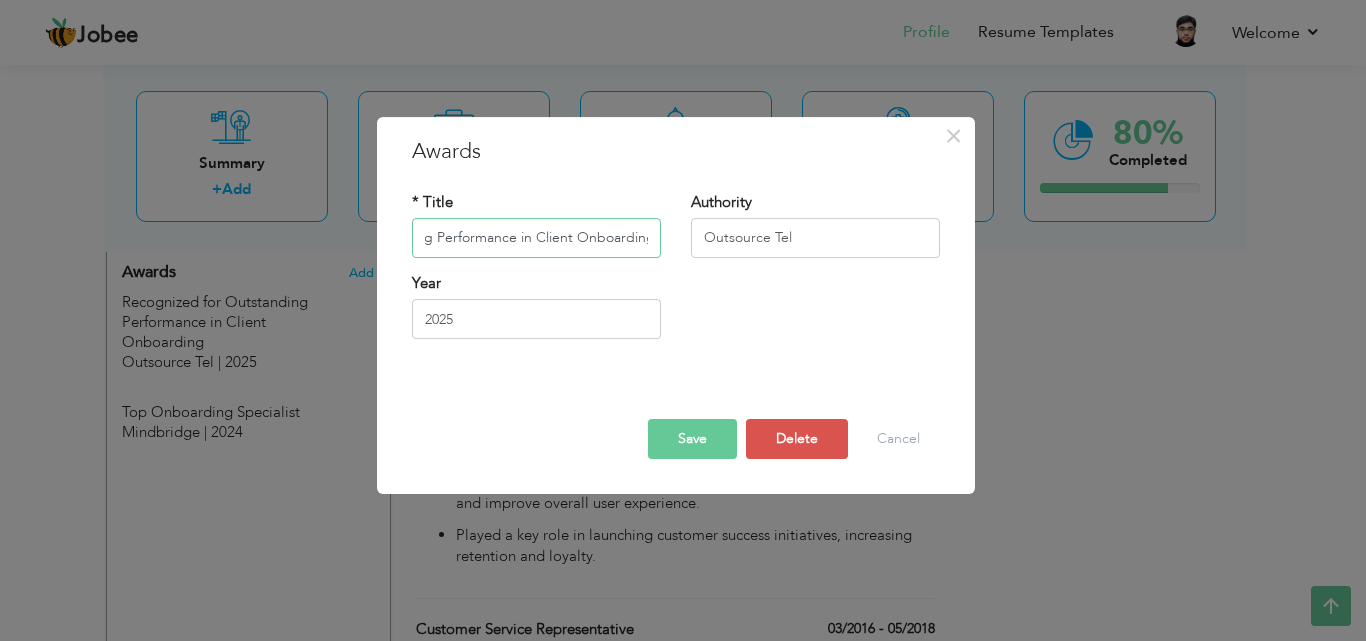 click on "Recognized for Outstanding Performance in Client Onboarding" at bounding box center [536, 238] 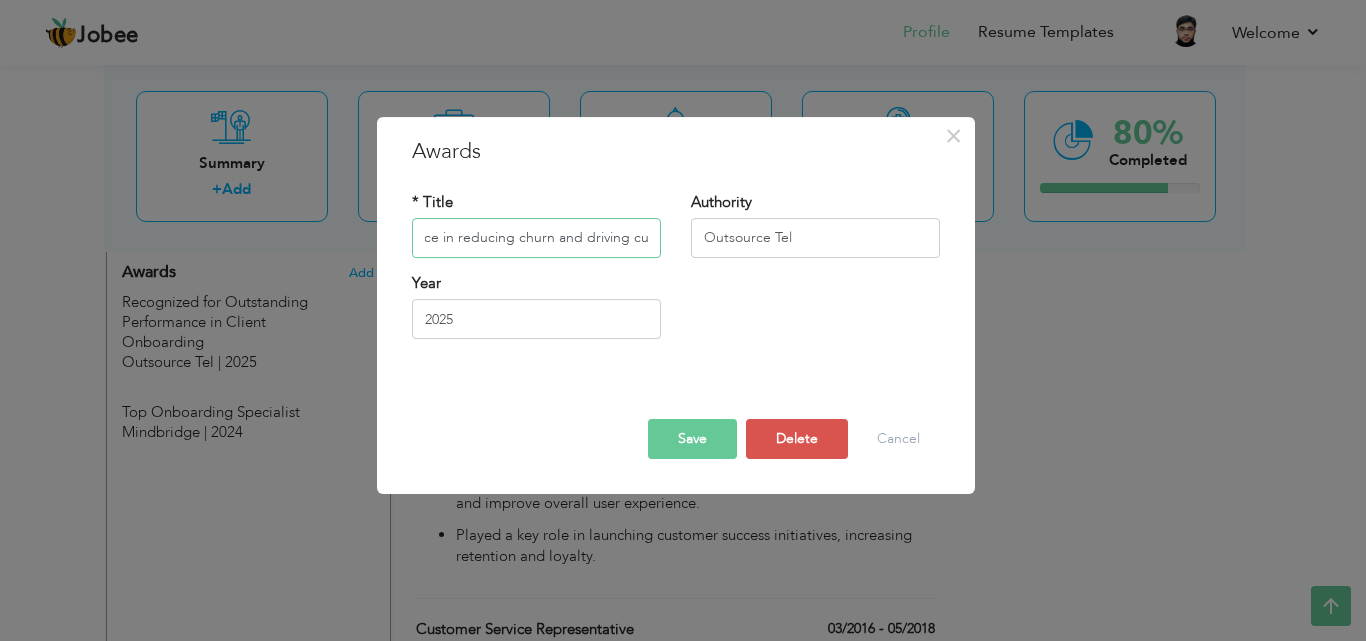 scroll, scrollTop: 0, scrollLeft: 290, axis: horizontal 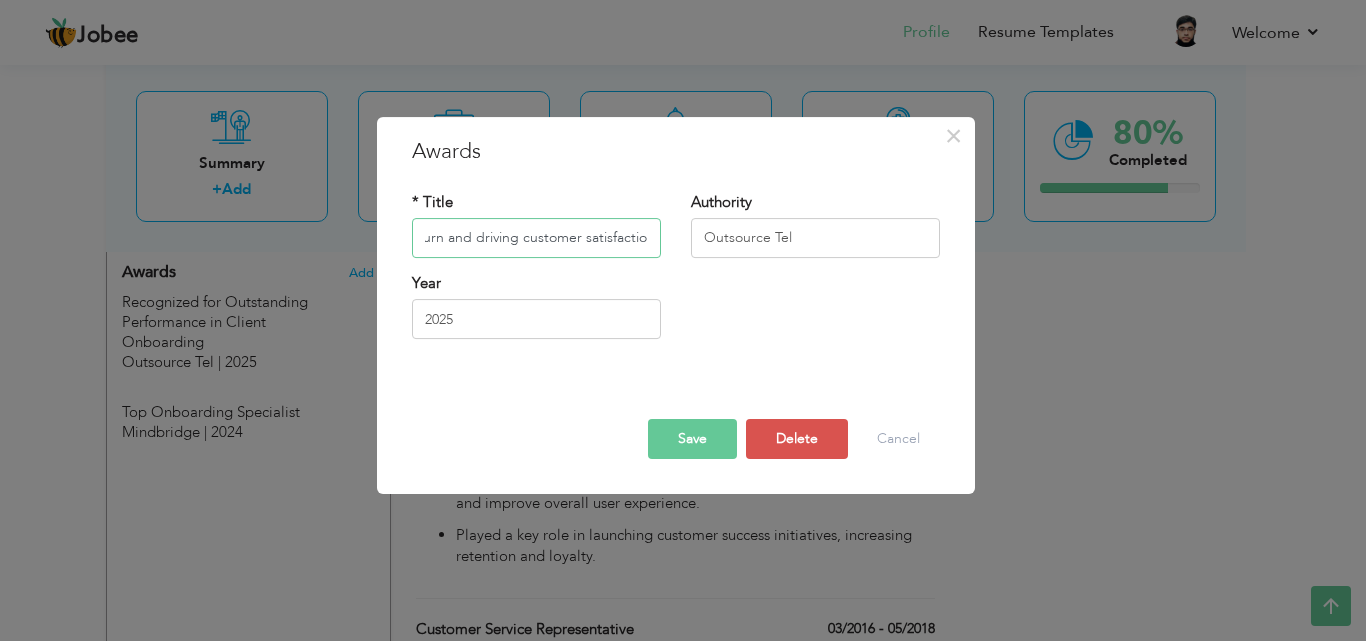 drag, startPoint x: 589, startPoint y: 242, endPoint x: 661, endPoint y: 251, distance: 72.56032 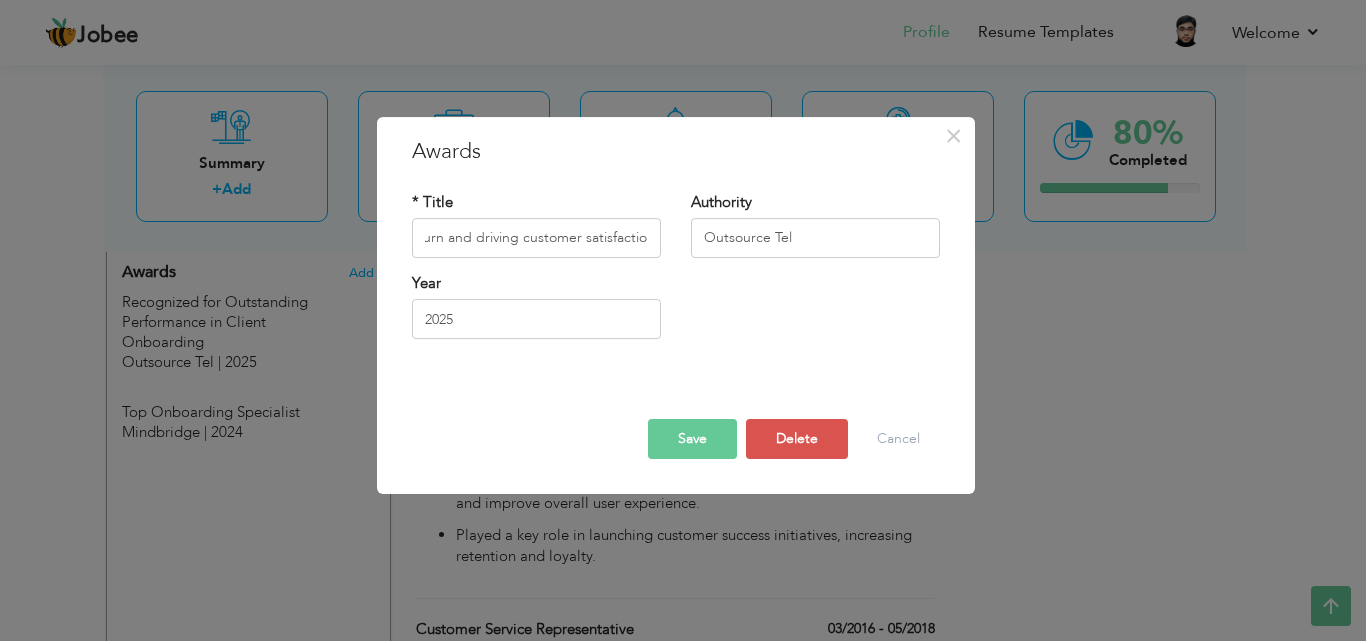 click on "Save" at bounding box center [692, 439] 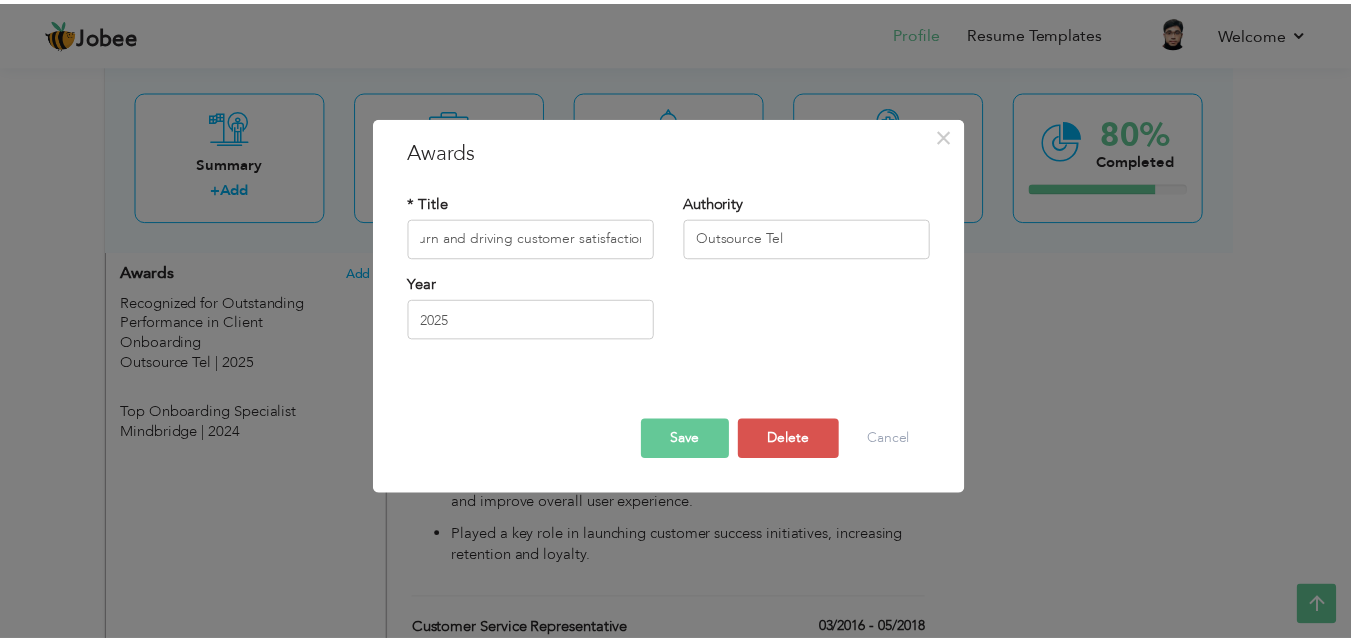 scroll, scrollTop: 0, scrollLeft: 0, axis: both 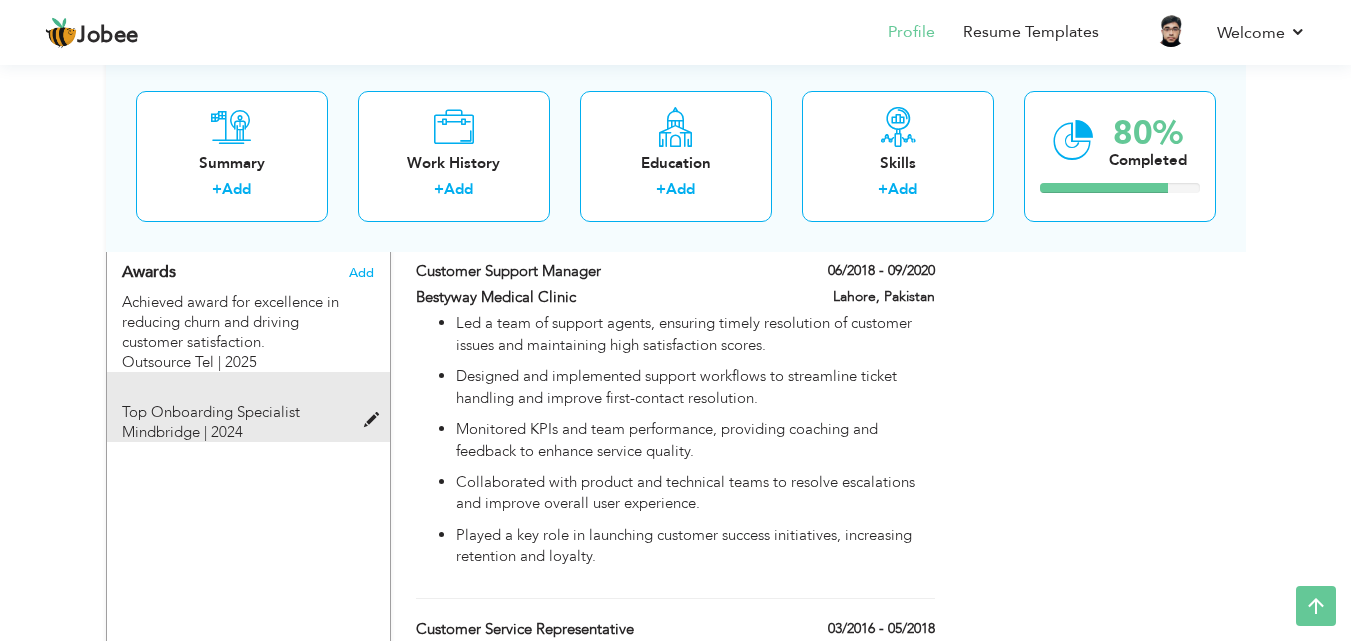 click on "Top Onboarding Specialist" at bounding box center [211, 412] 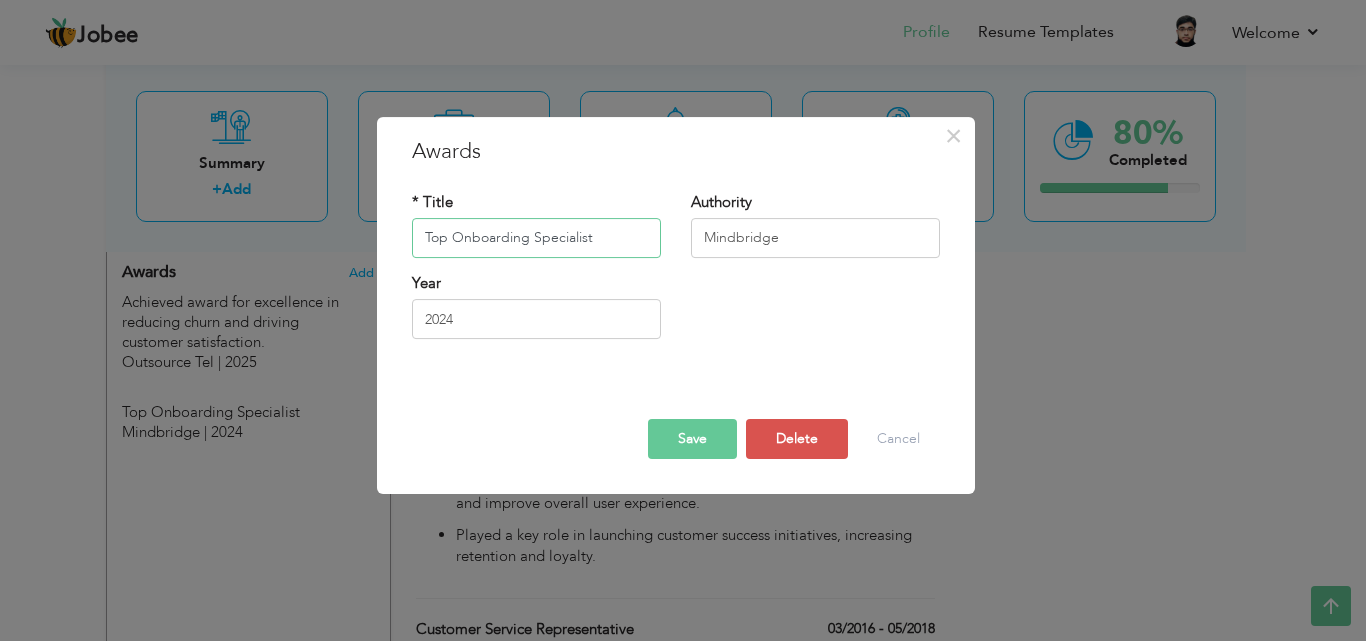 drag, startPoint x: 607, startPoint y: 230, endPoint x: 0, endPoint y: 259, distance: 607.6924 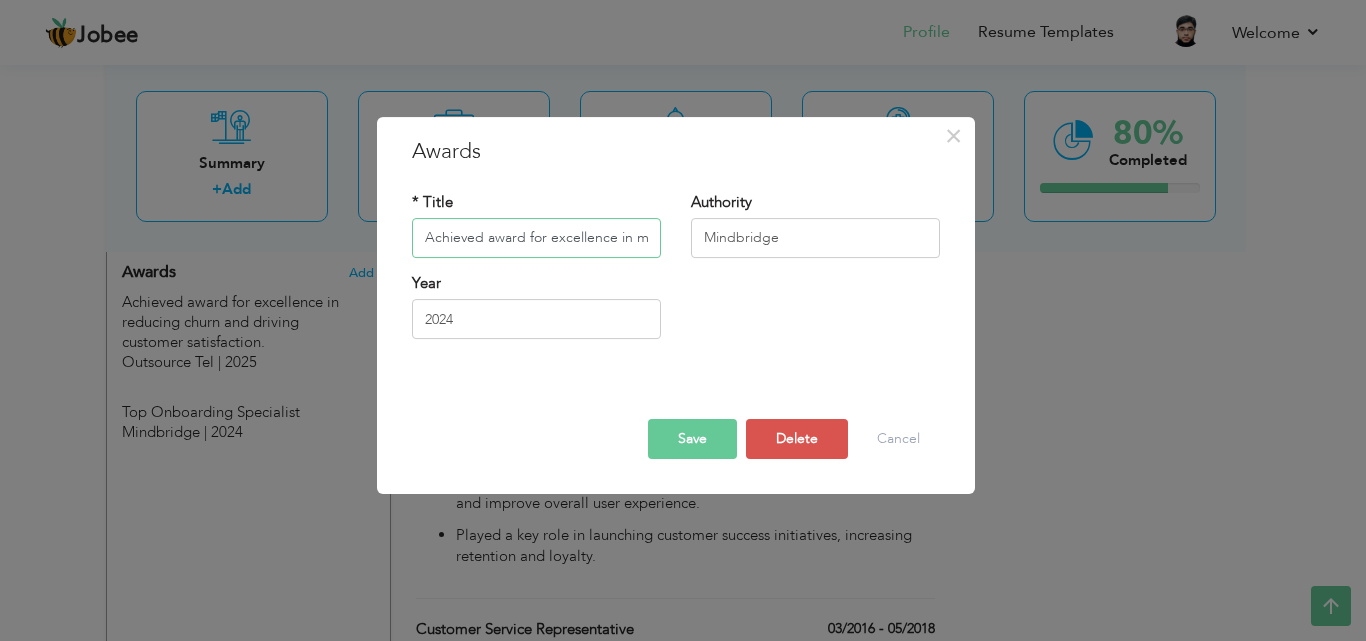 scroll, scrollTop: 0, scrollLeft: 167, axis: horizontal 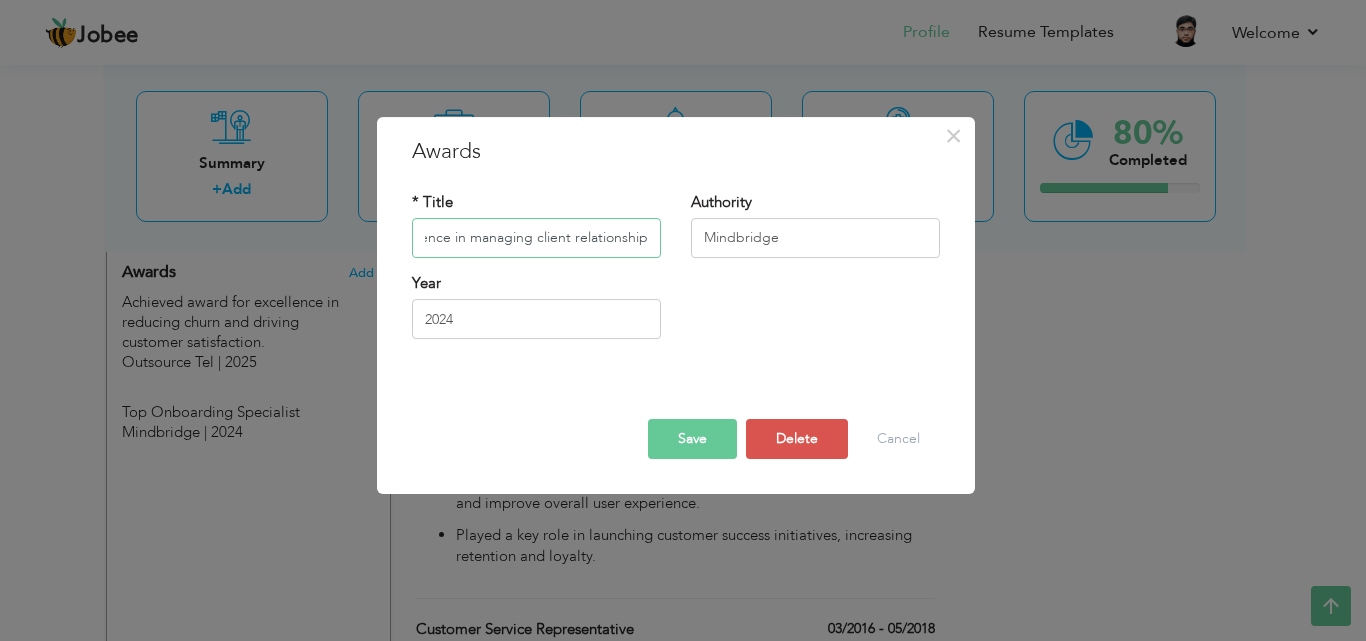 type on "Achieved award for excellence in managing client relationships" 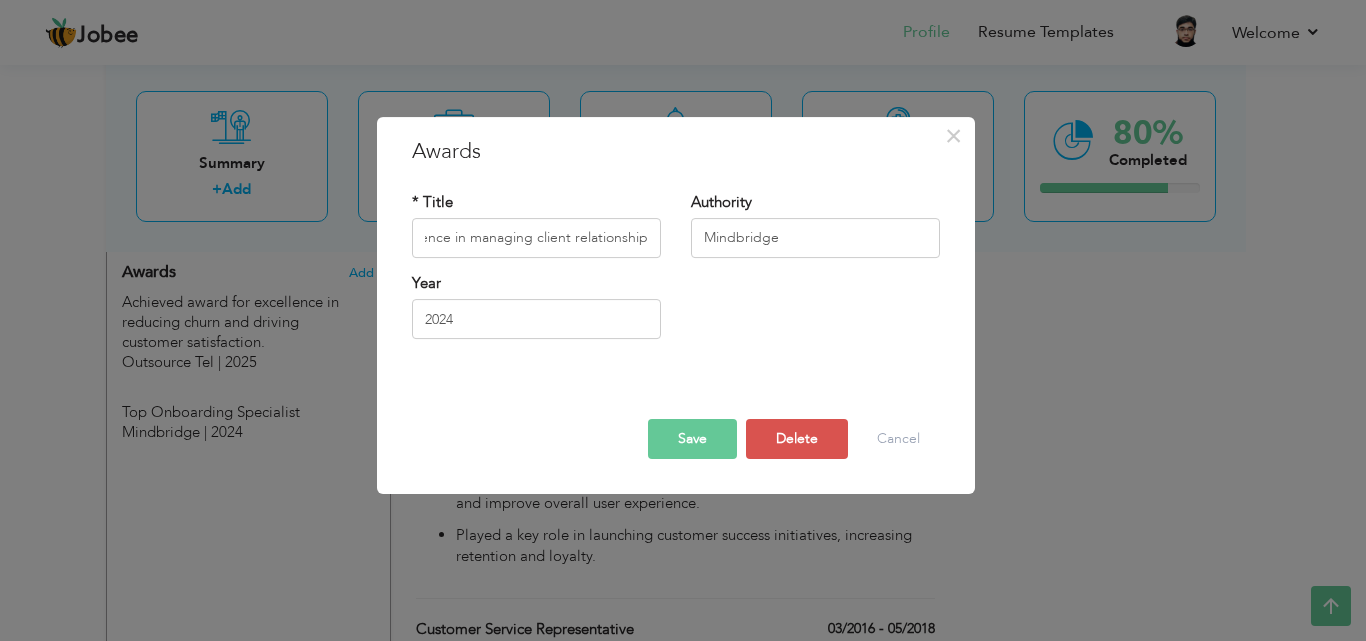 click on "Save" at bounding box center (692, 439) 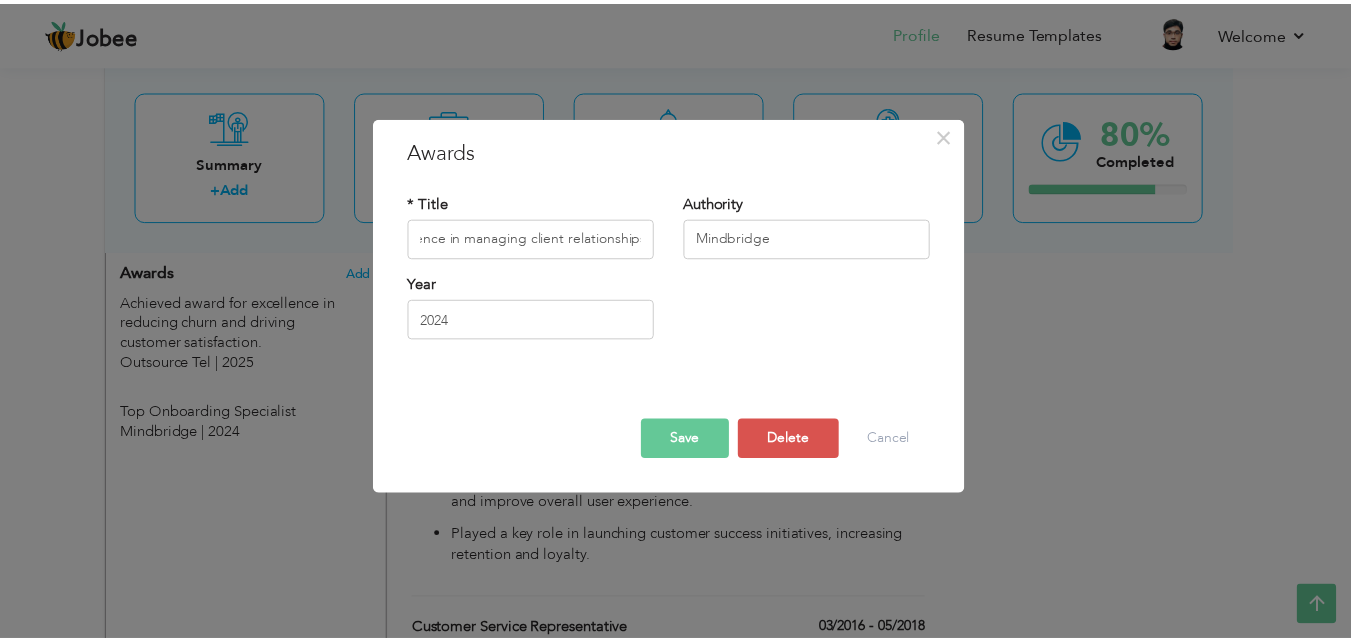 scroll, scrollTop: 0, scrollLeft: 0, axis: both 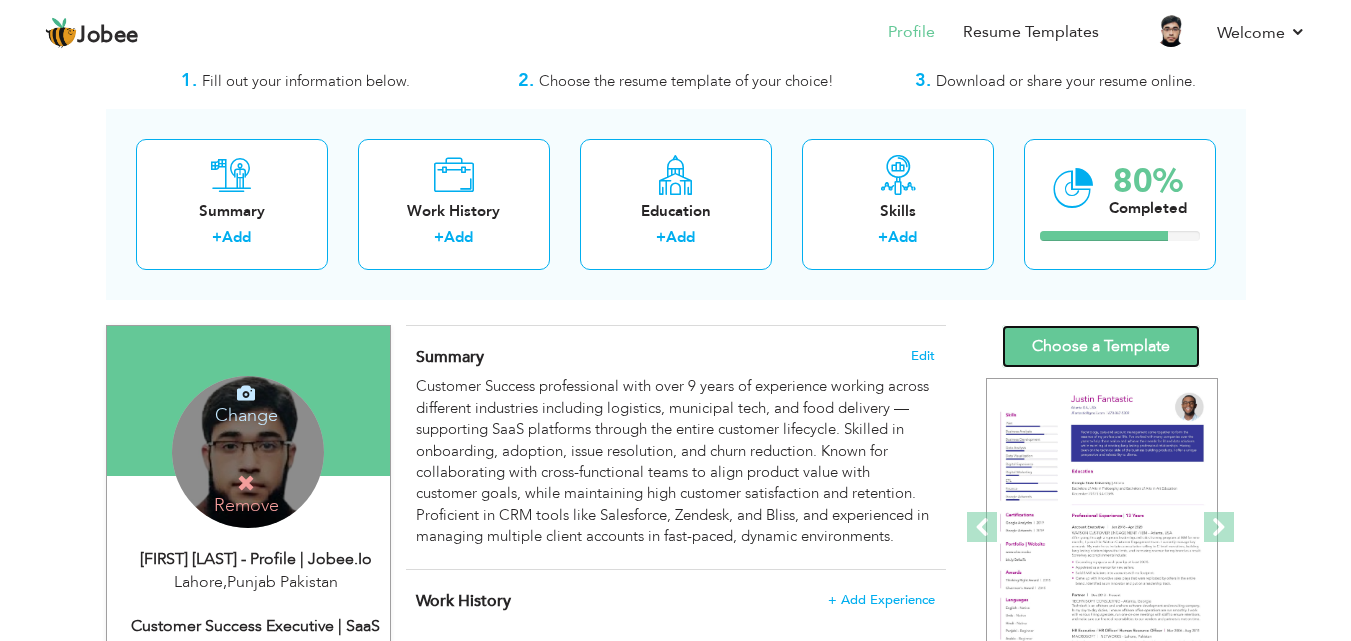 click on "Choose a Template" at bounding box center (1101, 346) 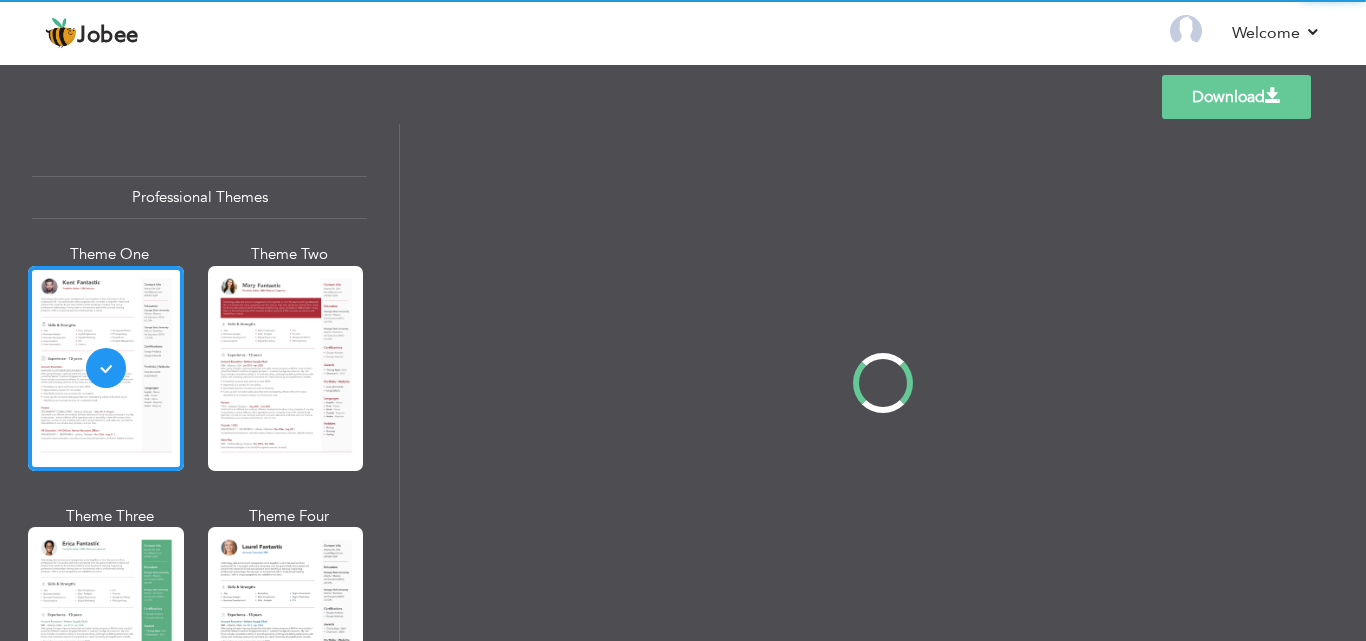 scroll, scrollTop: 0, scrollLeft: 0, axis: both 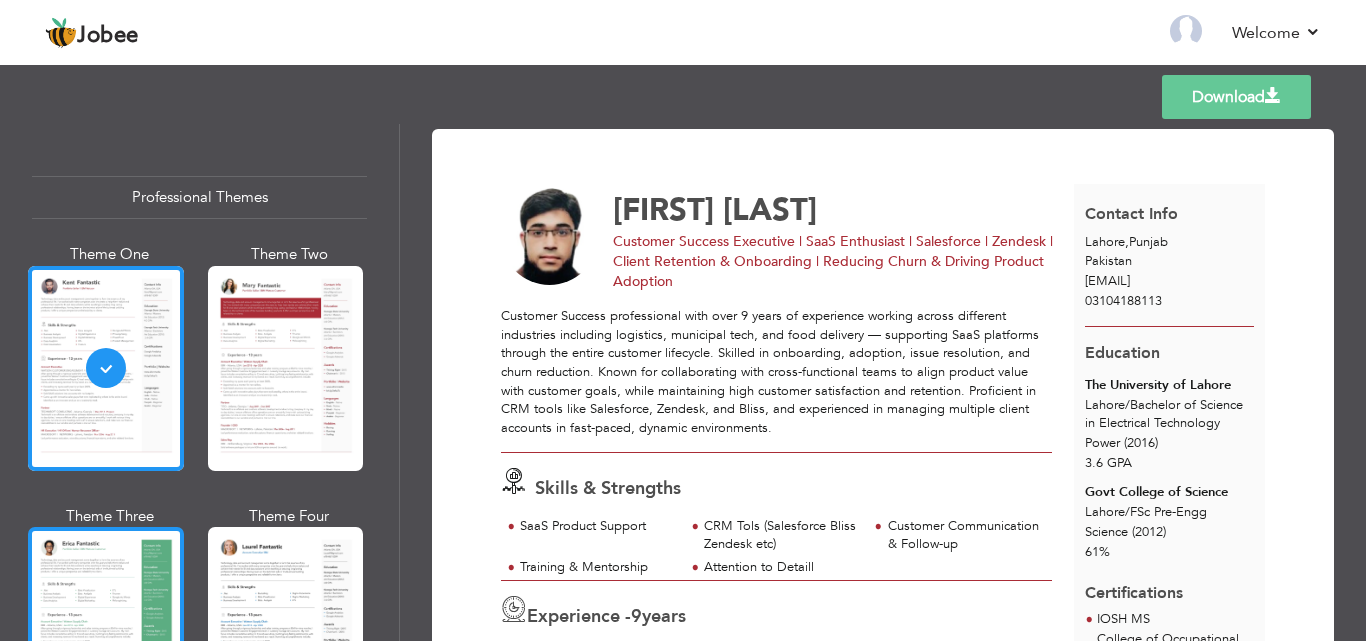 click at bounding box center [106, 629] 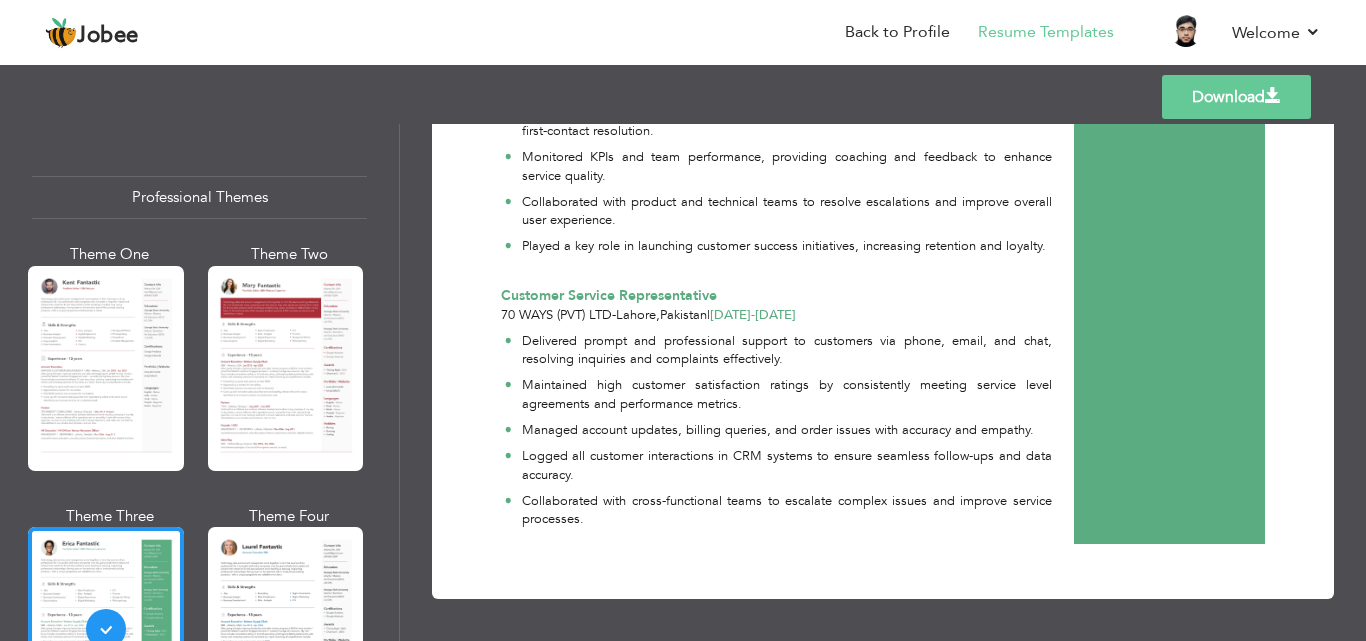 scroll, scrollTop: 0, scrollLeft: 0, axis: both 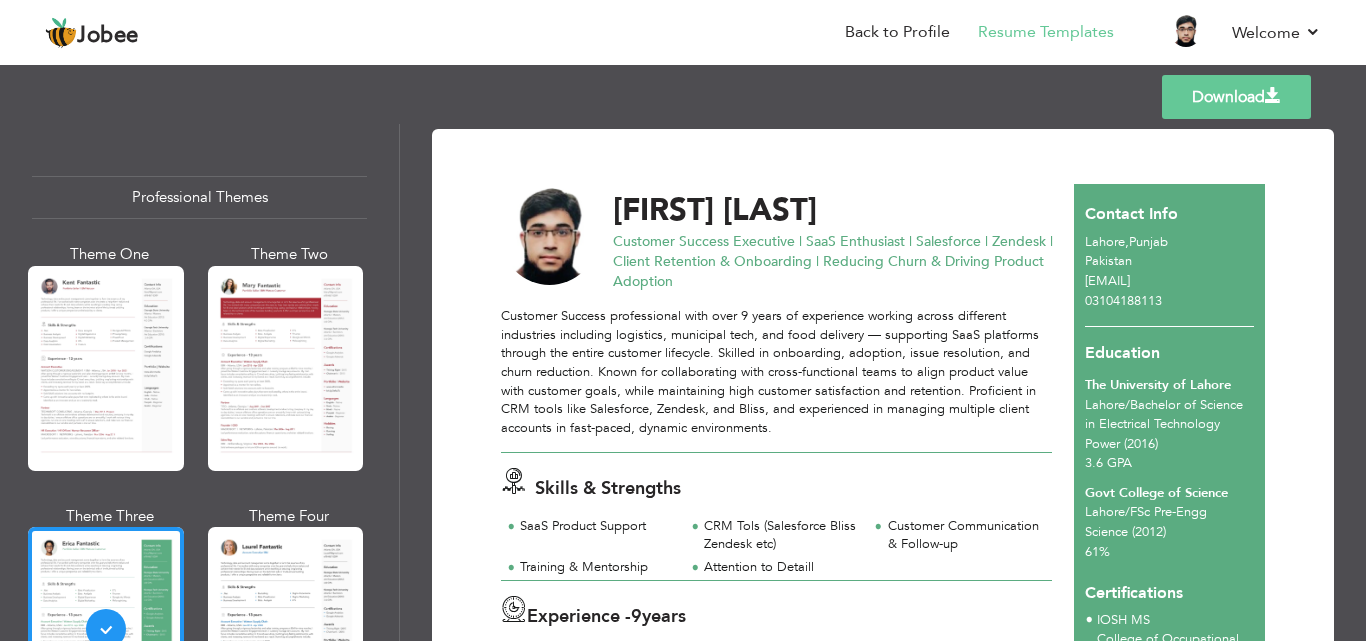 drag, startPoint x: 1360, startPoint y: 248, endPoint x: 1363, endPoint y: 284, distance: 36.124783 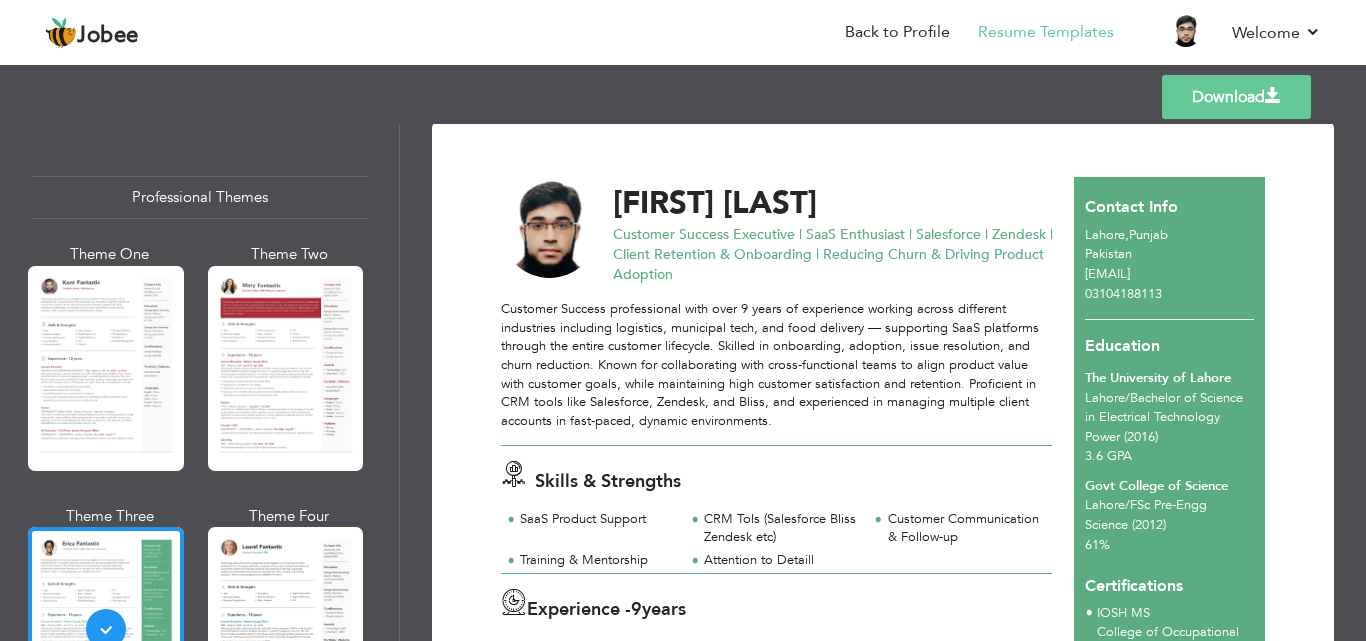 scroll, scrollTop: 741, scrollLeft: 0, axis: vertical 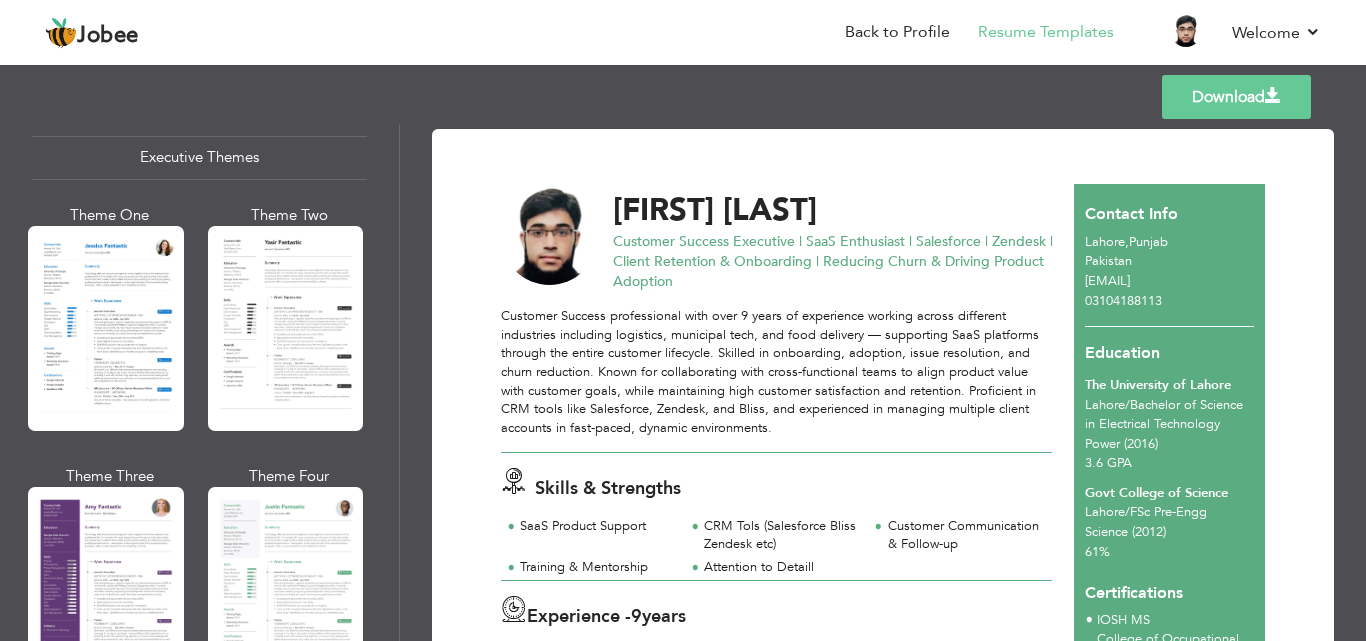 click at bounding box center (106, 589) 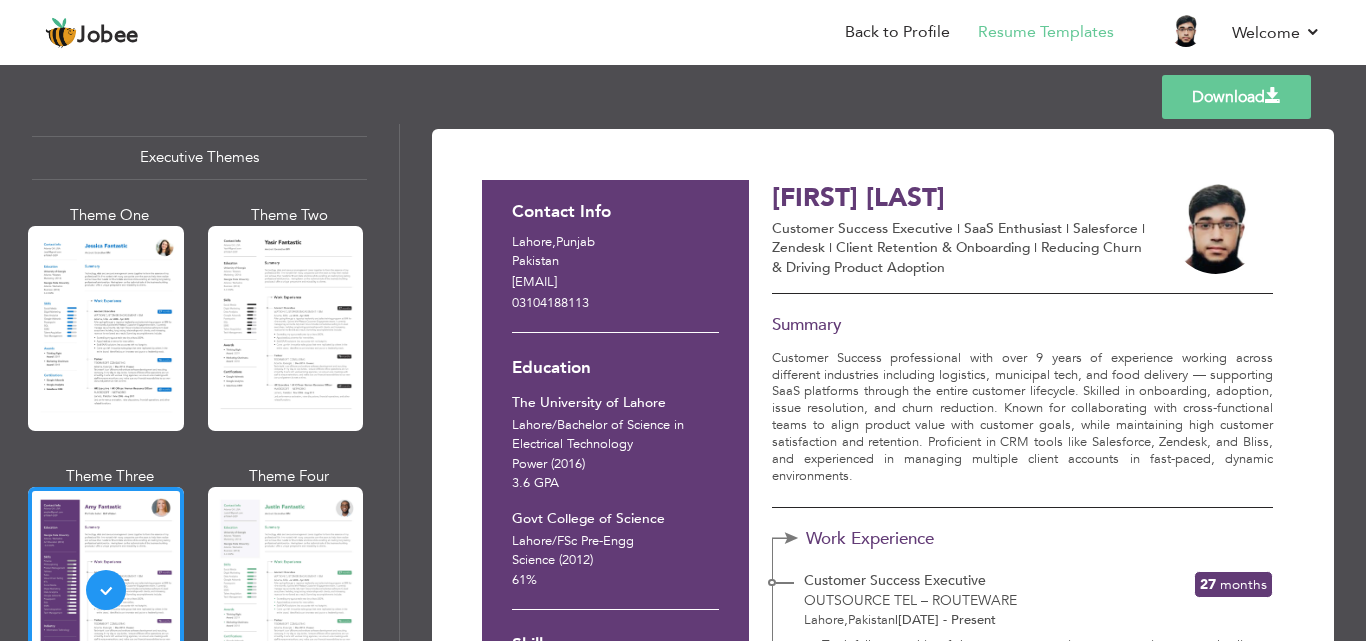scroll, scrollTop: 733, scrollLeft: 0, axis: vertical 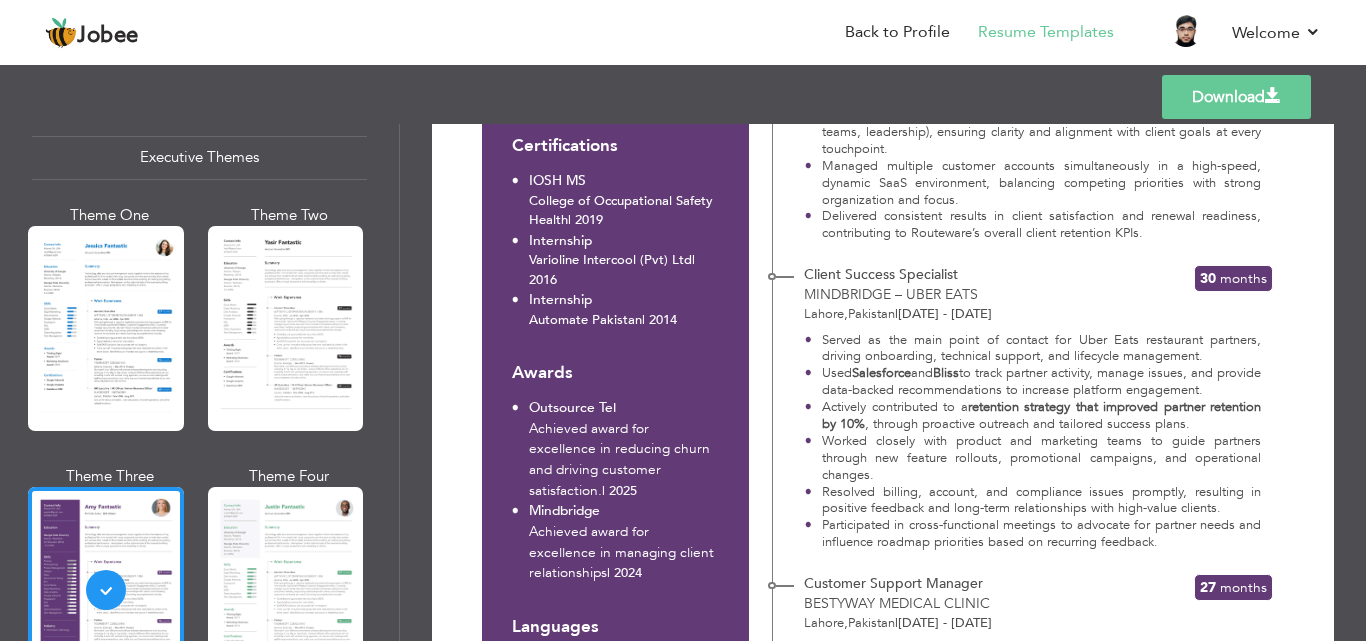click at bounding box center [286, 589] 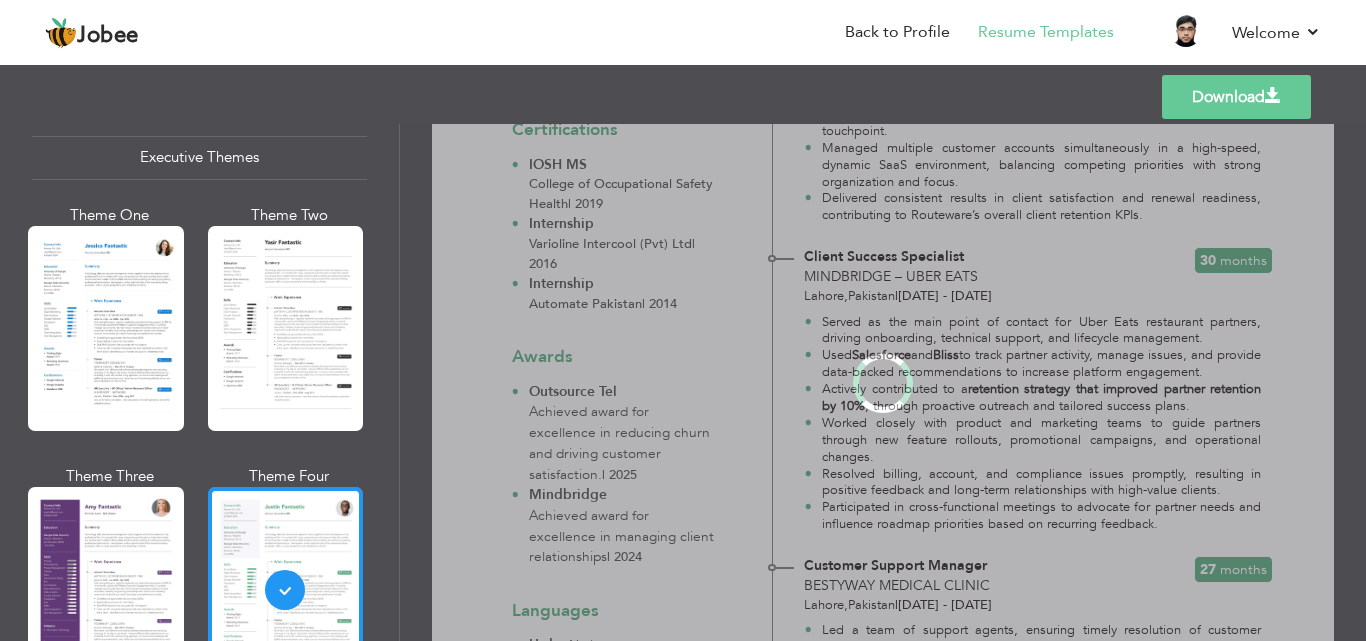 scroll, scrollTop: 0, scrollLeft: 0, axis: both 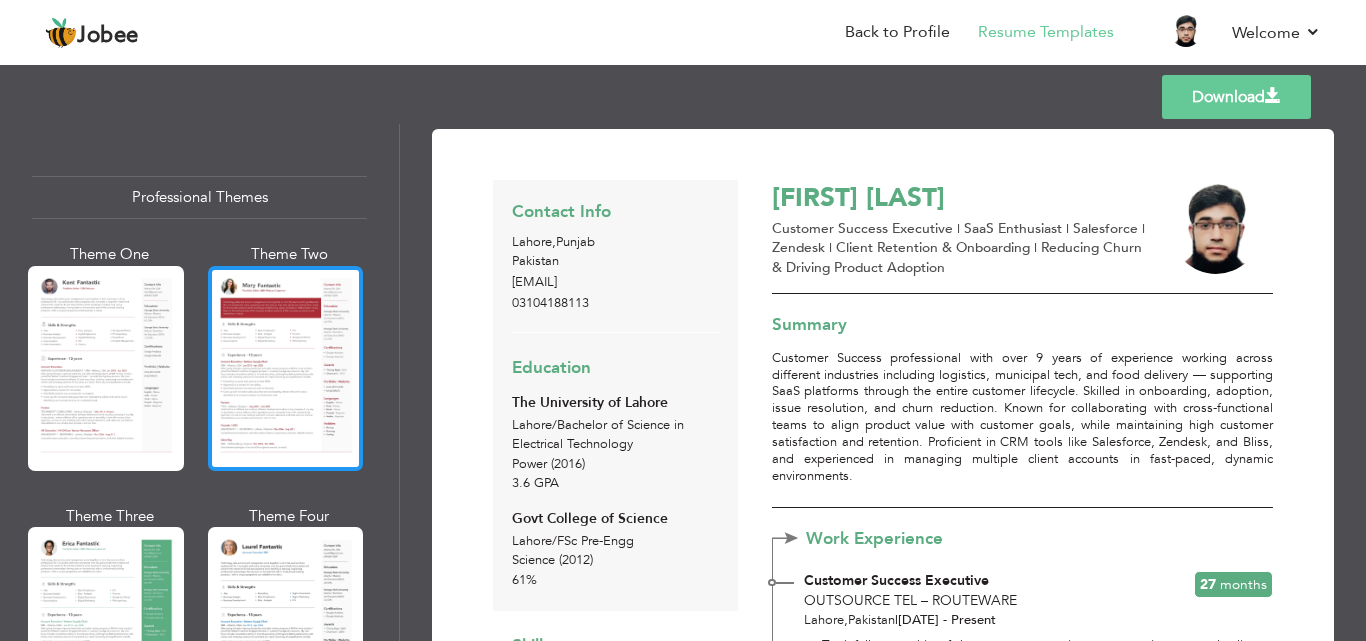 click at bounding box center [286, 368] 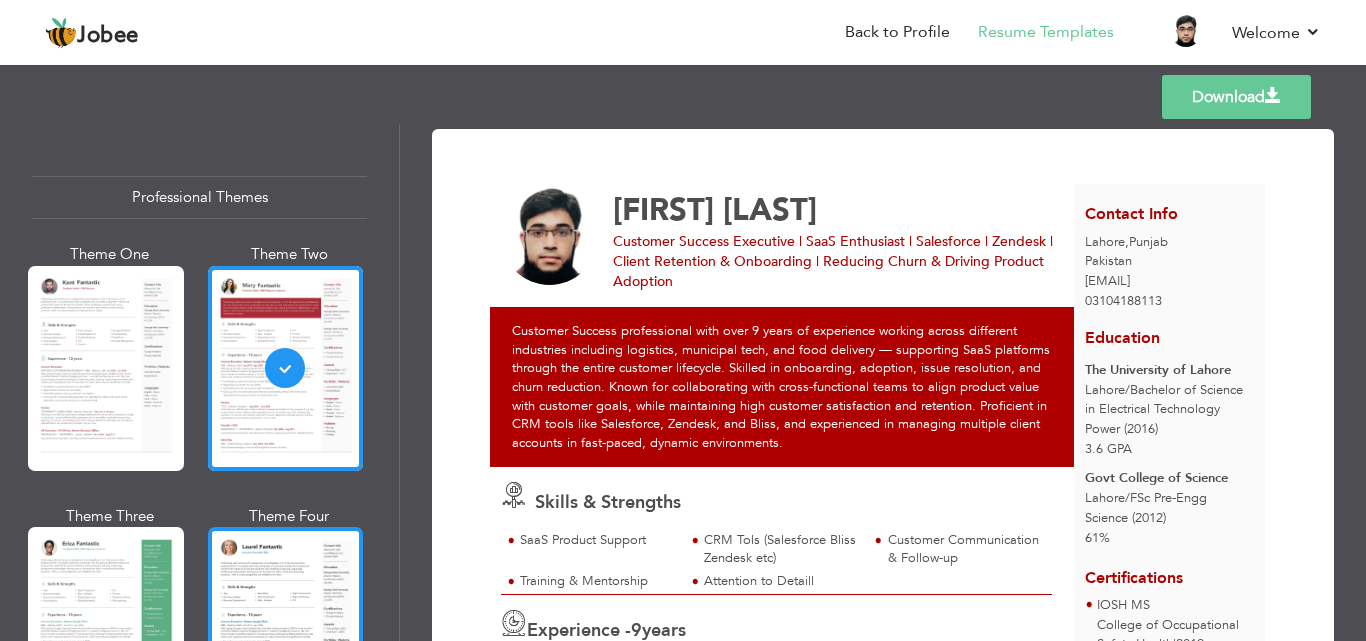 click at bounding box center [286, 629] 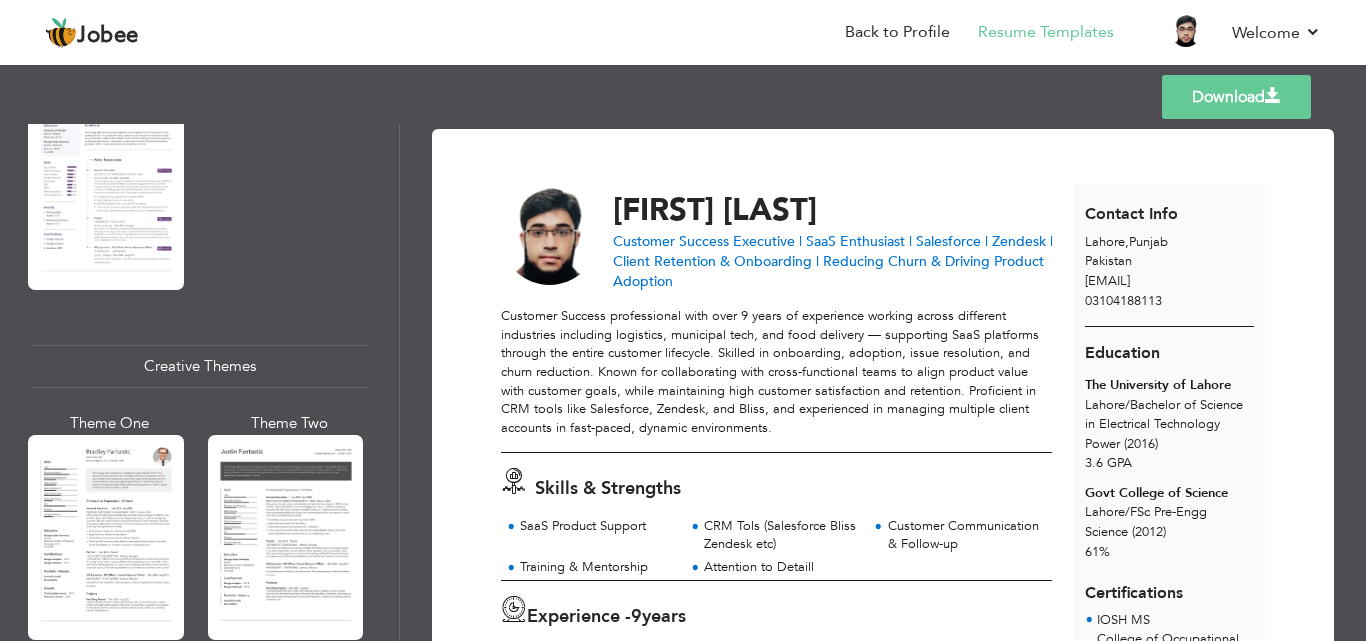 scroll, scrollTop: 2202, scrollLeft: 0, axis: vertical 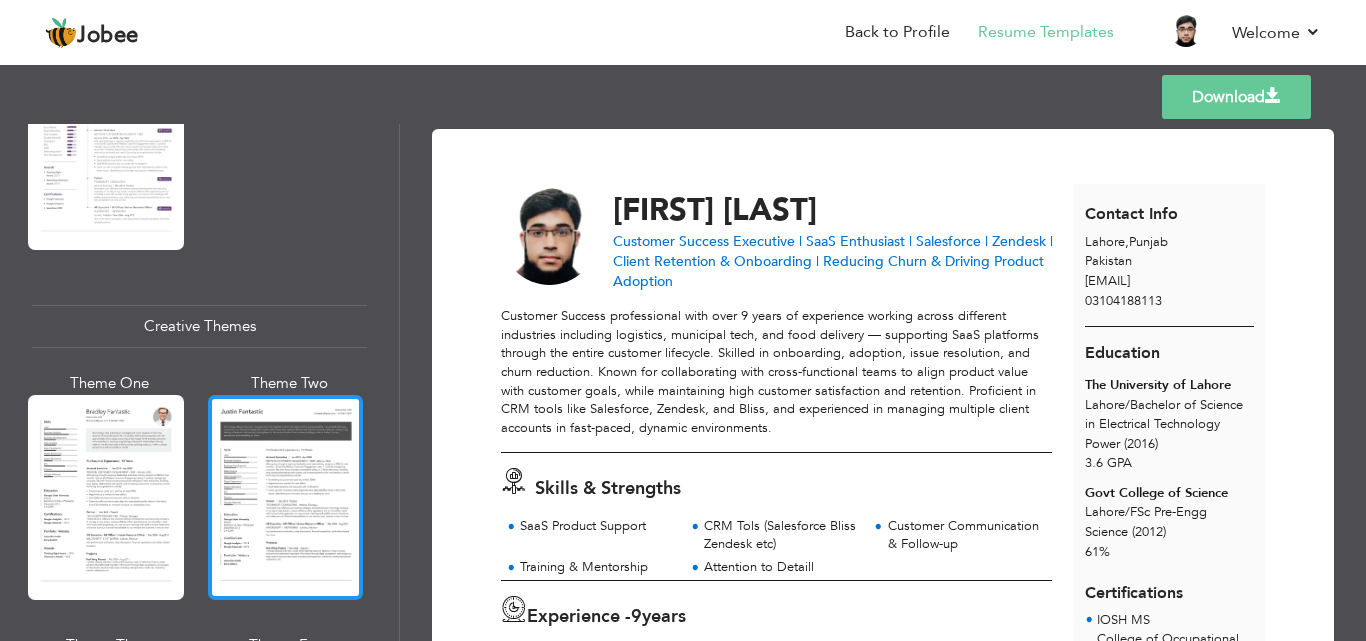 click at bounding box center [286, 497] 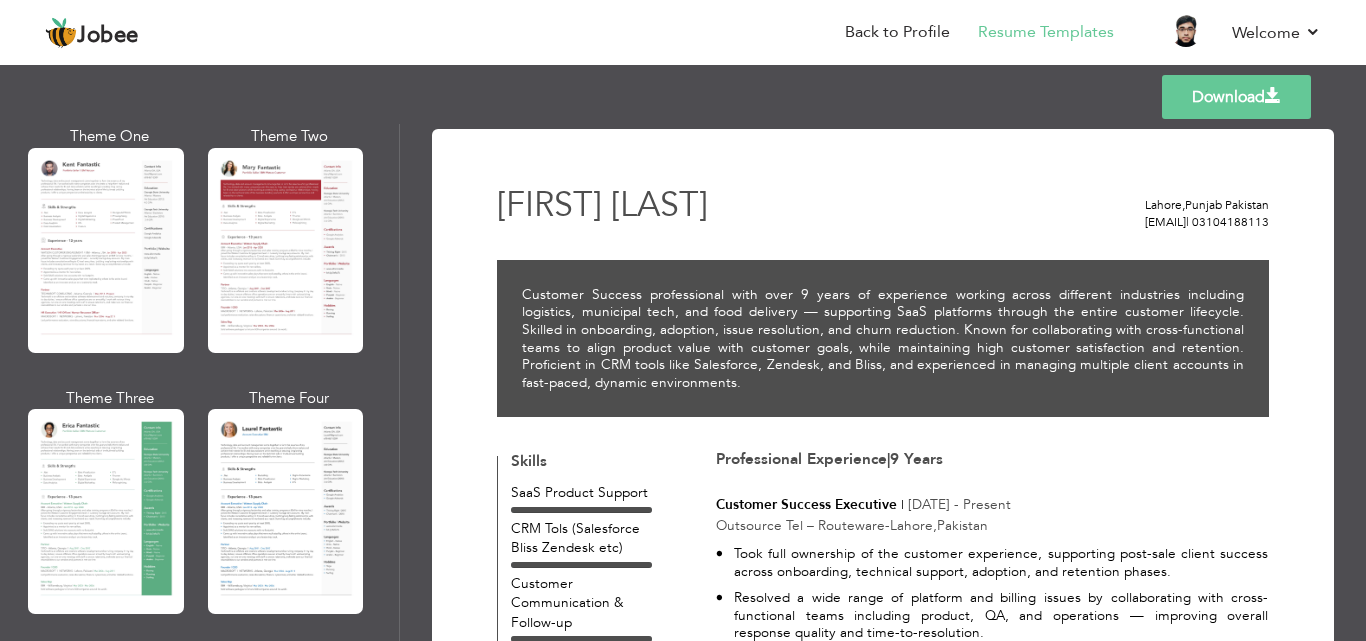scroll, scrollTop: 56, scrollLeft: 0, axis: vertical 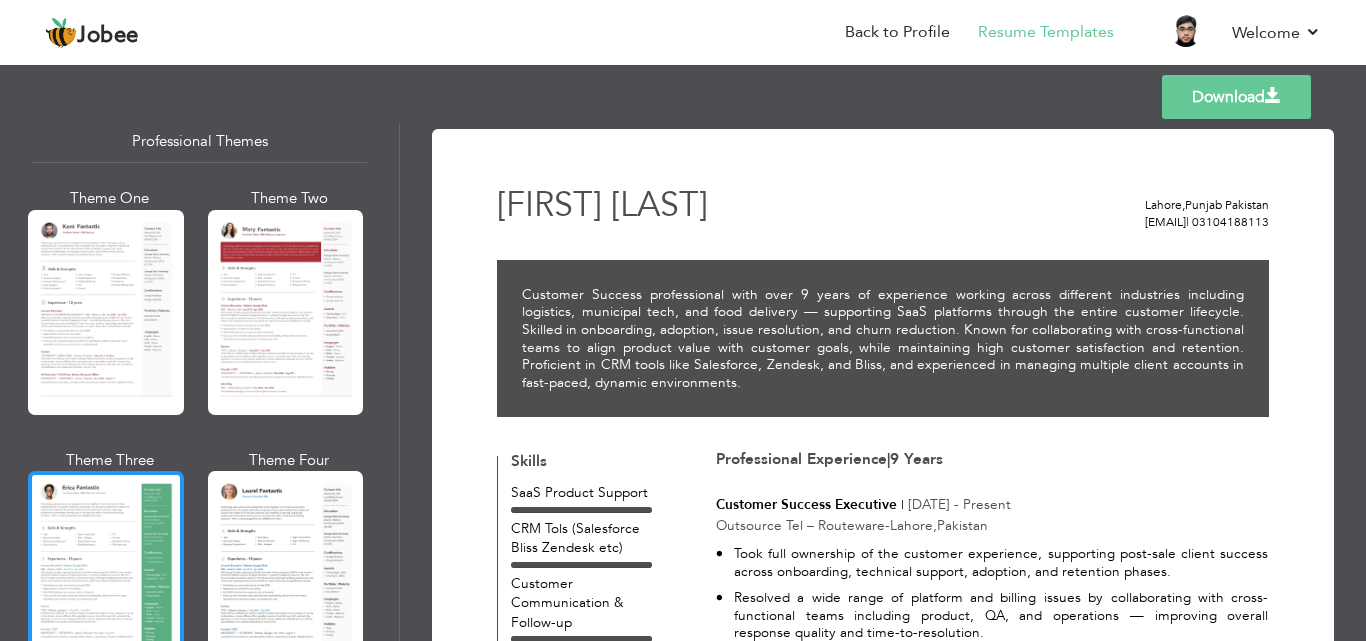 click at bounding box center [106, 573] 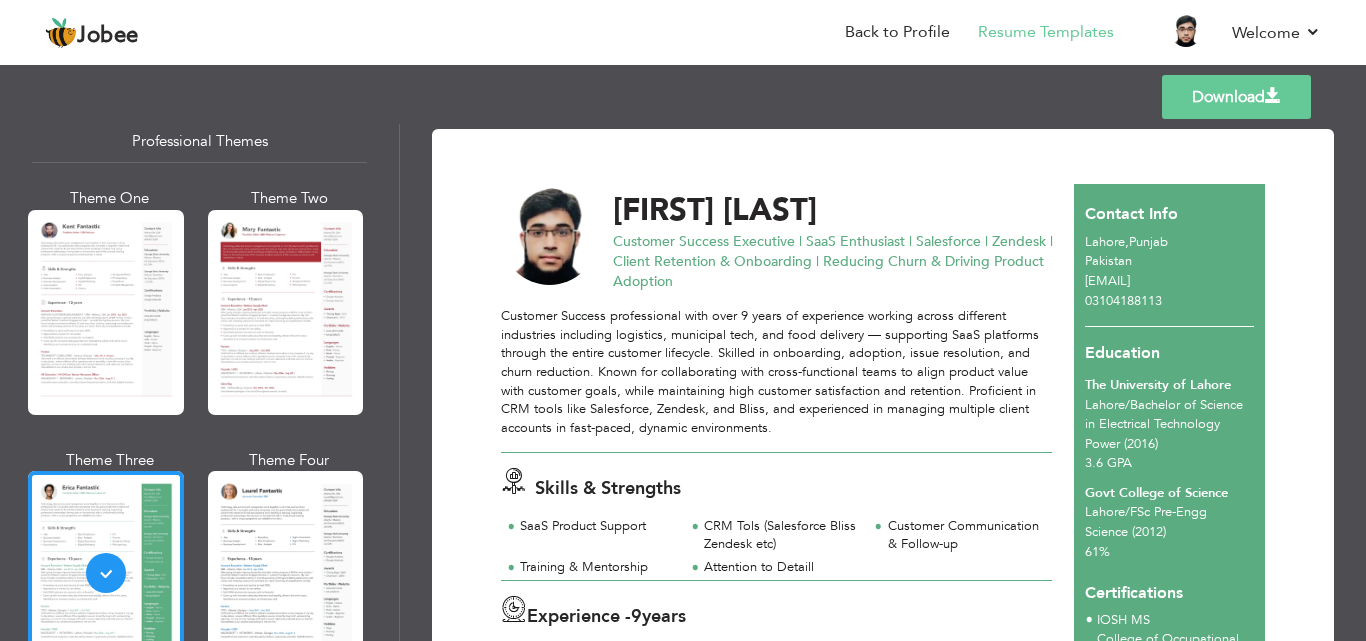 click on "Download" at bounding box center [1236, 97] 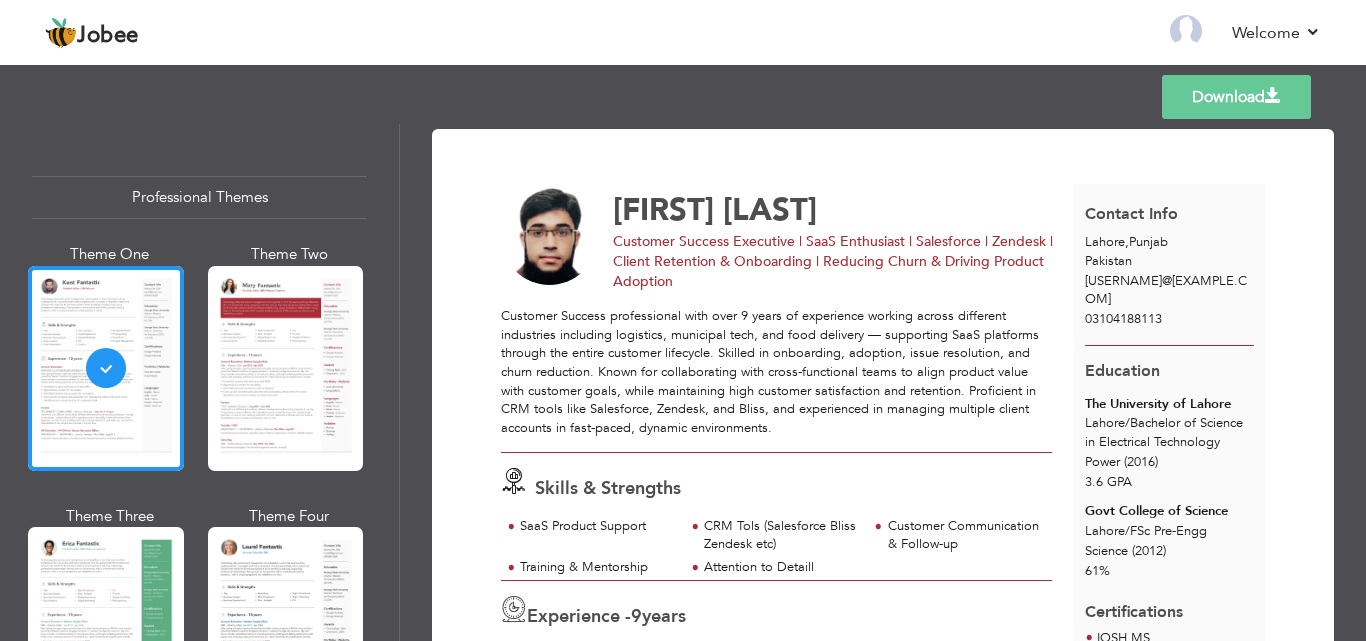 scroll, scrollTop: 0, scrollLeft: 0, axis: both 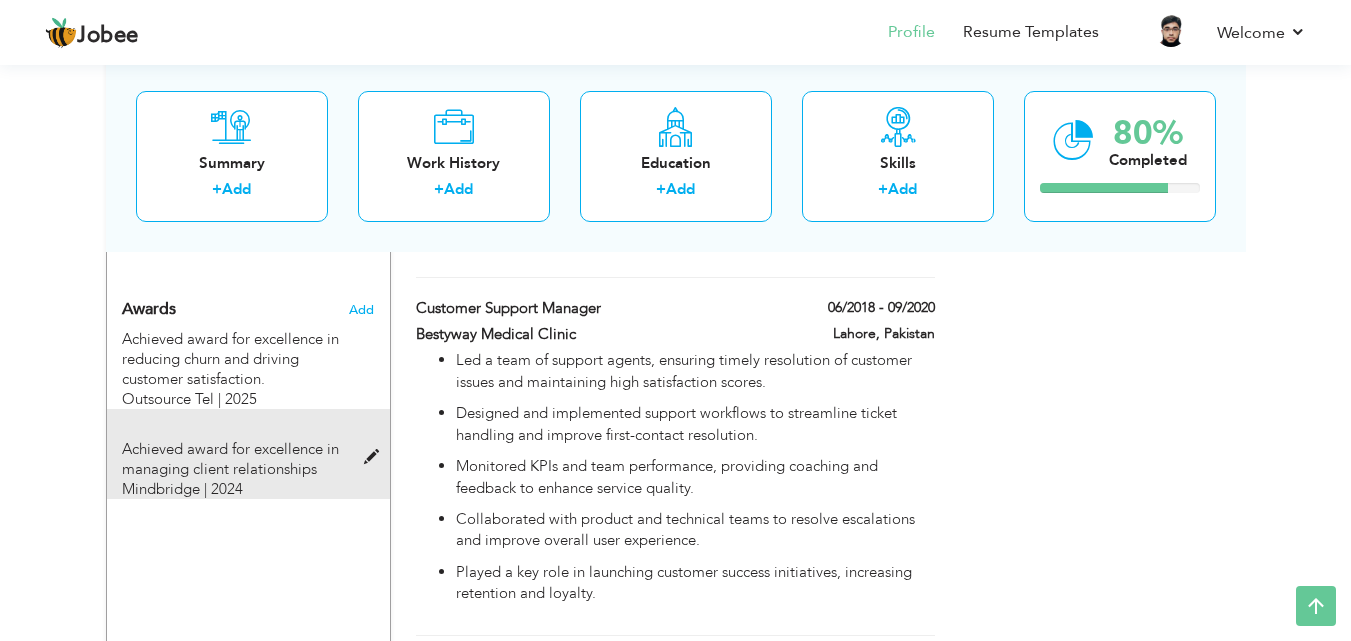 click on "Mindbridge | 2024" at bounding box center (182, 489) 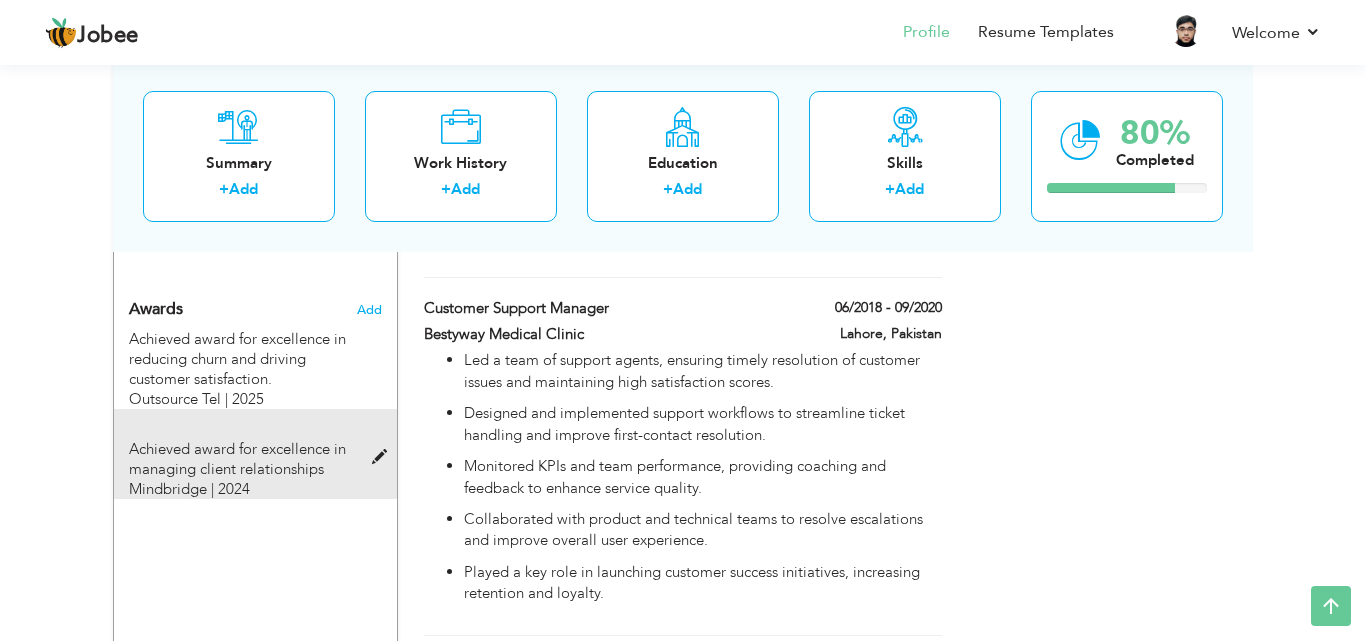 type on "Achieved award for excellence in managing client relationships" 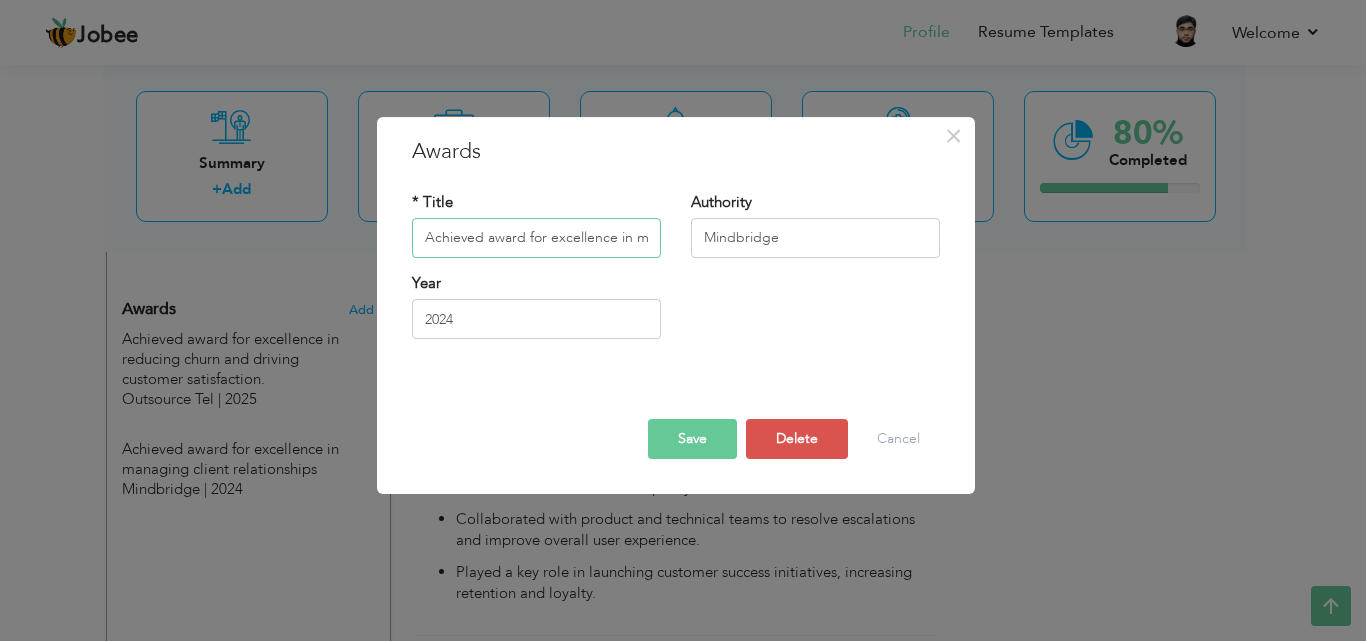 scroll, scrollTop: 0, scrollLeft: 167, axis: horizontal 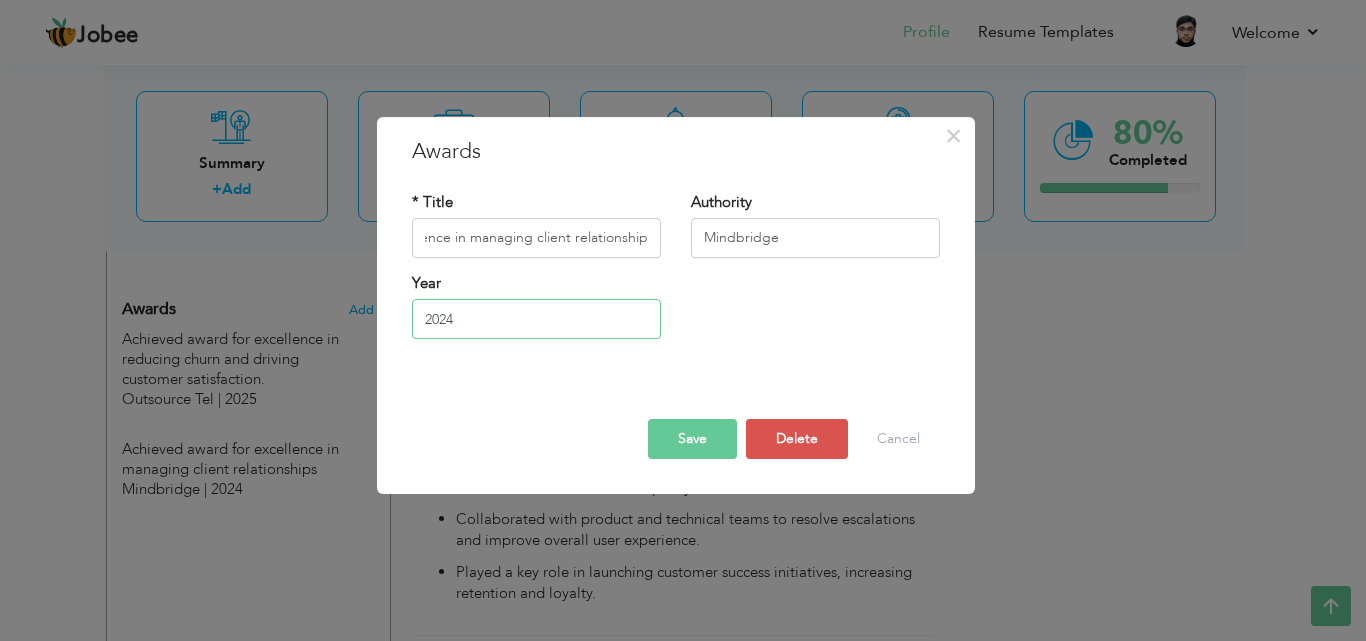 click on "2024" at bounding box center (536, 319) 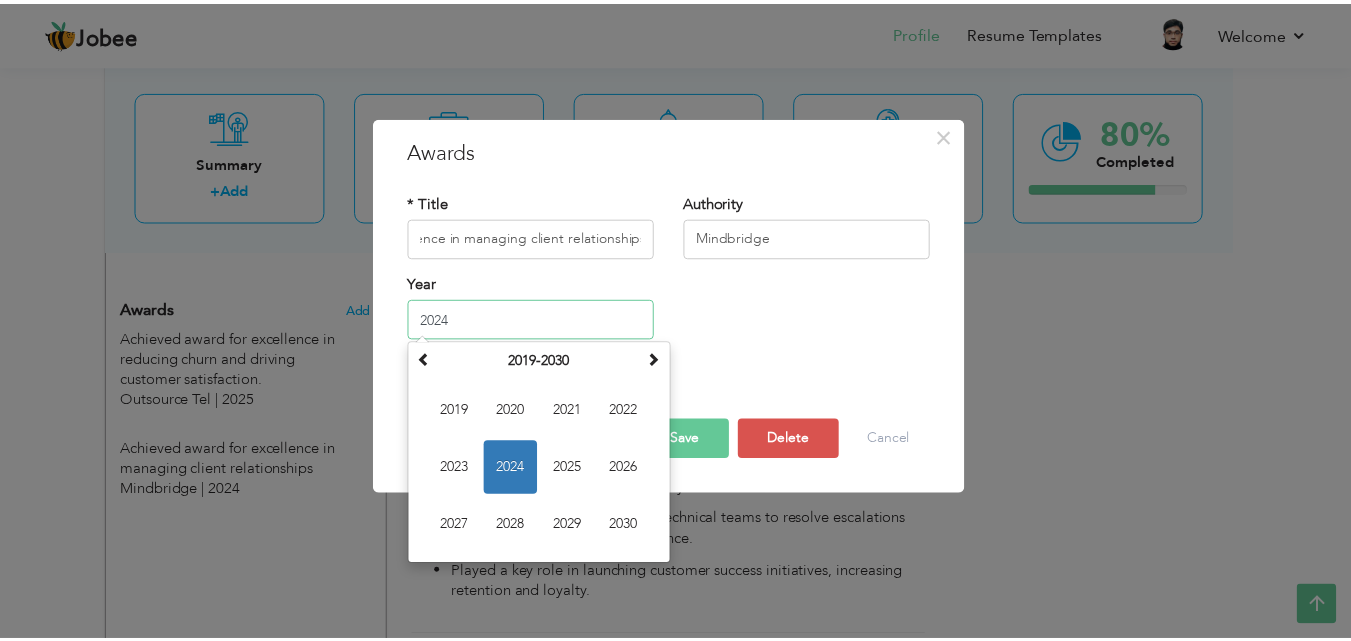 scroll, scrollTop: 0, scrollLeft: 0, axis: both 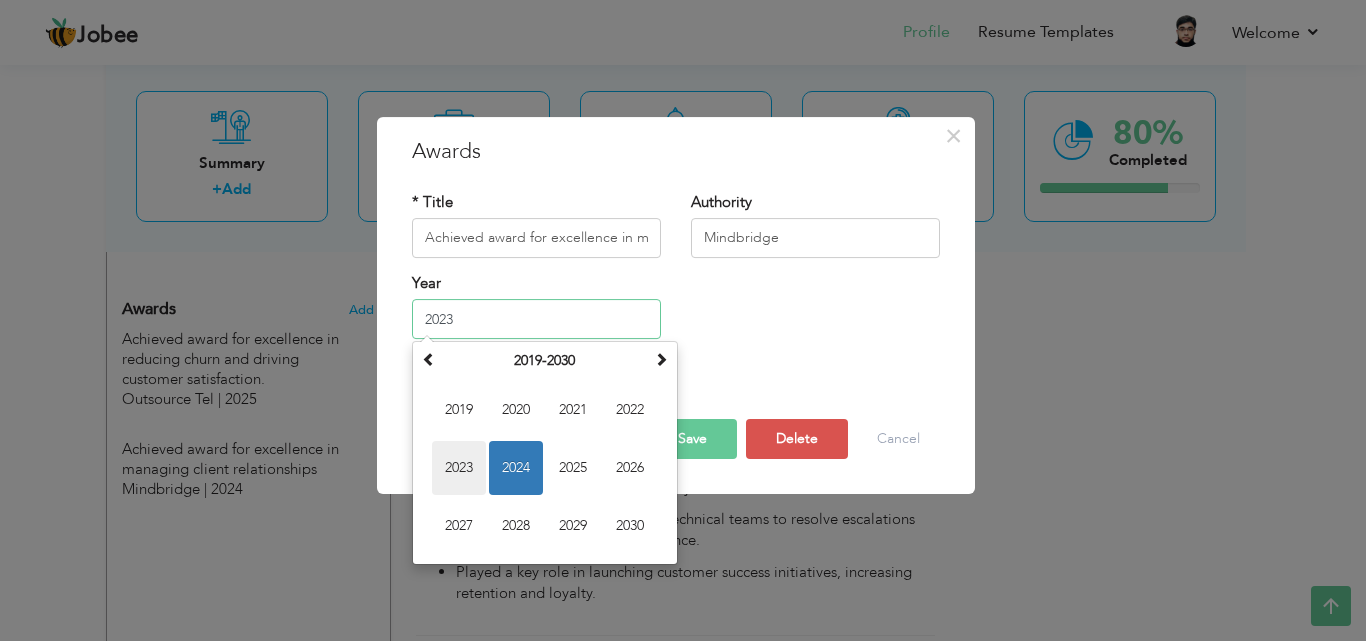 click on "2023" at bounding box center [459, 468] 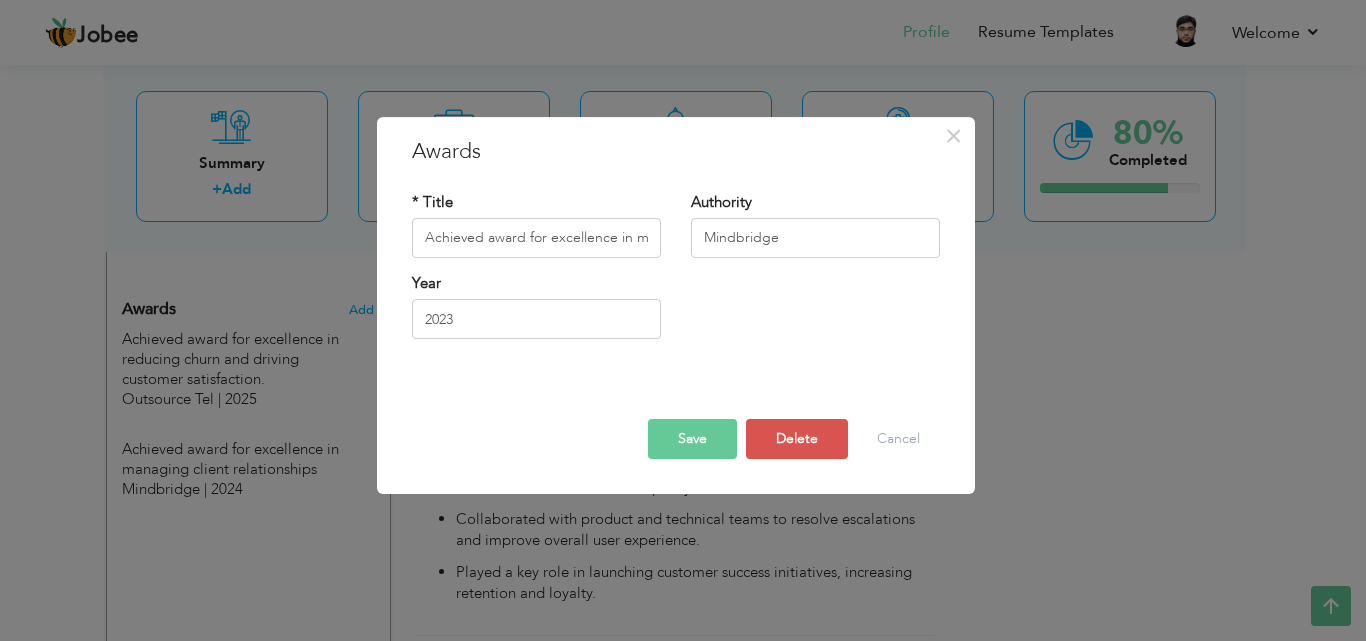click on "Save" at bounding box center [692, 439] 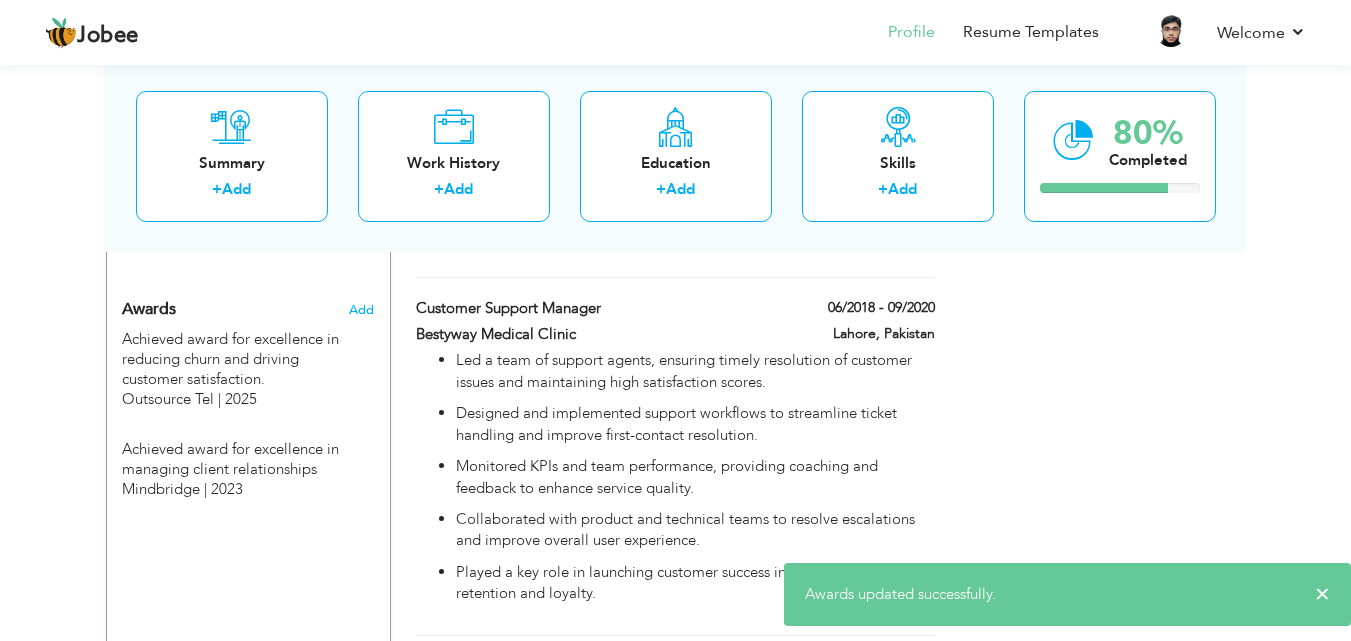 scroll, scrollTop: 1967, scrollLeft: 0, axis: vertical 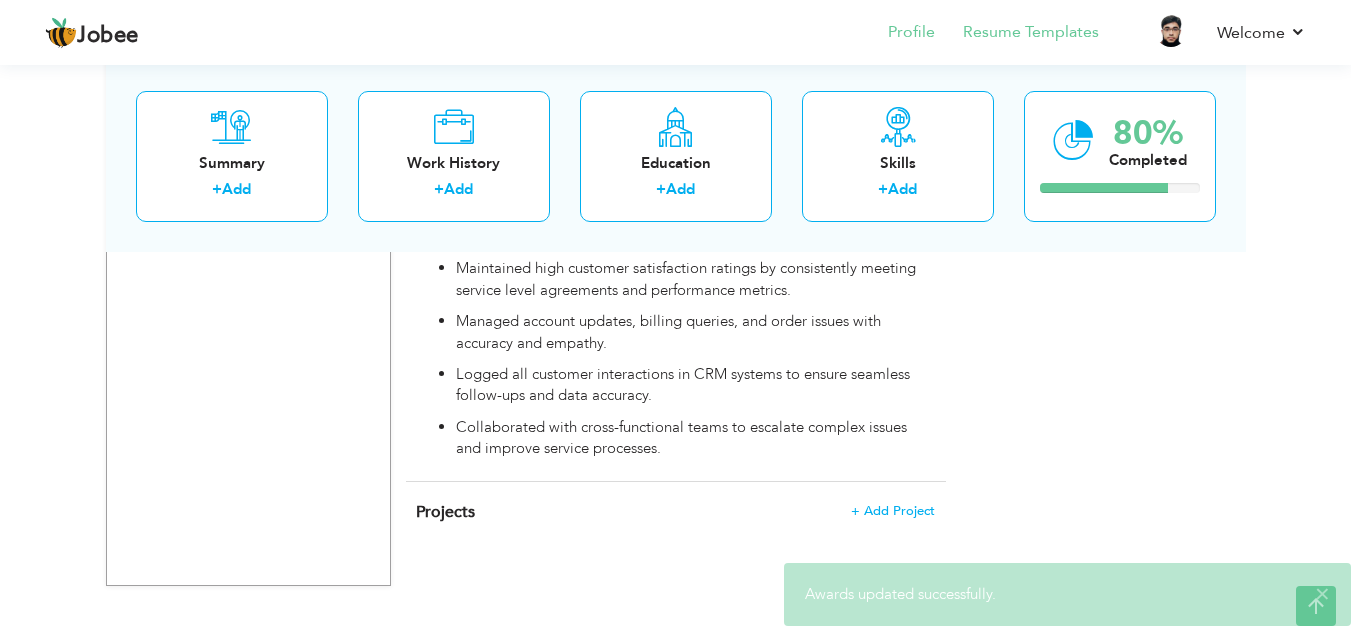 click on "Resume Templates" at bounding box center (1017, 34) 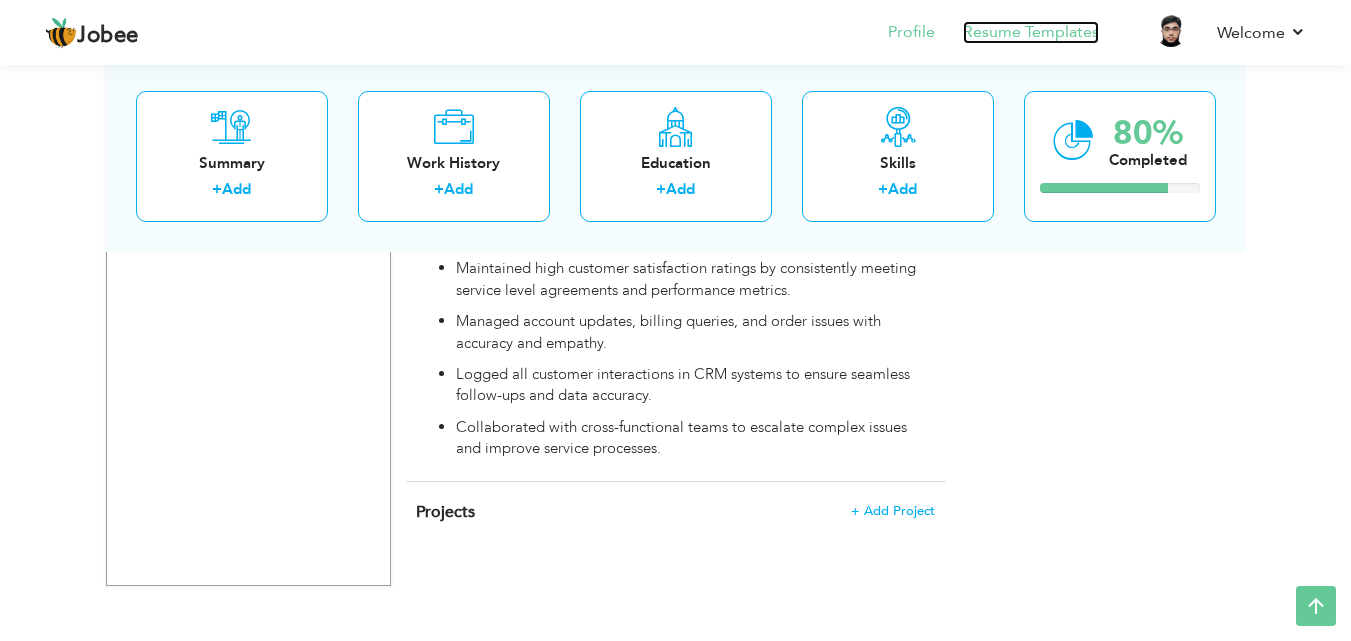 click on "Resume Templates" at bounding box center (1031, 32) 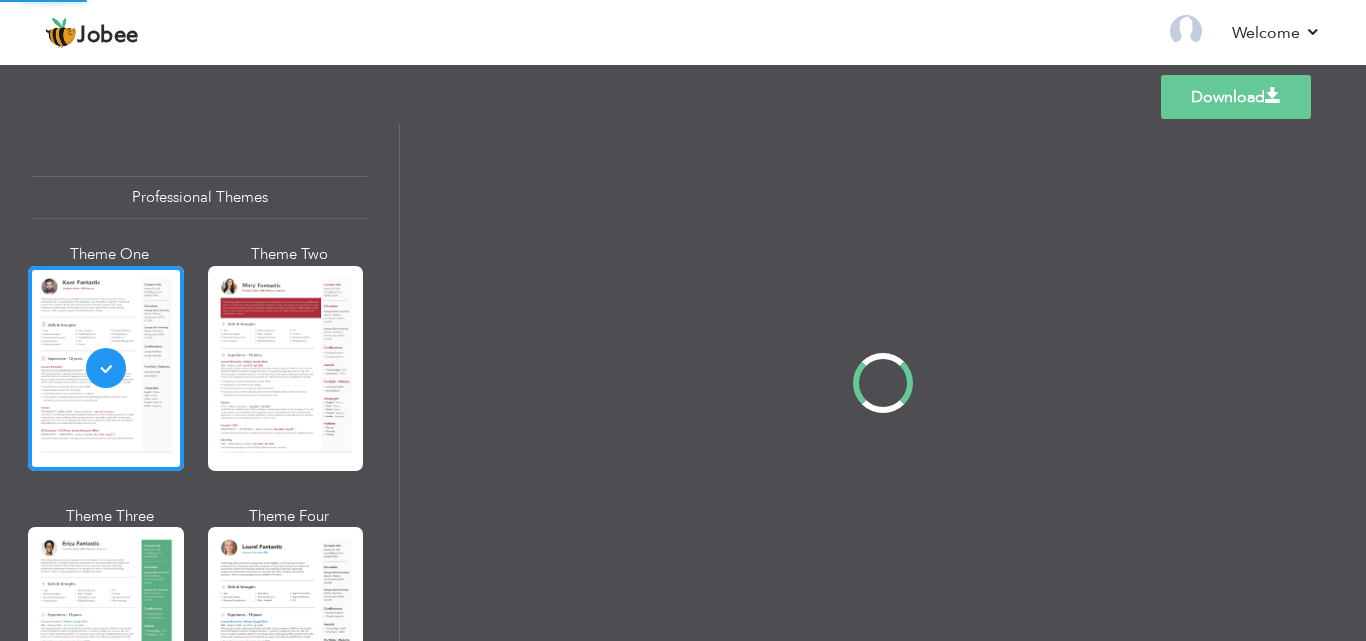 scroll, scrollTop: 0, scrollLeft: 0, axis: both 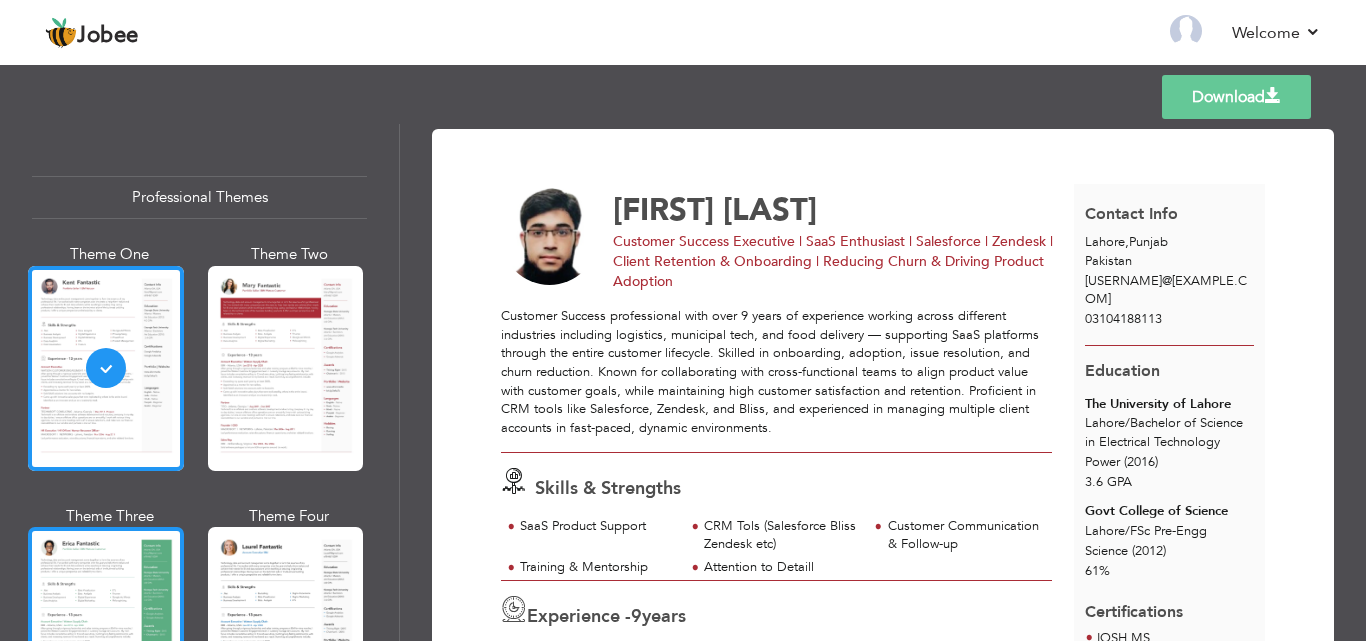 click at bounding box center [106, 629] 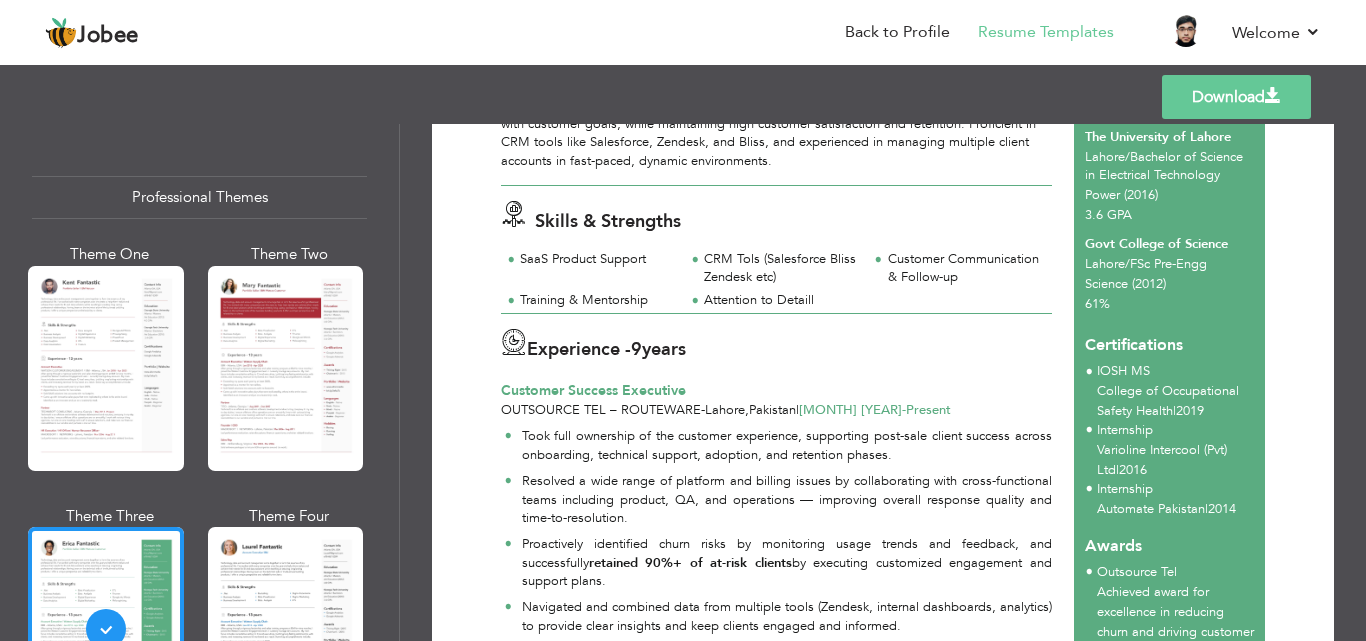 scroll, scrollTop: 270, scrollLeft: 0, axis: vertical 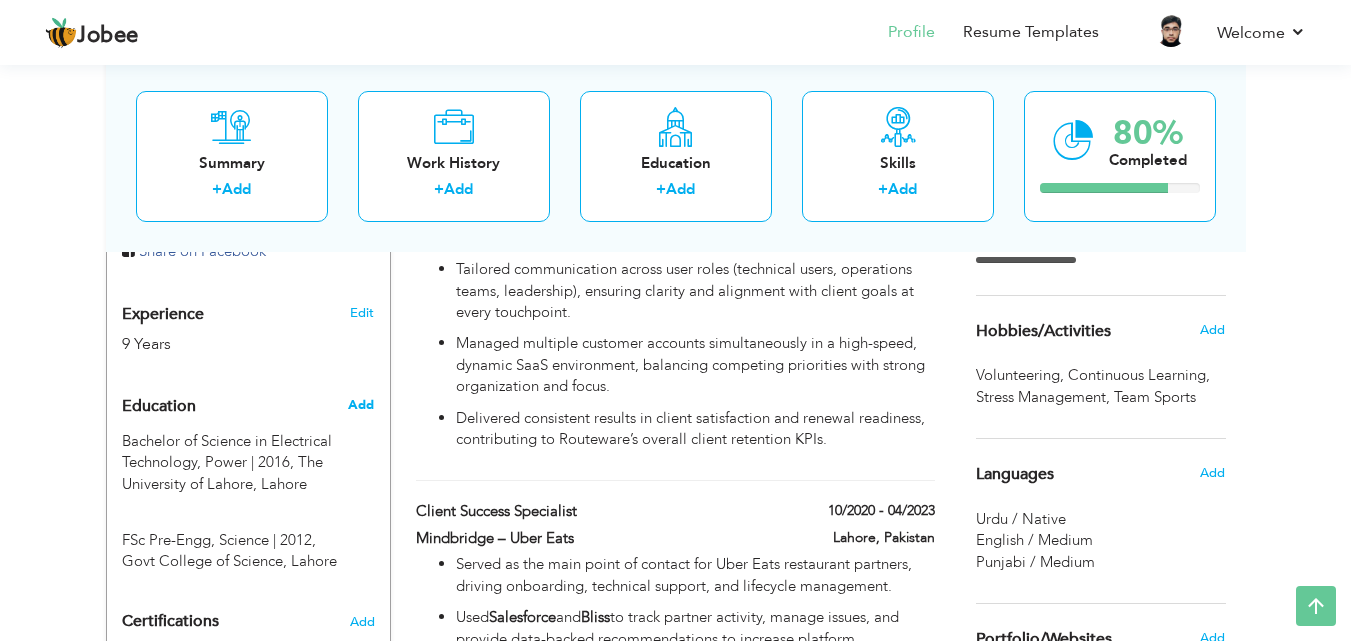 click on "Add" at bounding box center [361, 405] 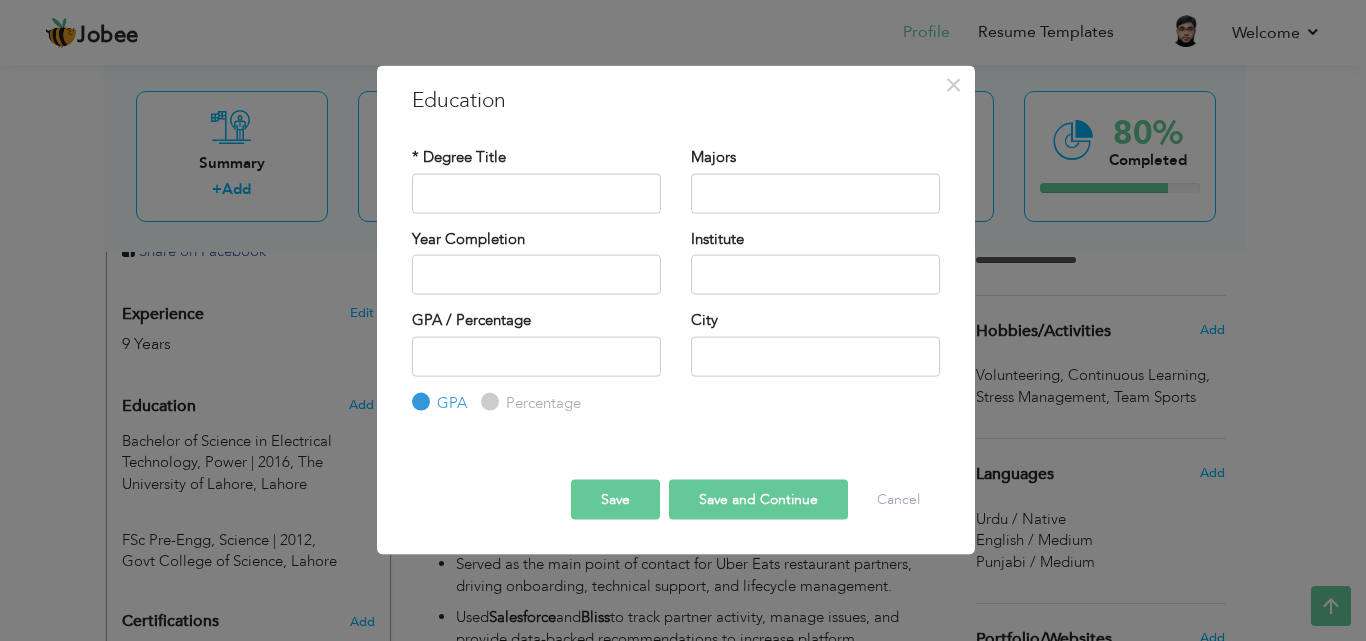 click on "×
Education
* Degree Title
Majors
Institute" at bounding box center [676, 310] 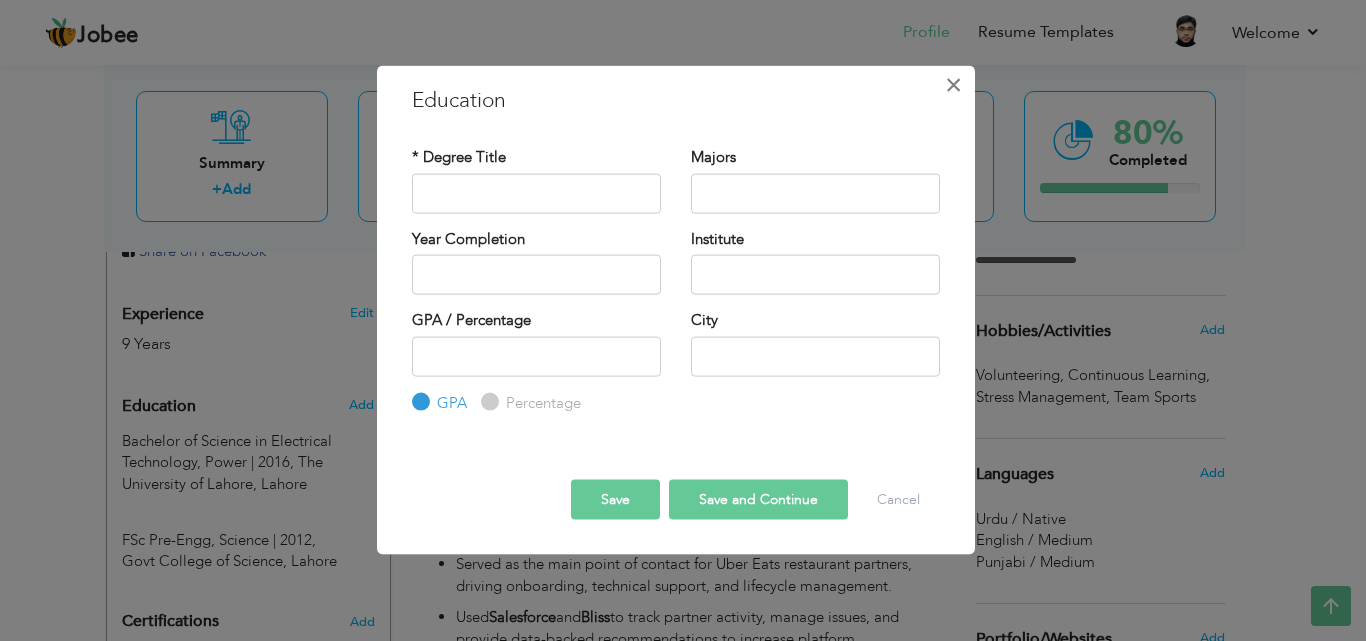 click on "×" at bounding box center (953, 84) 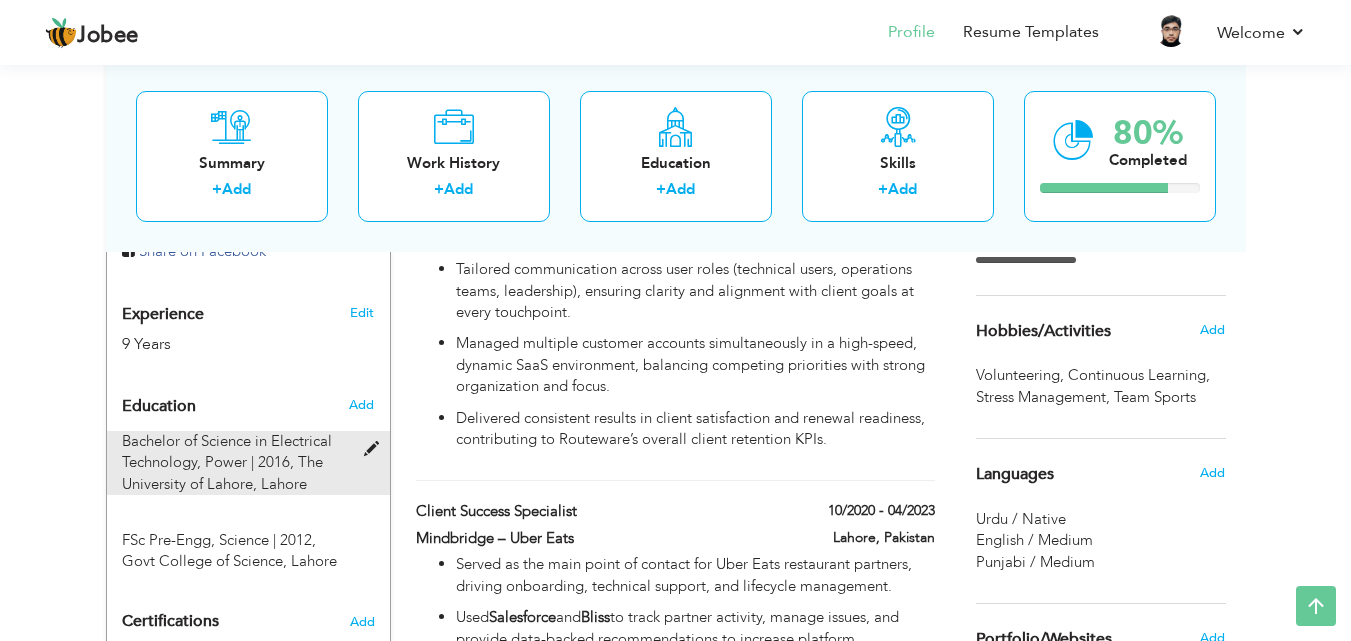 click on "Bachelor of Science in Electrical Technology,  Power  |  2016," at bounding box center (227, 451) 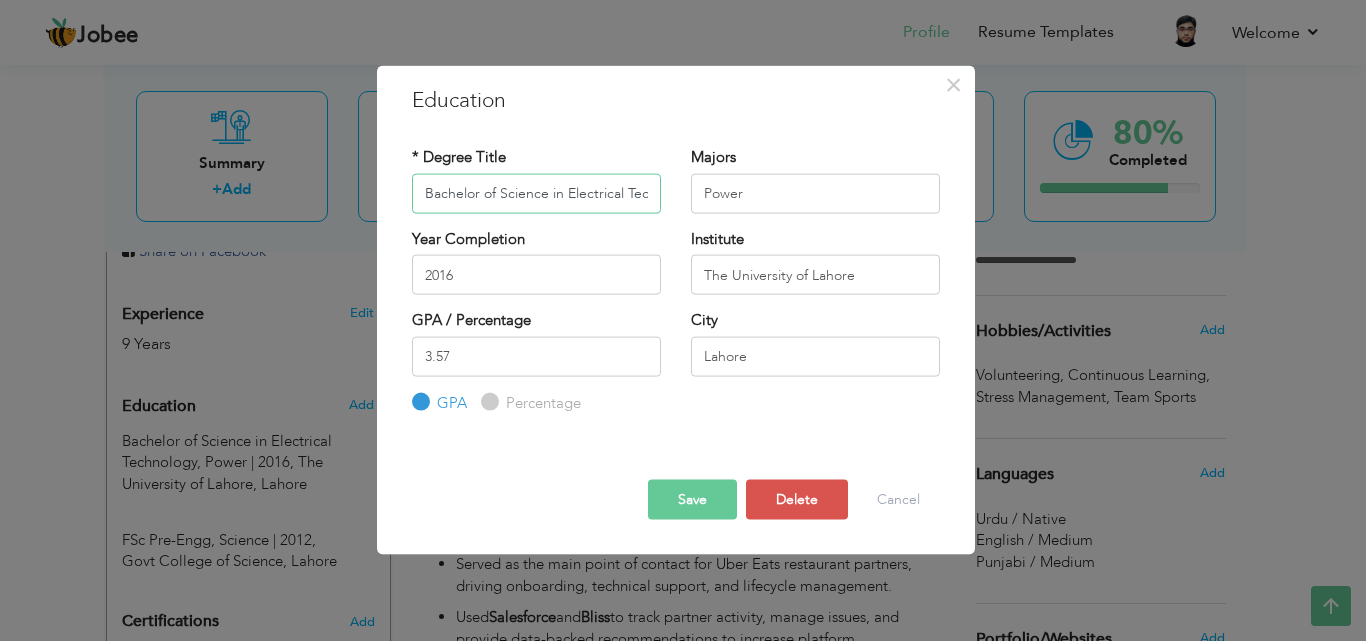 scroll, scrollTop: 0, scrollLeft: 49, axis: horizontal 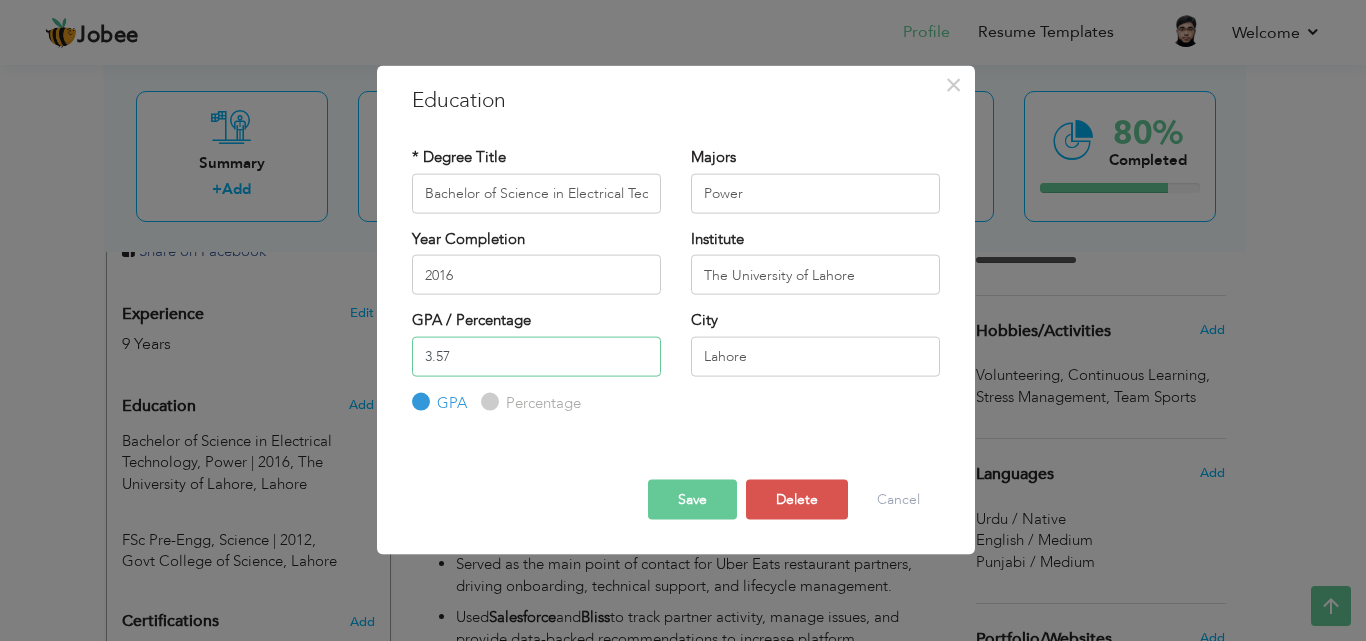 drag, startPoint x: 573, startPoint y: 362, endPoint x: 303, endPoint y: 312, distance: 274.5906 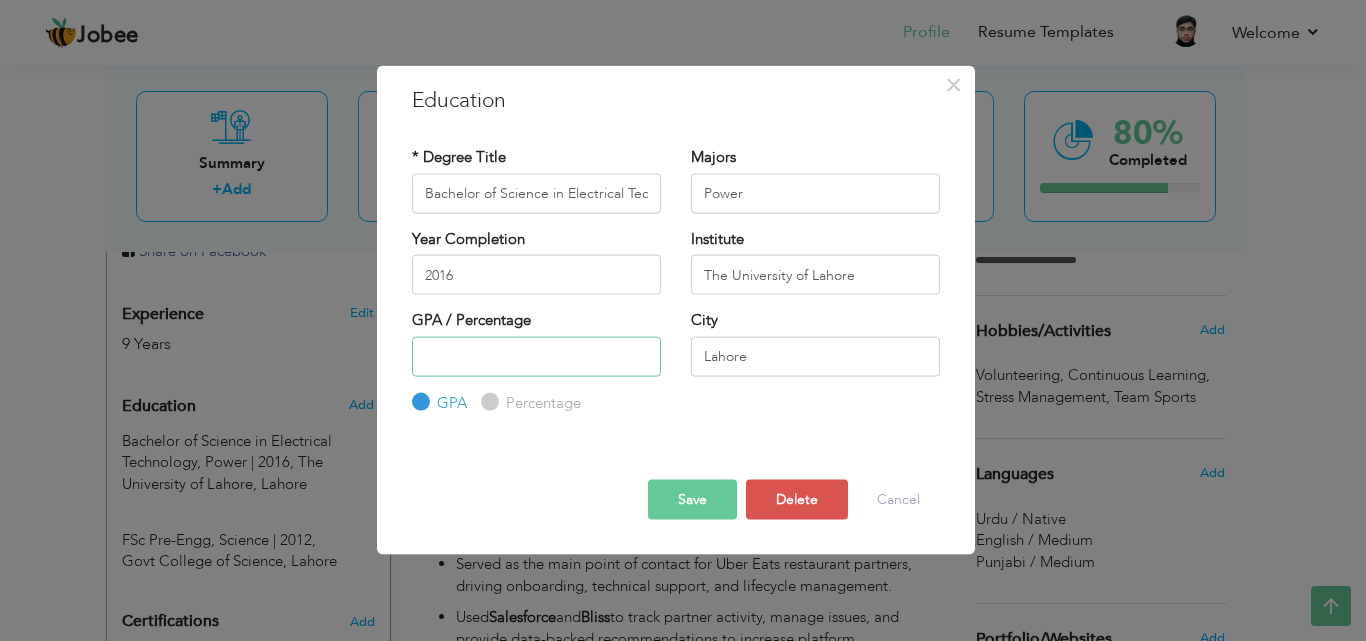type 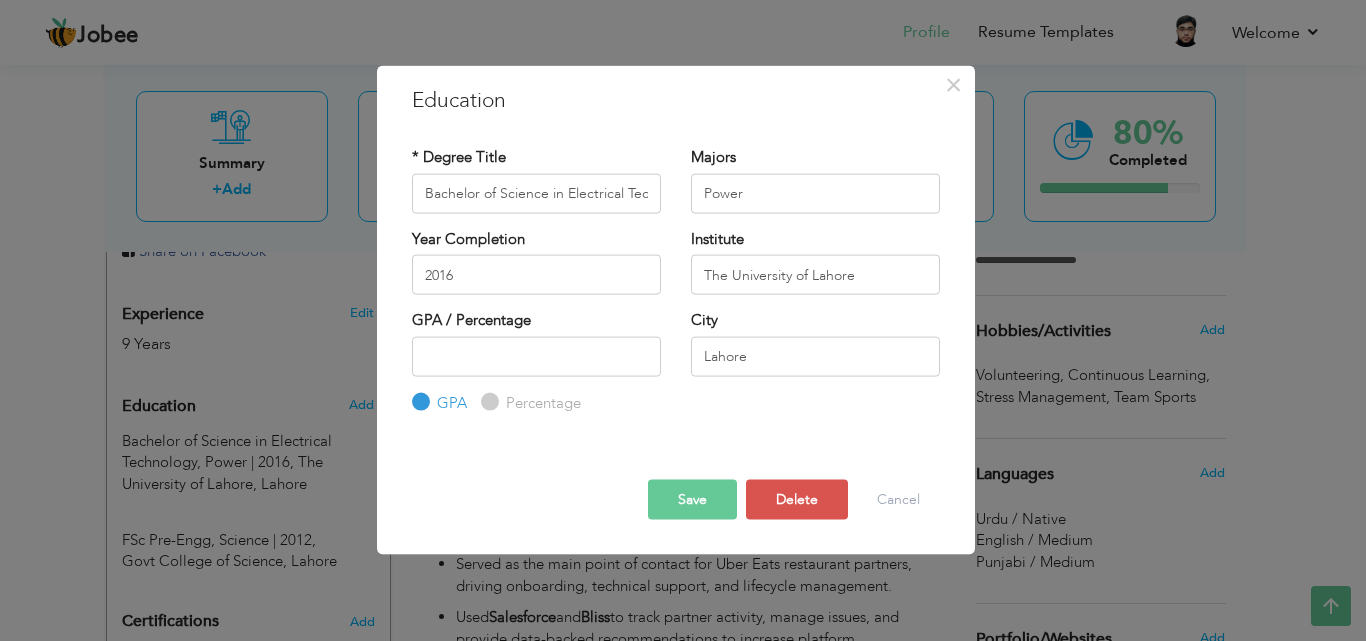 click on "Save" at bounding box center [692, 500] 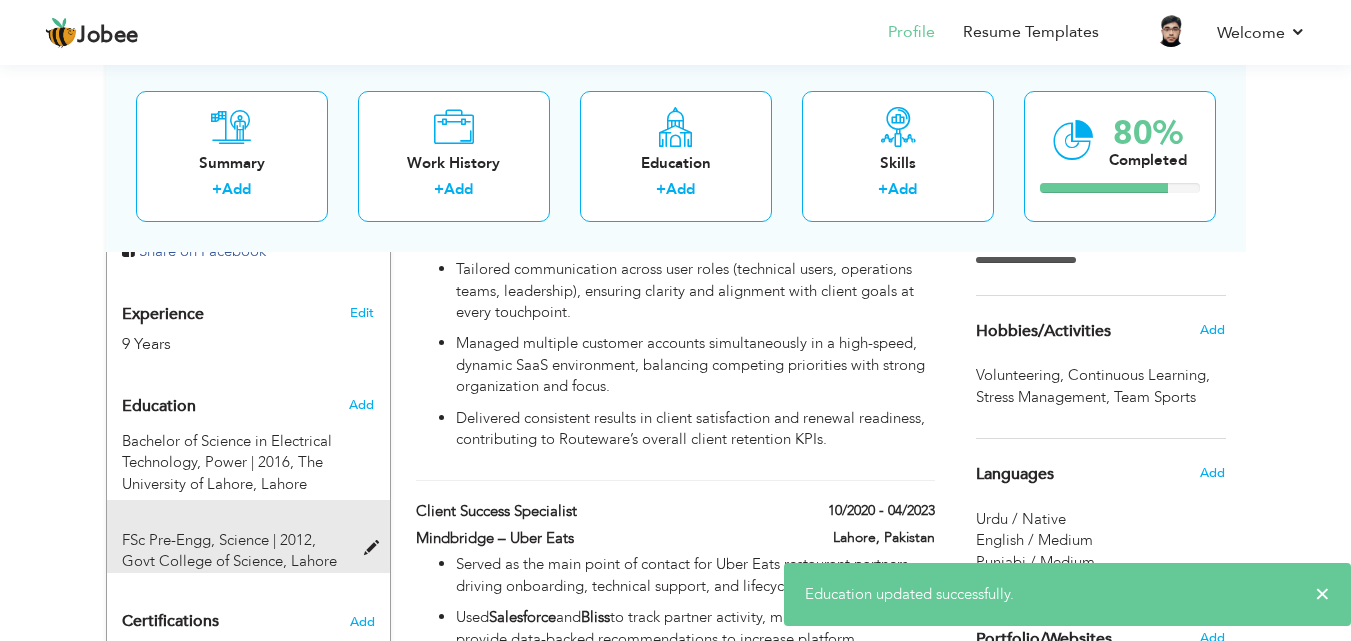 click on "FSc Pre-Engg,  Science  |  2012," at bounding box center [219, 540] 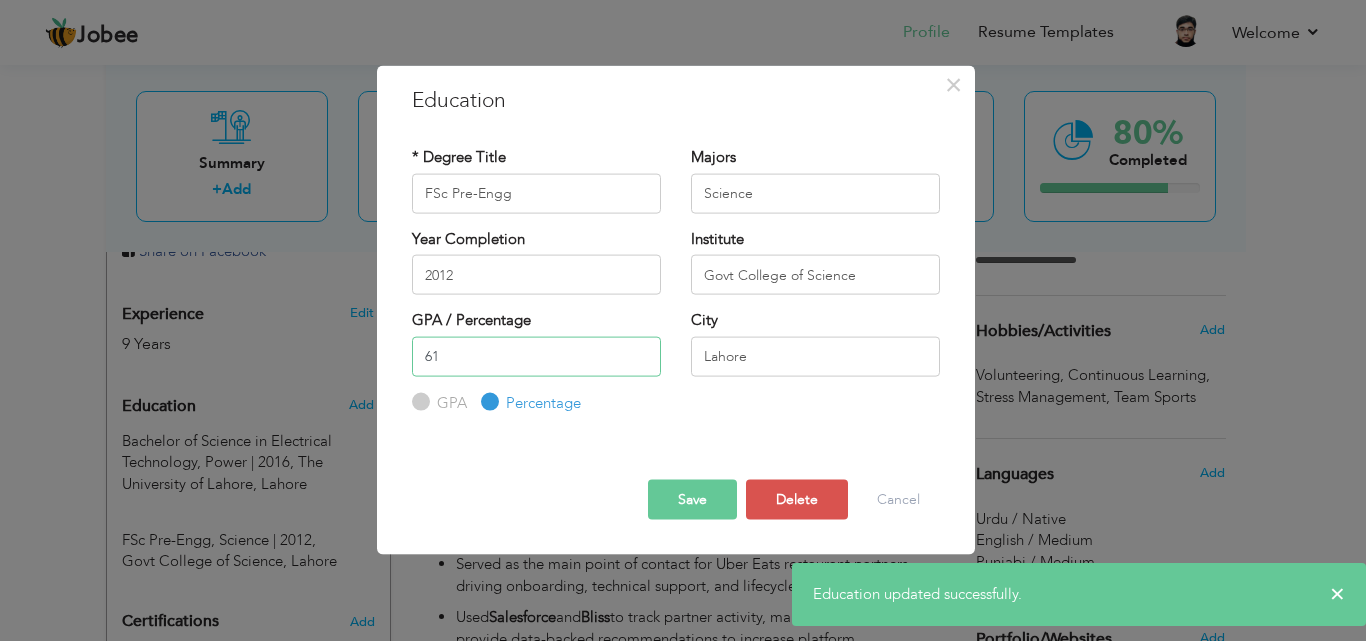 drag, startPoint x: 377, startPoint y: 359, endPoint x: 353, endPoint y: 349, distance: 26 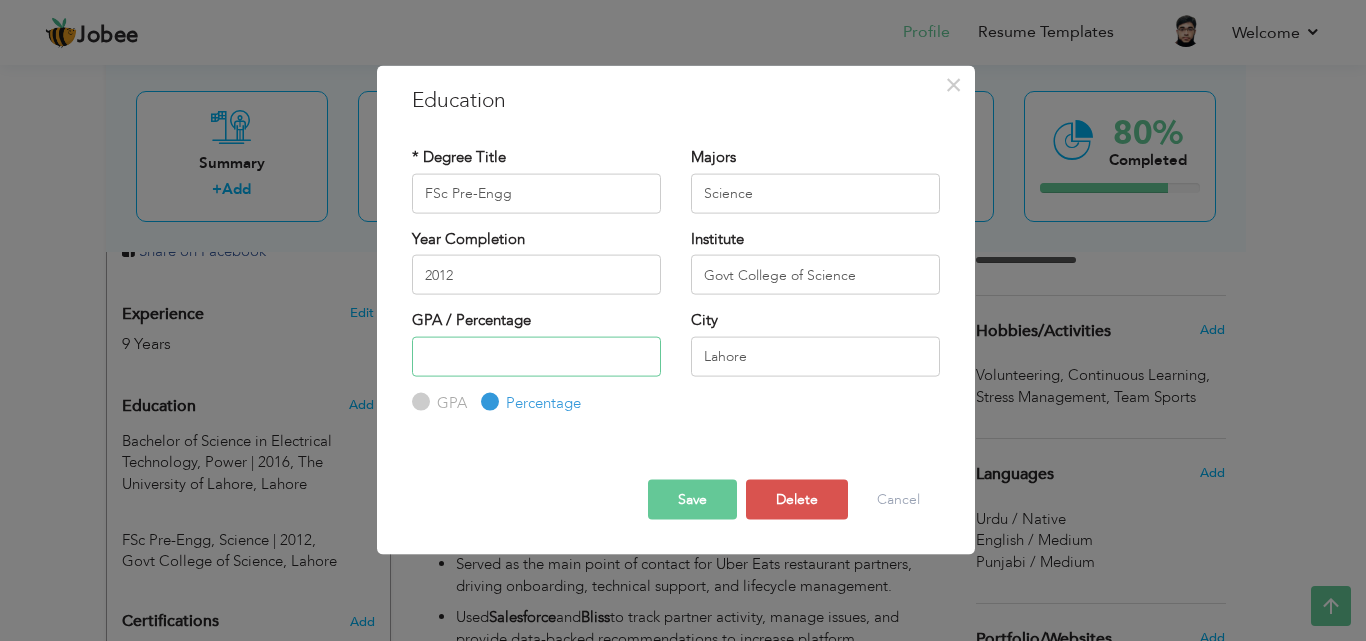 type 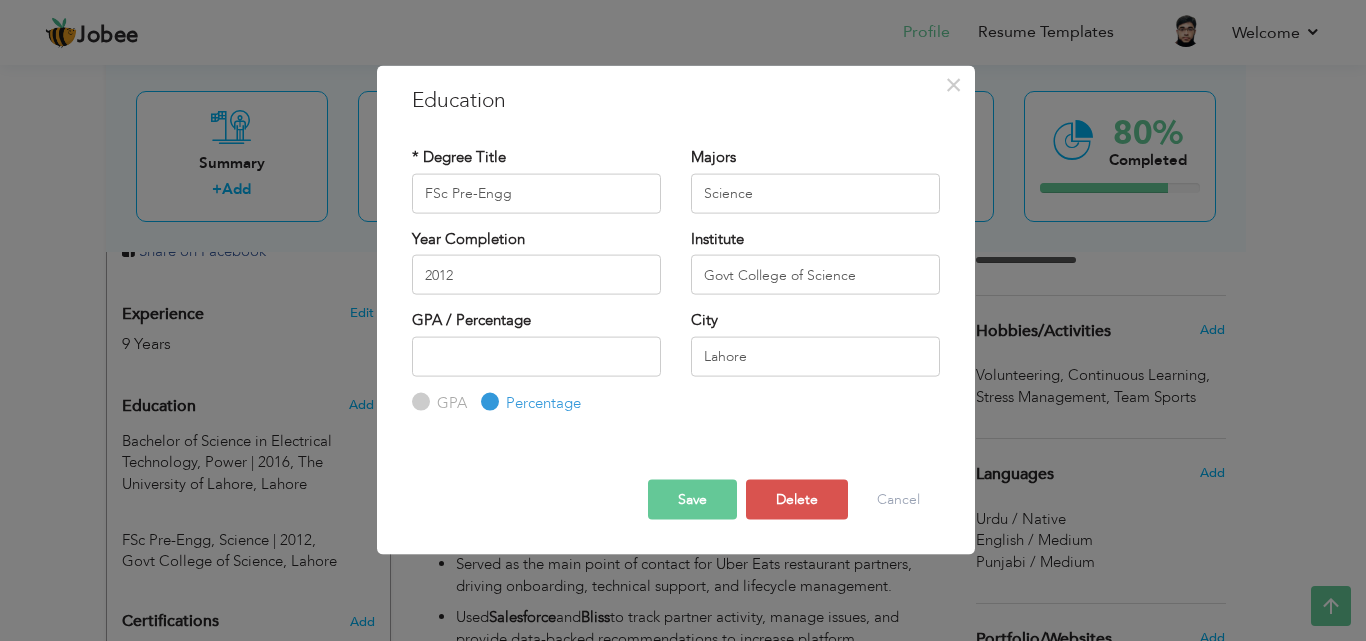 click on "Save" at bounding box center [692, 500] 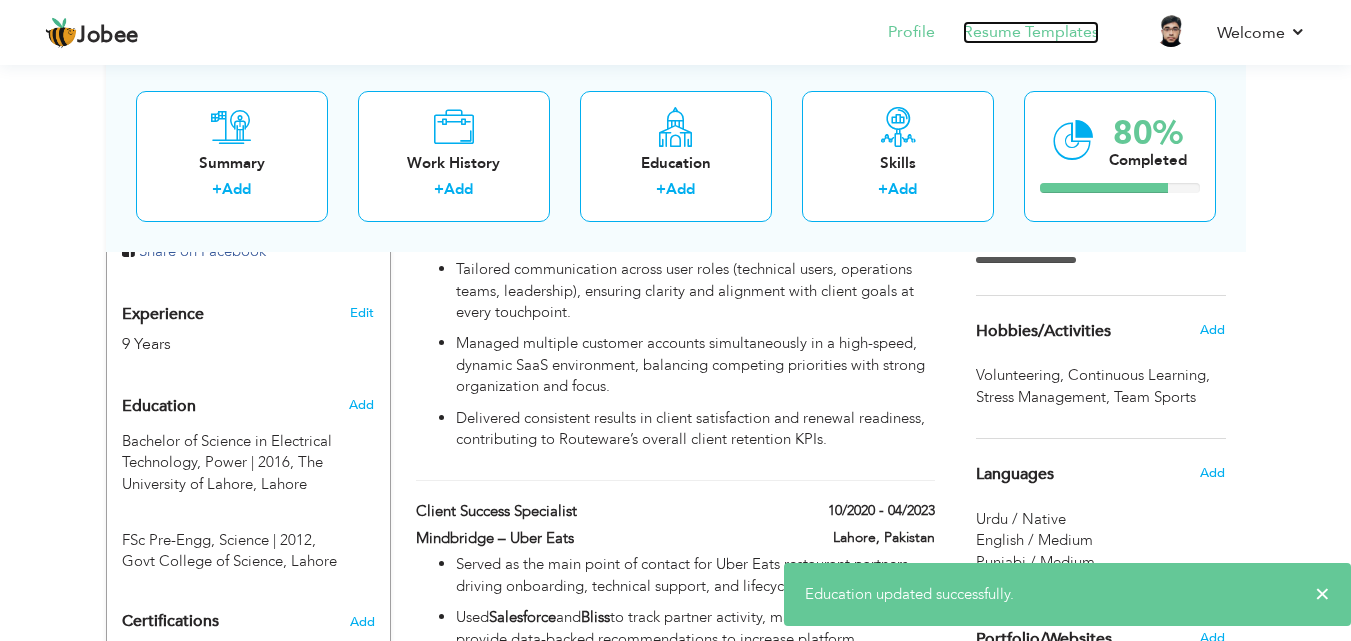 click on "Resume Templates" at bounding box center (1031, 32) 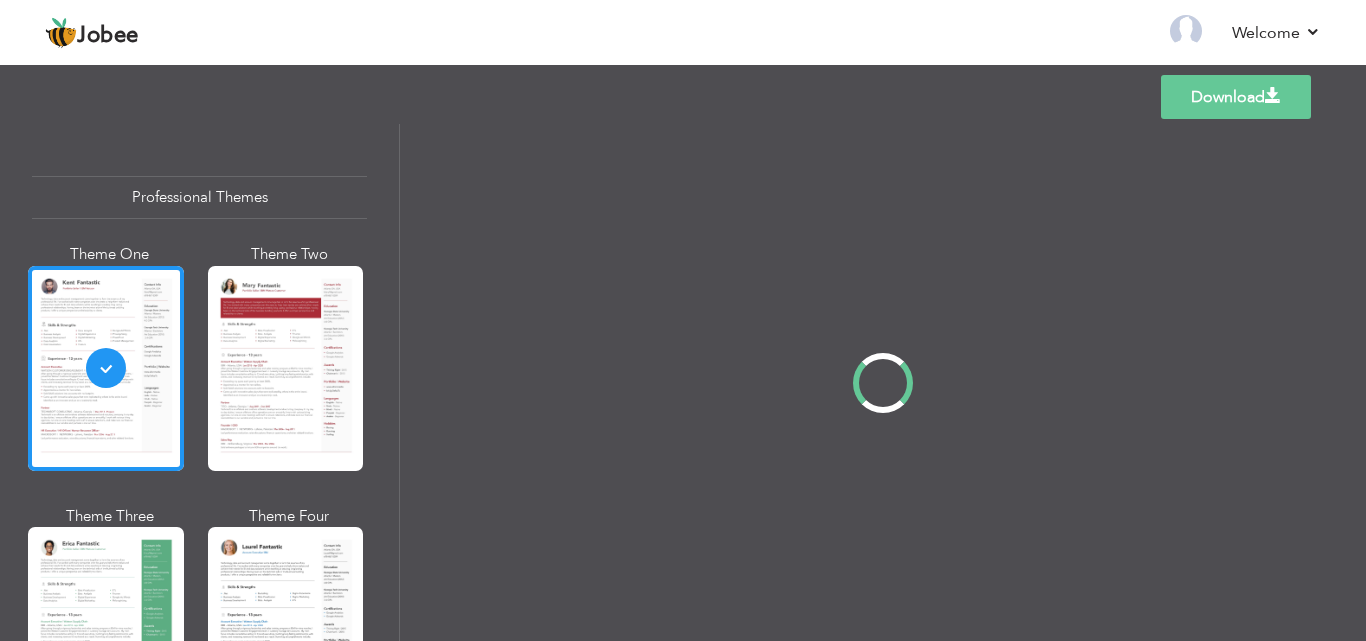 scroll, scrollTop: 0, scrollLeft: 0, axis: both 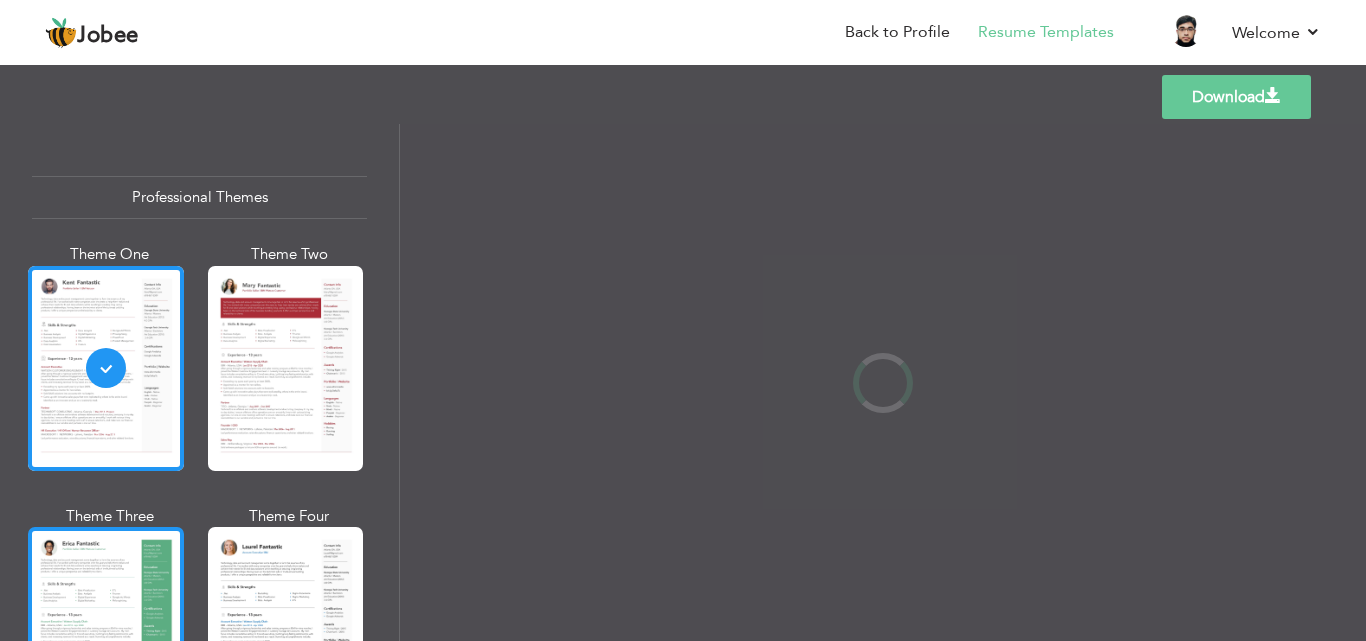 click at bounding box center (106, 629) 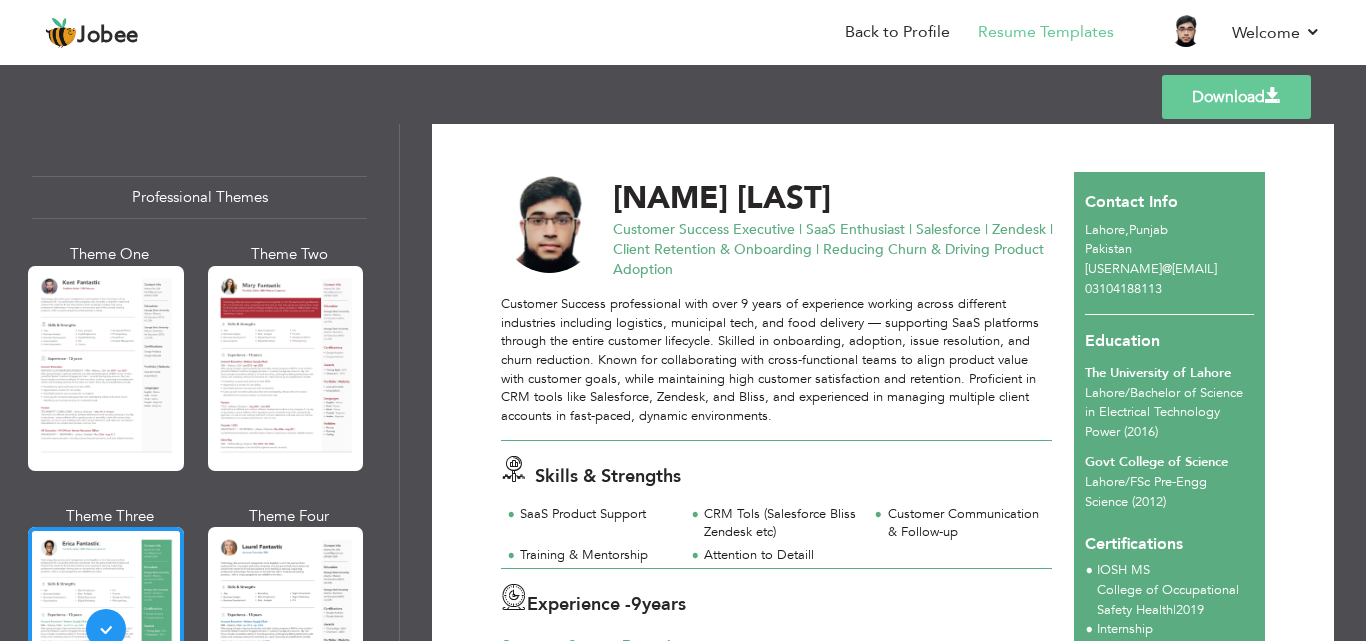 scroll, scrollTop: 23, scrollLeft: 0, axis: vertical 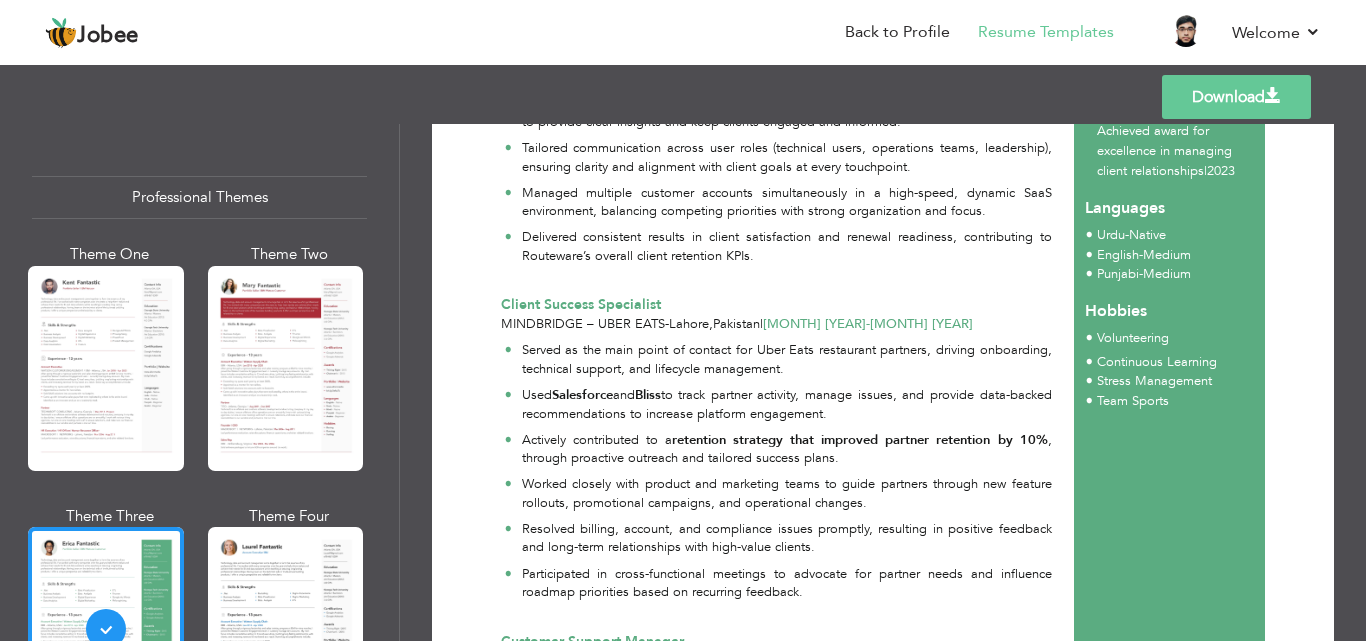 click on "Download
[FIRST] [LAST]
Customer Success Executive | SaaS Enthusiast | Salesforce | Zendesk |  Client Retention & Onboarding | Reducing Churn & Driving Product Adoption" at bounding box center [883, 382] 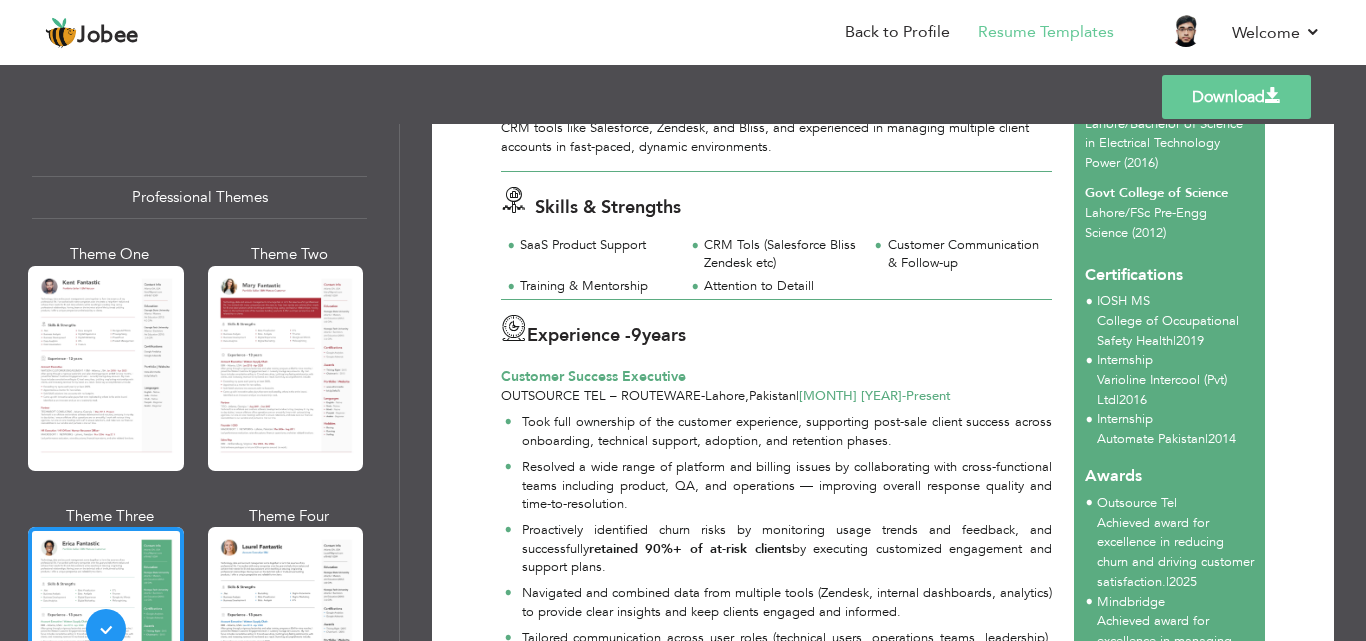 scroll, scrollTop: 391, scrollLeft: 0, axis: vertical 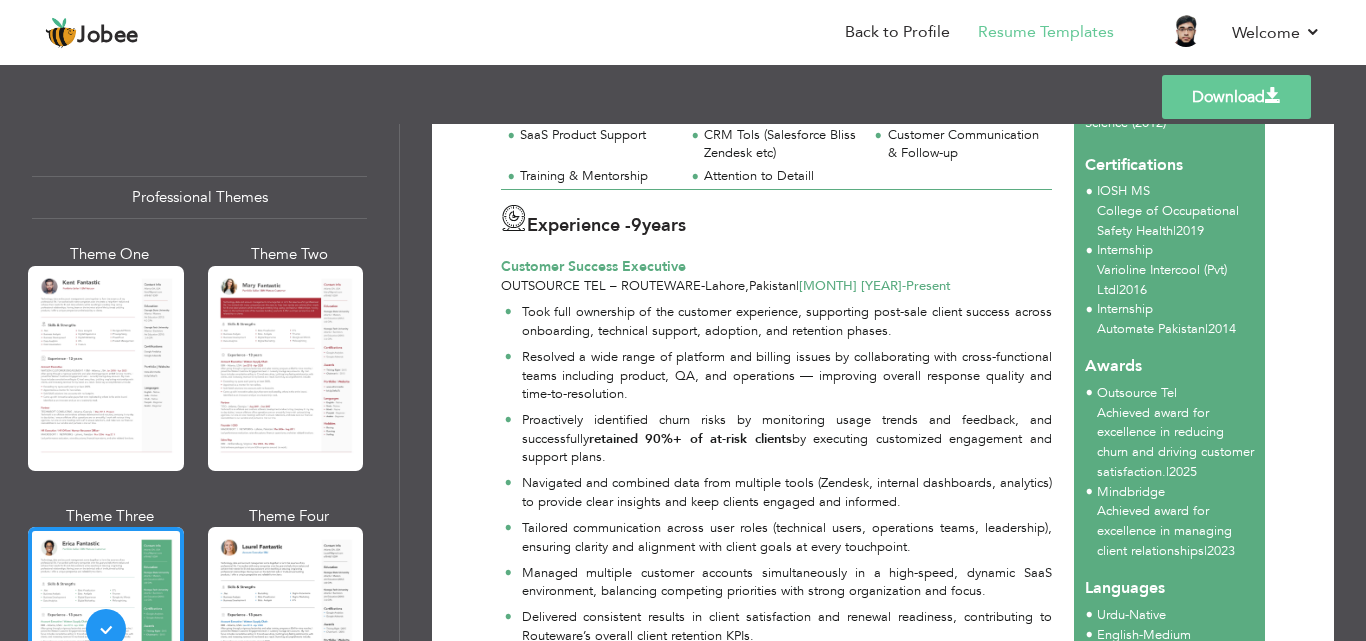 click on "Download
[FIRST] [LAST]
Customer Success Executive | SaaS Enthusiast | Salesforce | Zendesk |  Client Retention & Onboarding | Reducing Churn & Driving Product Adoption" at bounding box center [883, 382] 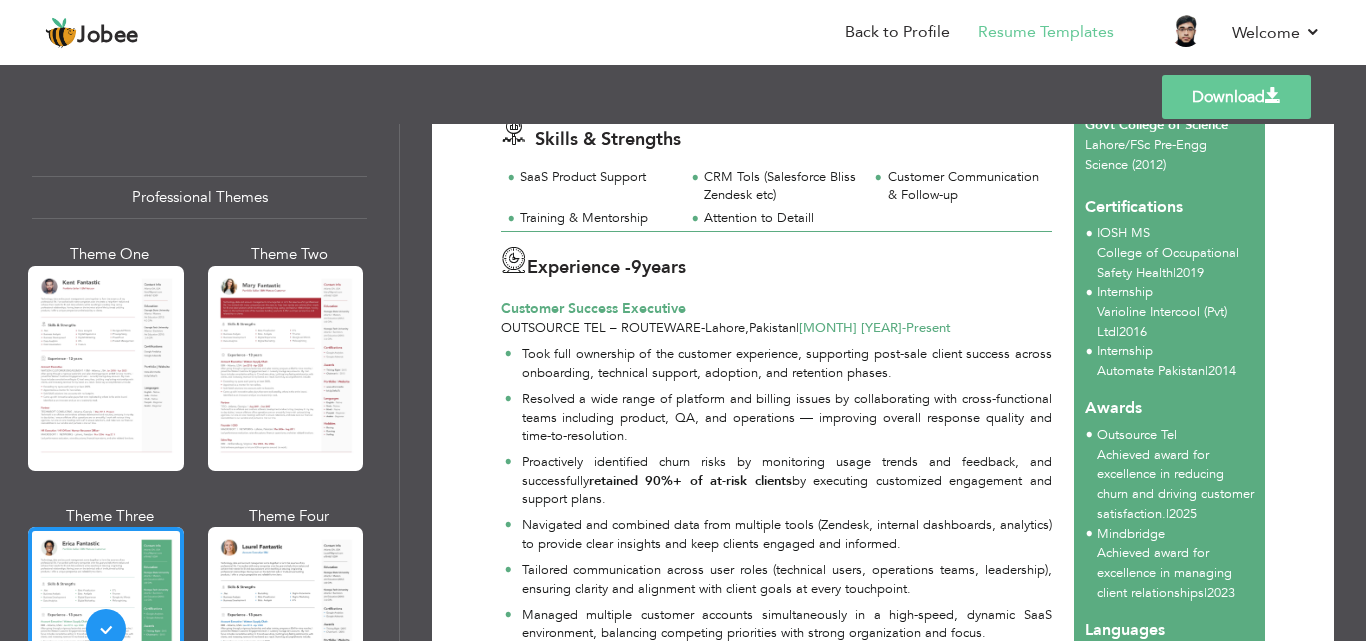 scroll, scrollTop: 353, scrollLeft: 0, axis: vertical 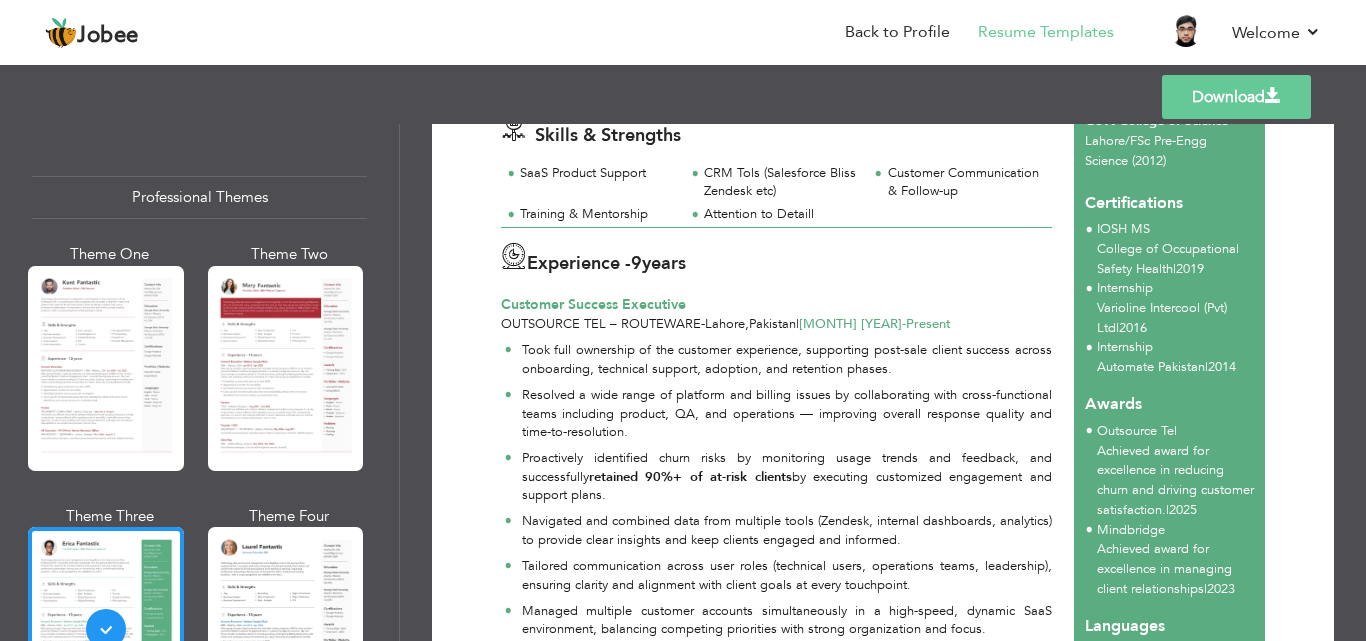 click on "Download
Hassan   Mahmood
Customer Success Executive | SaaS Enthusiast | Salesforce | Zendesk |  Client Retention & Onboarding | Reducing Churn & Driving Product Adoption" at bounding box center (883, 706) 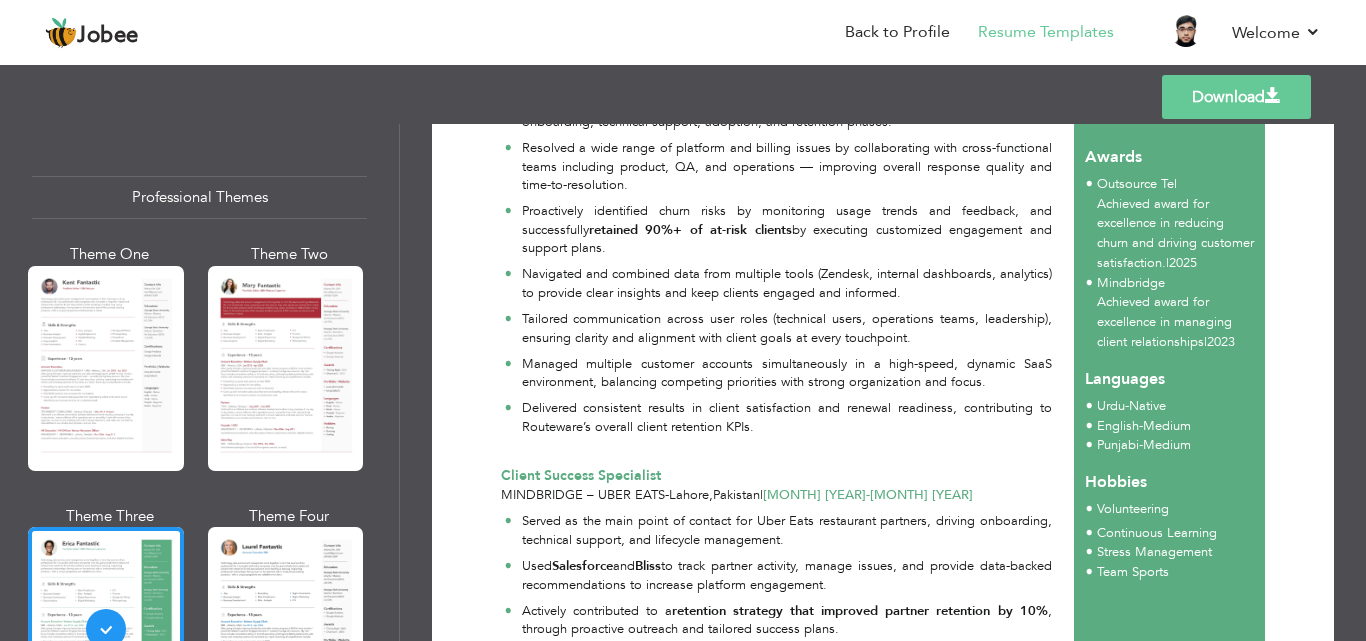 scroll, scrollTop: 301, scrollLeft: 0, axis: vertical 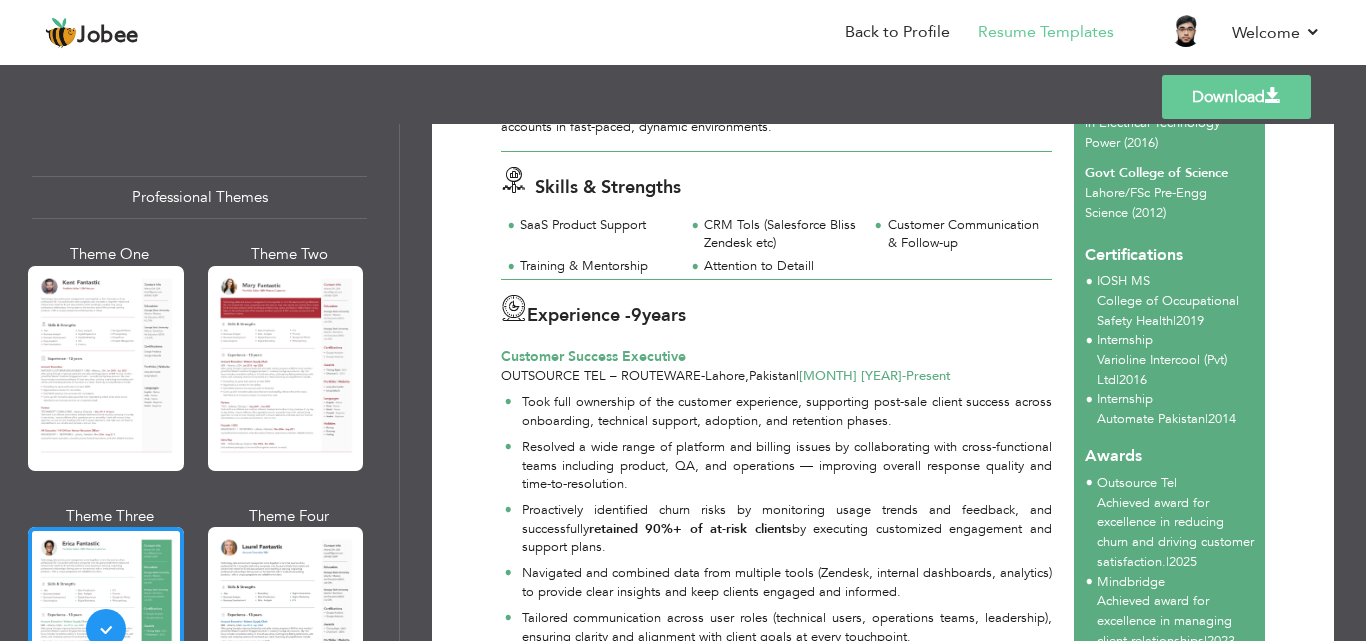 click on "Download" at bounding box center (1236, 97) 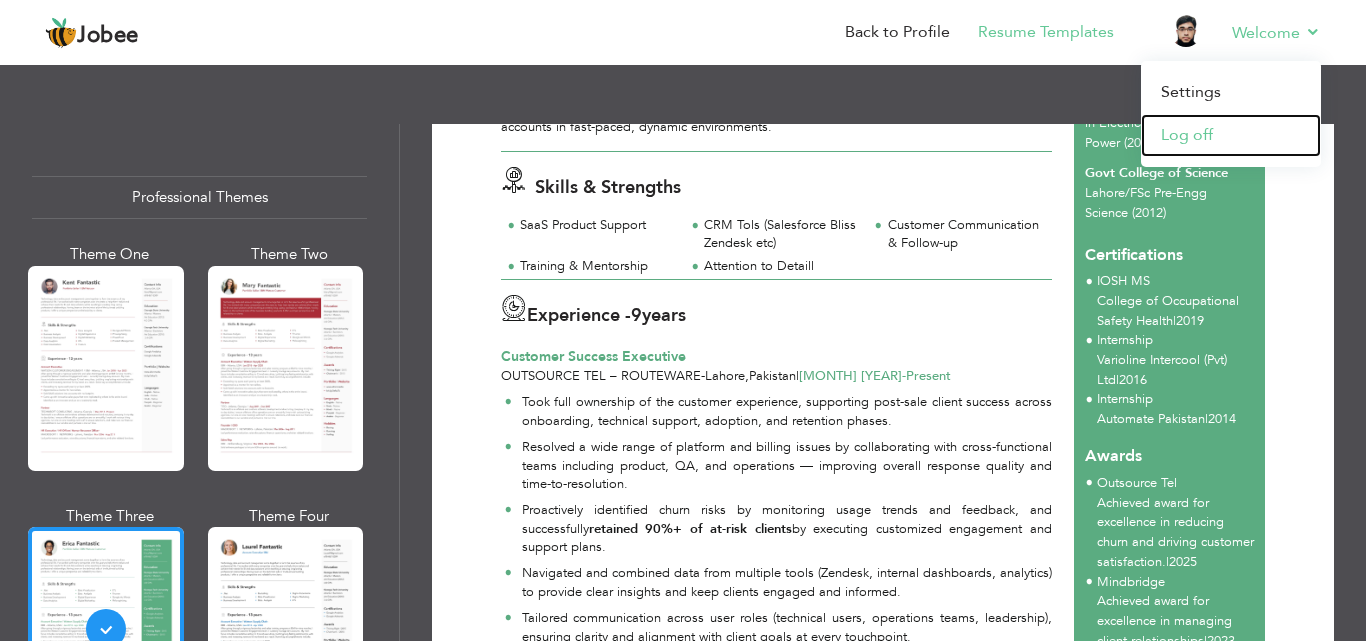 click on "Log off" at bounding box center (1231, 135) 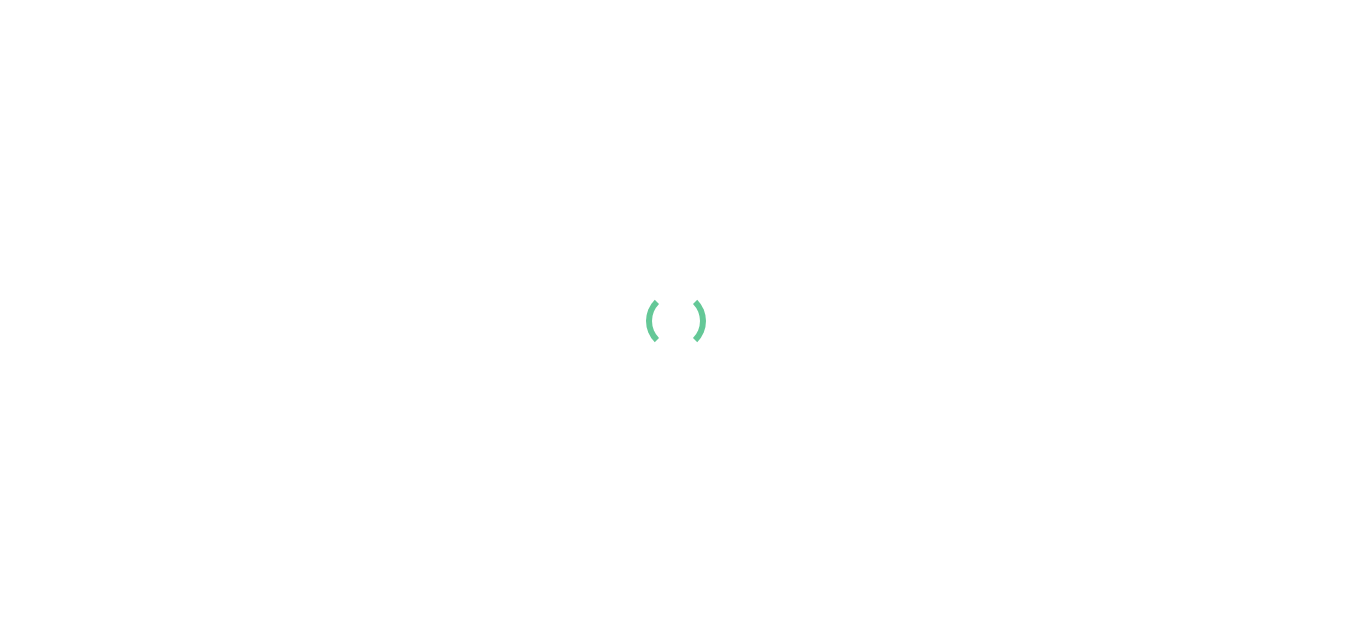 scroll, scrollTop: 0, scrollLeft: 0, axis: both 